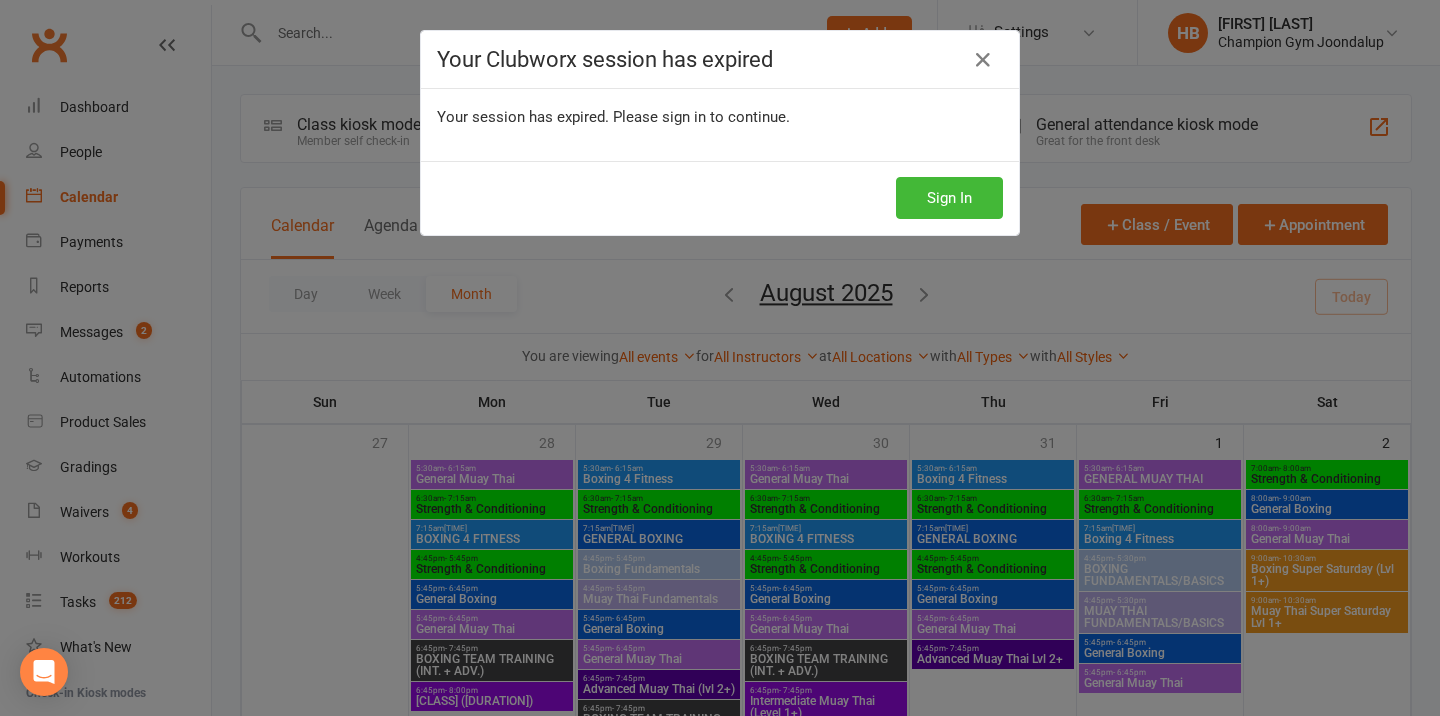 scroll, scrollTop: 415, scrollLeft: 0, axis: vertical 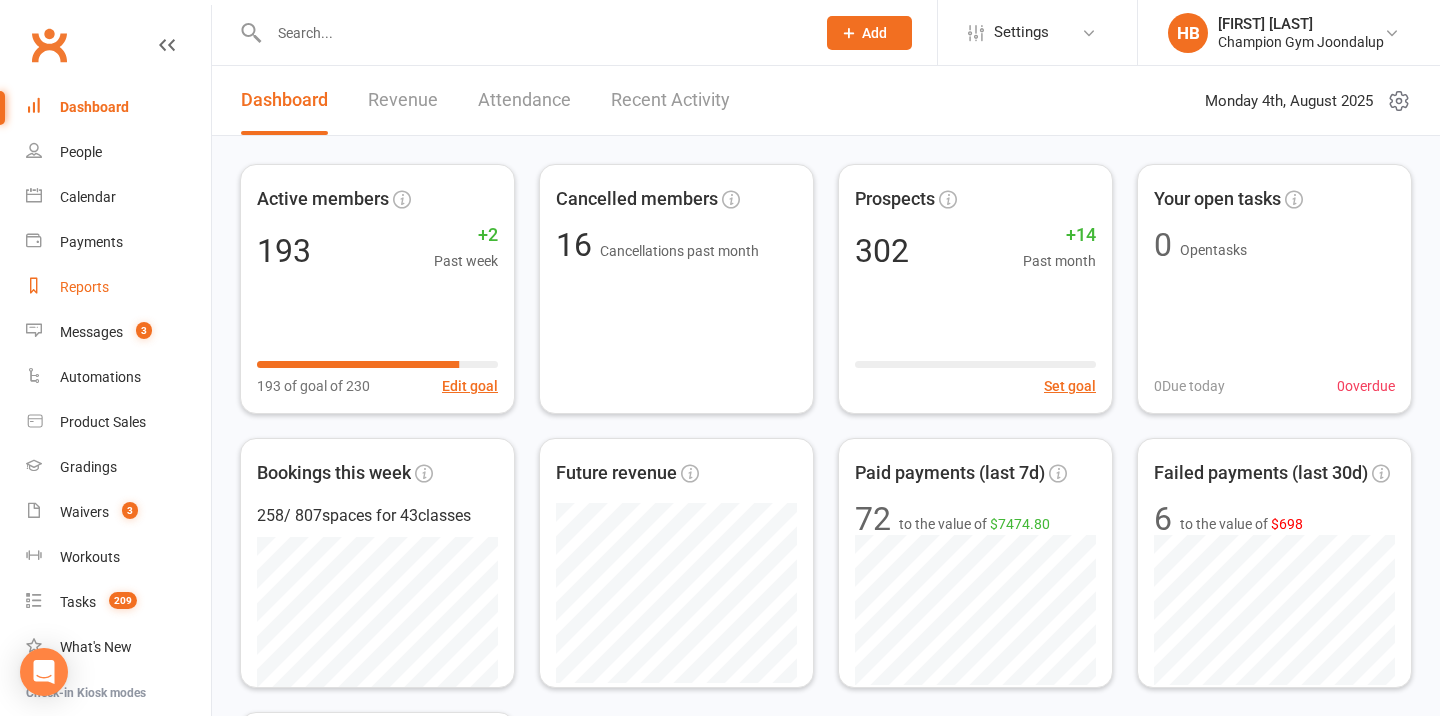 click on "Reports" at bounding box center (118, 287) 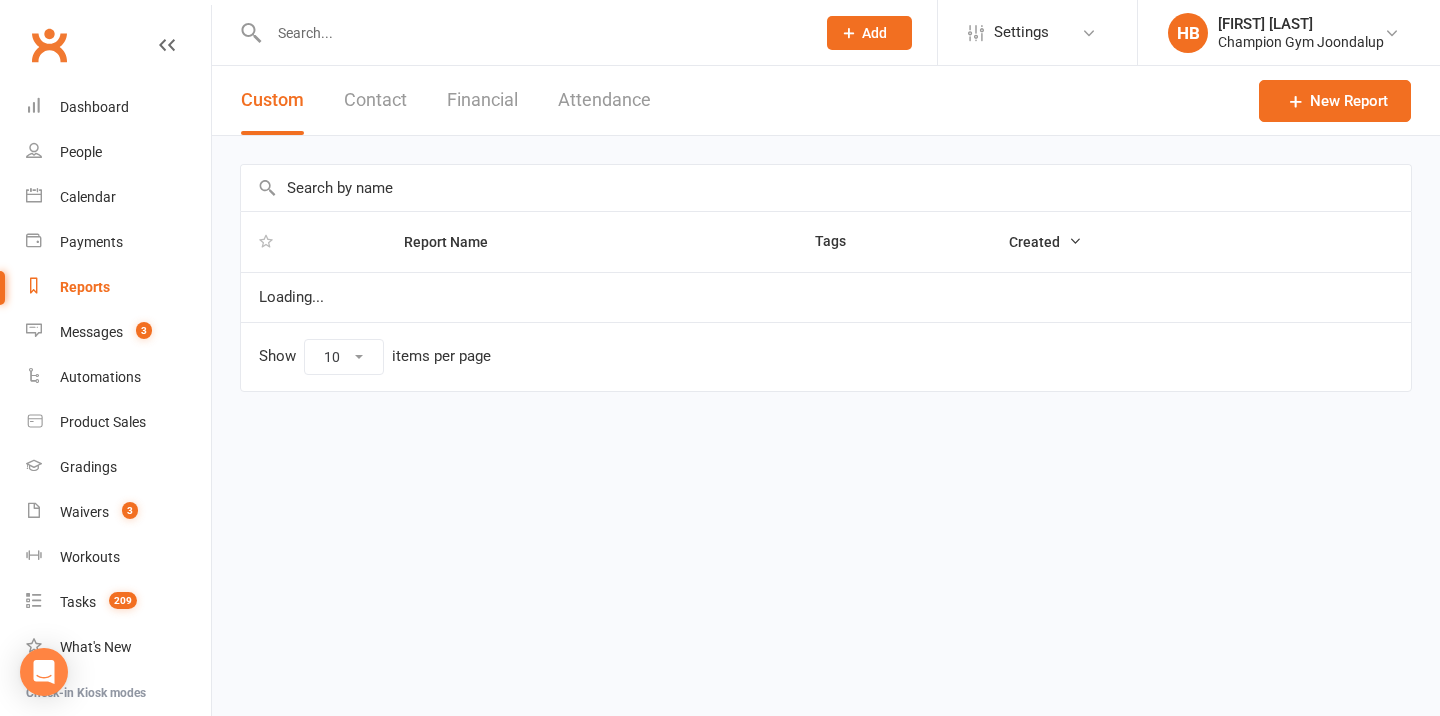 click on "Custom Contact Financial Attendance" at bounding box center [446, 100] 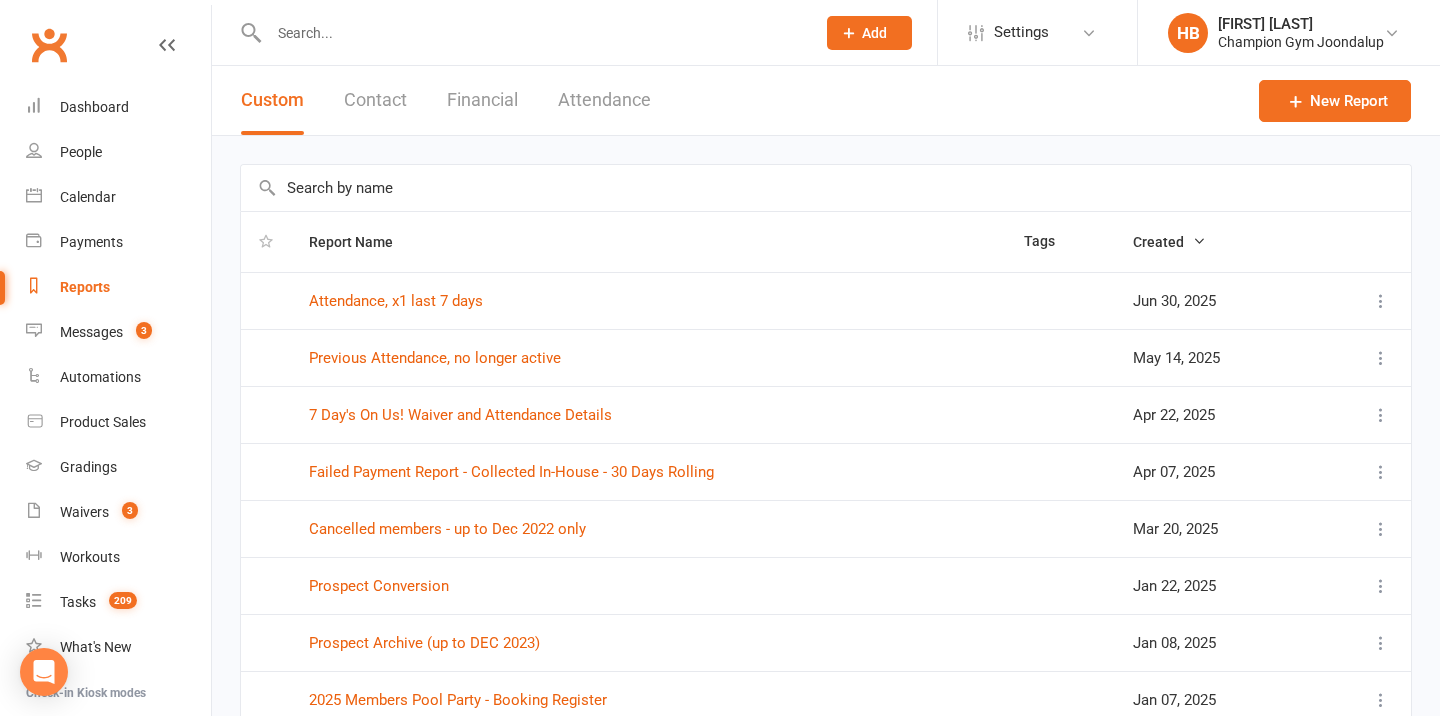 click on "Attendance" at bounding box center [604, 100] 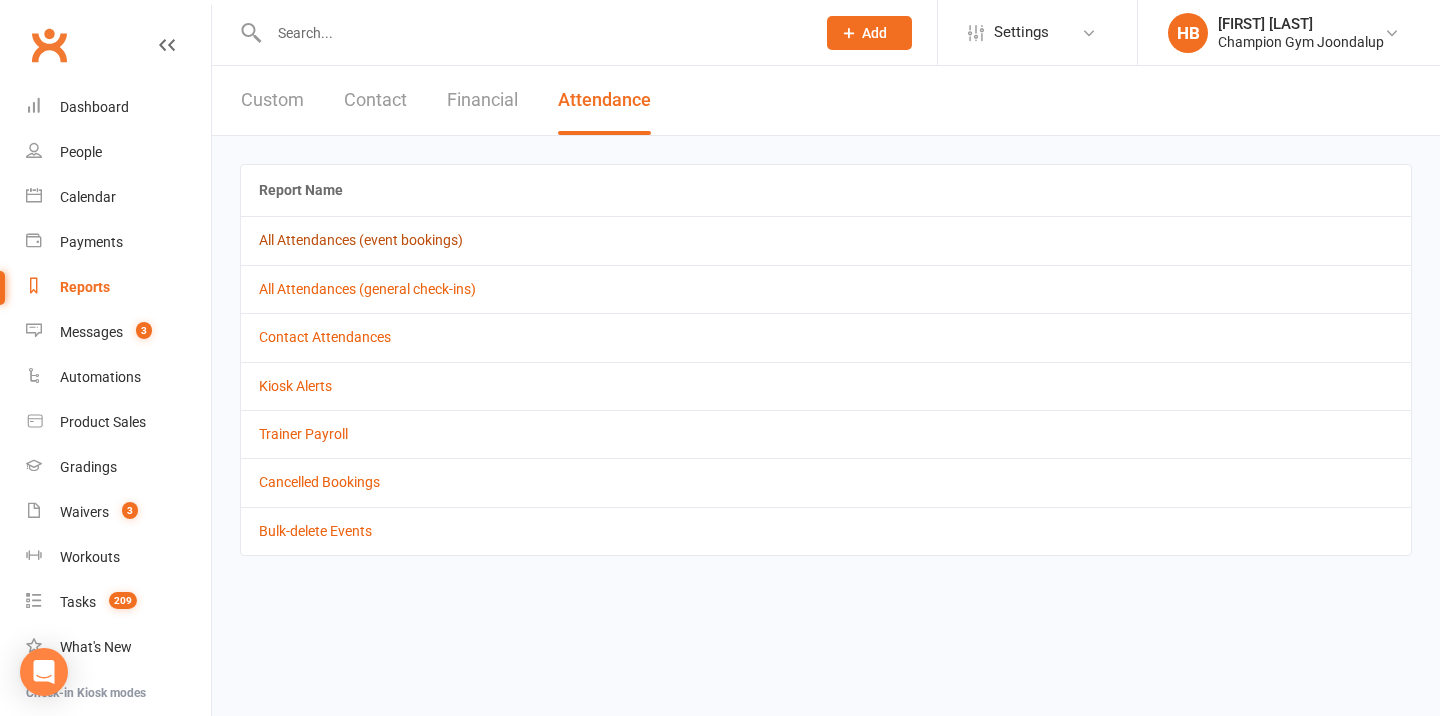 click on "All Attendances (event bookings)" at bounding box center (361, 240) 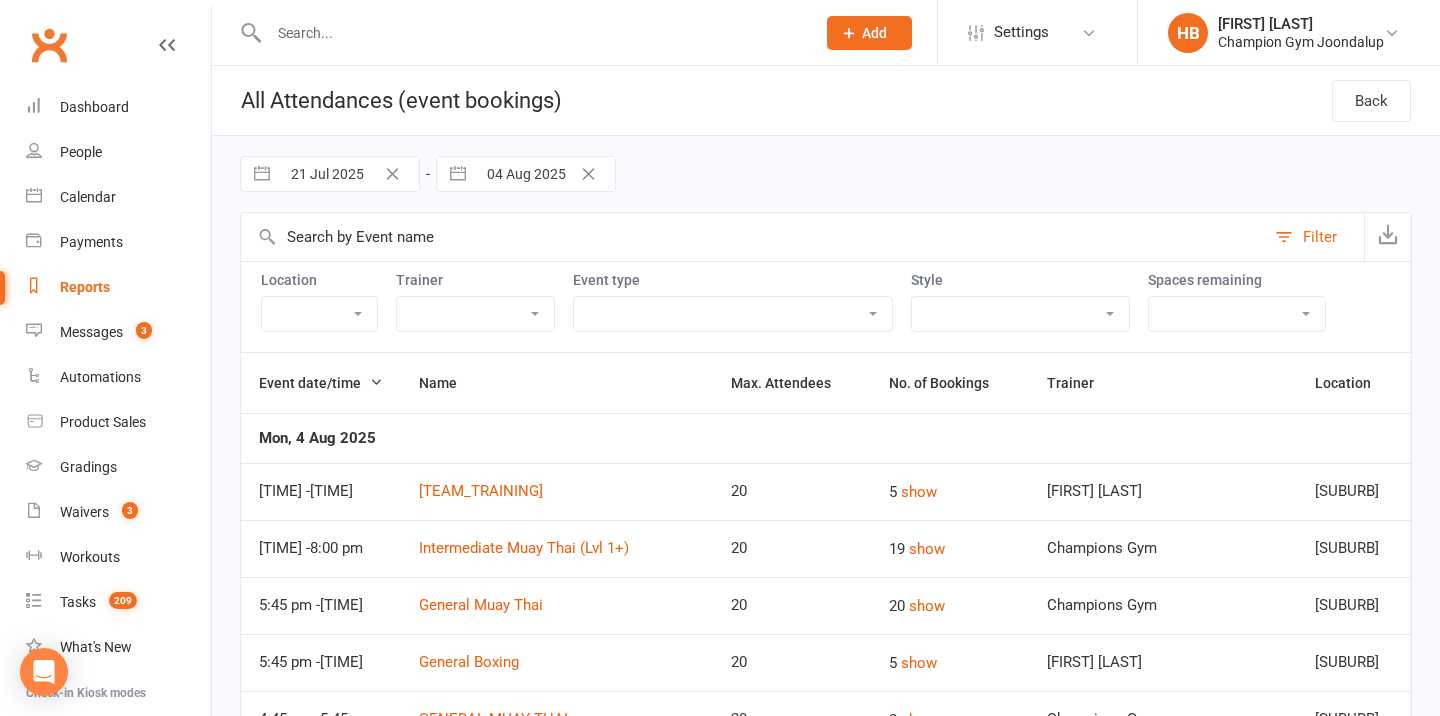 click on "Admin Class Club Cleaning Member Event Pack Down/End of Shift PT - Boxing (30 minutes) PT - Boxing (45 minute) PT - Muay Thai (30 minutes) PT - Muay Thai (45 minutes) PT - Strength & Conditioning (30 minutes... PT - Strength & Conditioning (45 minutes... PT - With Coach Cooper (45 minutes) PT - With Coach Emma (30 minutes) PT - With Coach Kazuma (30 minutes) PT - With Coach Rikki (30 minutes) PT - With Coach Tom (30 minutes) PT - With Coach Tom (45 minutes) PT- With Coach Will (30 minutes) Start of Shift/Set Up" at bounding box center [733, 314] 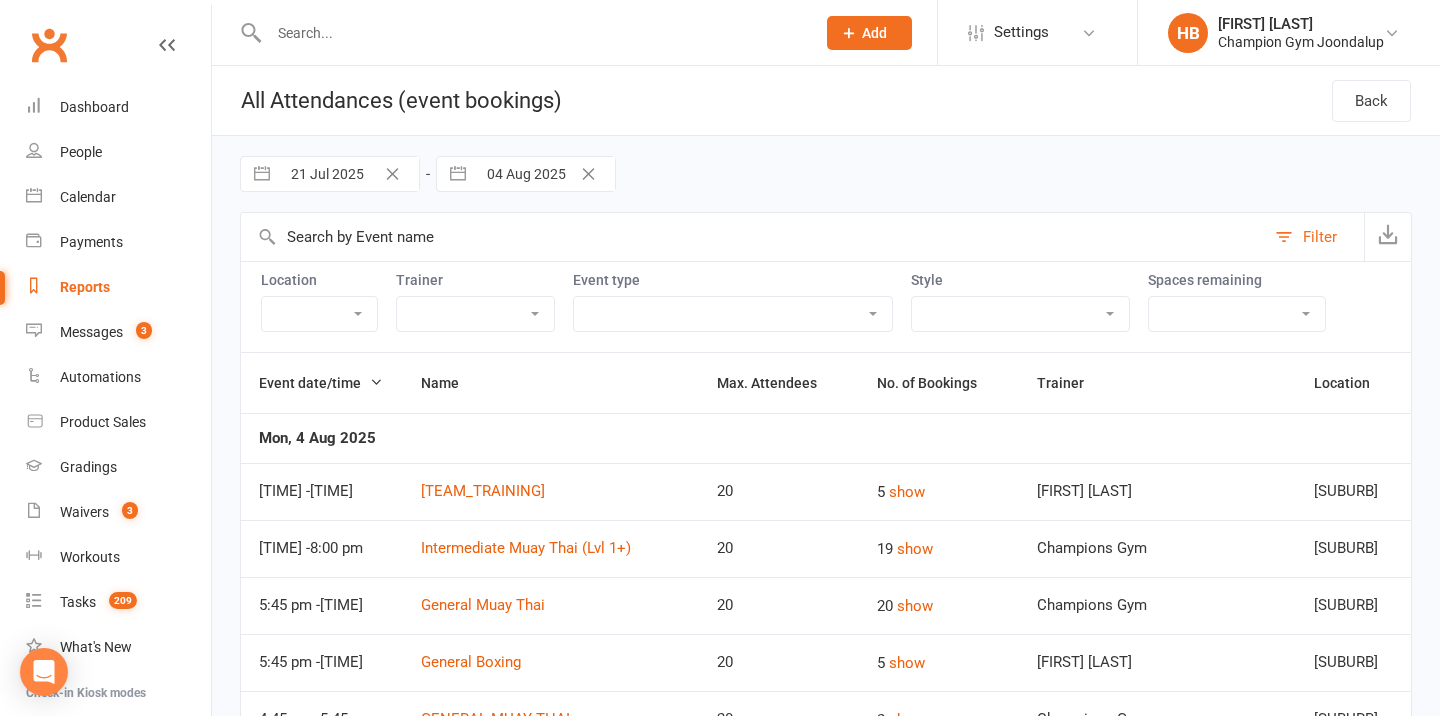 click on "21 Jul 2025" at bounding box center [349, 174] 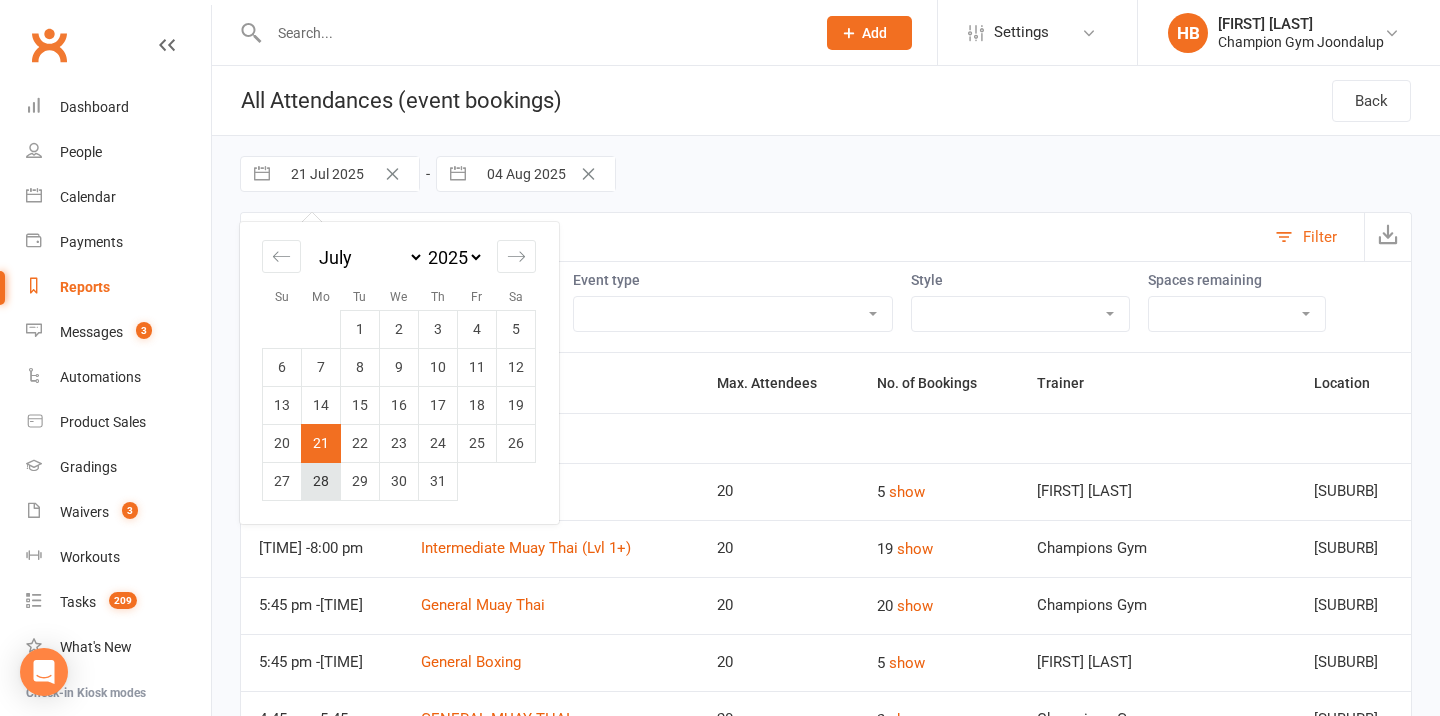 click on "28" at bounding box center (321, 481) 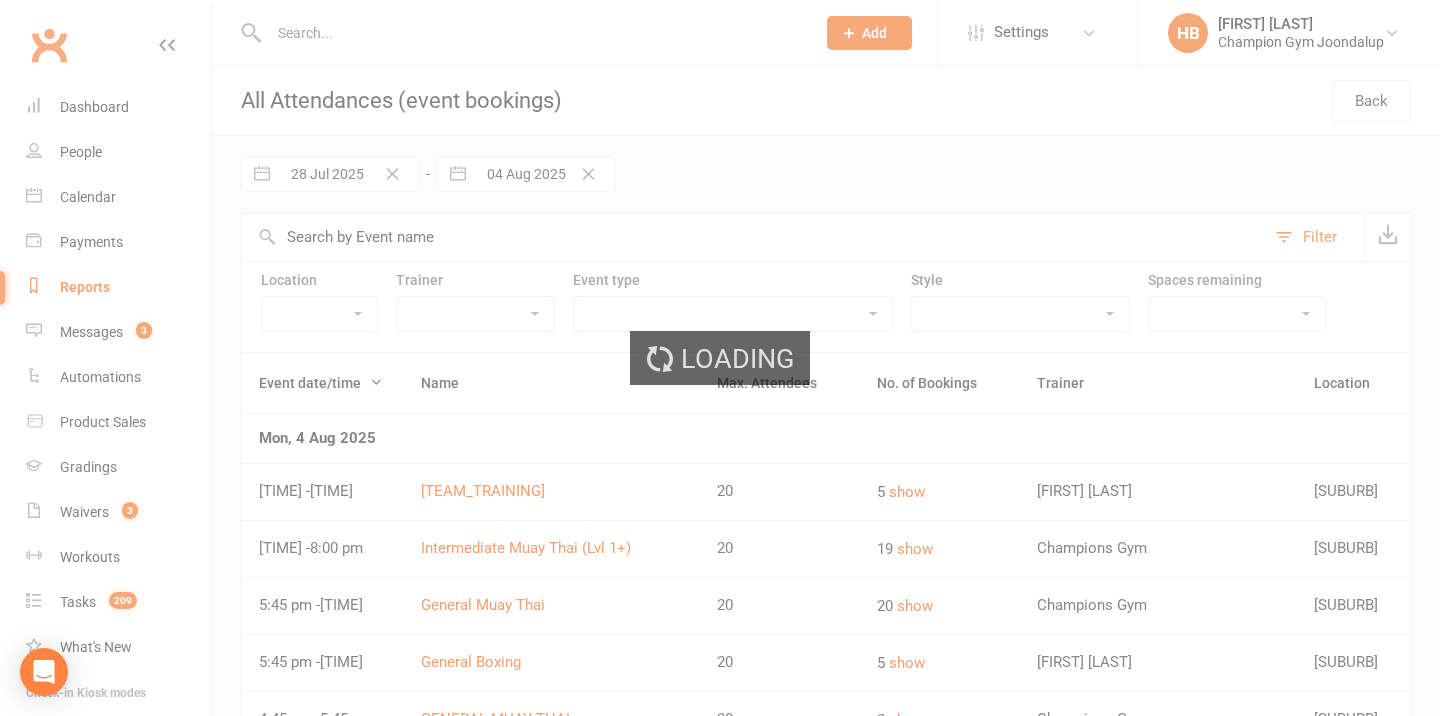 click on "Loading" at bounding box center (720, 358) 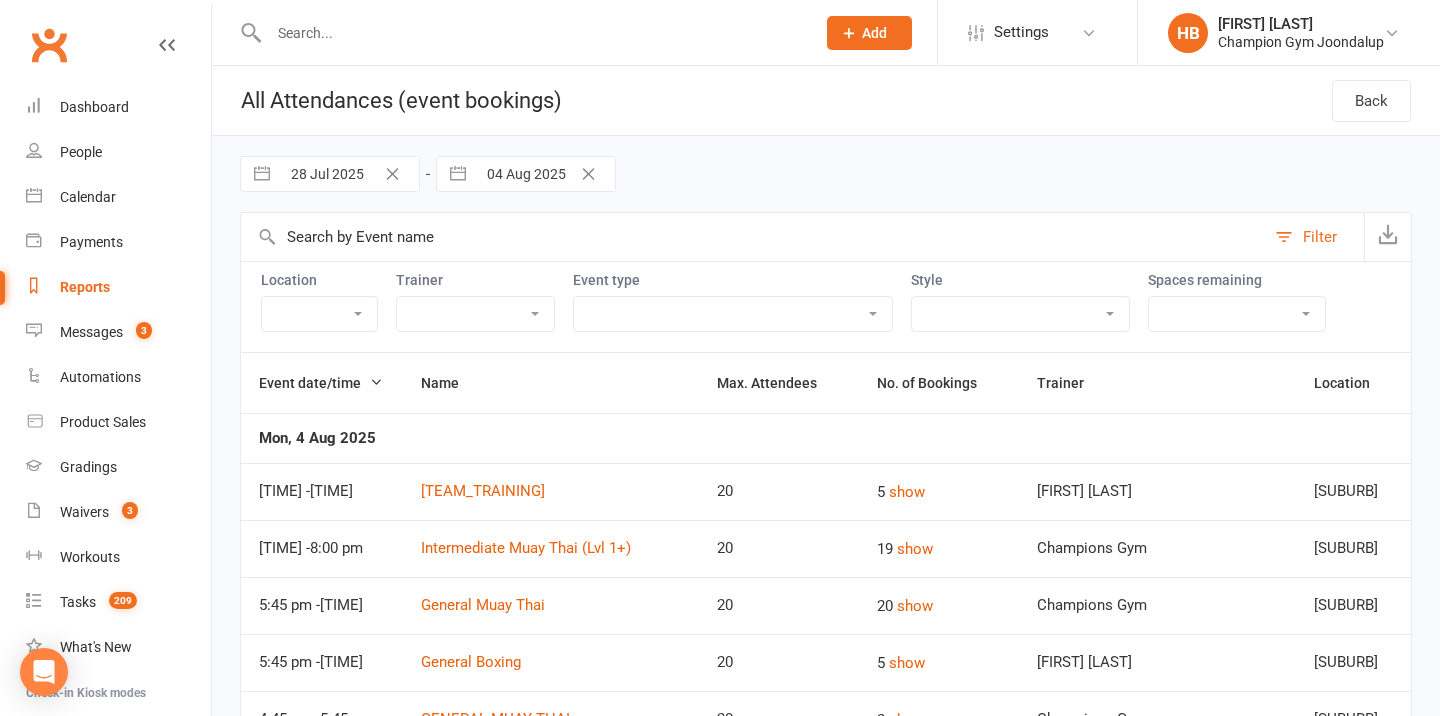 select on "6" 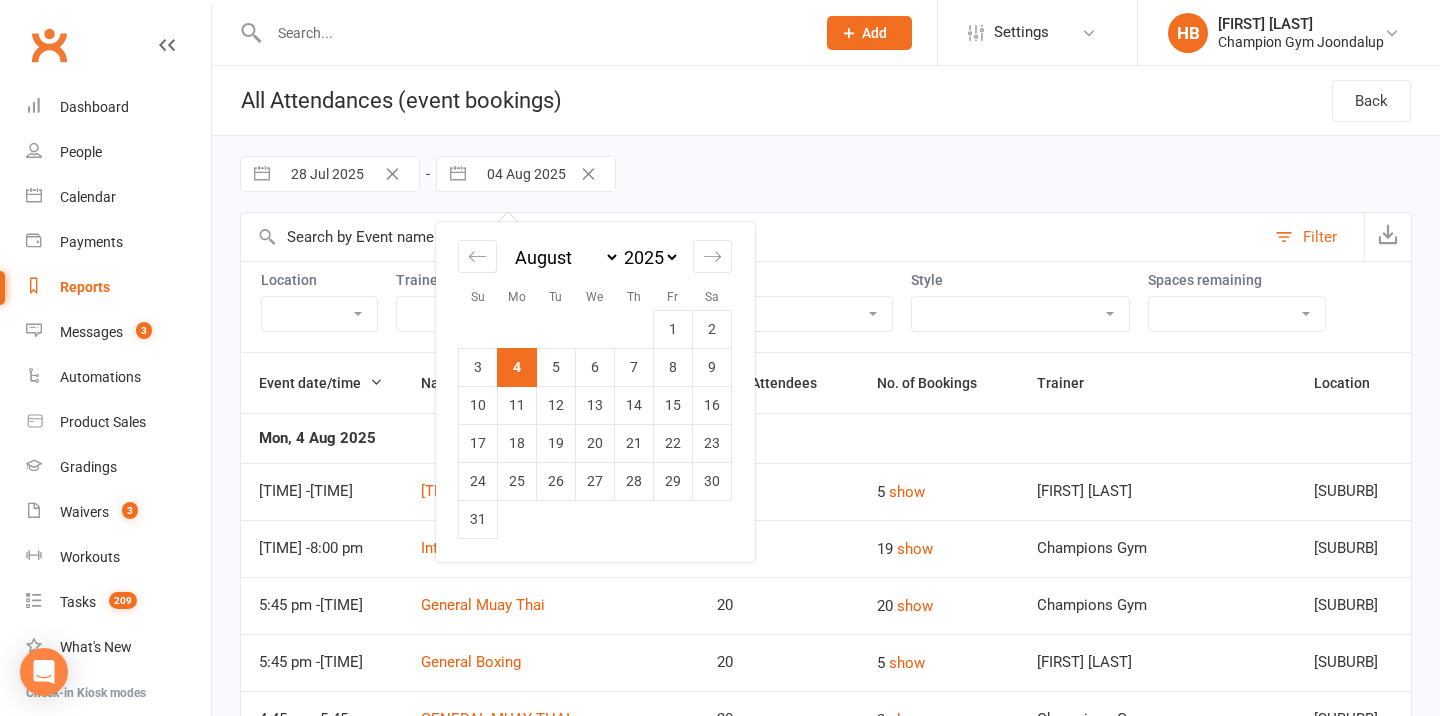 click on "04 Aug 2025" at bounding box center (545, 174) 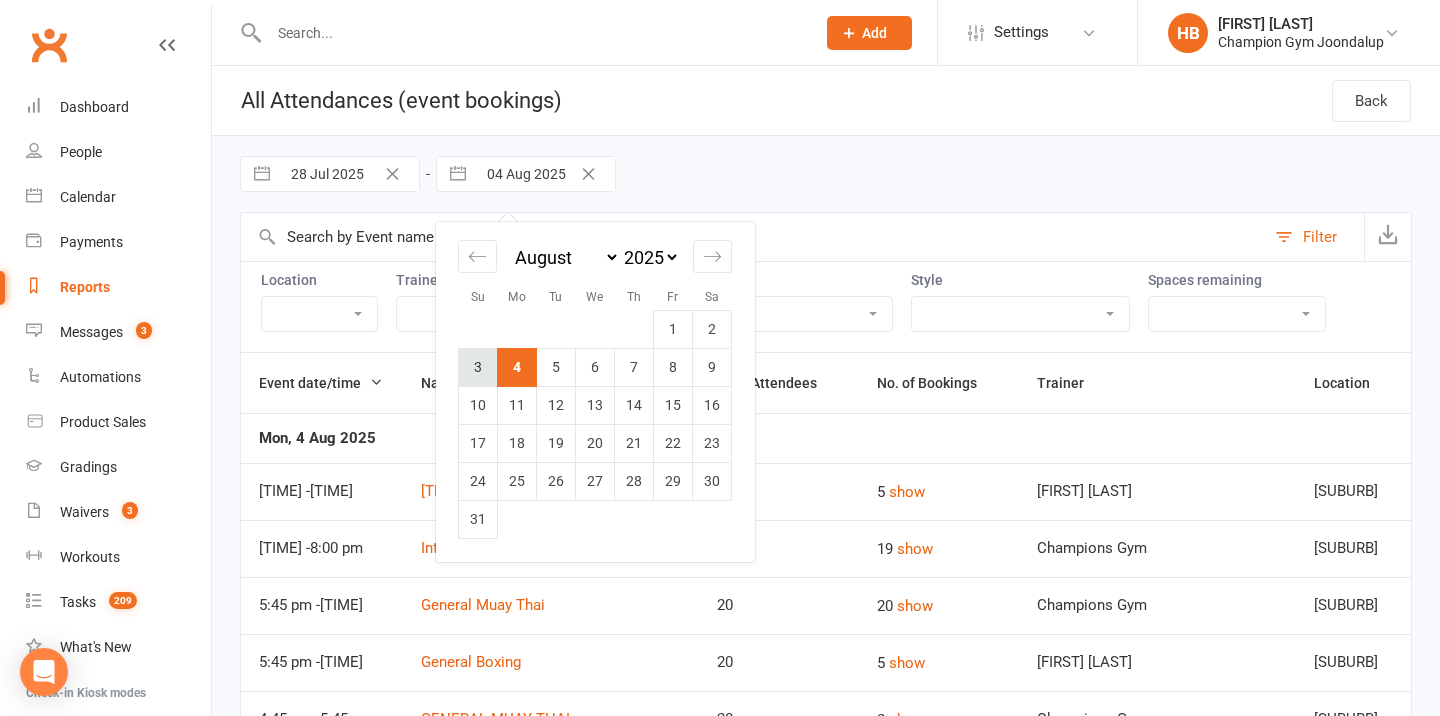 click on "3" at bounding box center (478, 367) 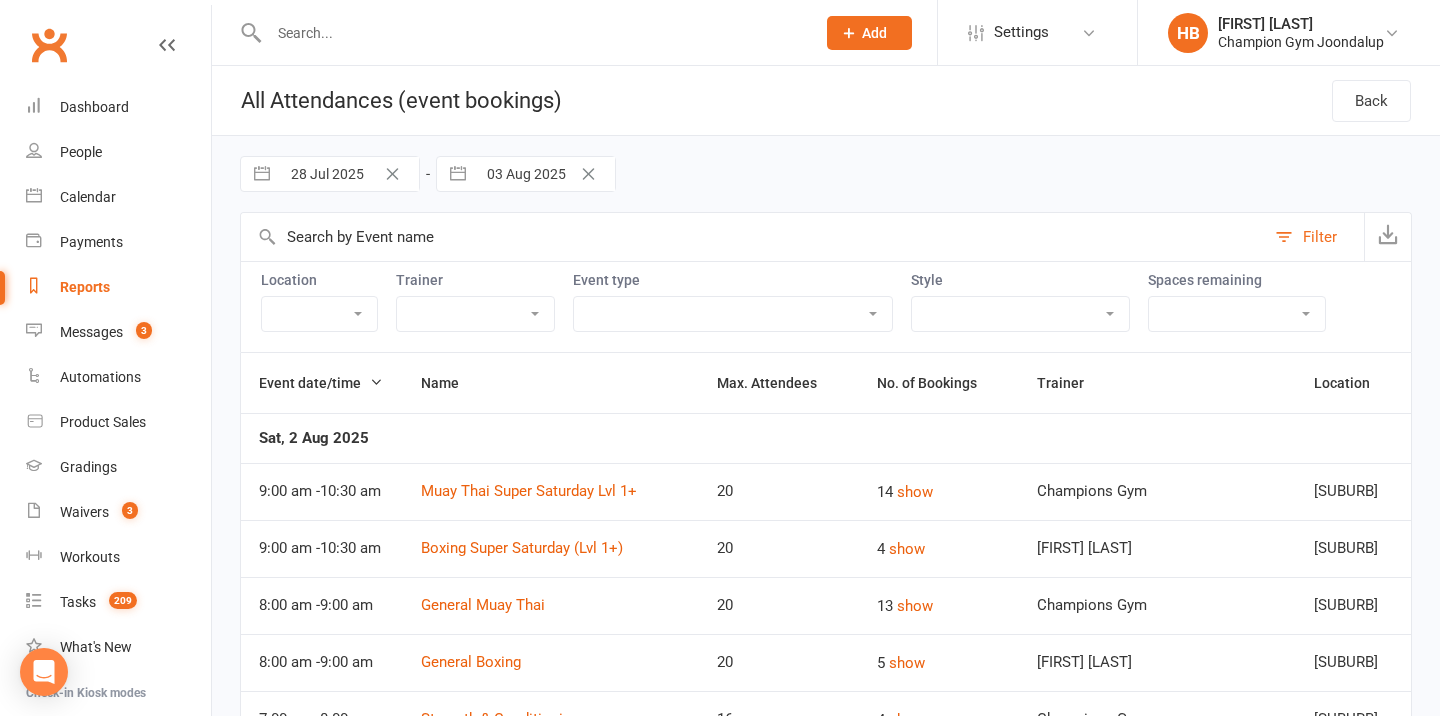 click on "28 Jul 2025" at bounding box center [349, 174] 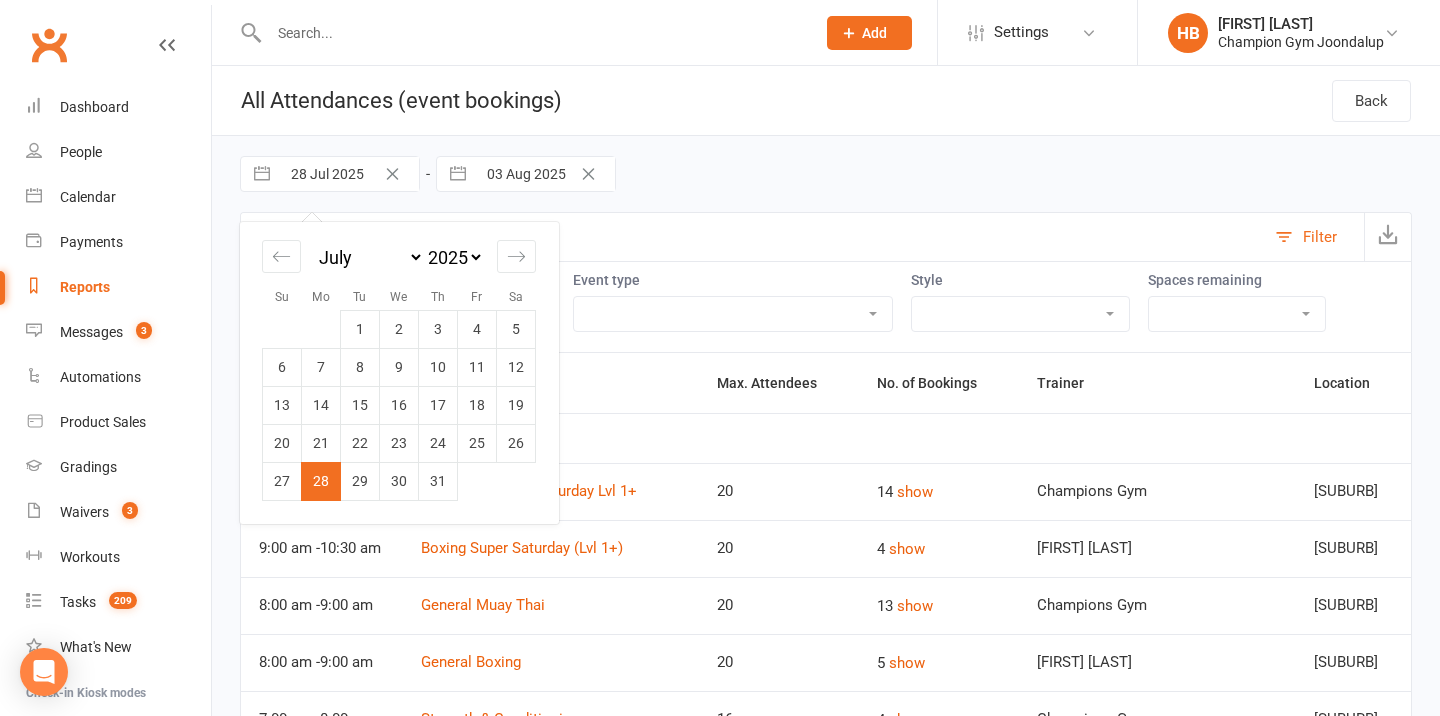 click on "28 Jul 2025 Navigate forward to interact with the calendar and select a date. Press the question mark key to get the keyboard shortcuts for changing dates. Su Mo Tu We Th Fr Sa January February March April May June July August September October November December 2035 2034 2033 2032 2031 2030 2029 2028 2027 2026 2025 2024 2023 2022 2021 2020 2019 2018 2017 2016 2015 2014 2013 2012 2011 2010 2009 2008 2007 2006 2005 2004 2003 2002 2001 2000 1999 1998 1997 1996 1995 1994 1993 1992 1991 1990 1989 1988 1987 1986 1985 1984 1983 1982 1981 1980 1979 1978 1977 1976 1975 1974 1973 1972 1971 1970 1969 1968 1967 1966 1965 1964 1963 1962 1961 1960 1959 1958 1957 1956 1955 1954 1953 1952 1951 1950 1949 1948 1947 1946 1945 1944 1943 1942 1941 1940 1939 1938 1937 1936 1935 1934 1933 1932 1931 1930 1929 1928 1927 1926 1925 1 2 3 4 5 6 7 8 9 10 11 12 13 14 15 16 17 18 19 20 21 22 23 24 25 26 27 28 29 30 January February March April May June July August September October November December 2035 2034 2033 2032 2031 2030 2029 2028" at bounding box center [826, 174] 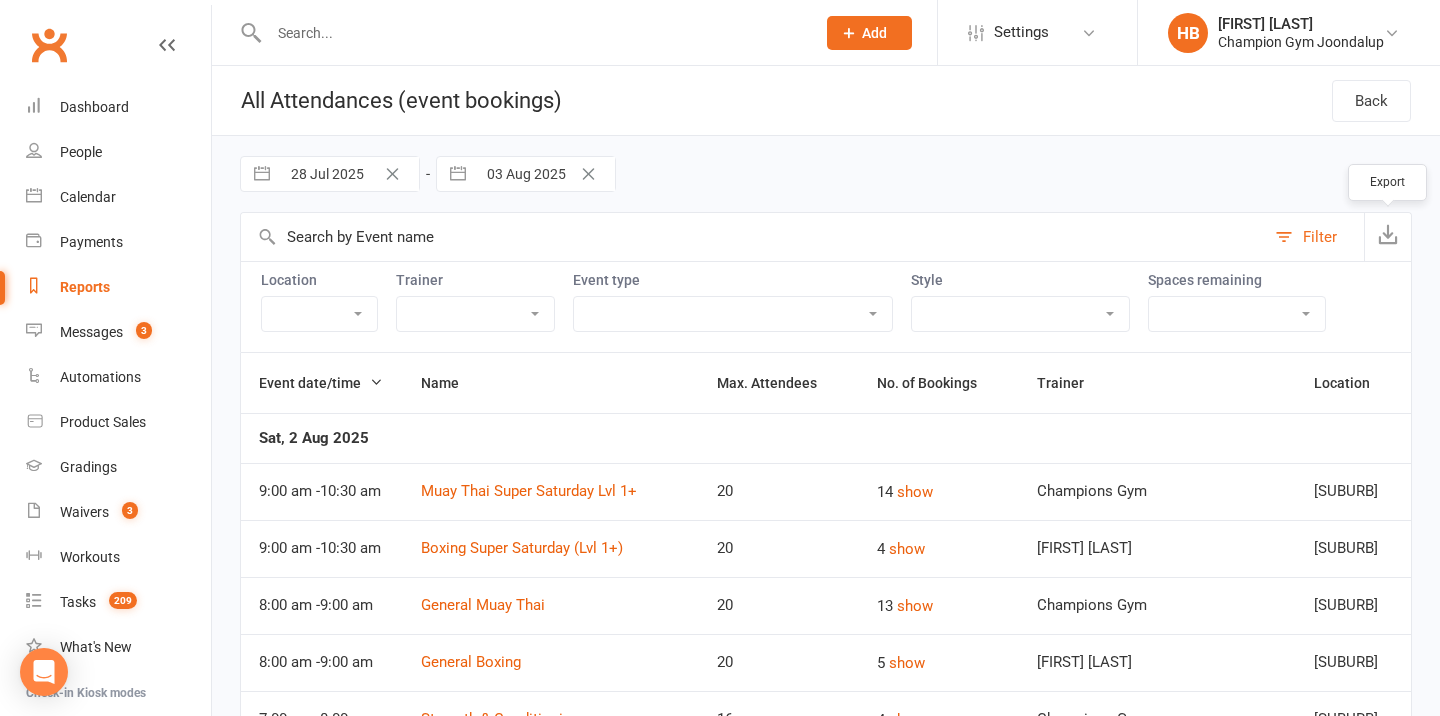click at bounding box center (1387, 237) 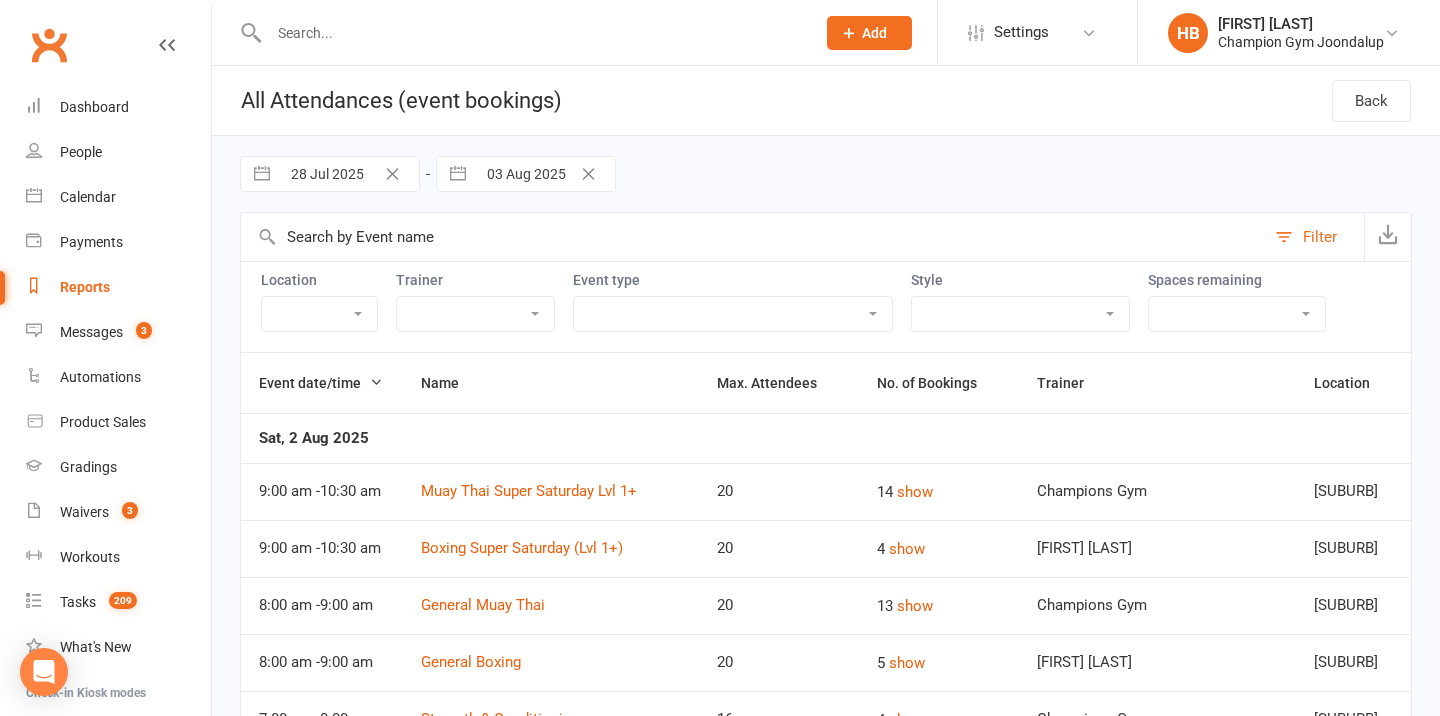 click on "Reports" at bounding box center (118, 287) 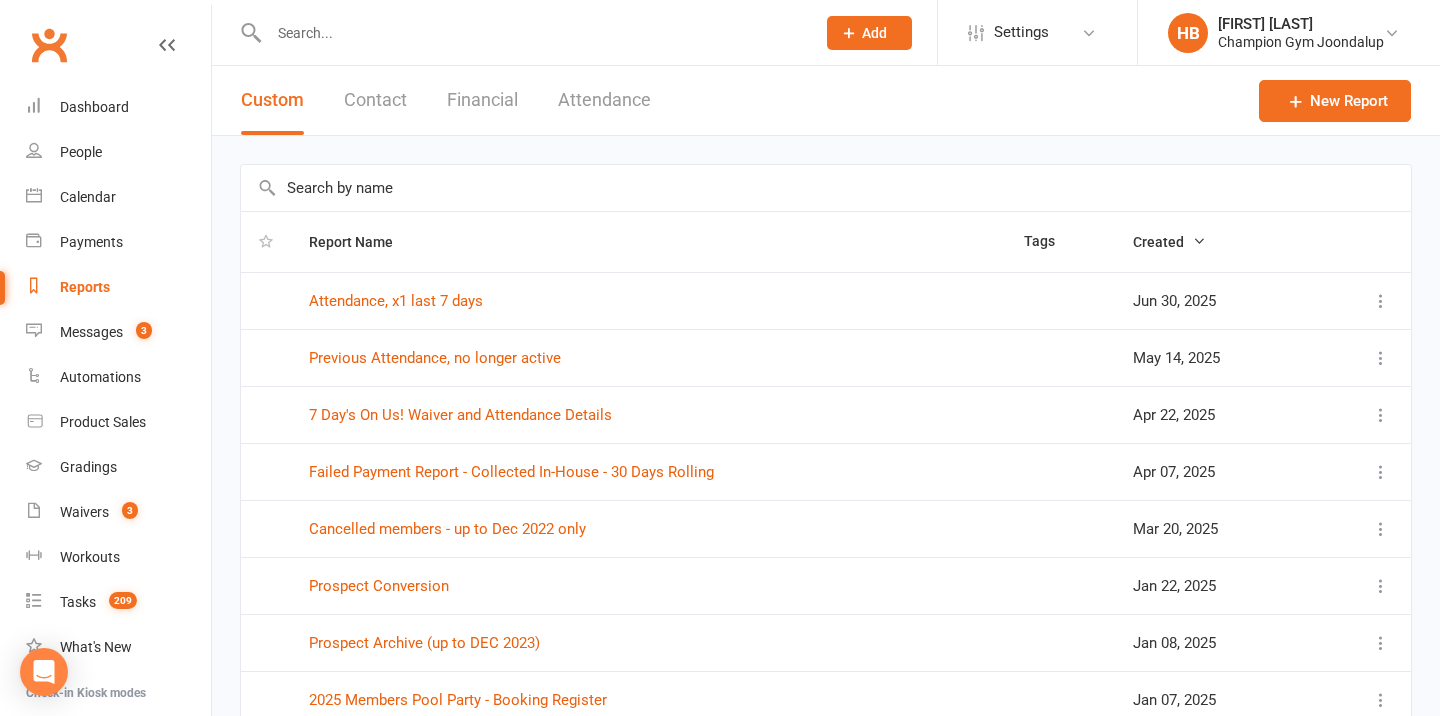 click at bounding box center (826, 188) 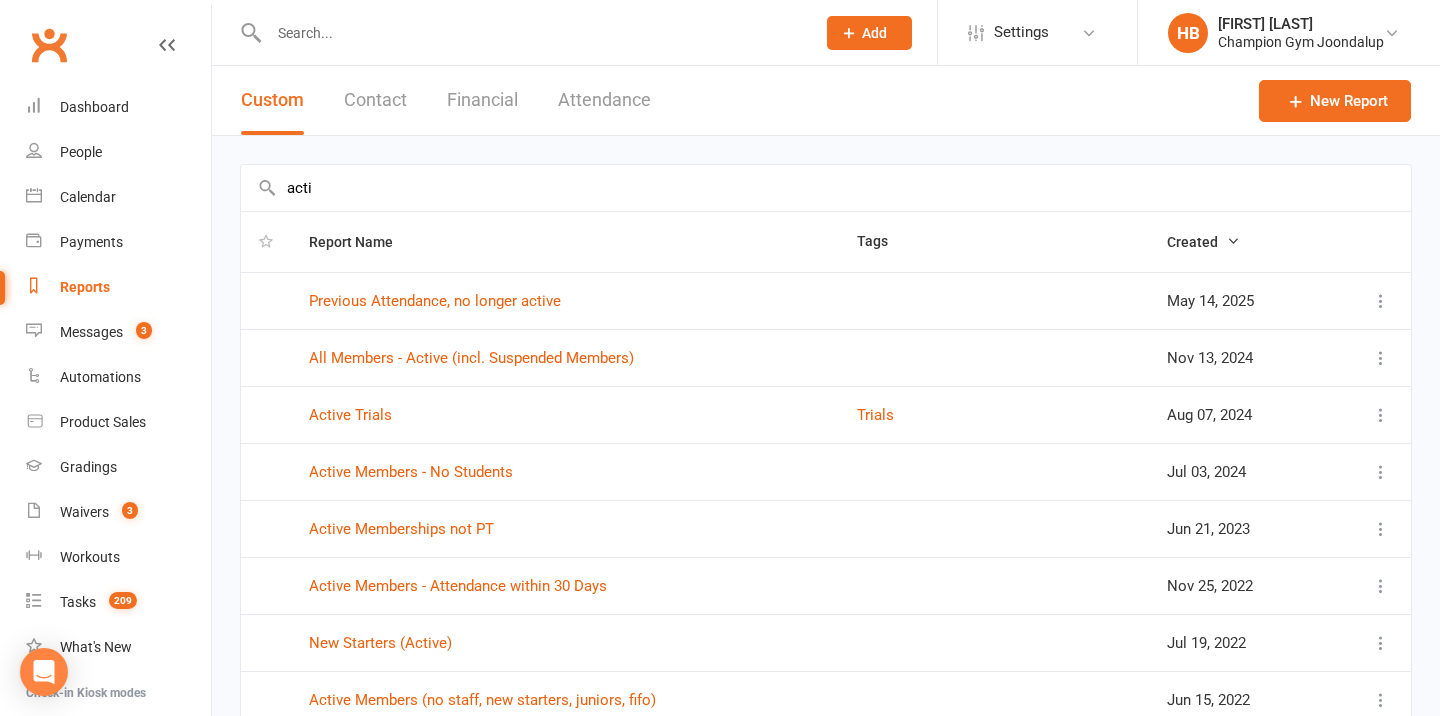 type on "acti" 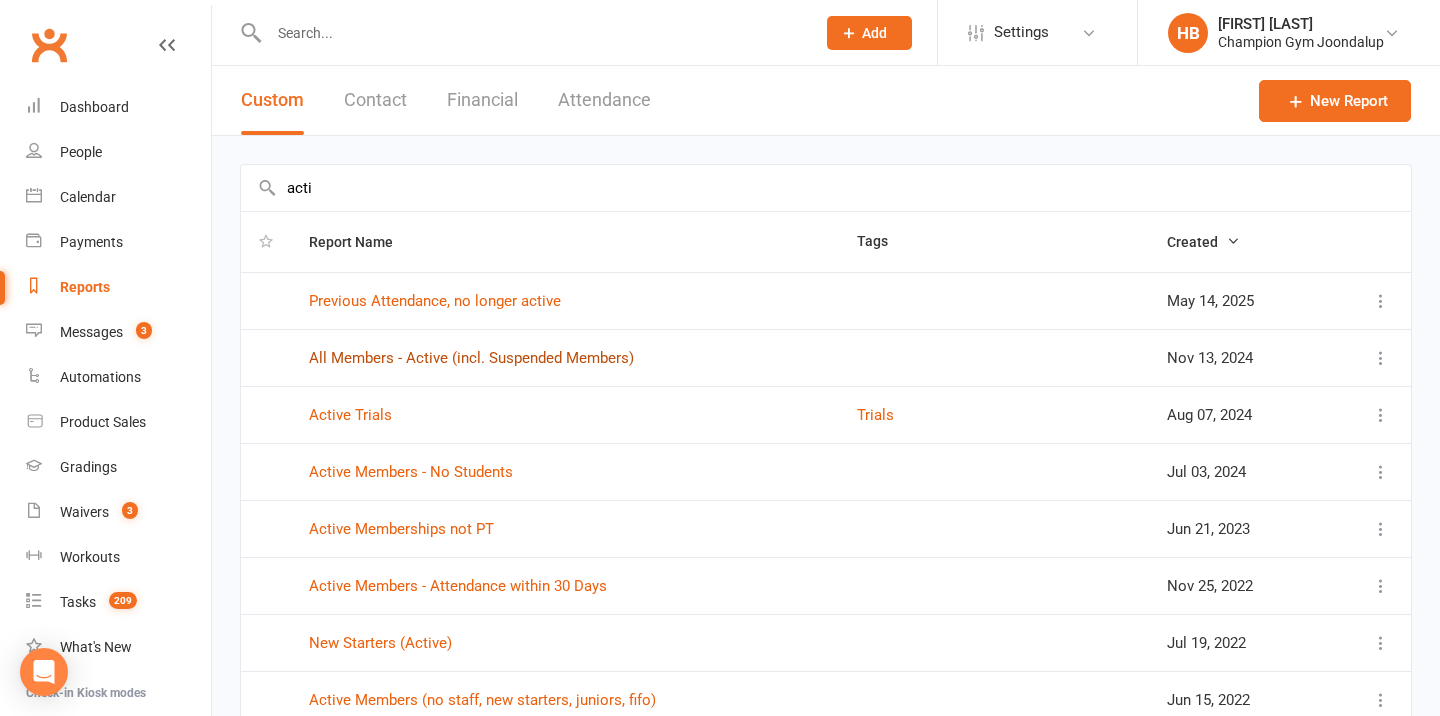click on "All Members - Active (incl. Suspended Members)" at bounding box center (471, 358) 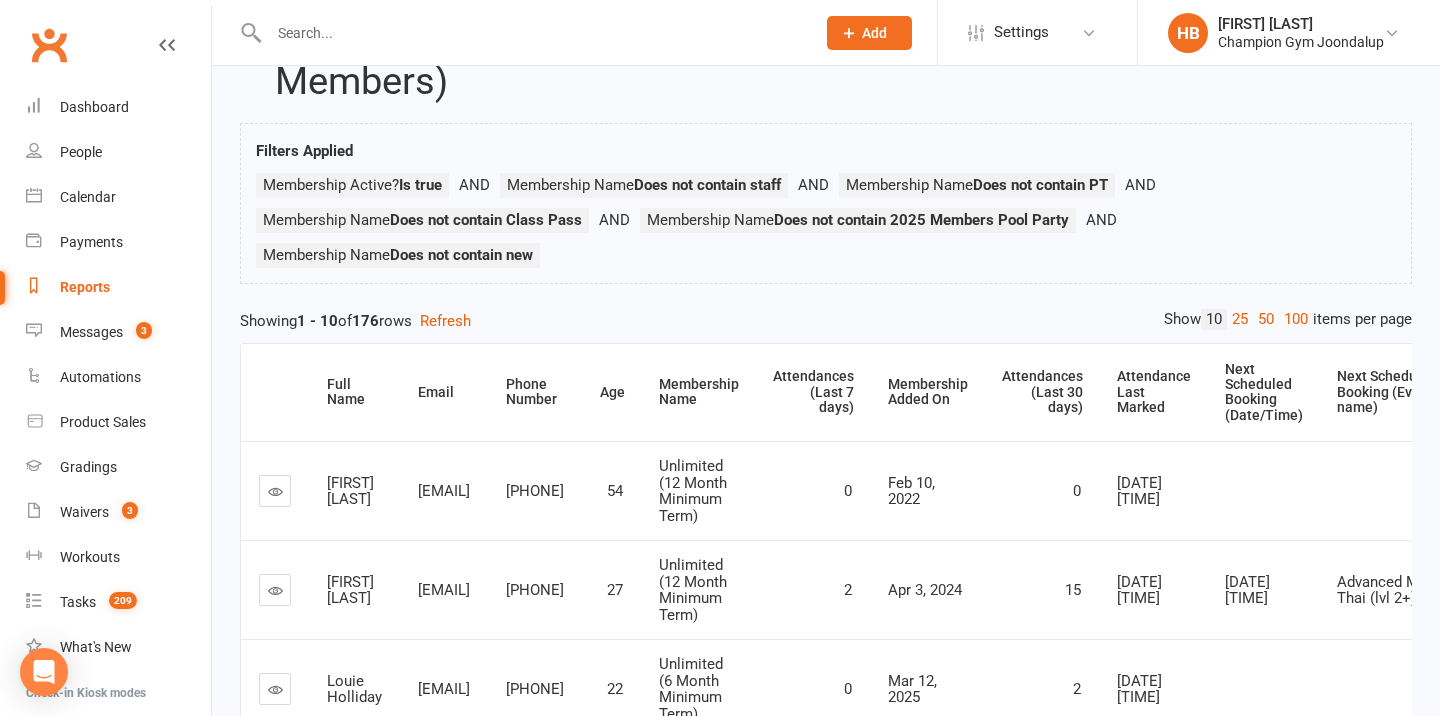 scroll, scrollTop: 92, scrollLeft: 0, axis: vertical 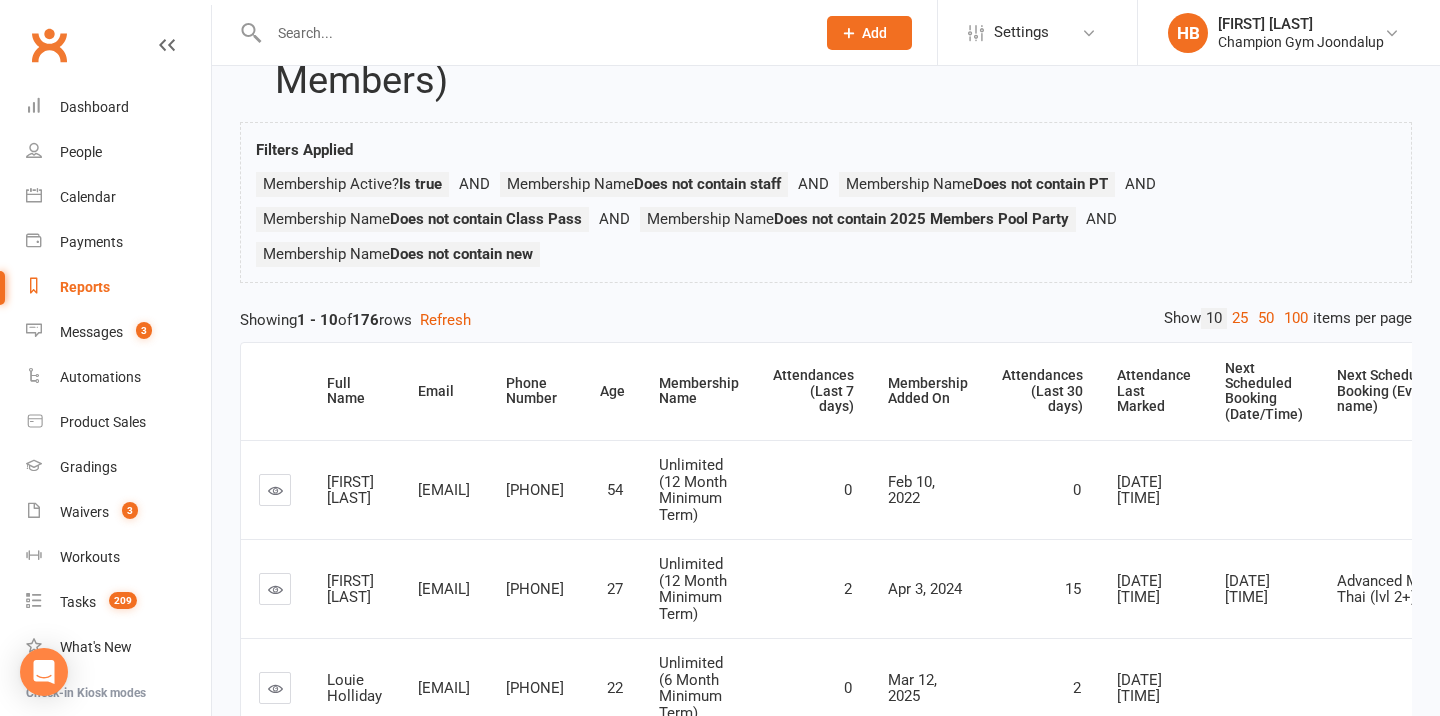 click on "Reports" at bounding box center (85, 287) 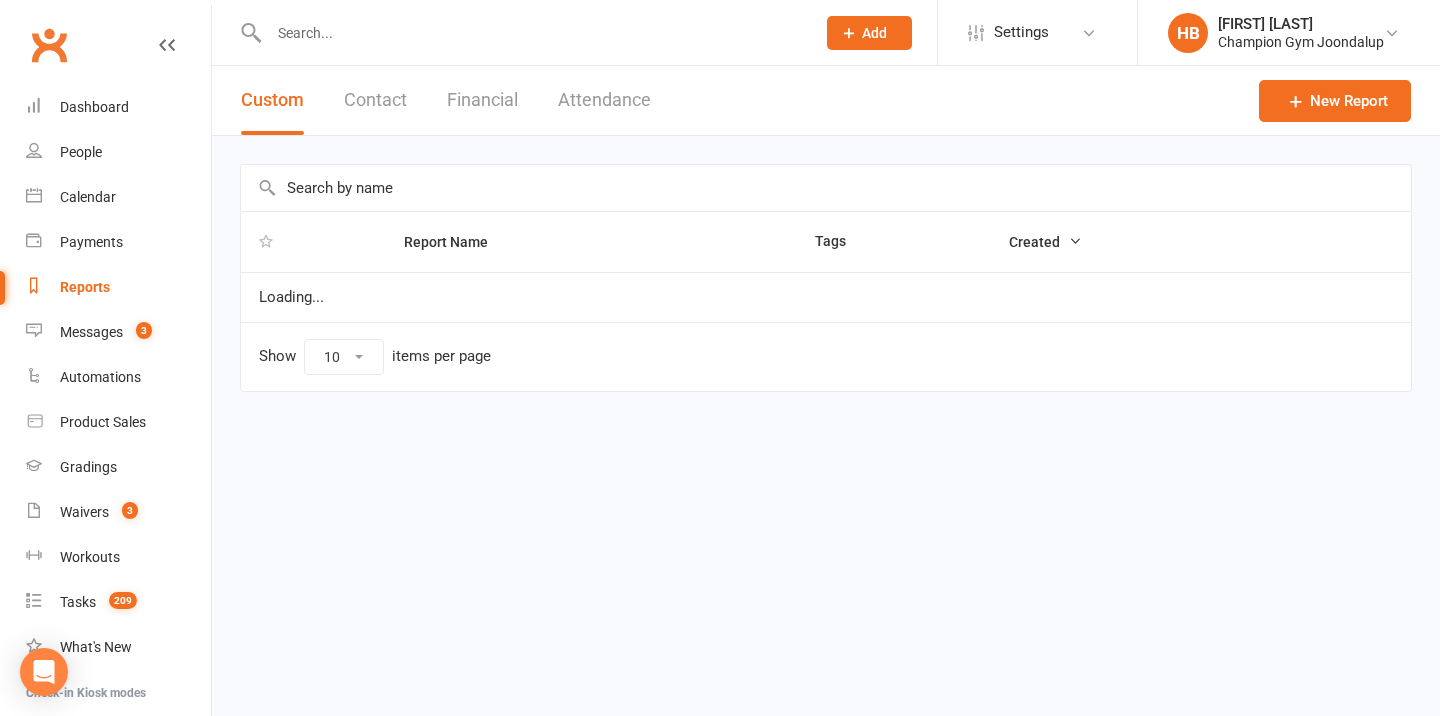 click at bounding box center [826, 188] 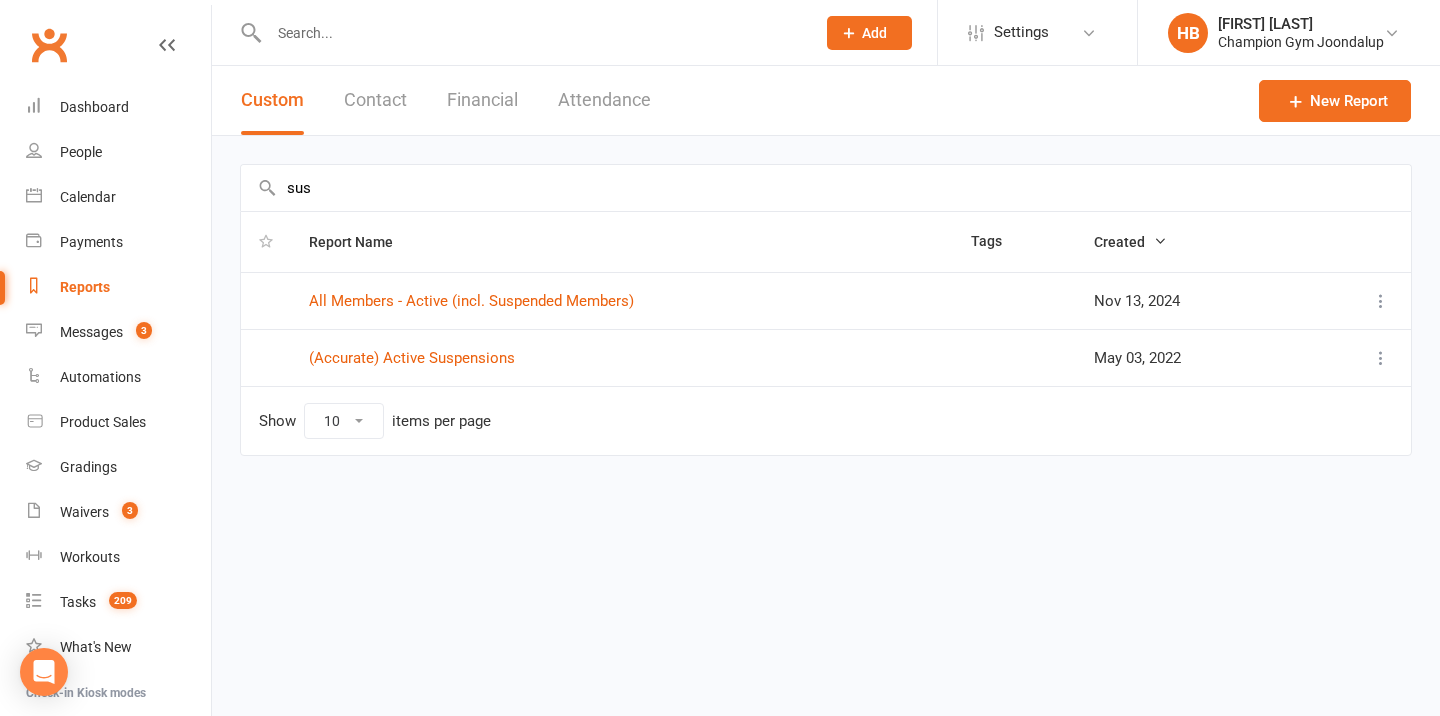 type on "sus" 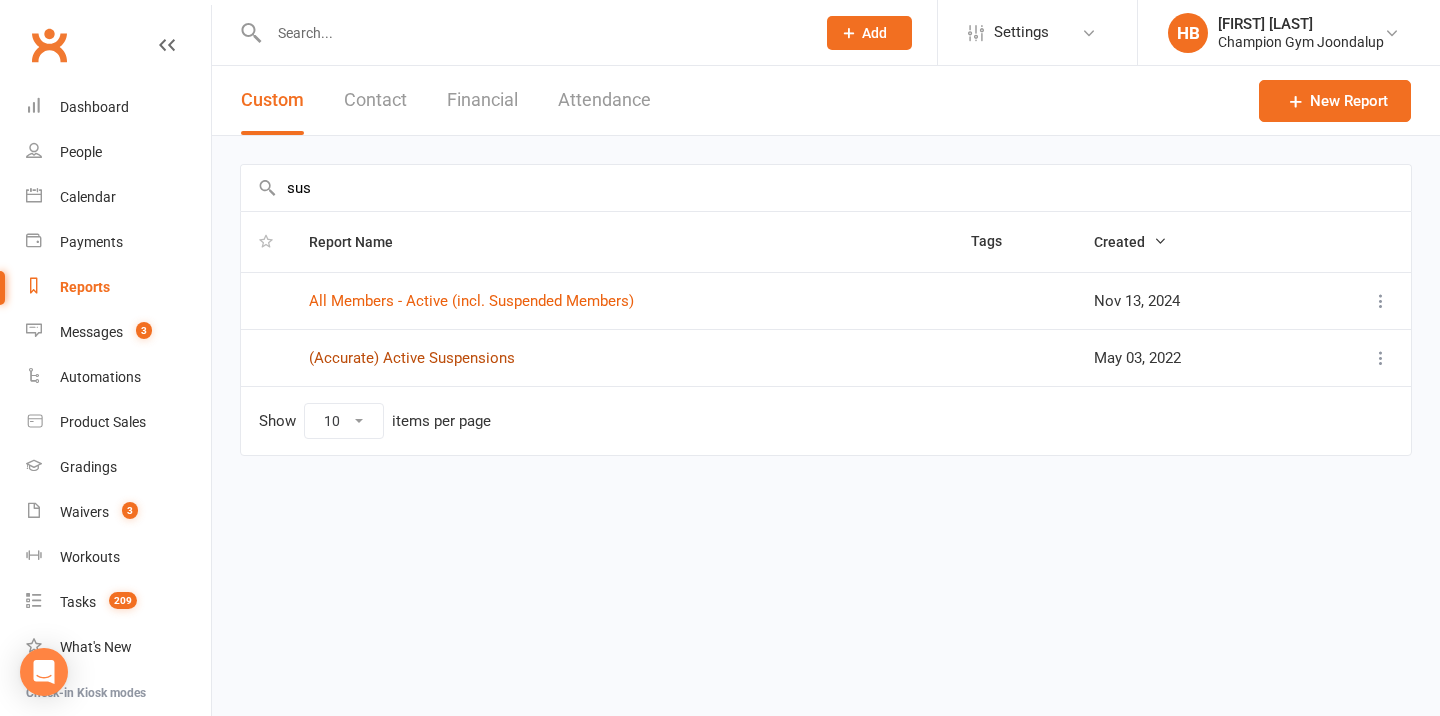 click on "(Accurate) Active Suspensions" at bounding box center [412, 358] 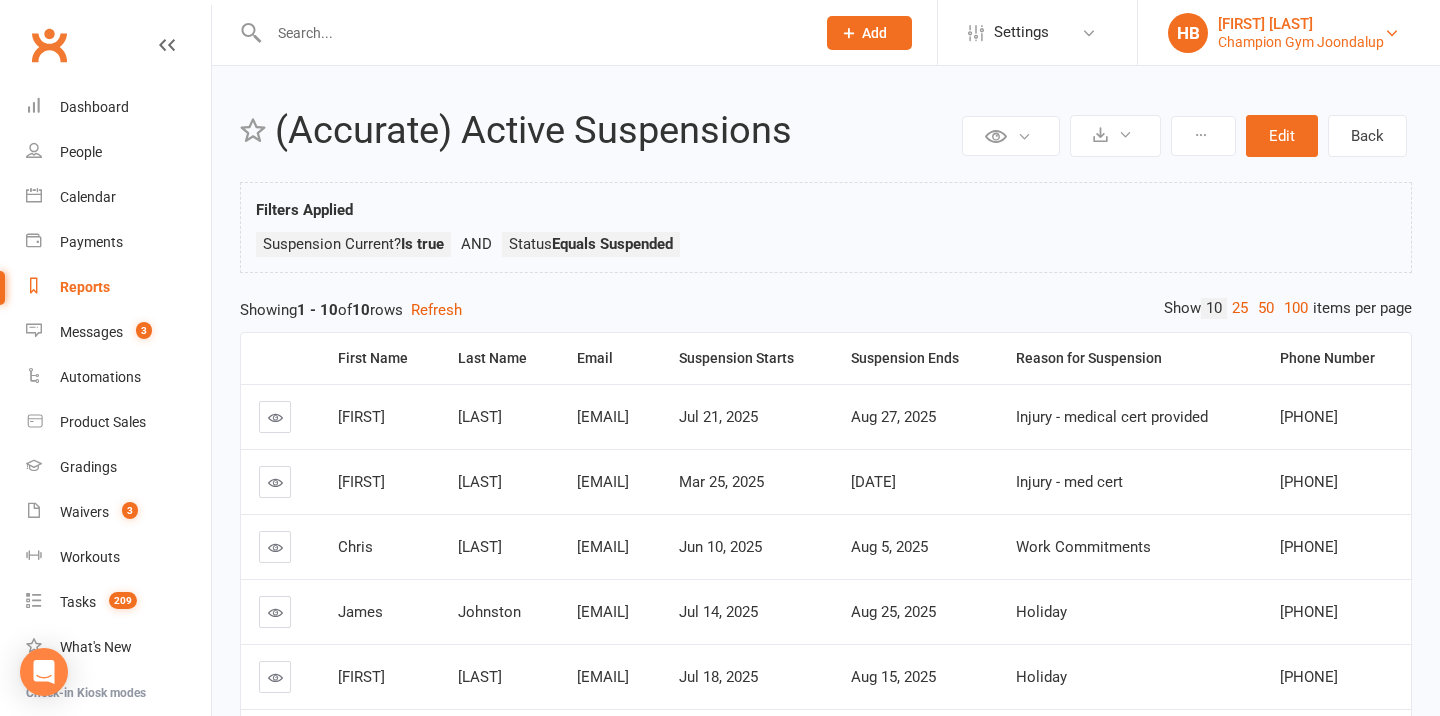 click on "Champion Gym Joondalup" at bounding box center (1301, 42) 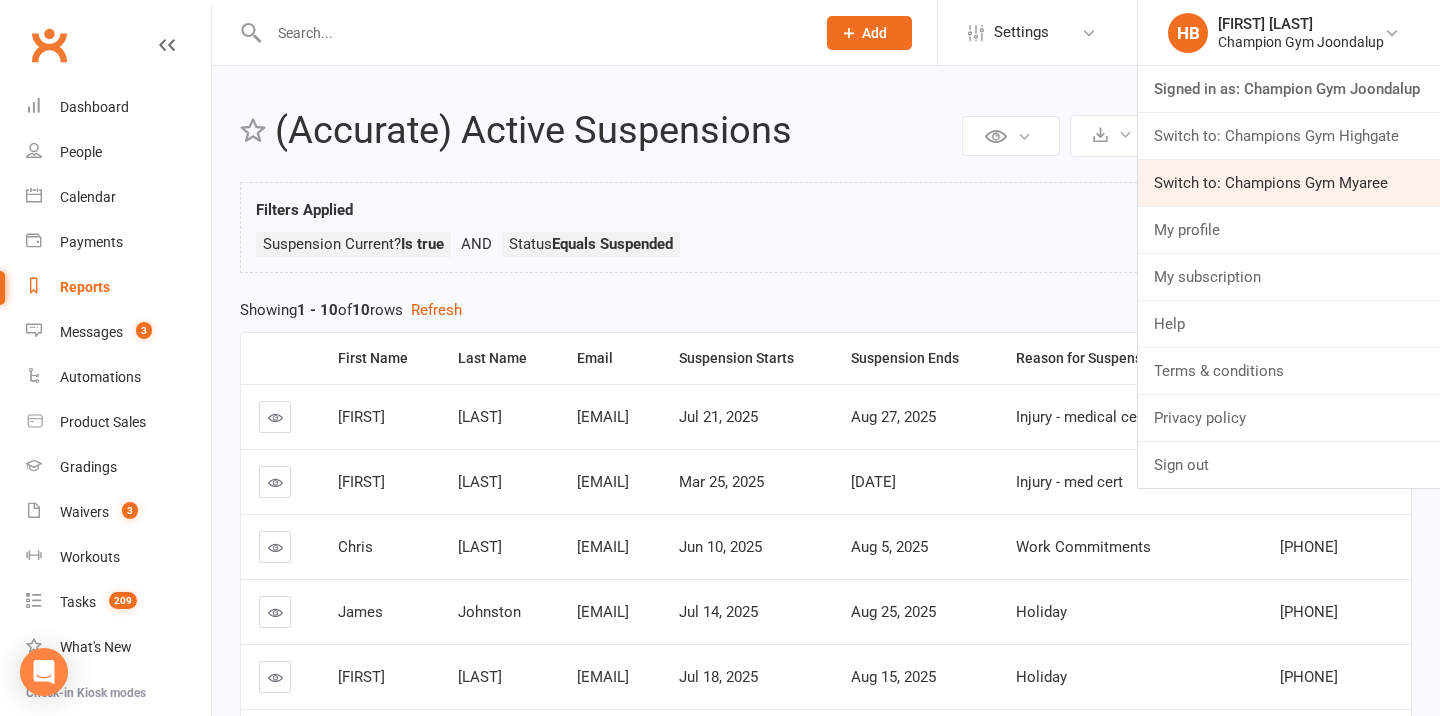 click on "Switch to: Champions Gym Myaree" at bounding box center [1289, 183] 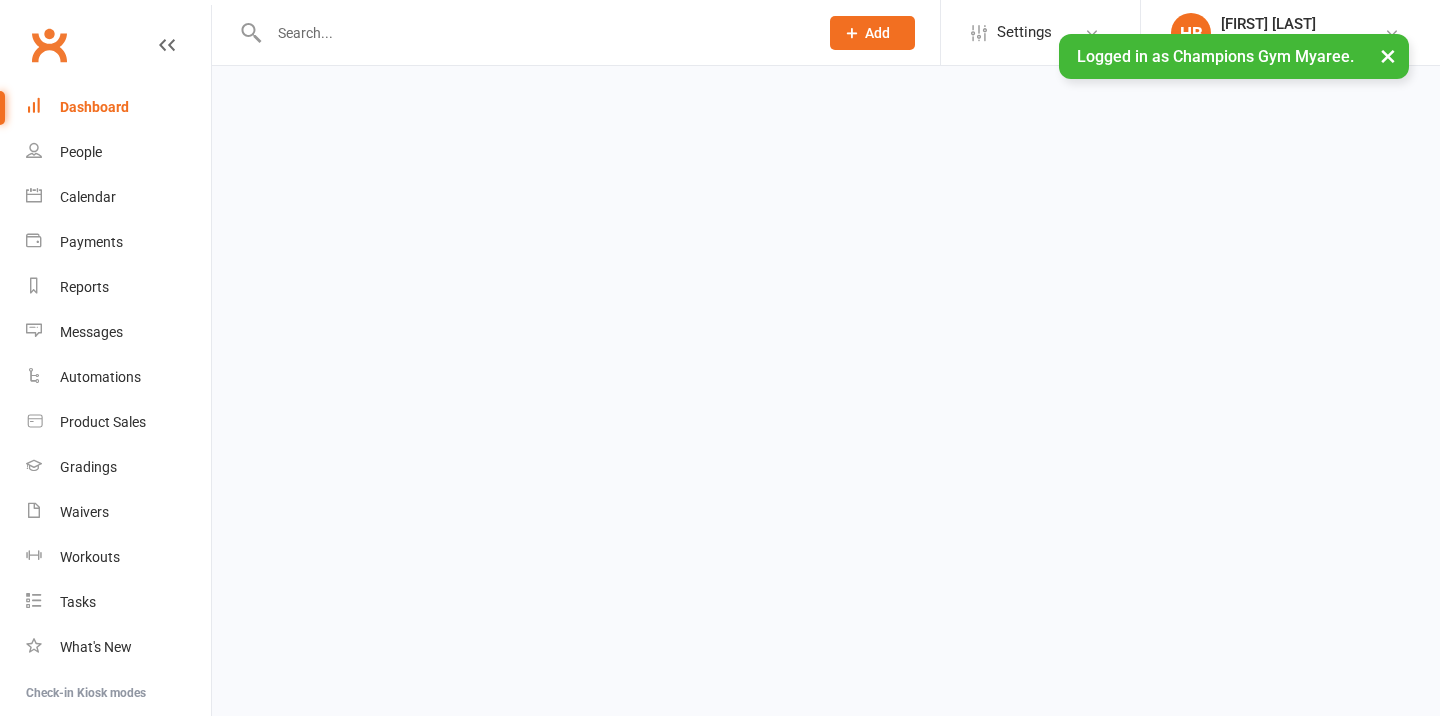 scroll, scrollTop: 0, scrollLeft: 0, axis: both 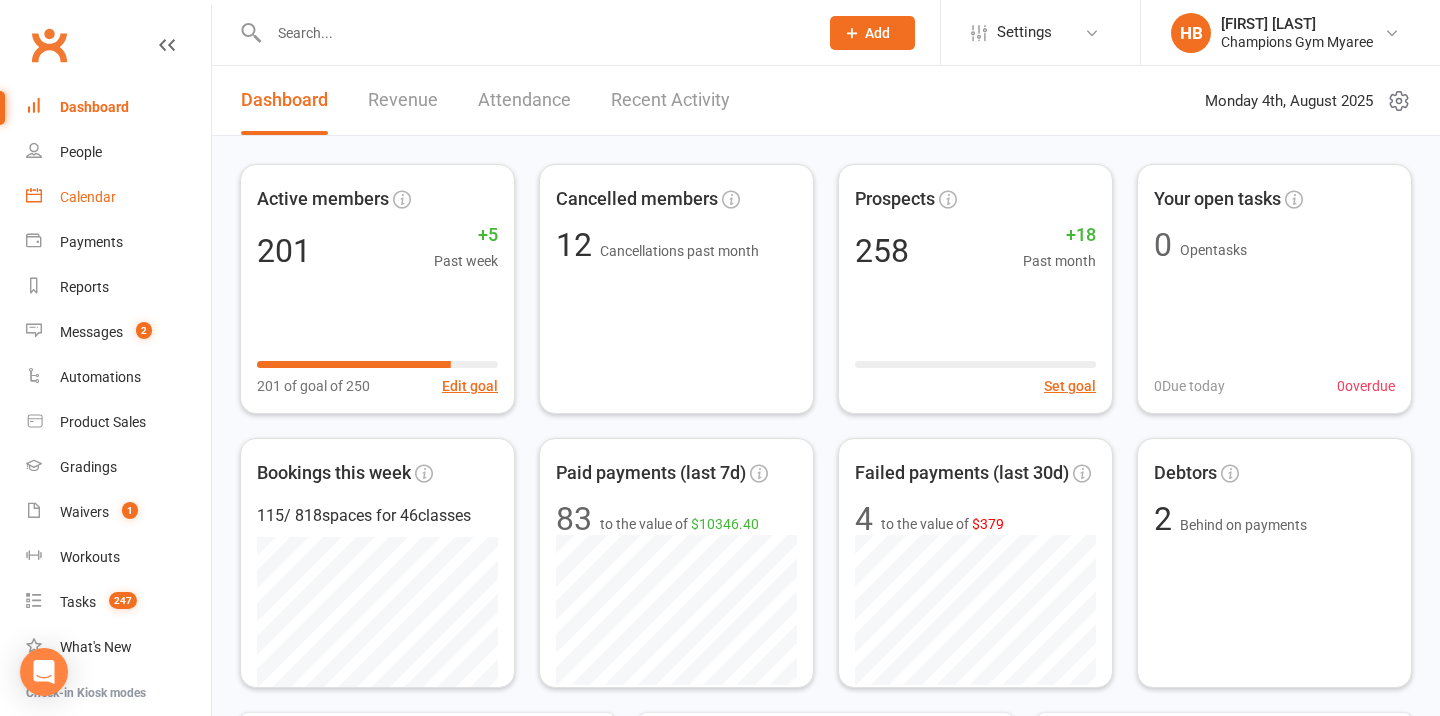 click on "Calendar" at bounding box center (118, 197) 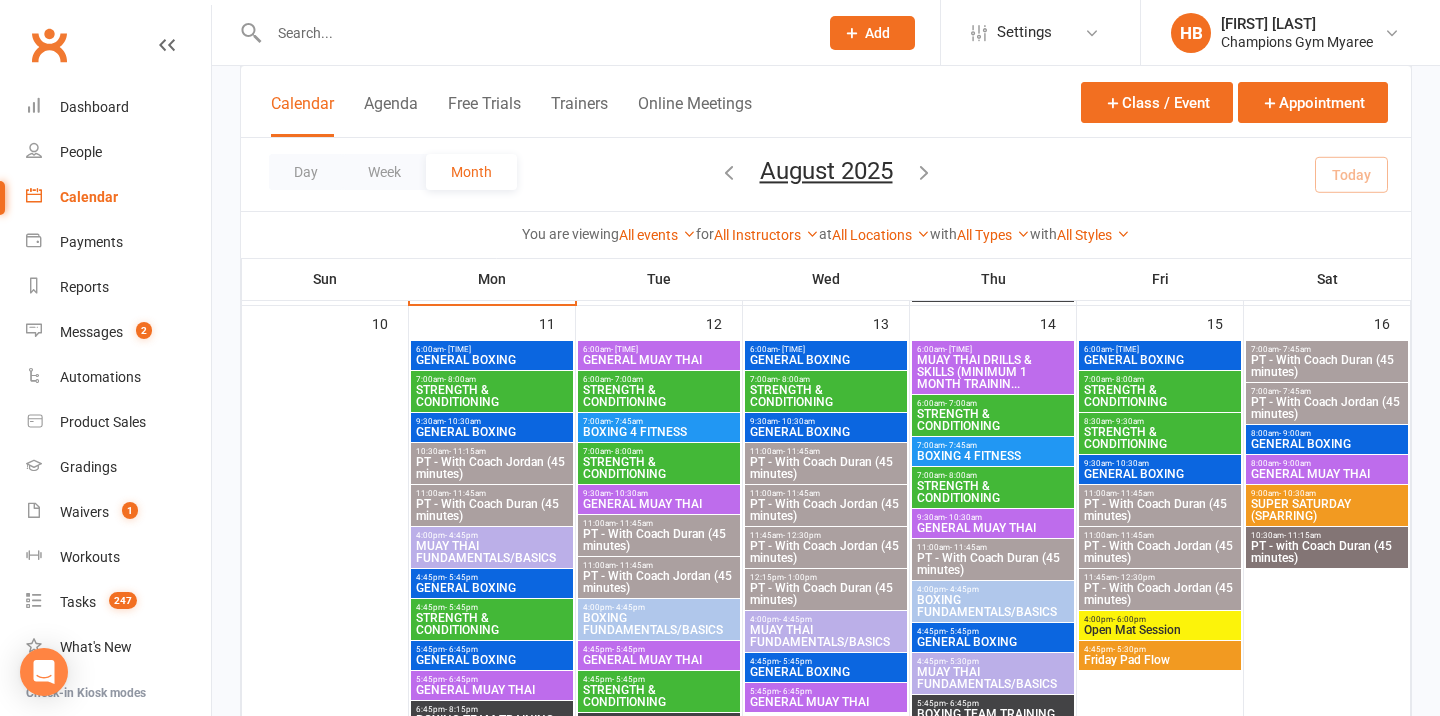 scroll, scrollTop: 1233, scrollLeft: 0, axis: vertical 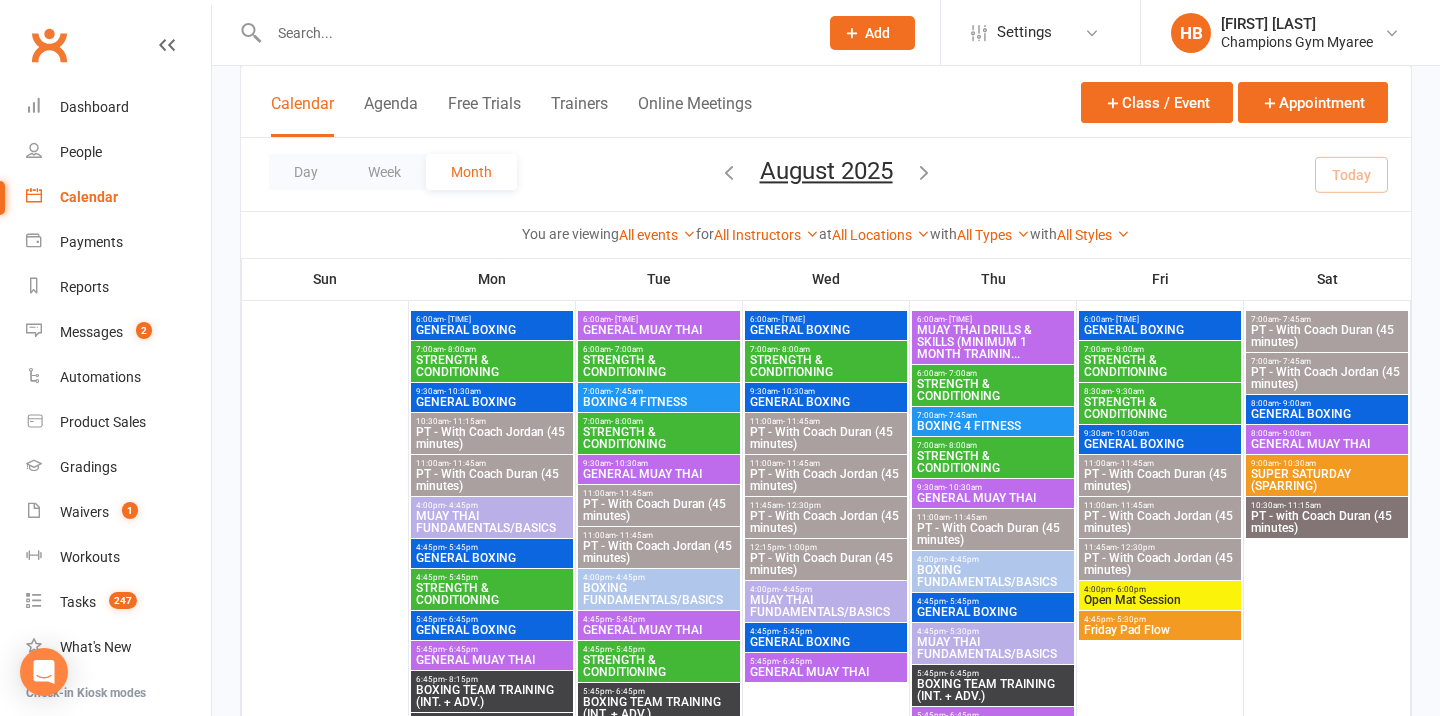 click on "PT - With Coach Jordan (45 minutes)" at bounding box center (492, 438) 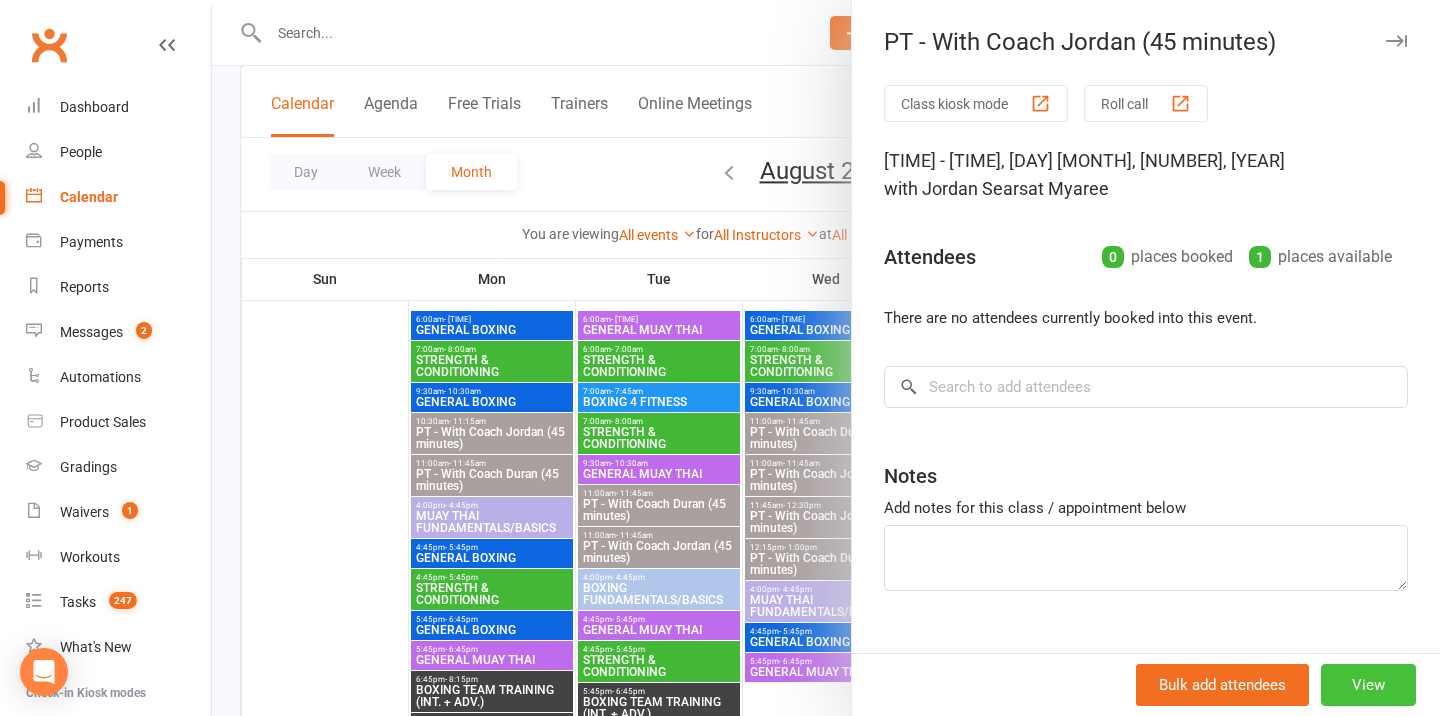 click on "View" at bounding box center (1368, 685) 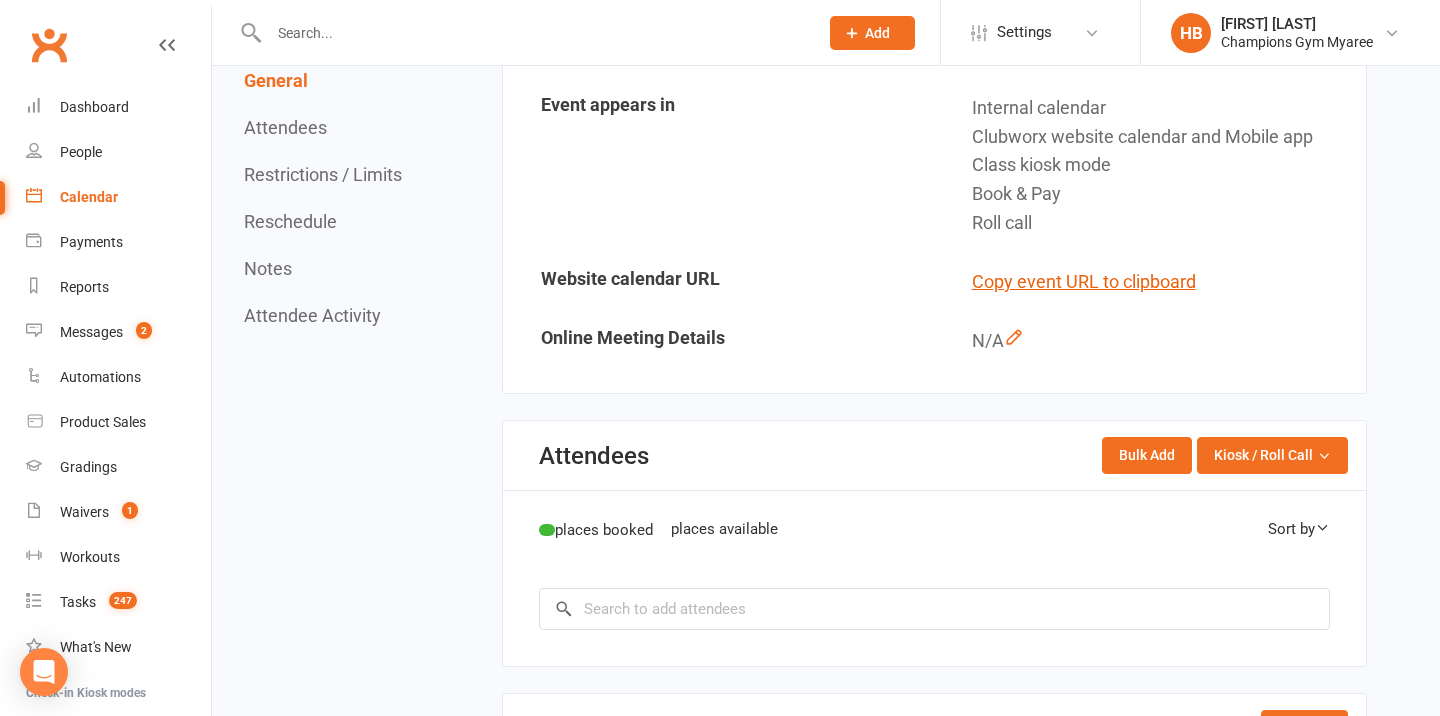 scroll, scrollTop: 0, scrollLeft: 0, axis: both 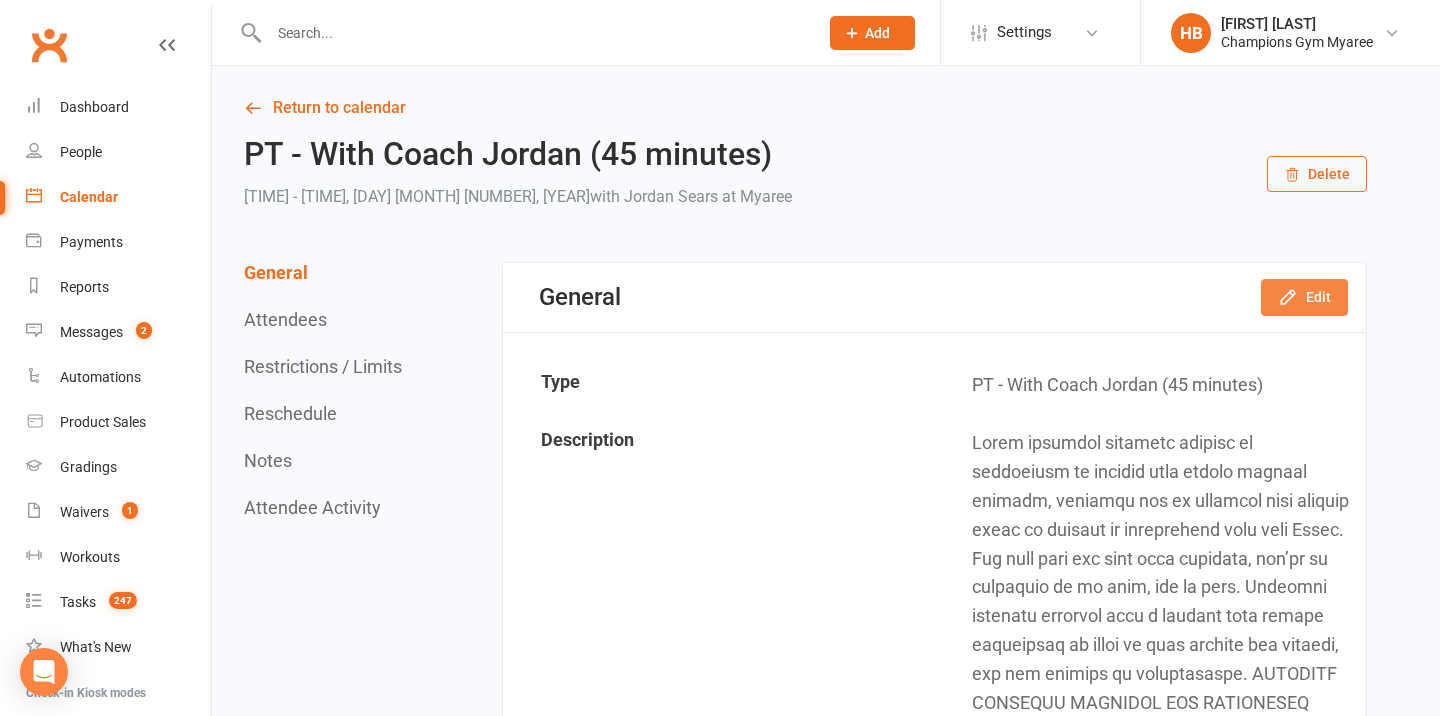 click on "Edit" at bounding box center (1304, 297) 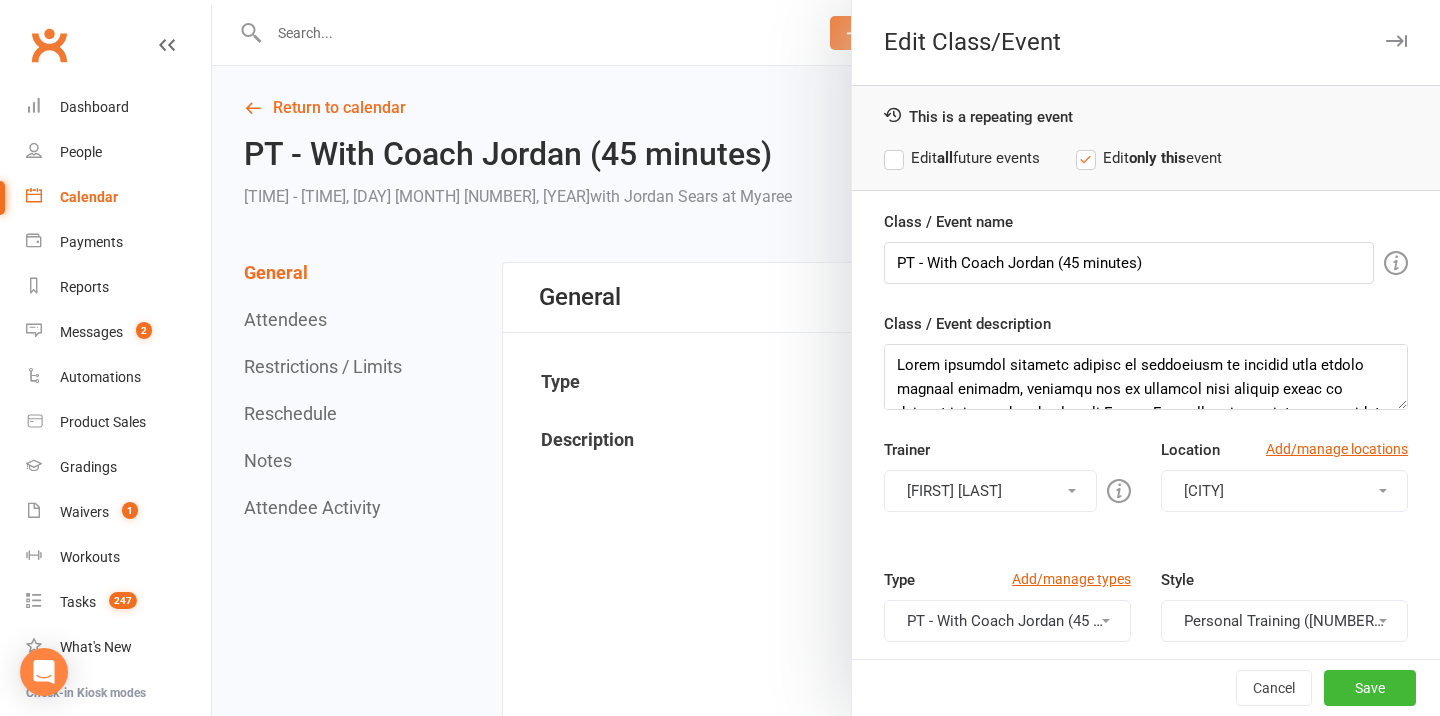 click at bounding box center [1396, 41] 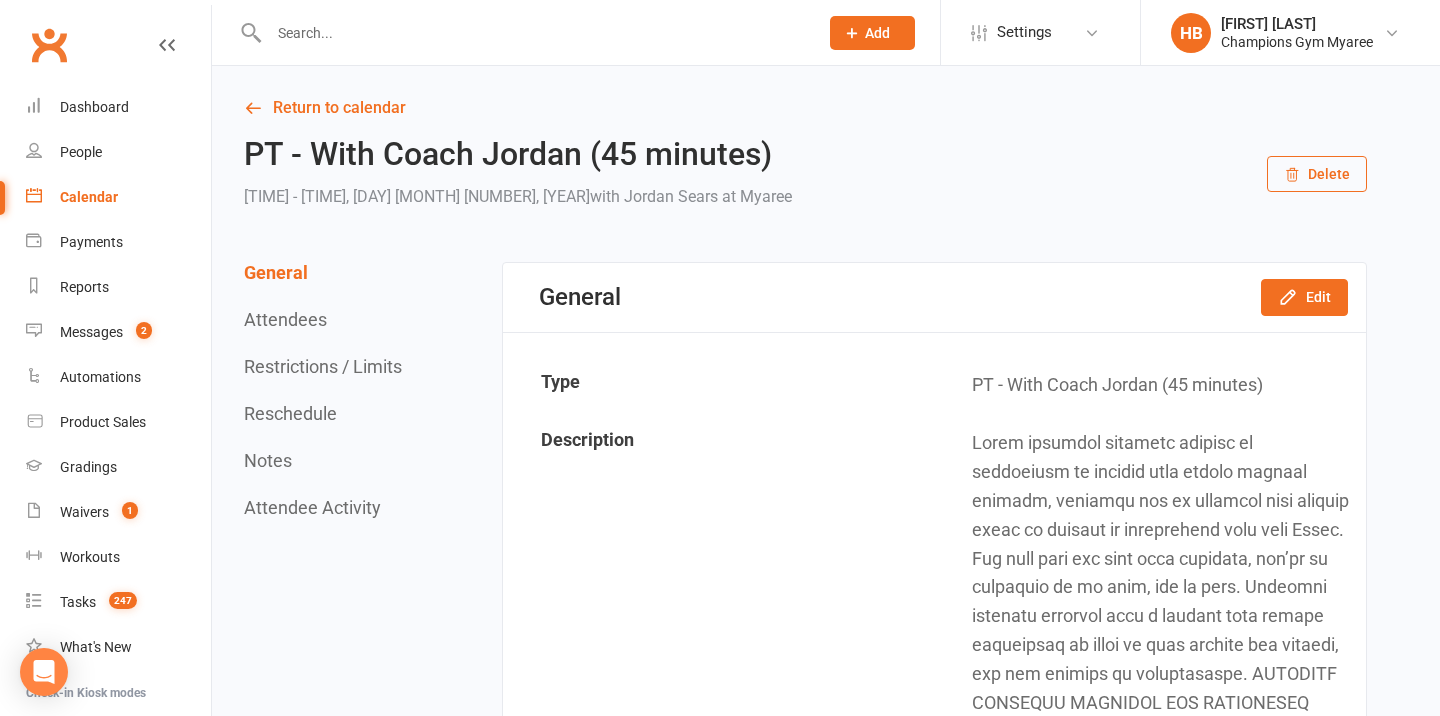 click on "General Attendees Restrictions / Limits Reschedule Notes Attendee Activity" at bounding box center (325, 390) 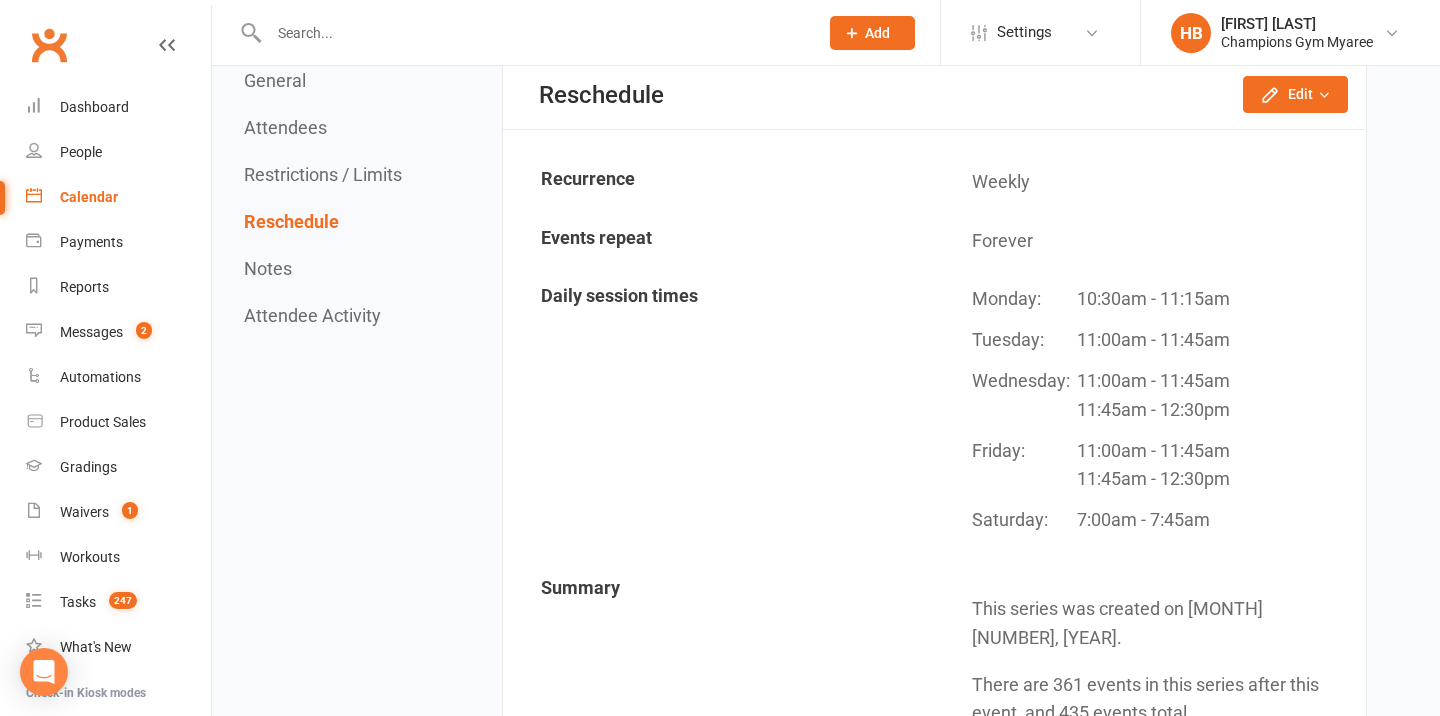 scroll, scrollTop: 2437, scrollLeft: 0, axis: vertical 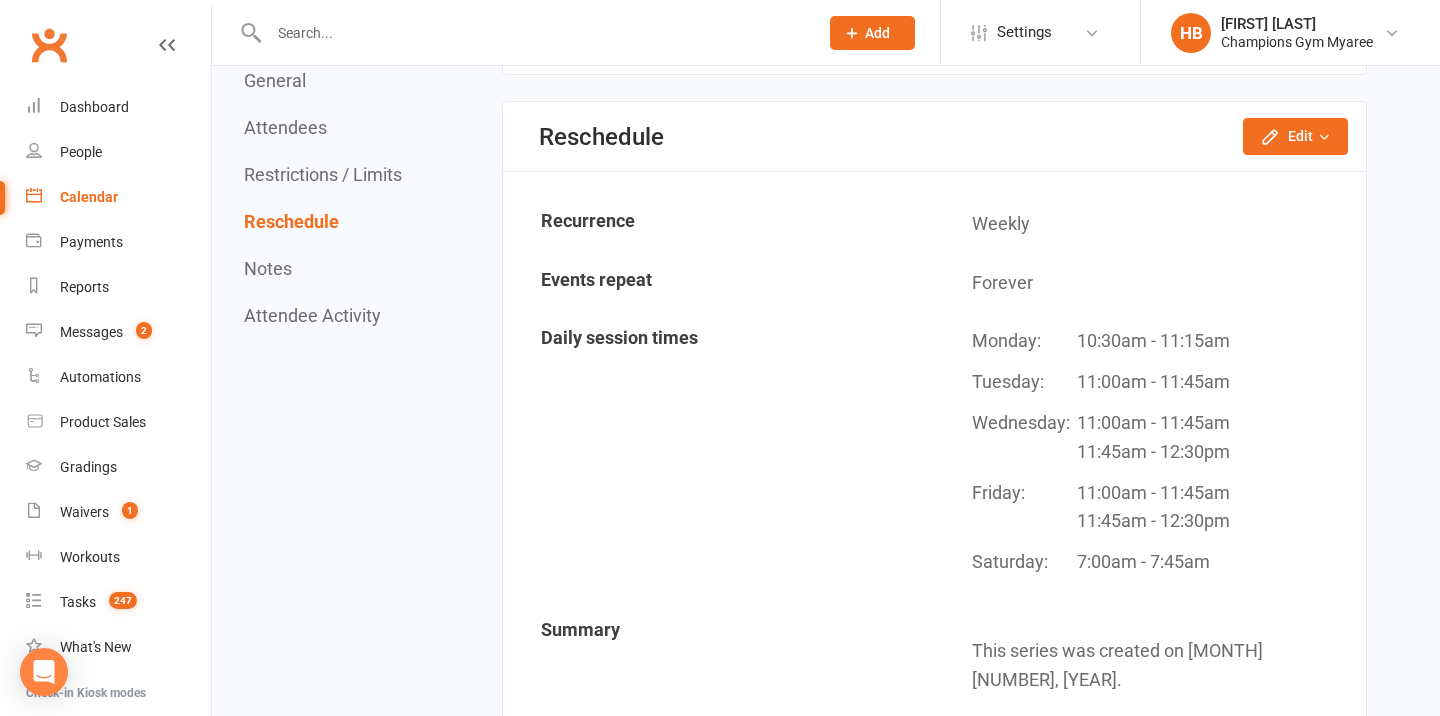 click on "Reschedule Edit  Reschedule this event only Move weekly session times Change recurrence frequency Change repeat limit" 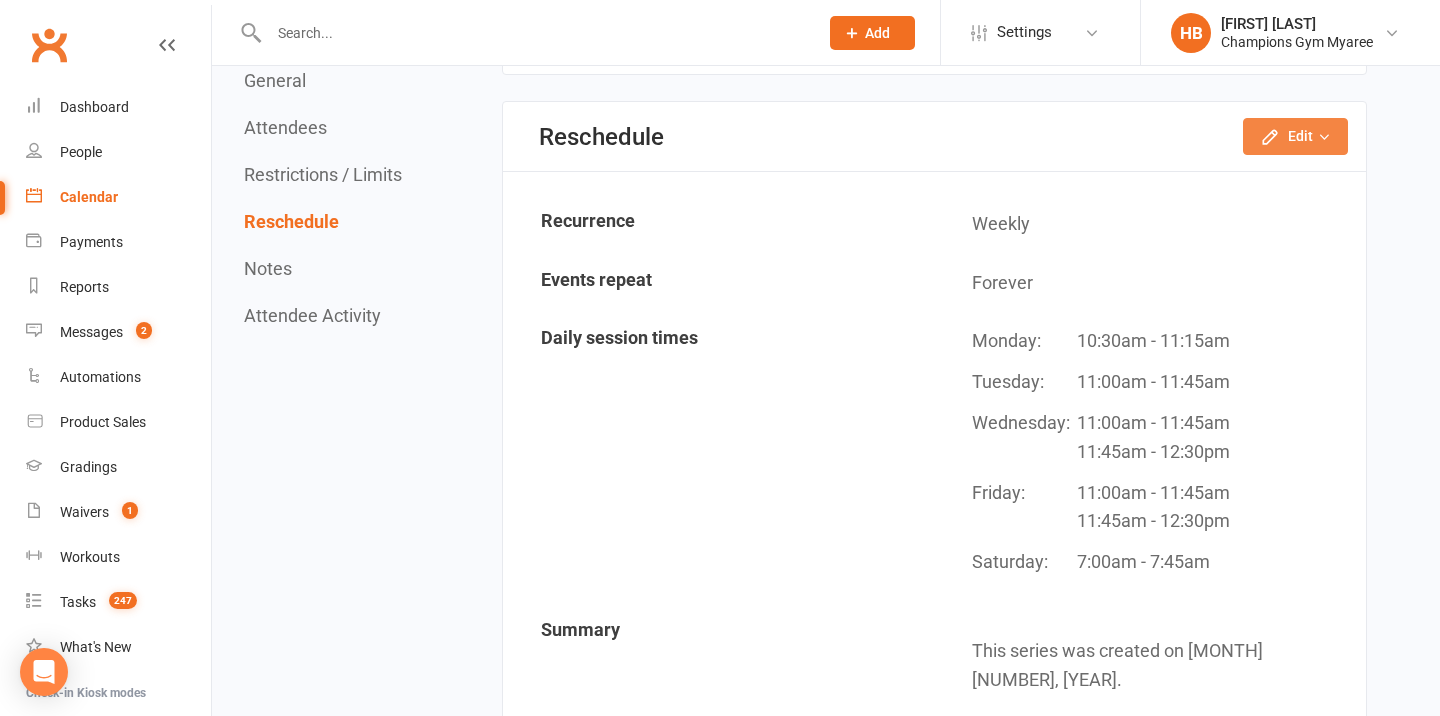 click on "Edit" 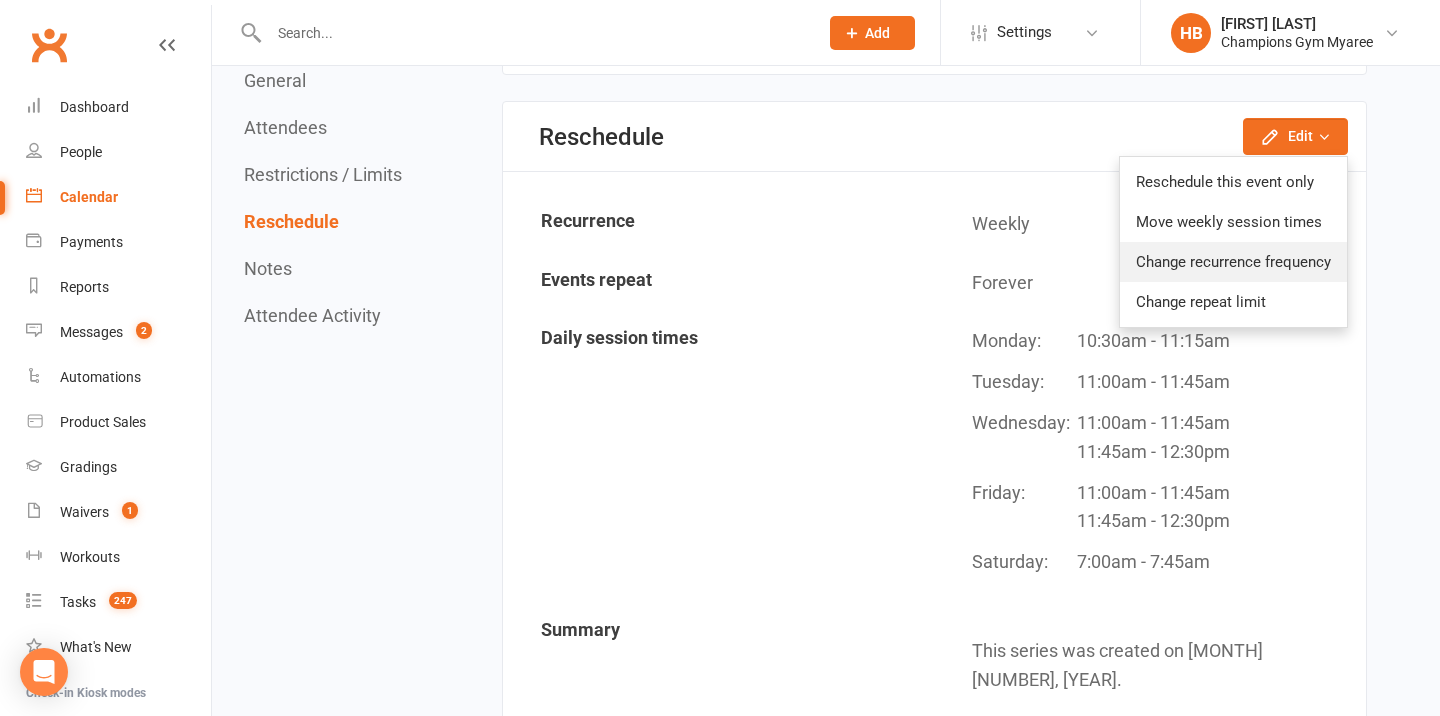 click on "Change recurrence frequency" 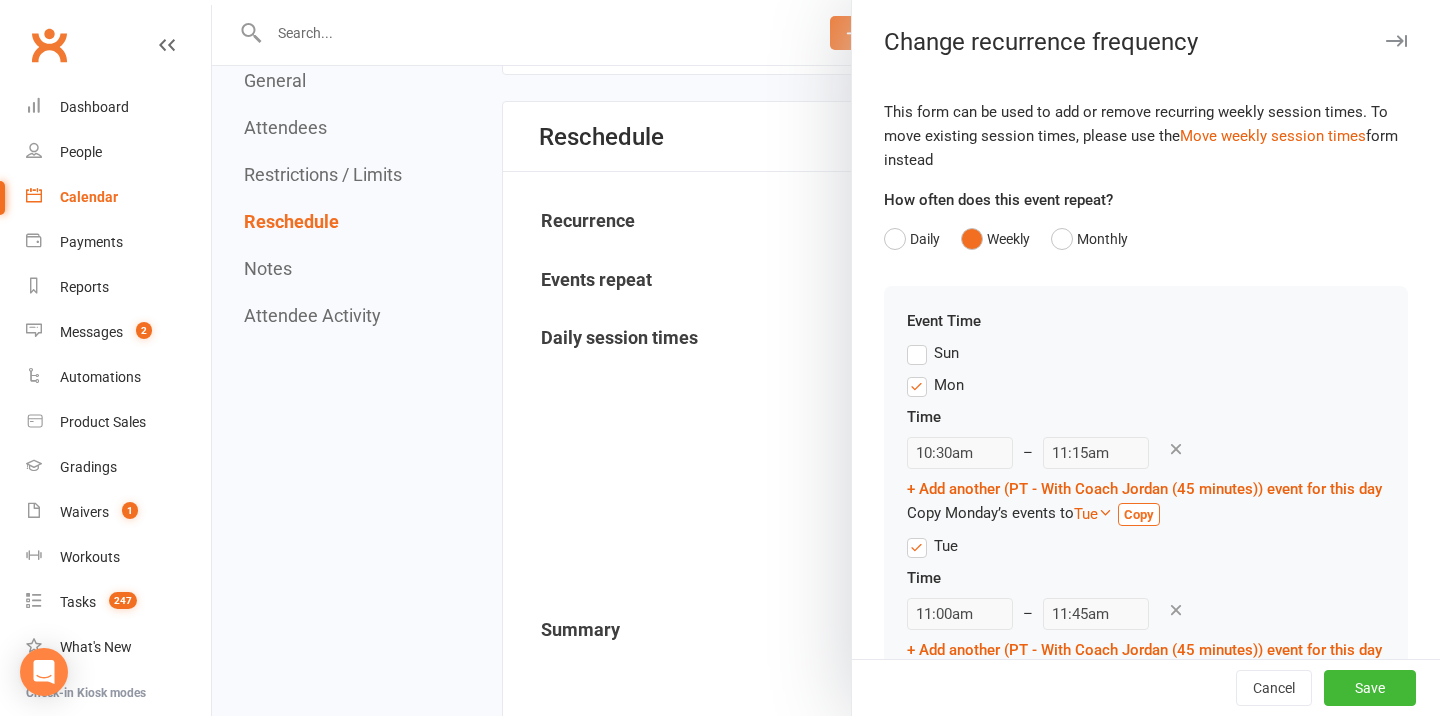 click at bounding box center (1176, 449) 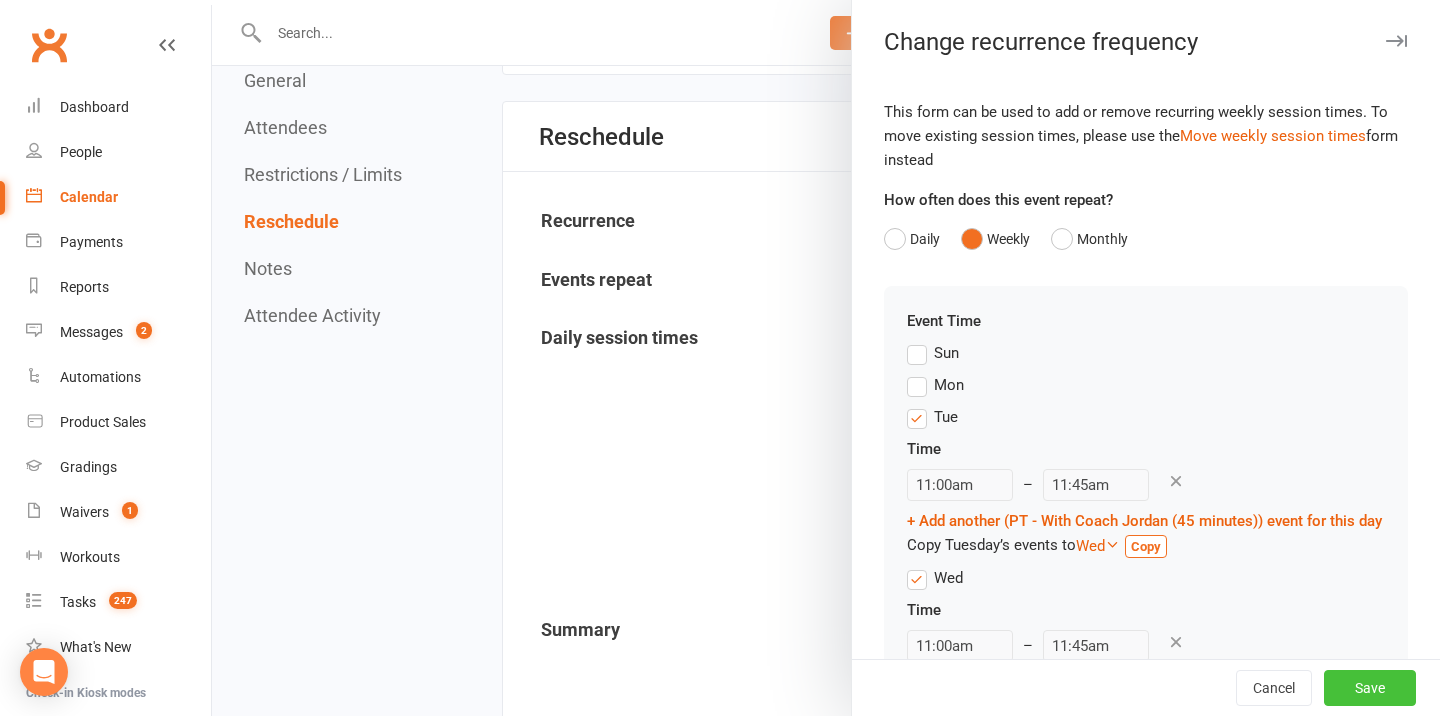 click on "Save" at bounding box center [1370, 688] 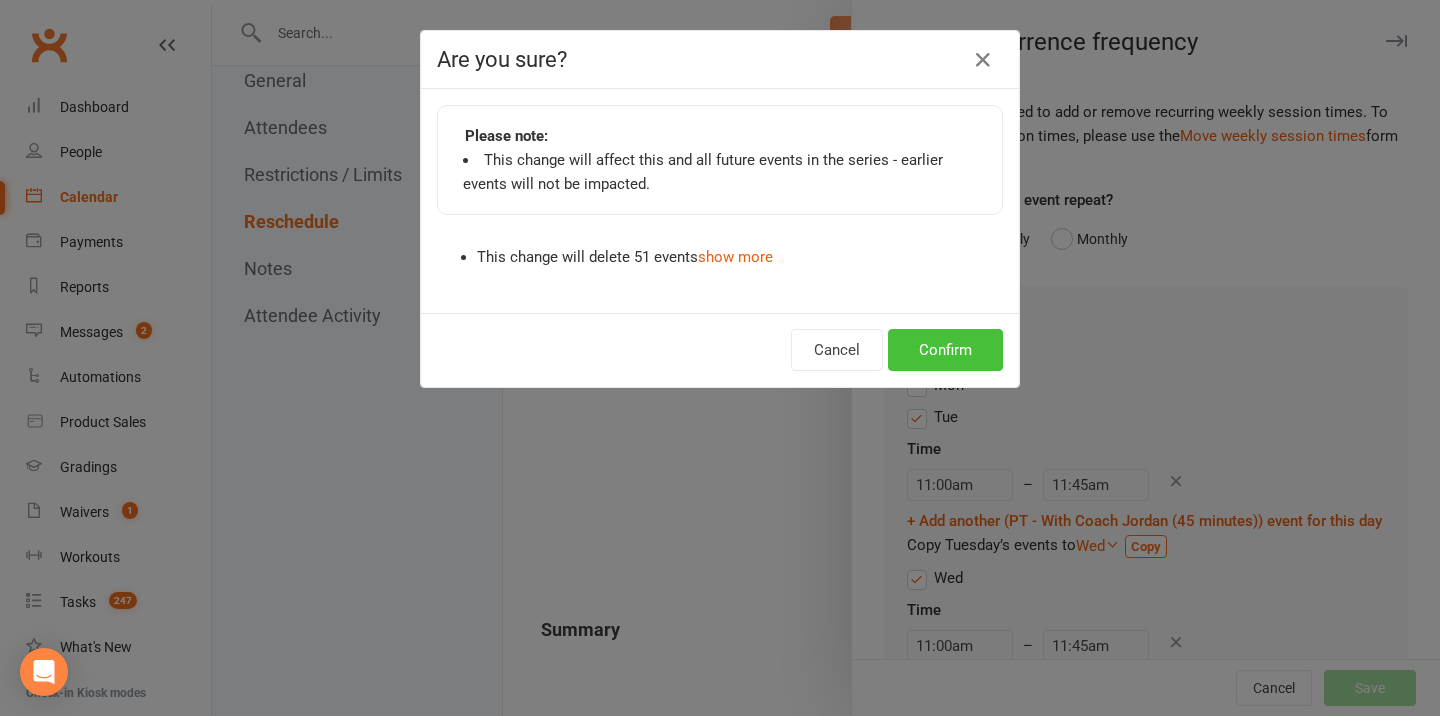 click on "Confirm" at bounding box center [945, 350] 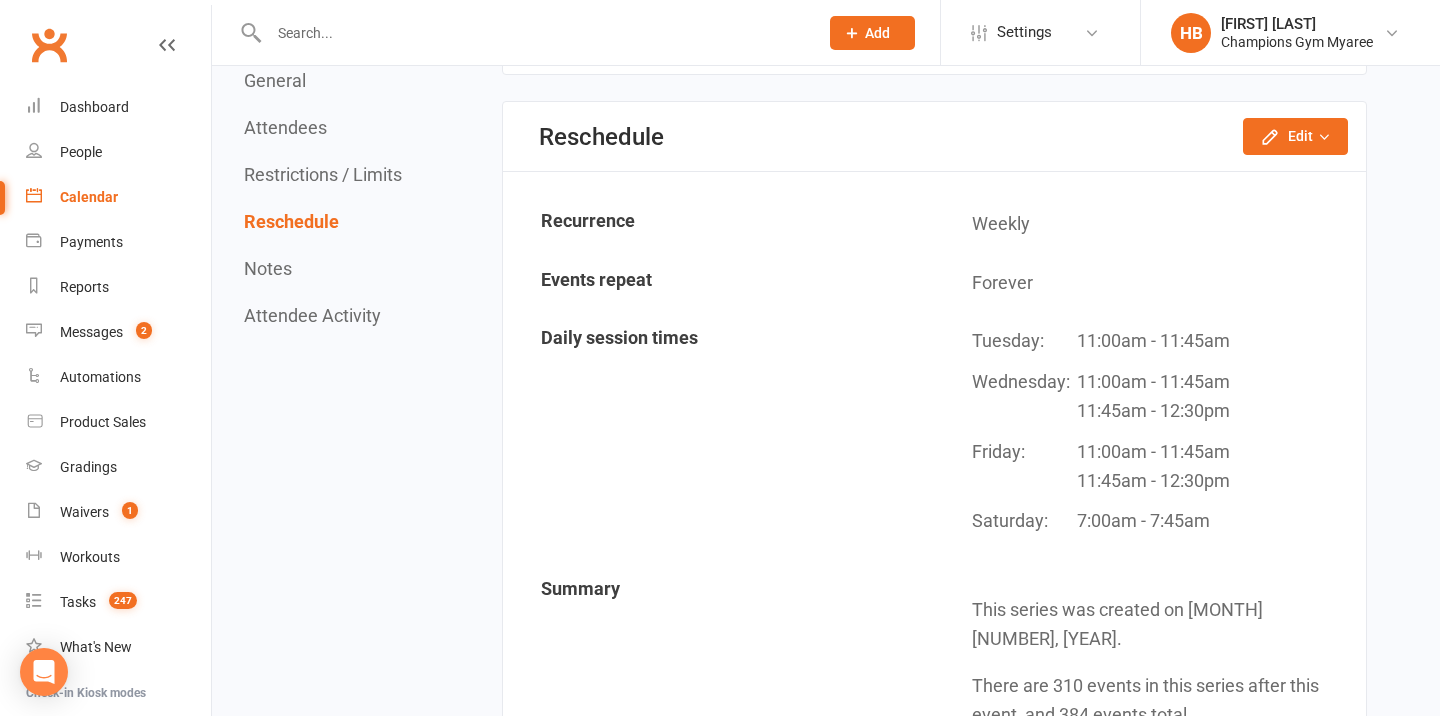 click on "Calendar" at bounding box center [89, 197] 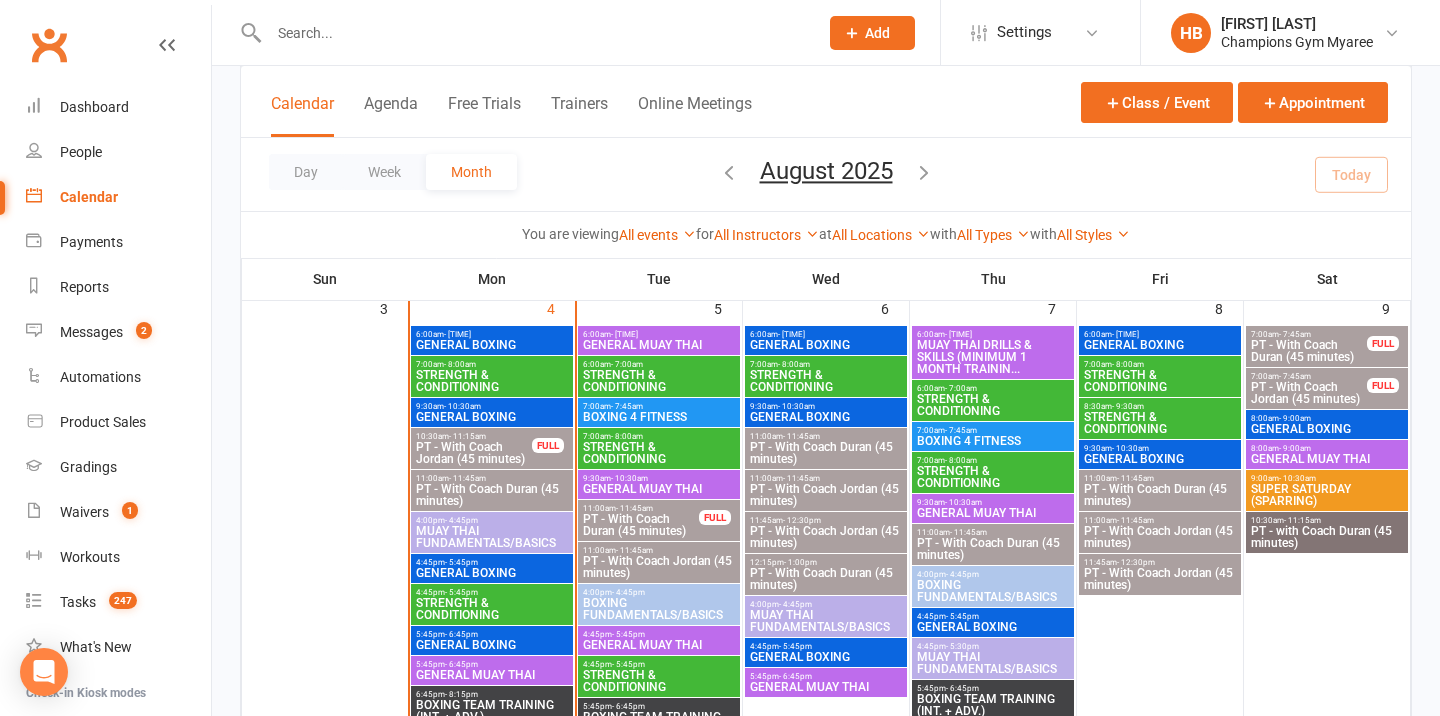 scroll, scrollTop: 716, scrollLeft: 0, axis: vertical 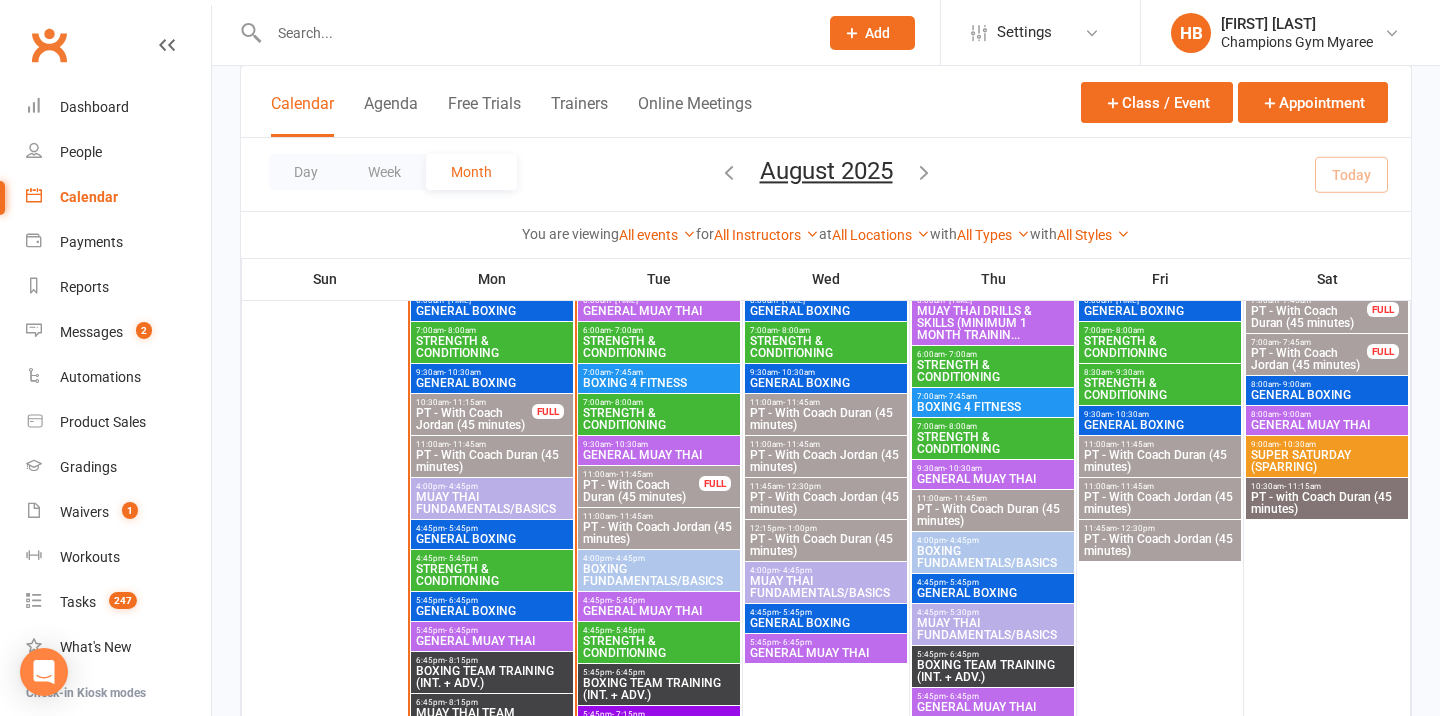 click on "PT - With Coach Jordan (45 minutes)" at bounding box center (659, 533) 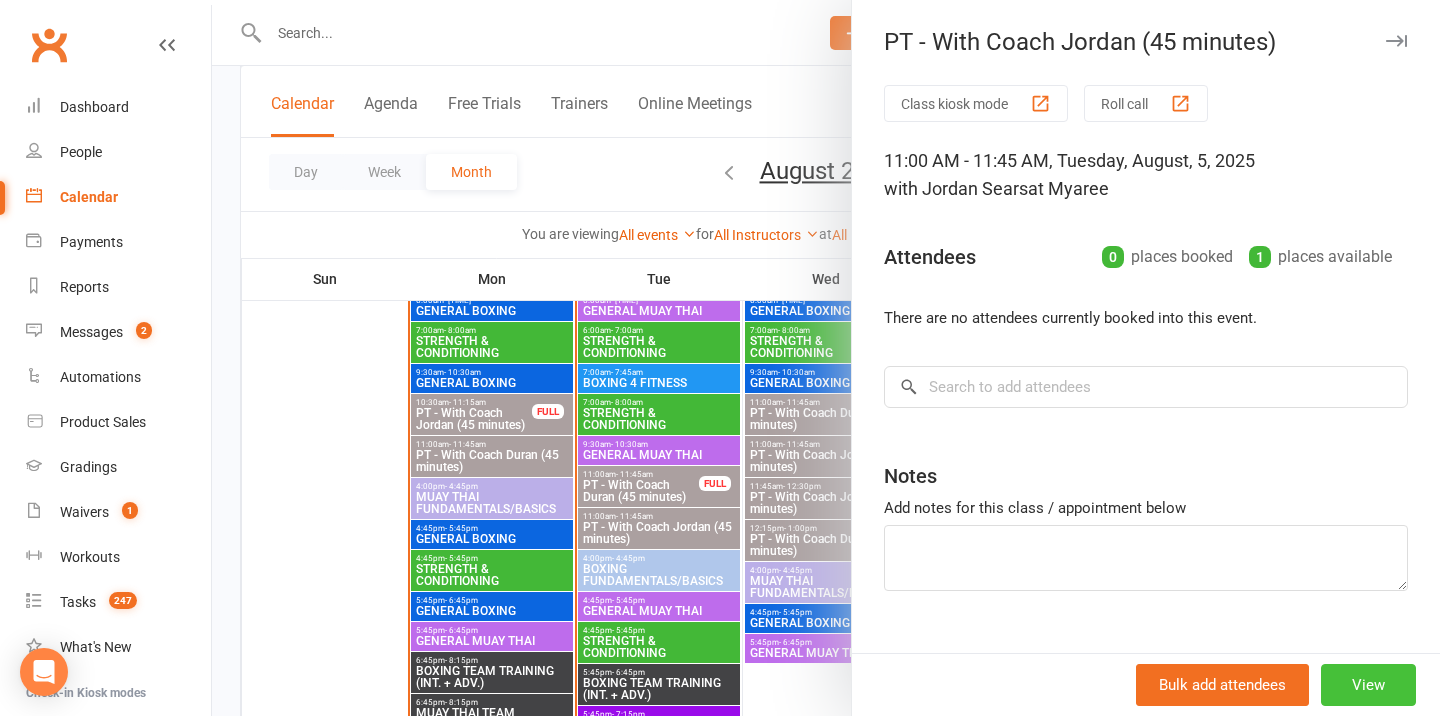 click on "View" at bounding box center (1368, 685) 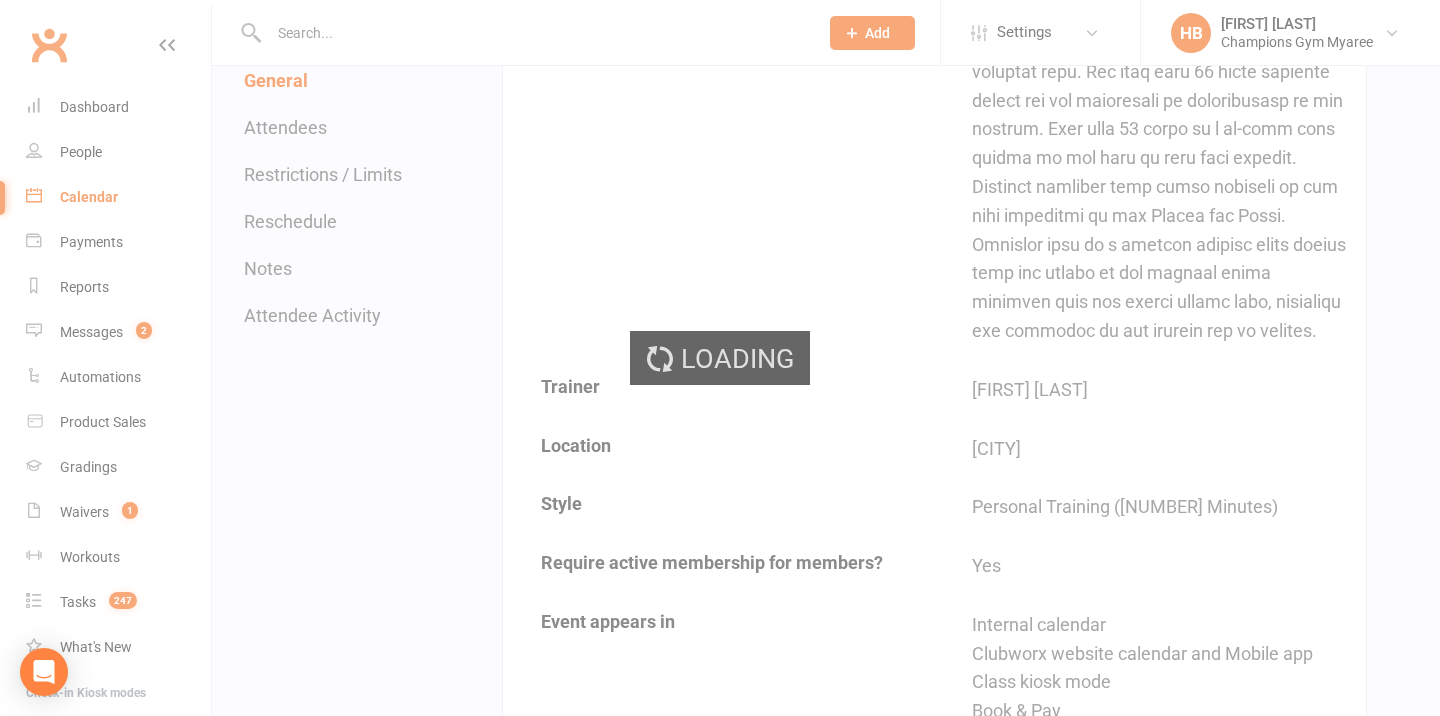 scroll, scrollTop: 0, scrollLeft: 0, axis: both 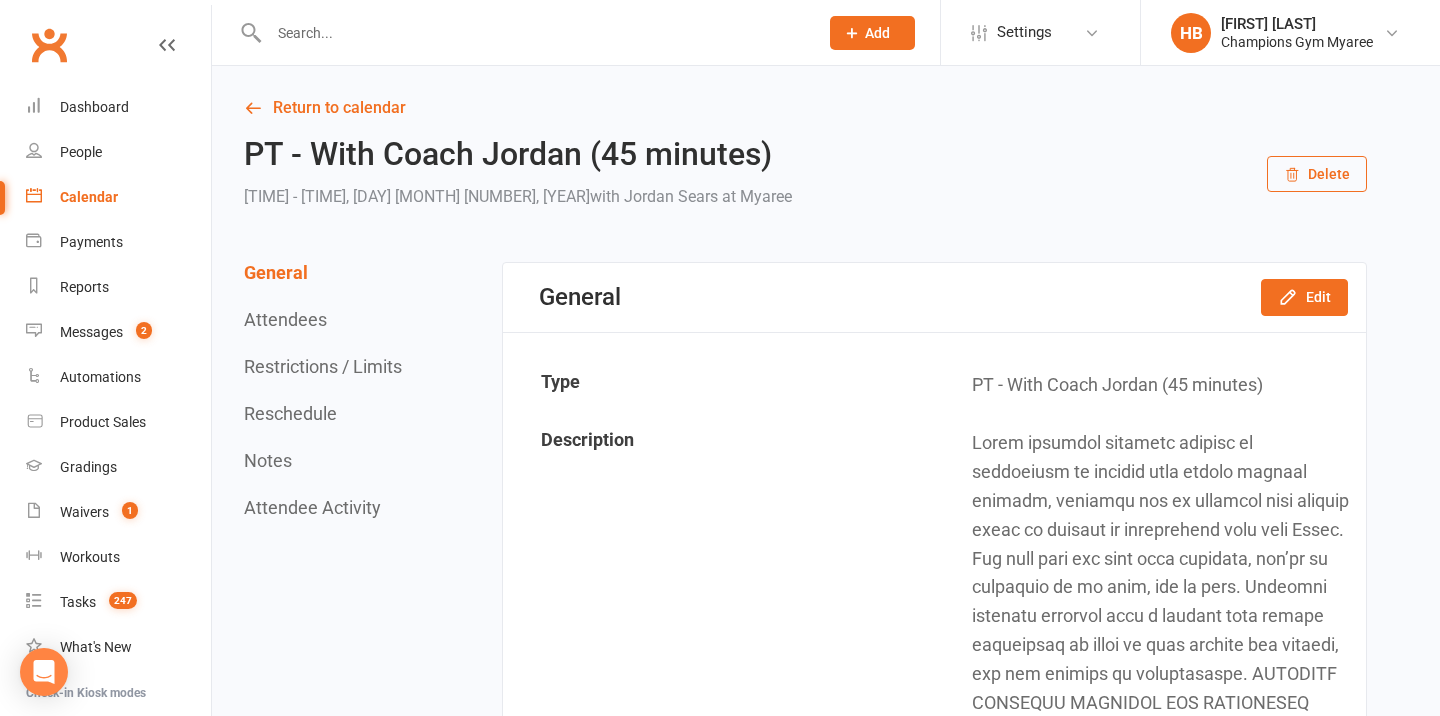 click on "General Attendees Restrictions / Limits Reschedule Notes Attendee Activity" at bounding box center [325, 390] 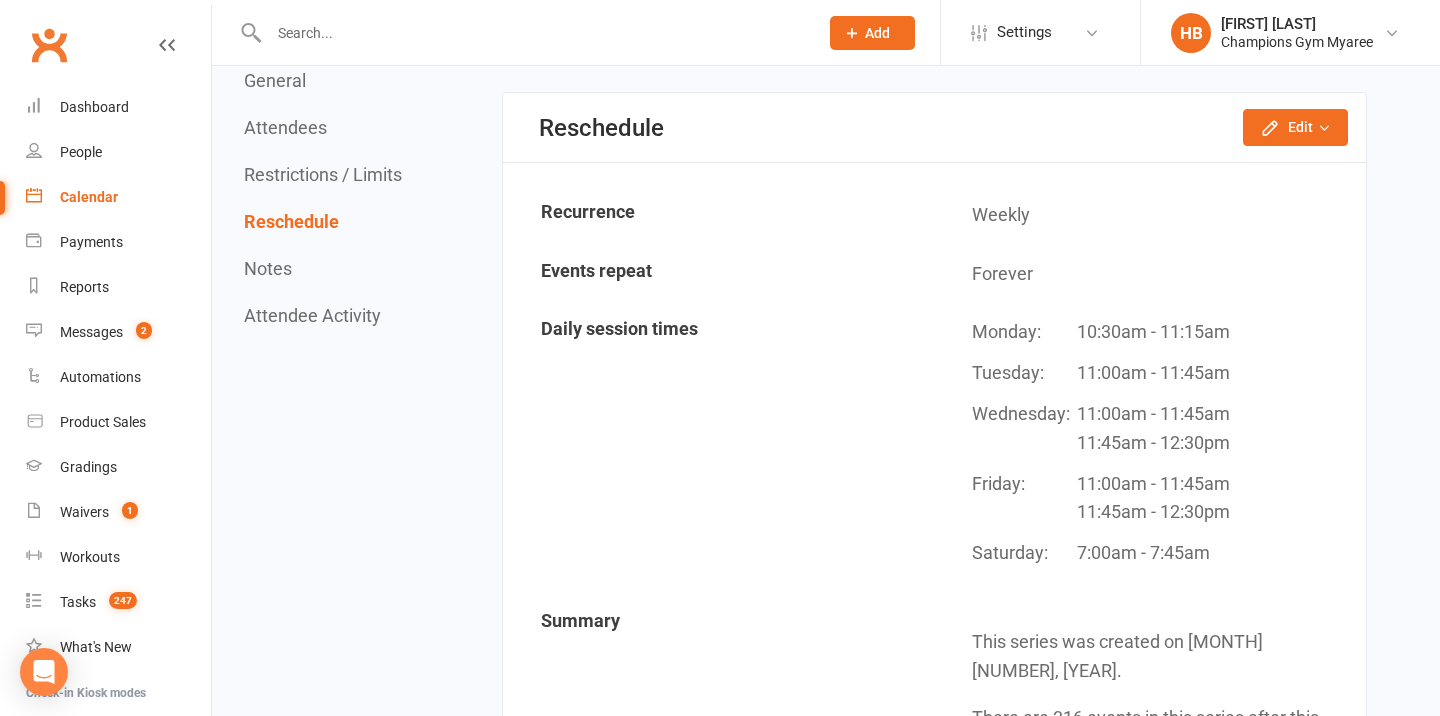 scroll, scrollTop: 2433, scrollLeft: 0, axis: vertical 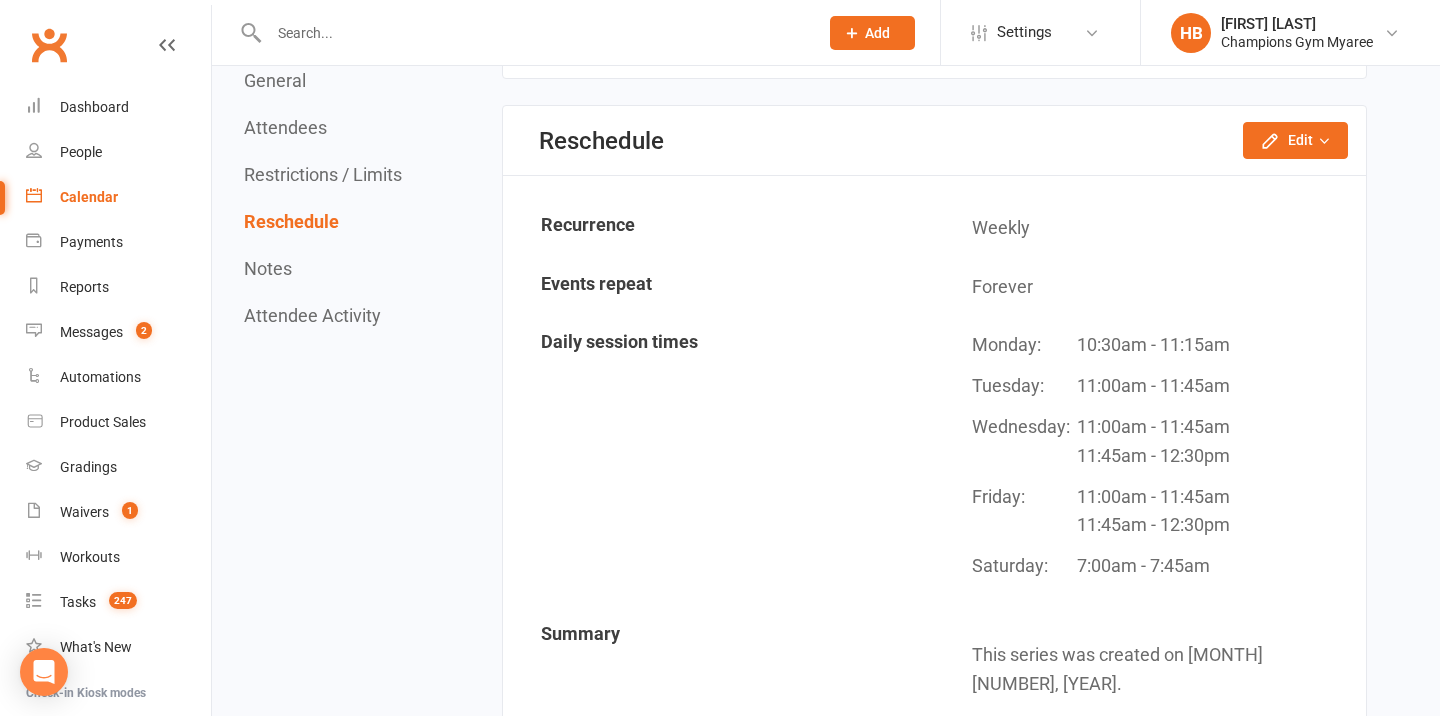 click on "Reschedule Edit  Reschedule this event only Move weekly session times Change recurrence frequency Change repeat limit" 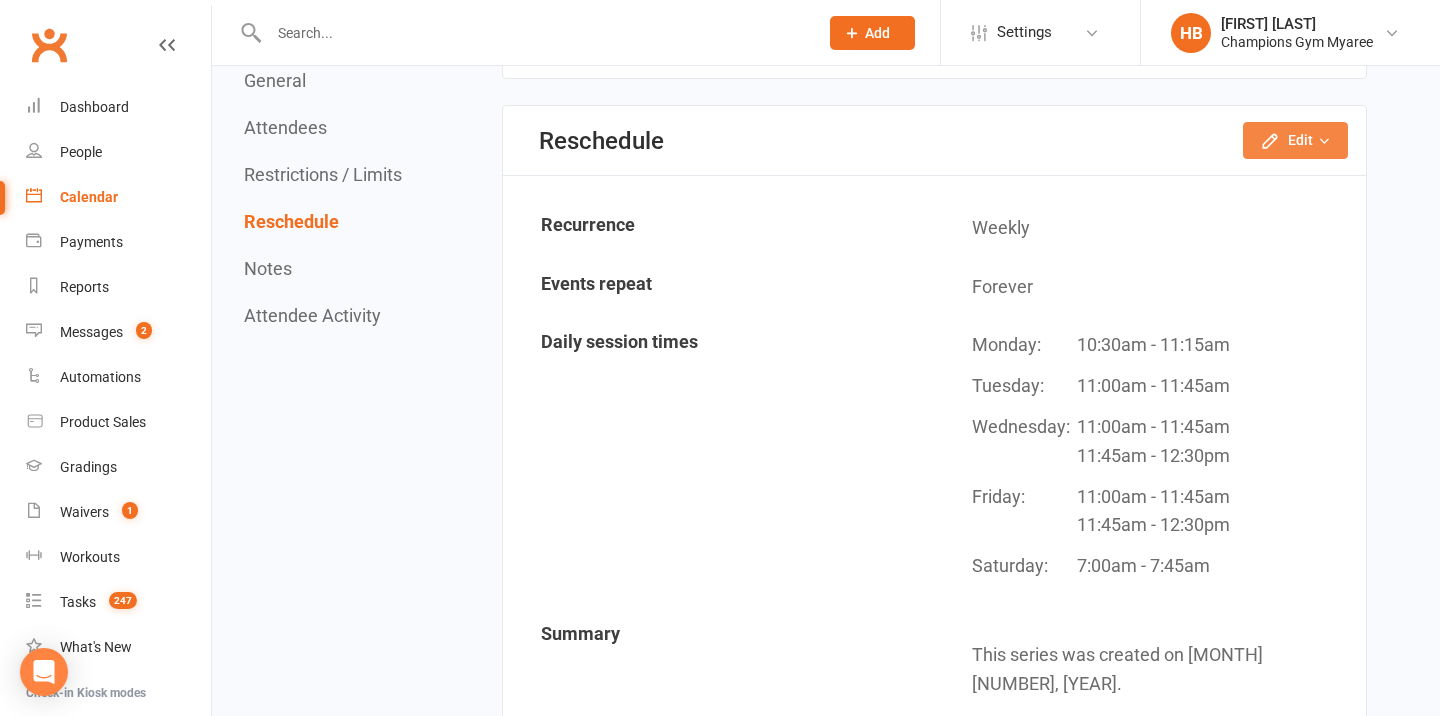 click on "Edit" 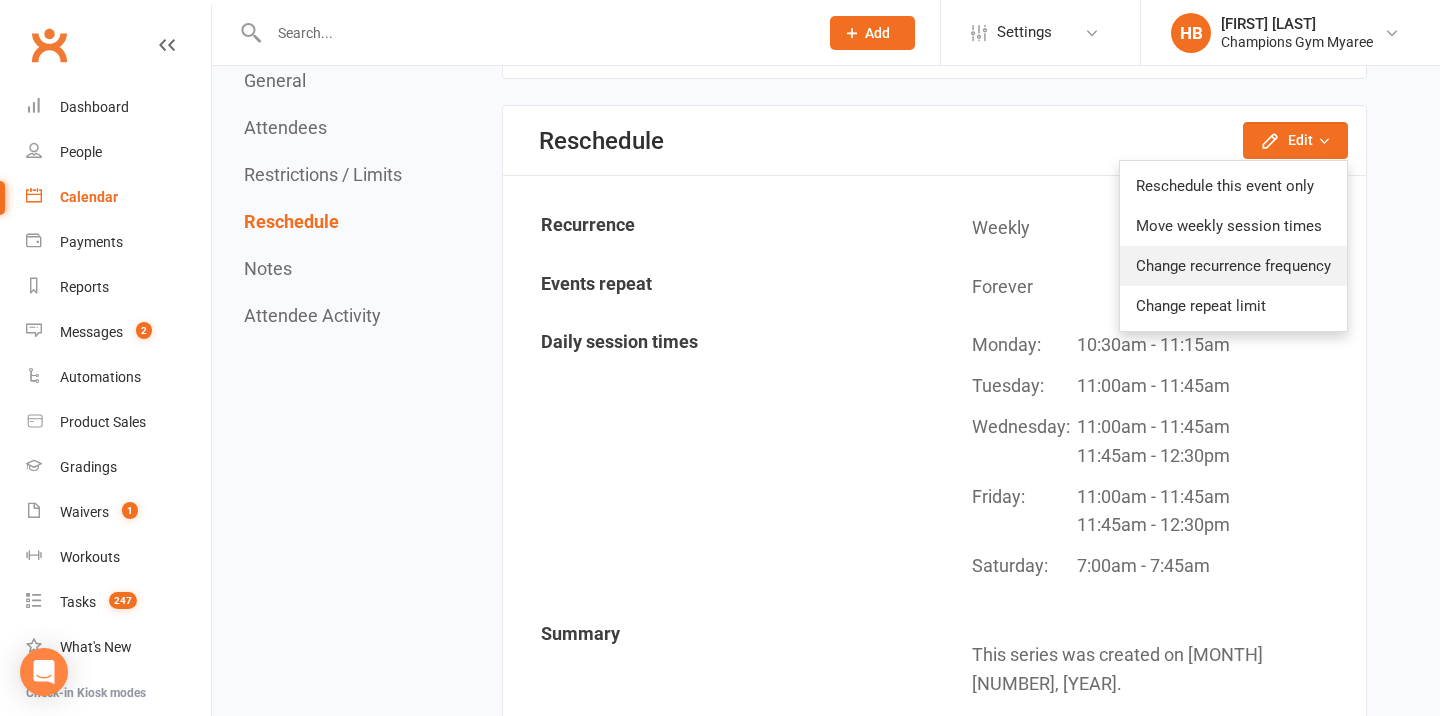 click on "Change recurrence frequency" 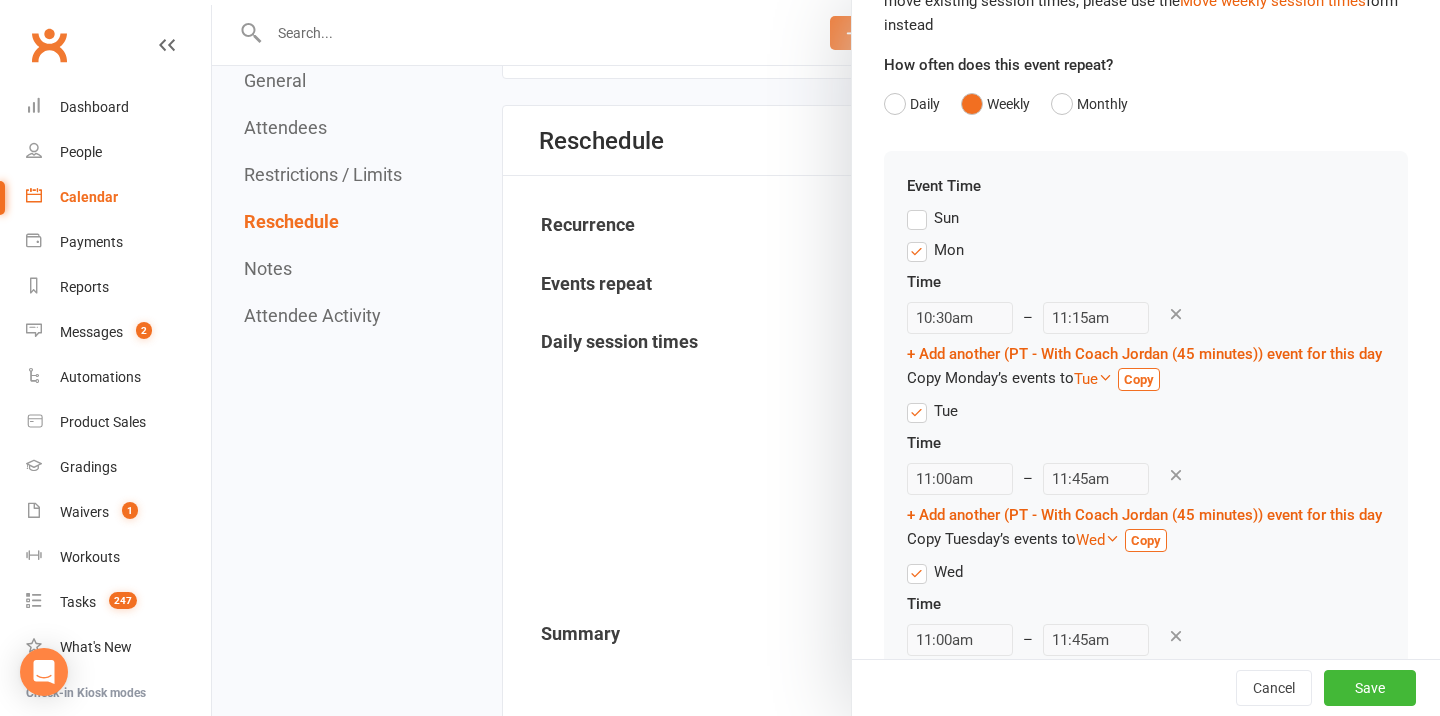 scroll, scrollTop: 200, scrollLeft: 0, axis: vertical 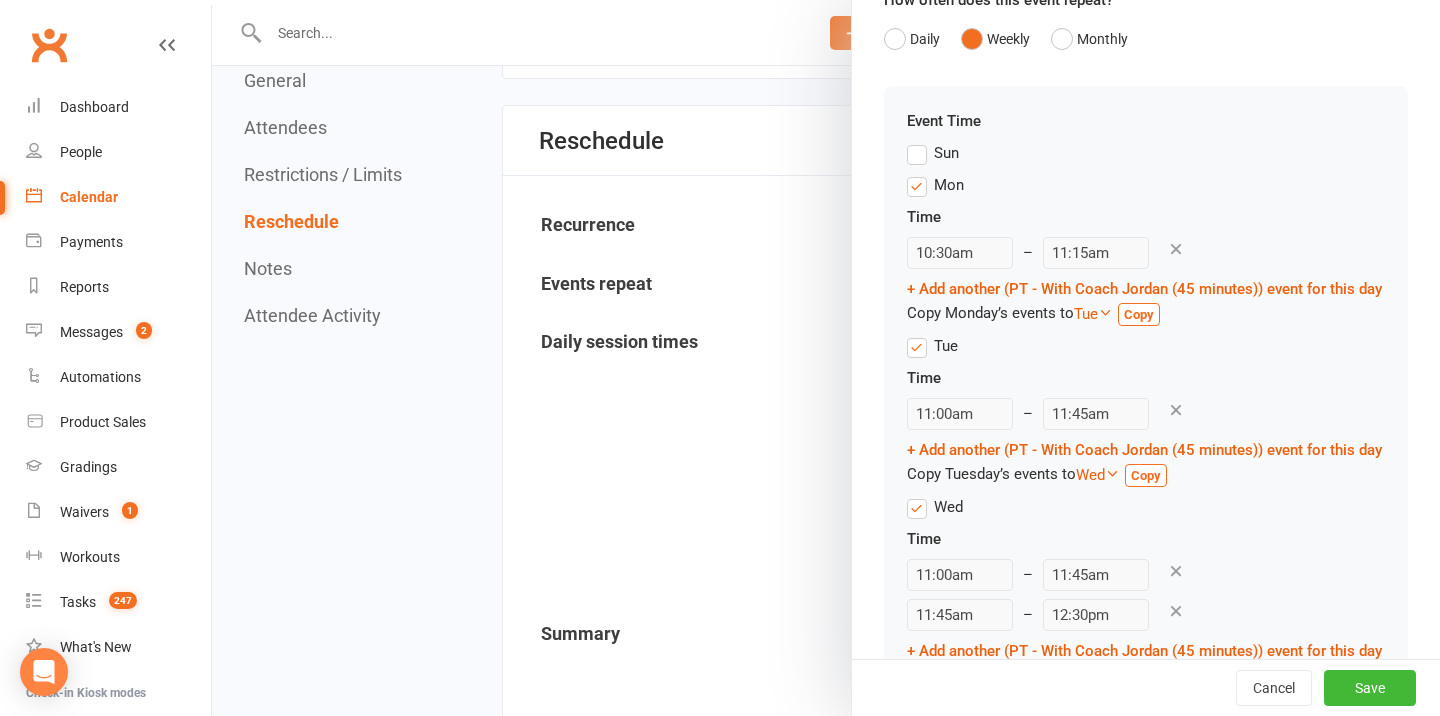 click at bounding box center [1176, 249] 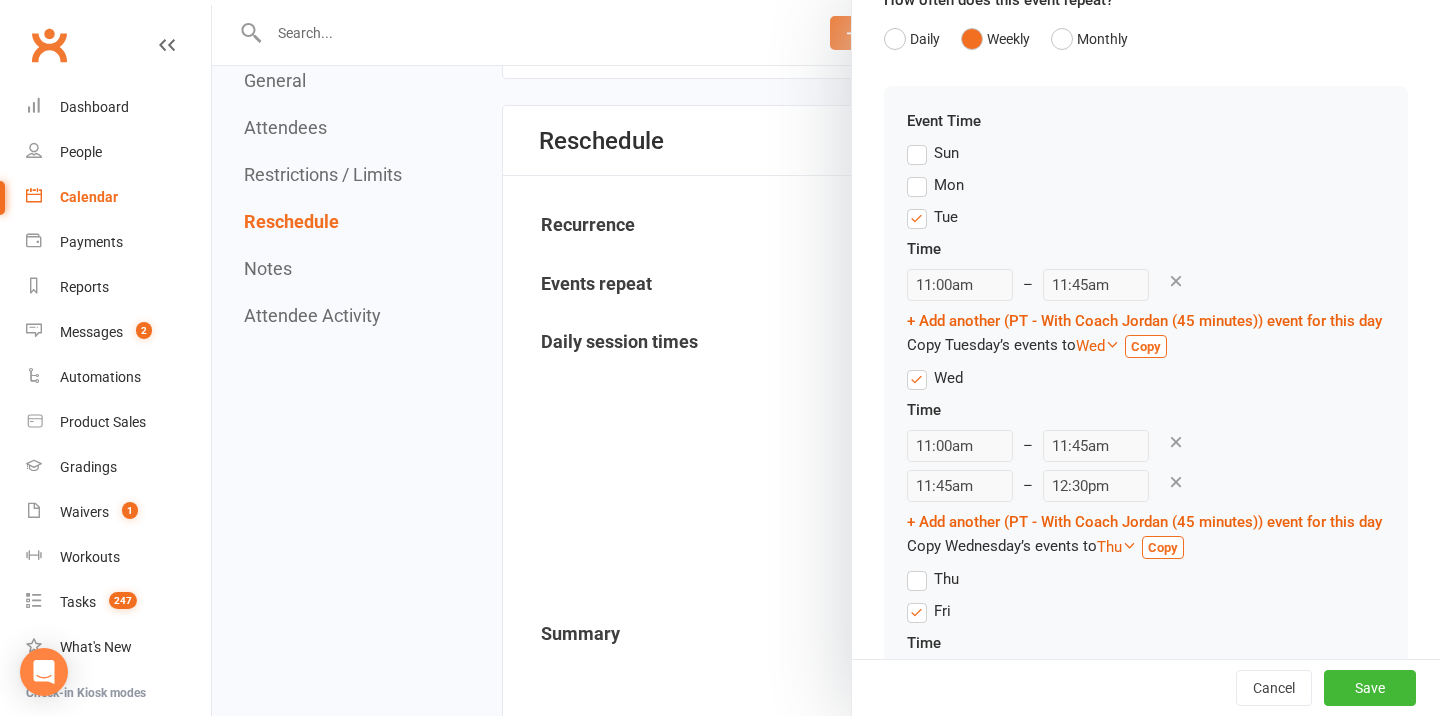 click at bounding box center [1176, 281] 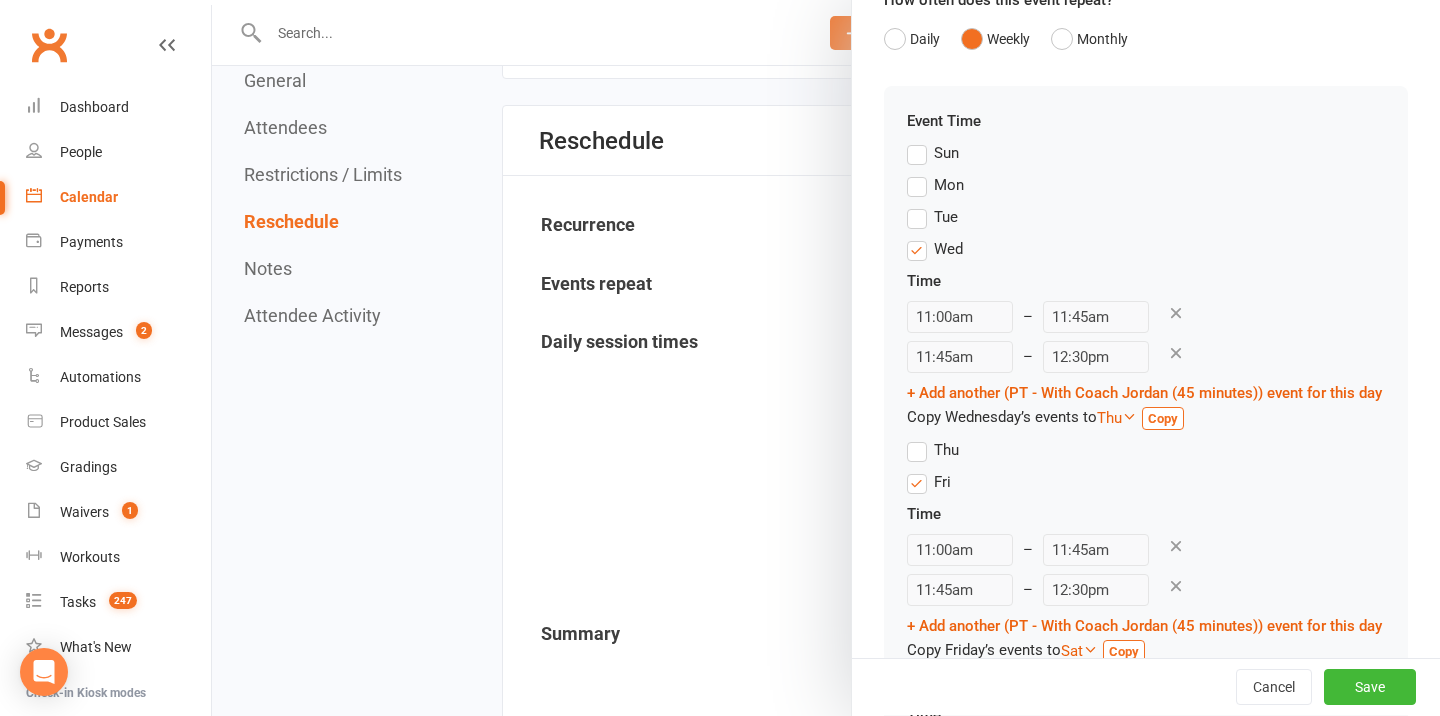 click at bounding box center (1176, 313) 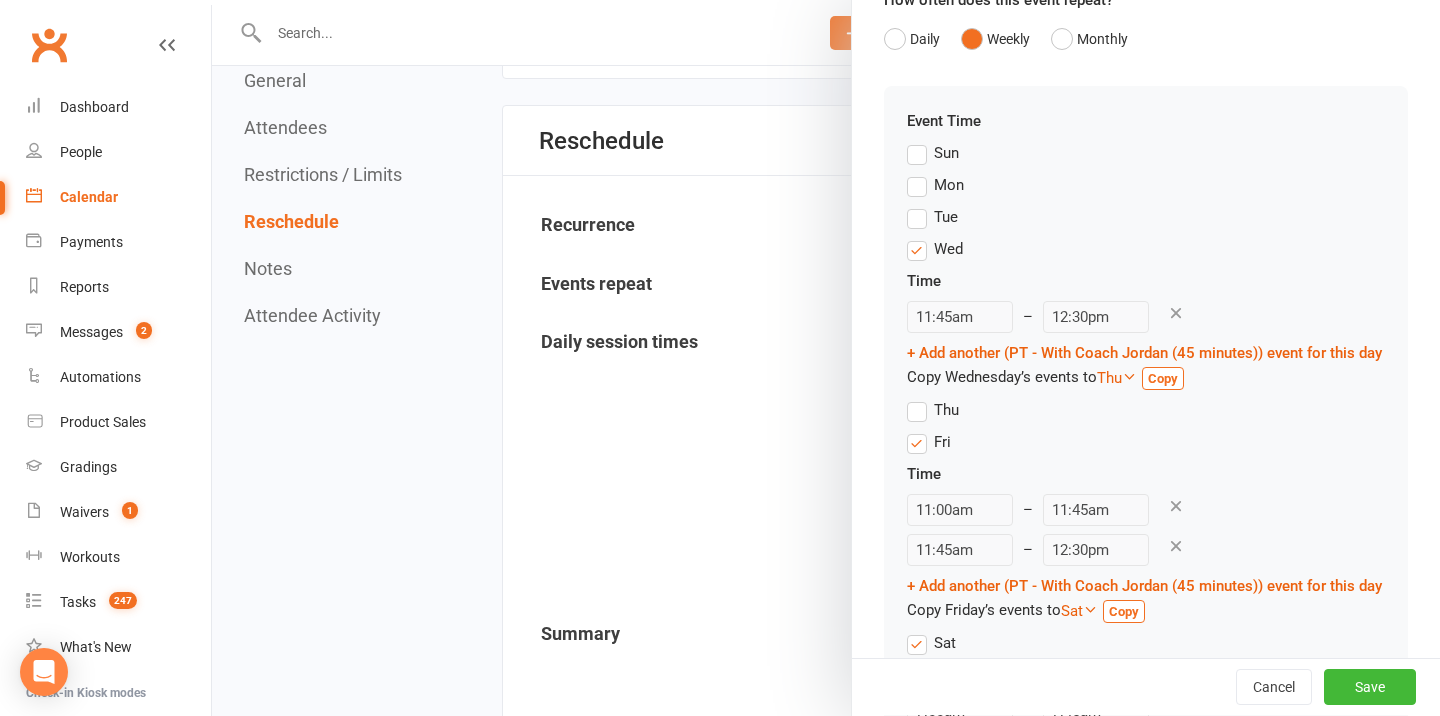 click at bounding box center [1176, 313] 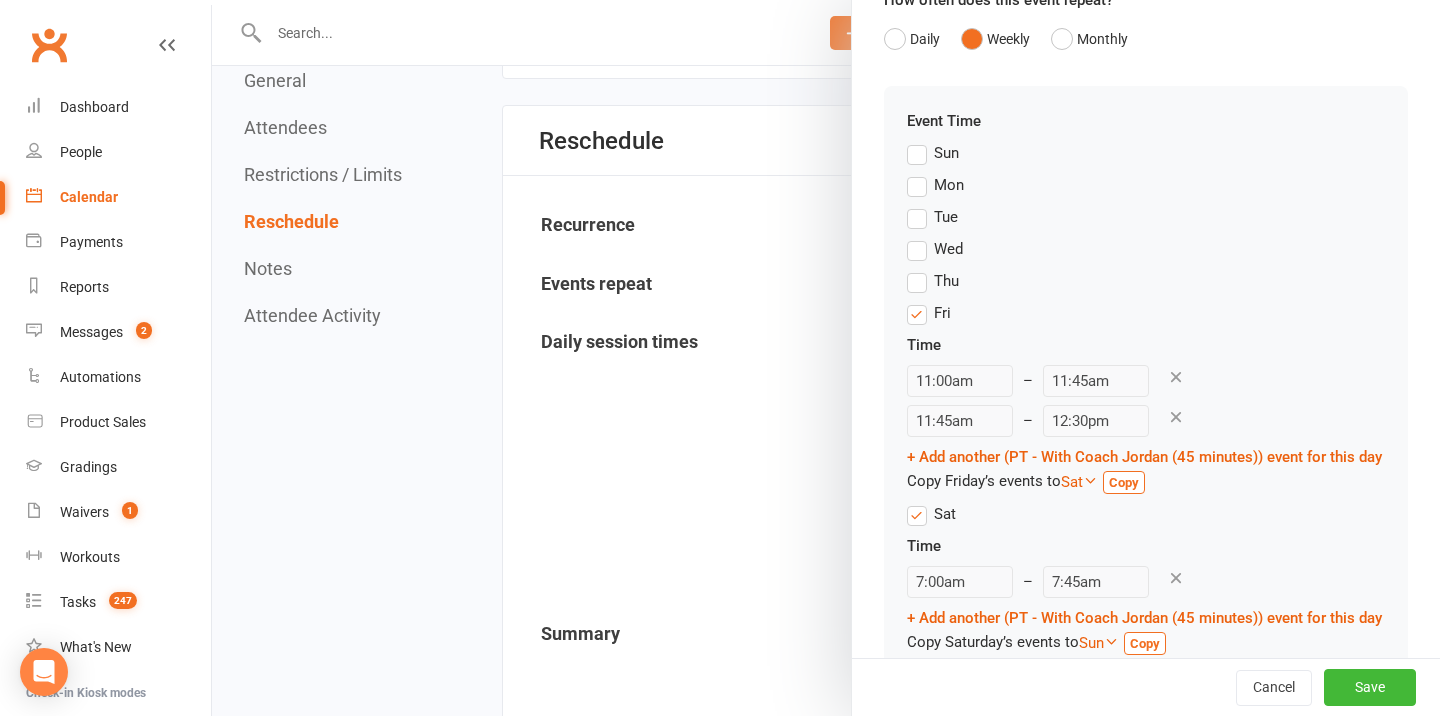 click at bounding box center [1176, 377] 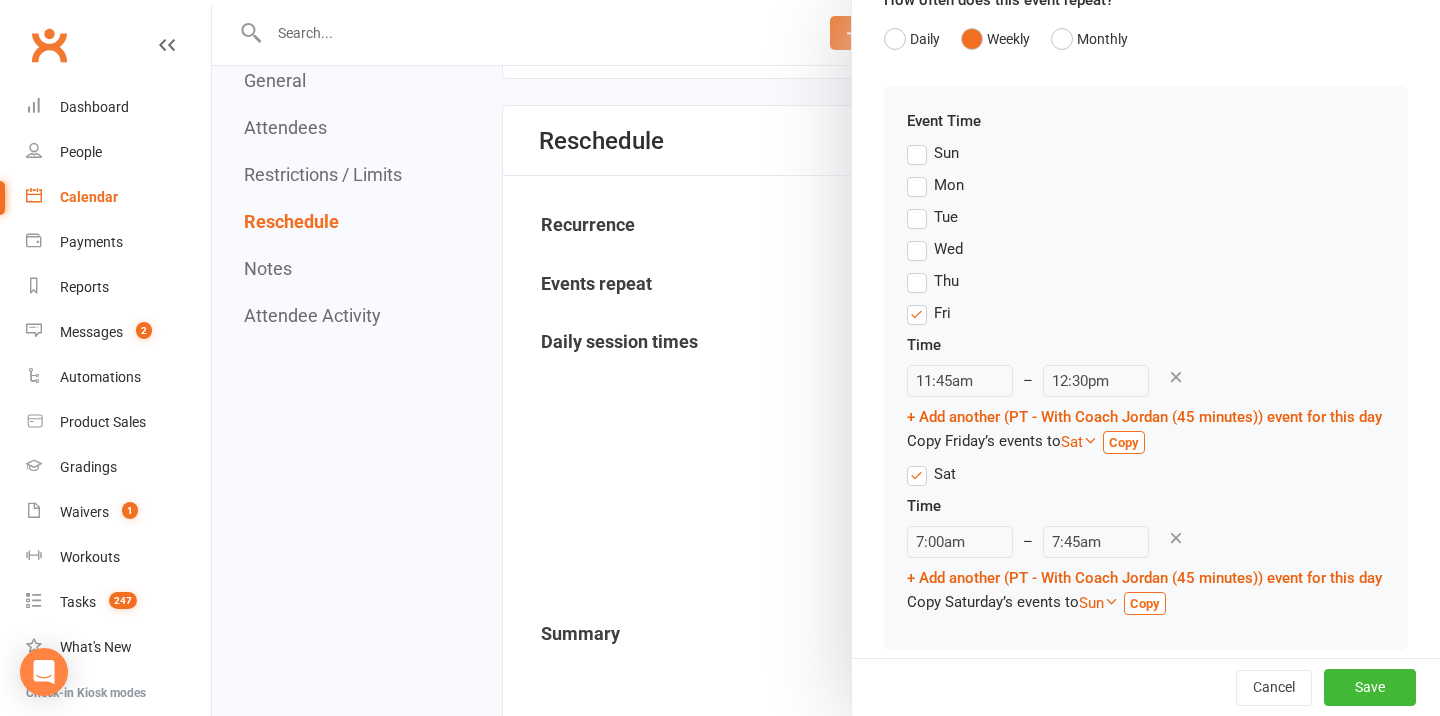 click at bounding box center (1176, 377) 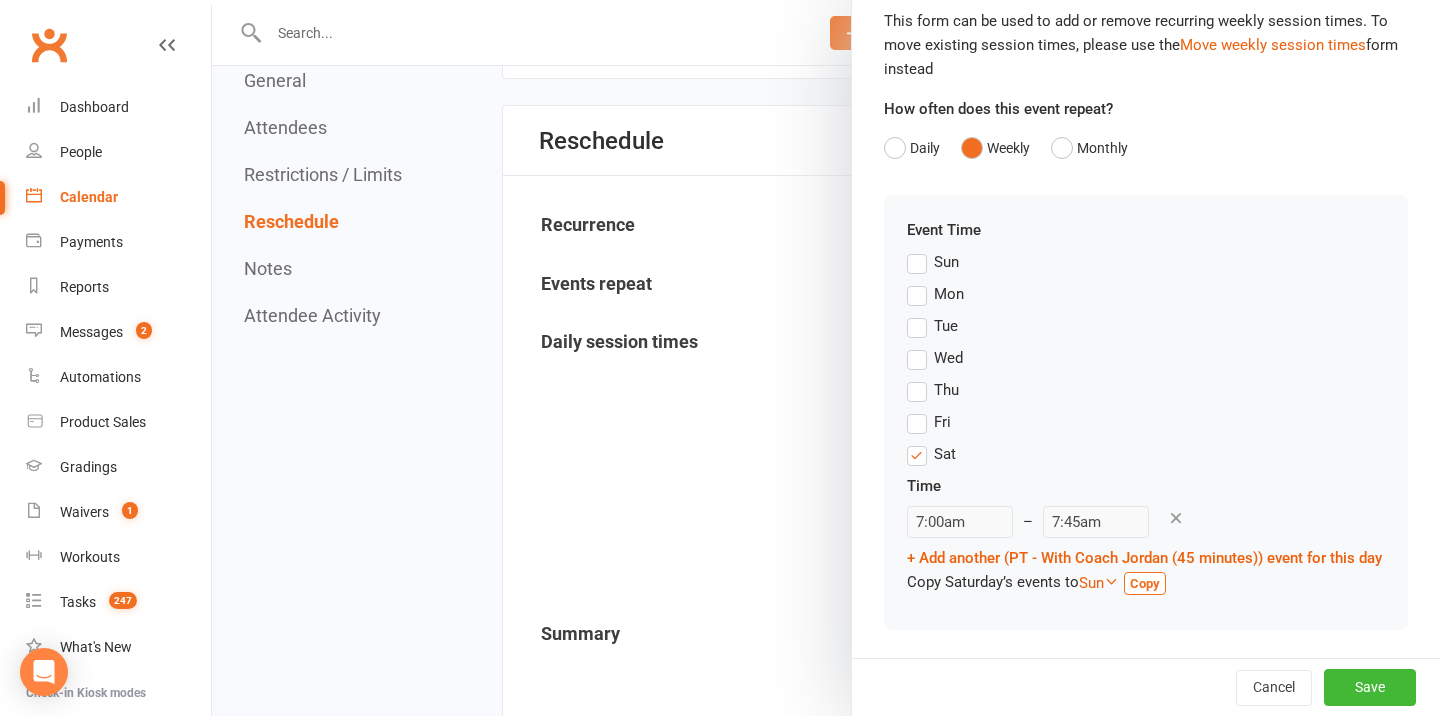 scroll, scrollTop: 91, scrollLeft: 0, axis: vertical 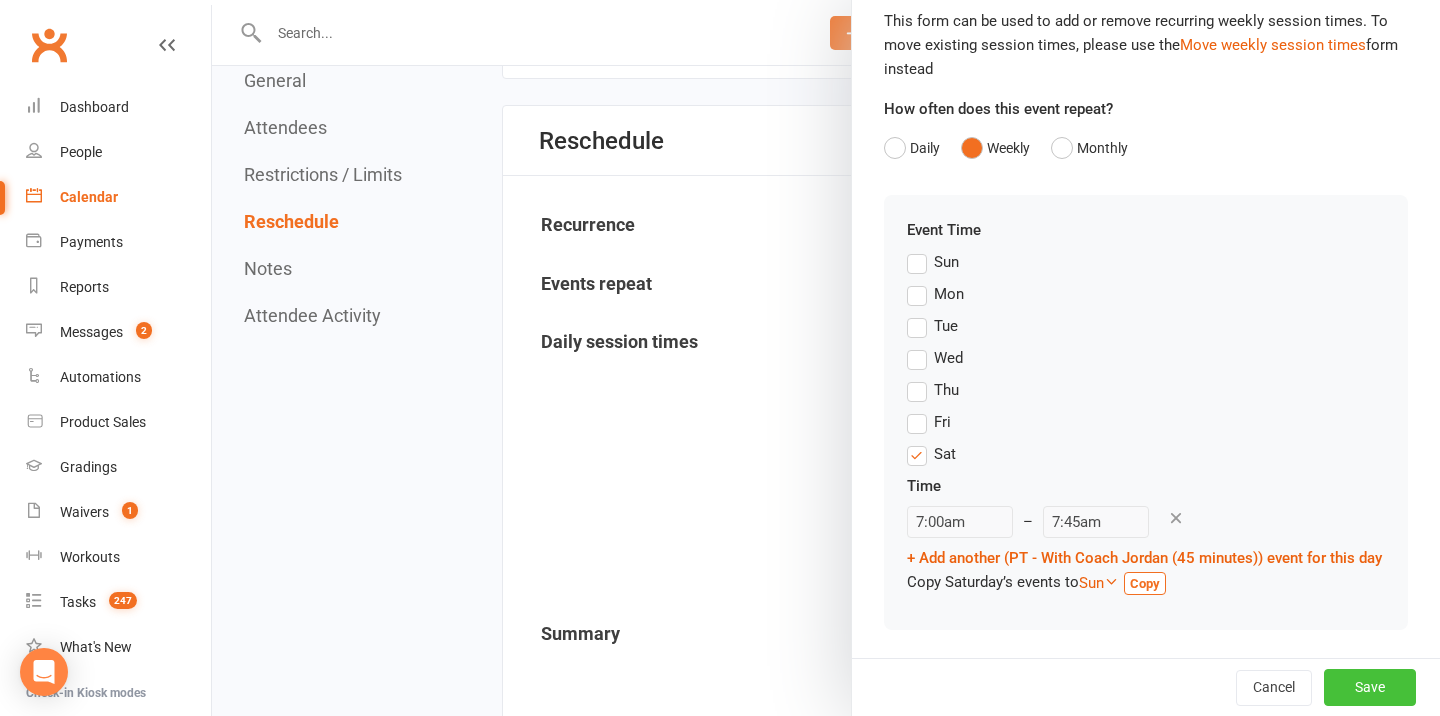 click on "Save" at bounding box center (1370, 687) 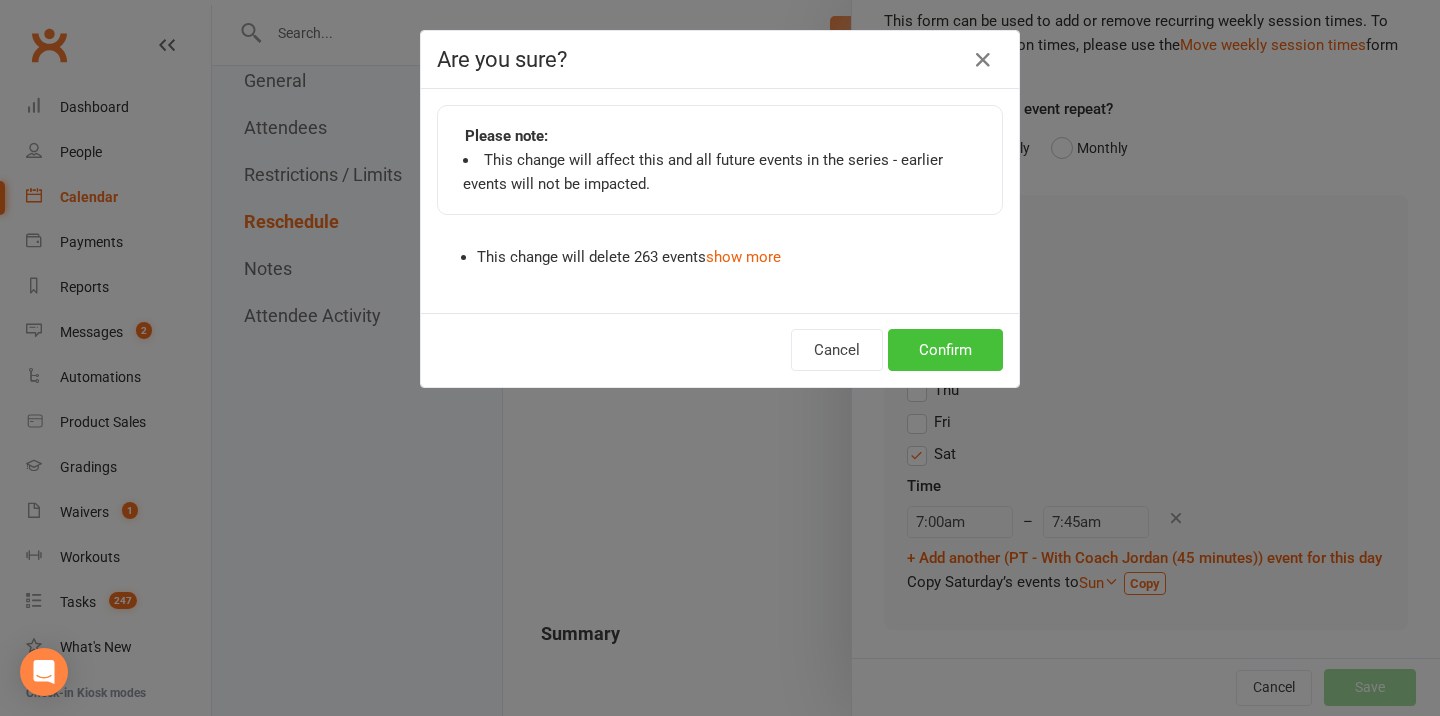 click on "Confirm" at bounding box center (945, 350) 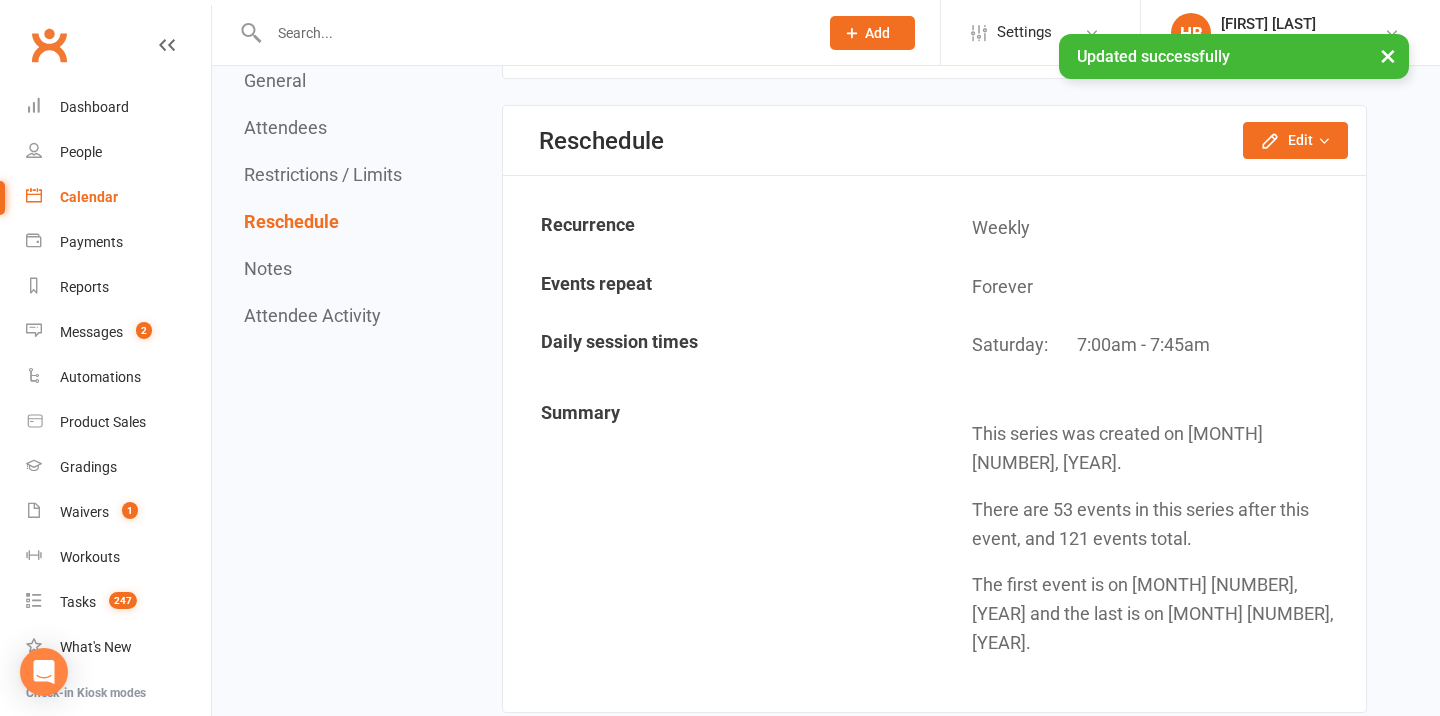 click on "Calendar" at bounding box center [89, 197] 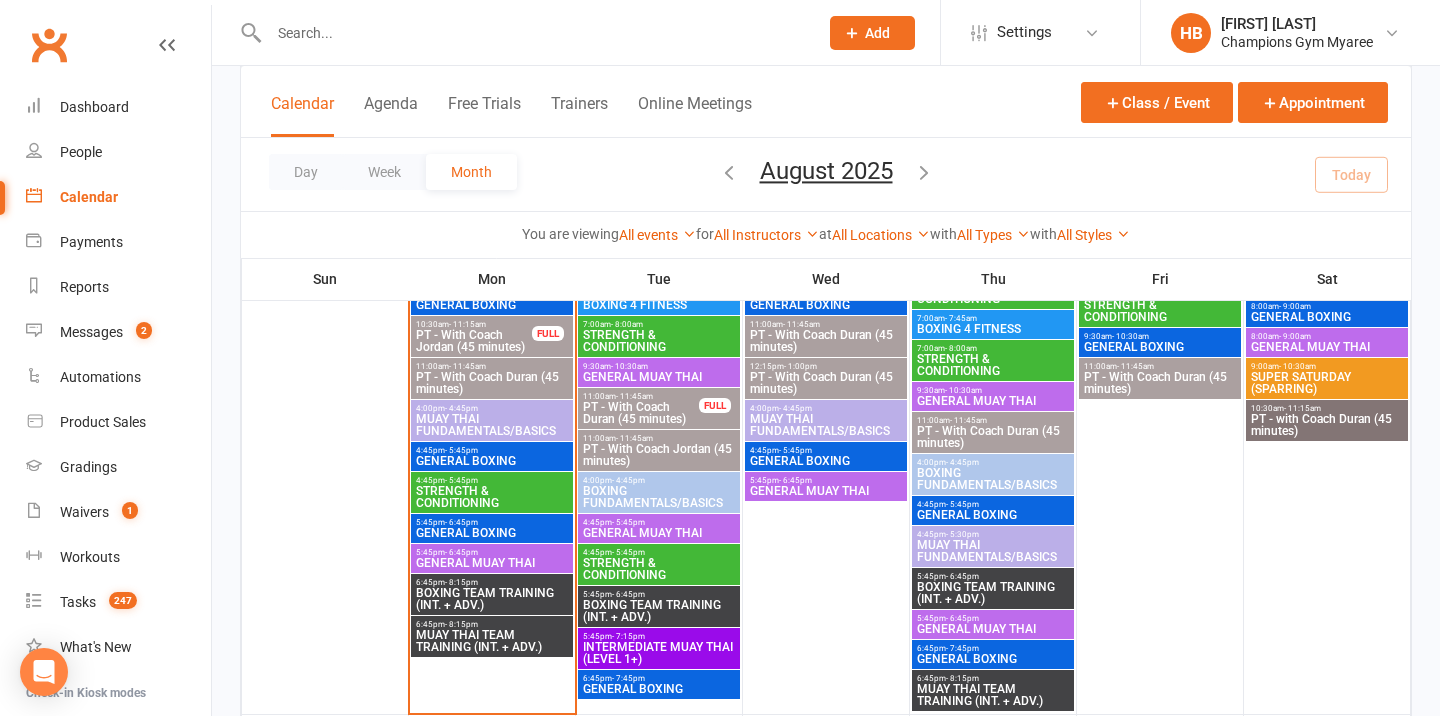 scroll, scrollTop: 755, scrollLeft: 0, axis: vertical 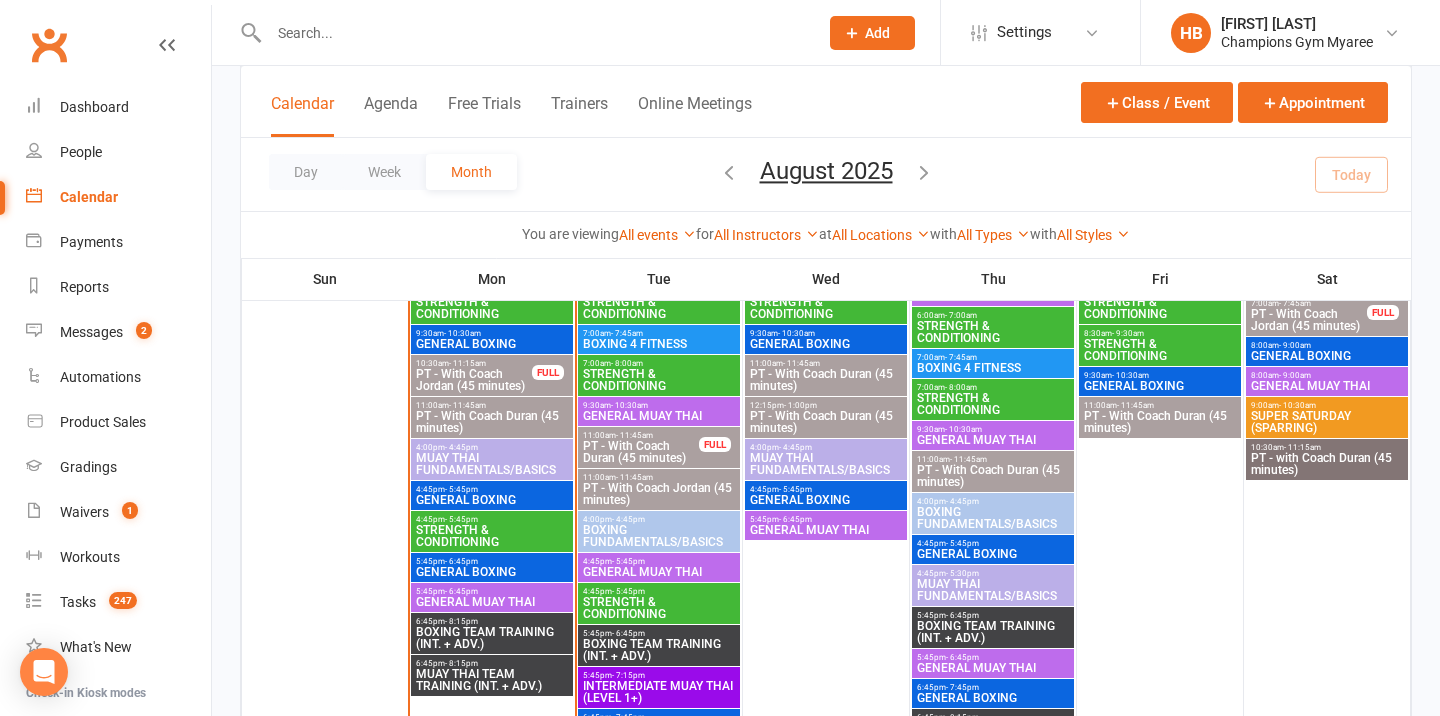 click on "PT - With Coach Jordan (45 minutes)" at bounding box center [659, 494] 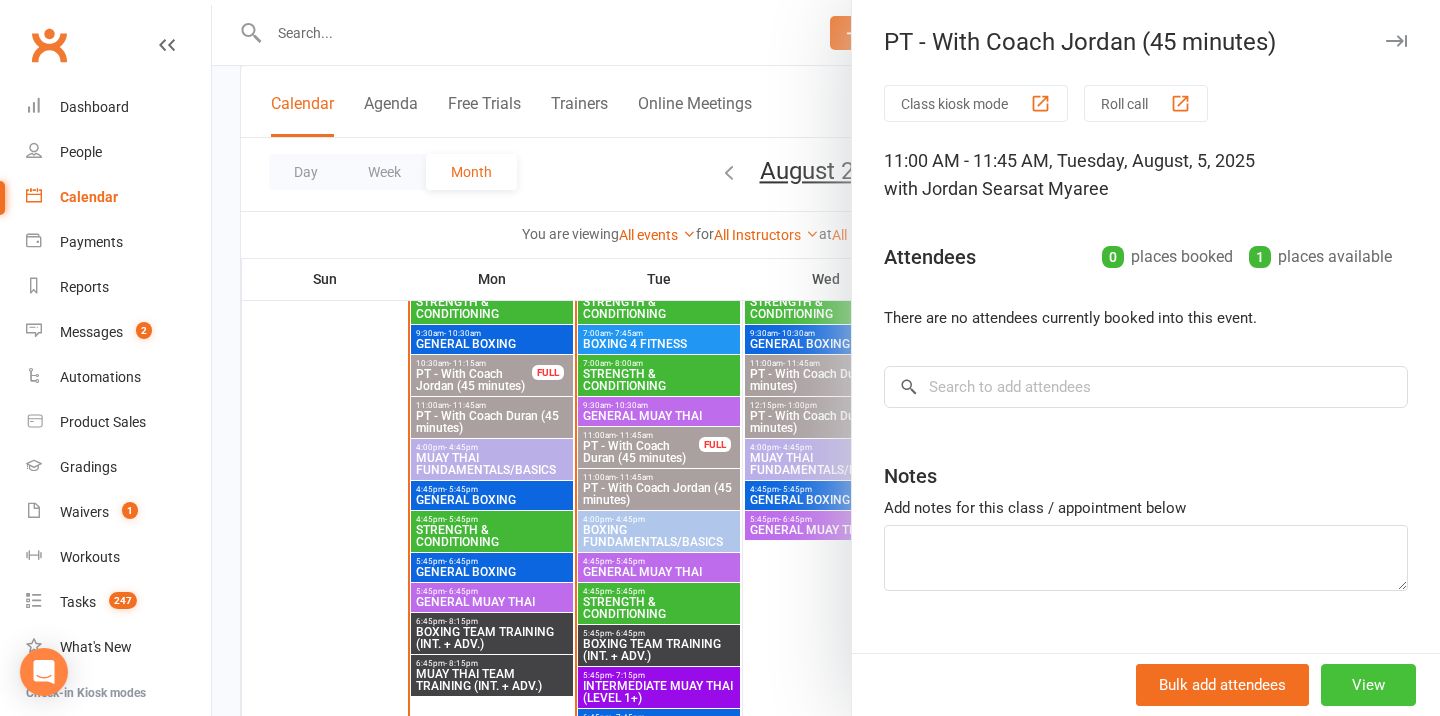 click on "View" at bounding box center [1368, 685] 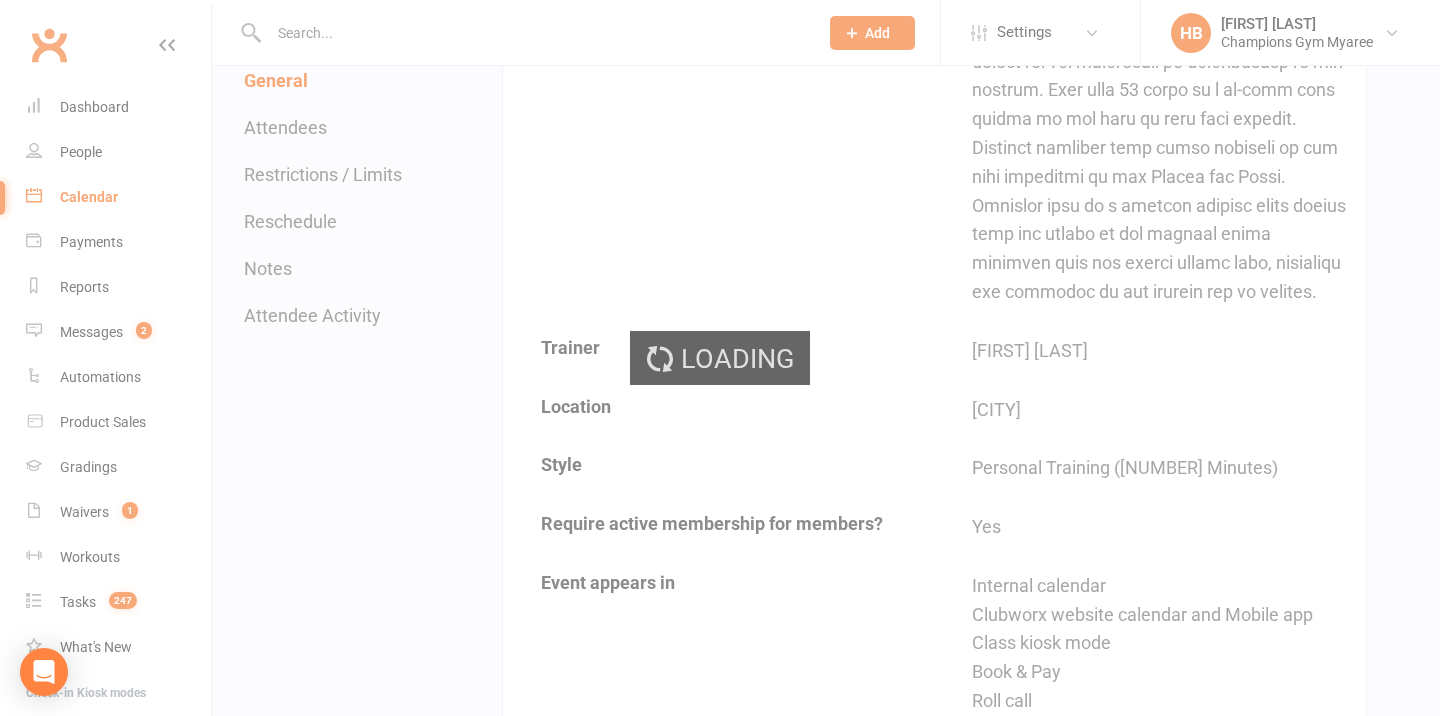 scroll, scrollTop: 0, scrollLeft: 0, axis: both 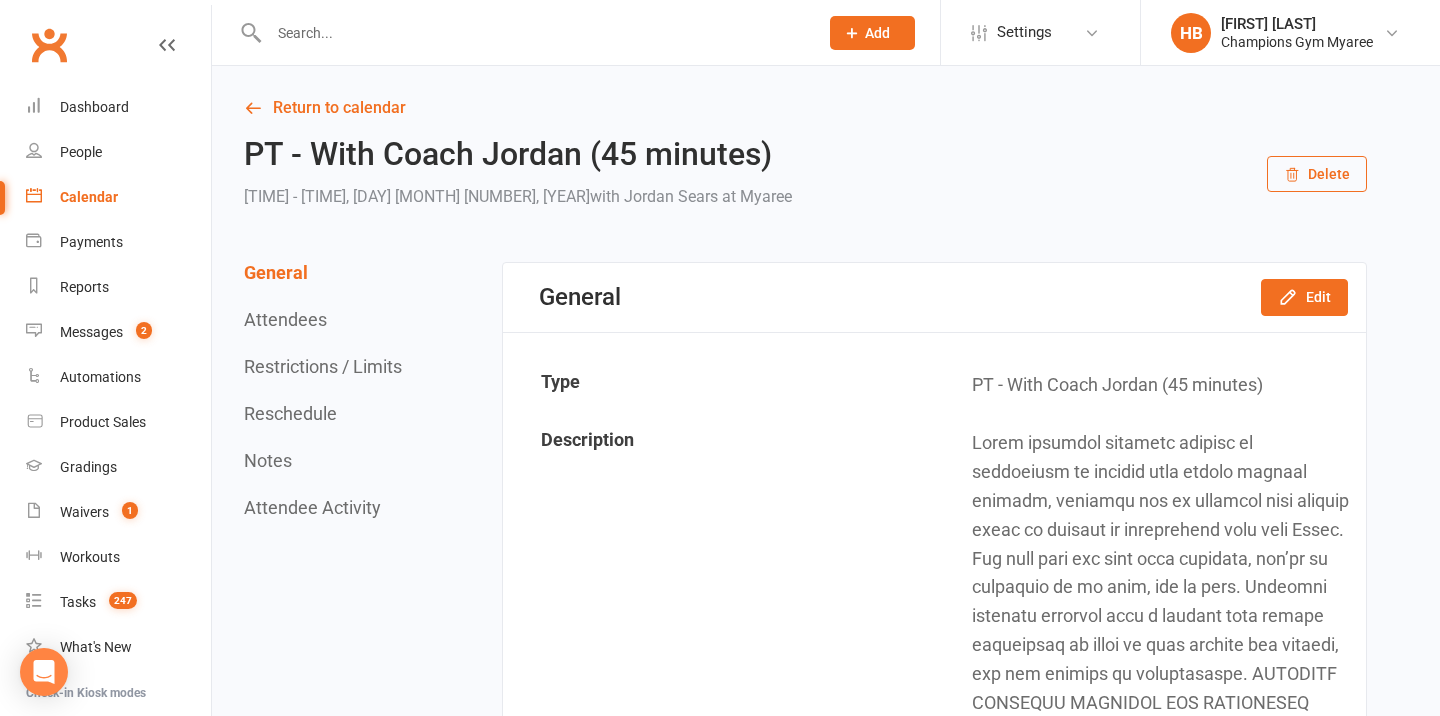 click on "Reschedule" at bounding box center (290, 413) 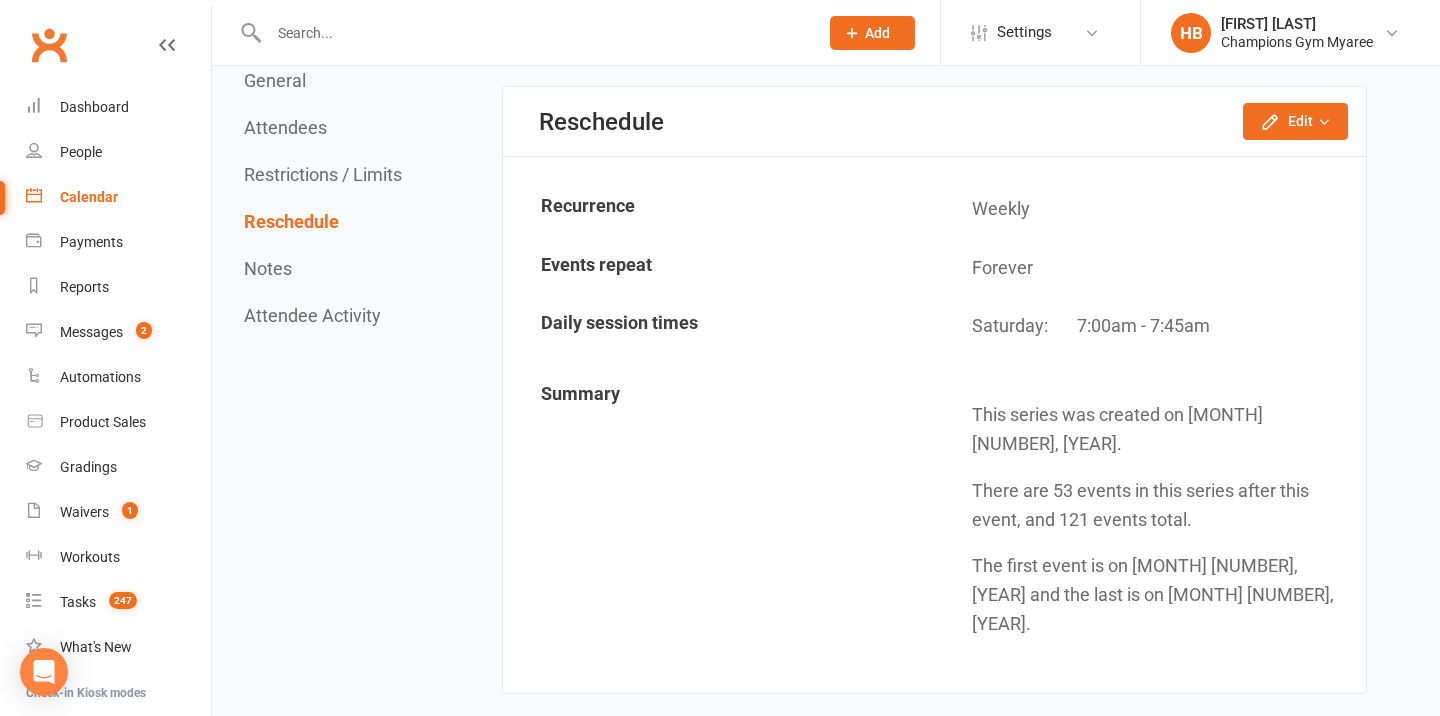 scroll, scrollTop: 2456, scrollLeft: 0, axis: vertical 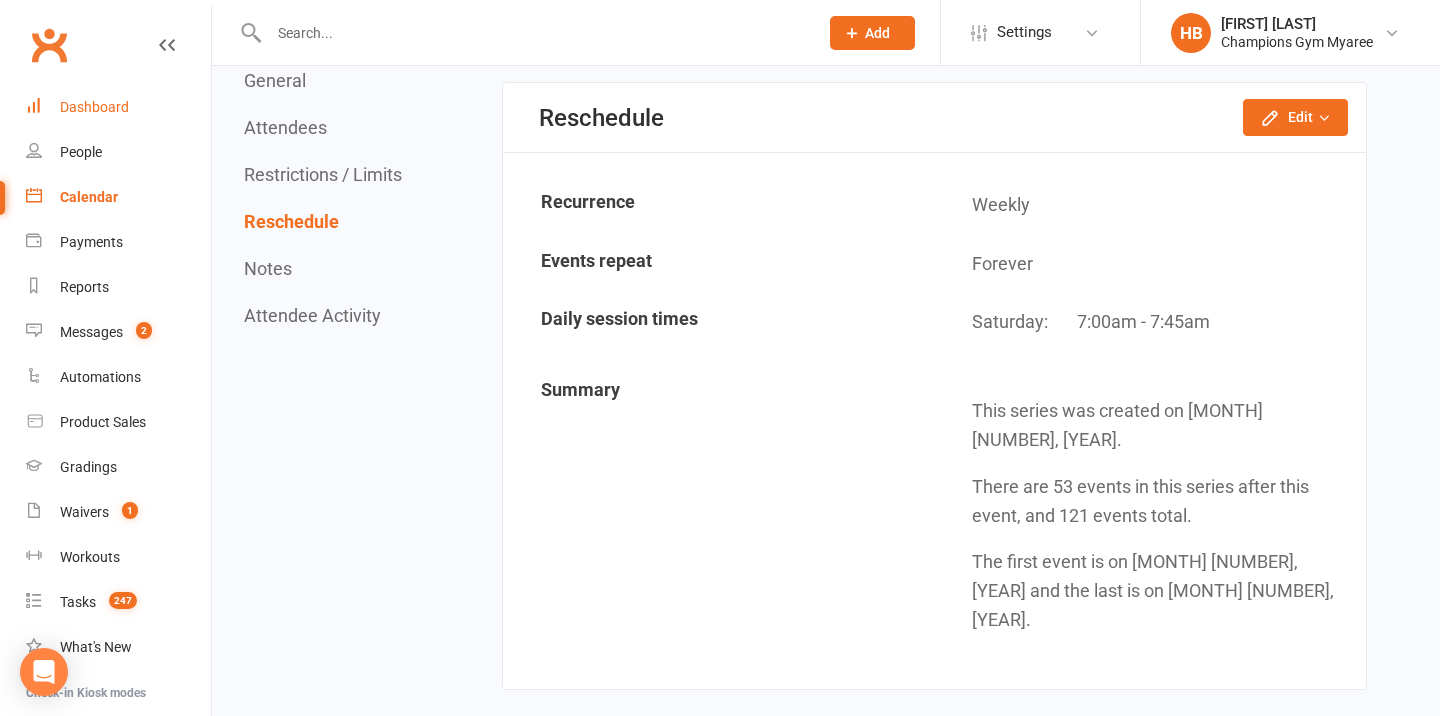 click on "Dashboard" at bounding box center [118, 107] 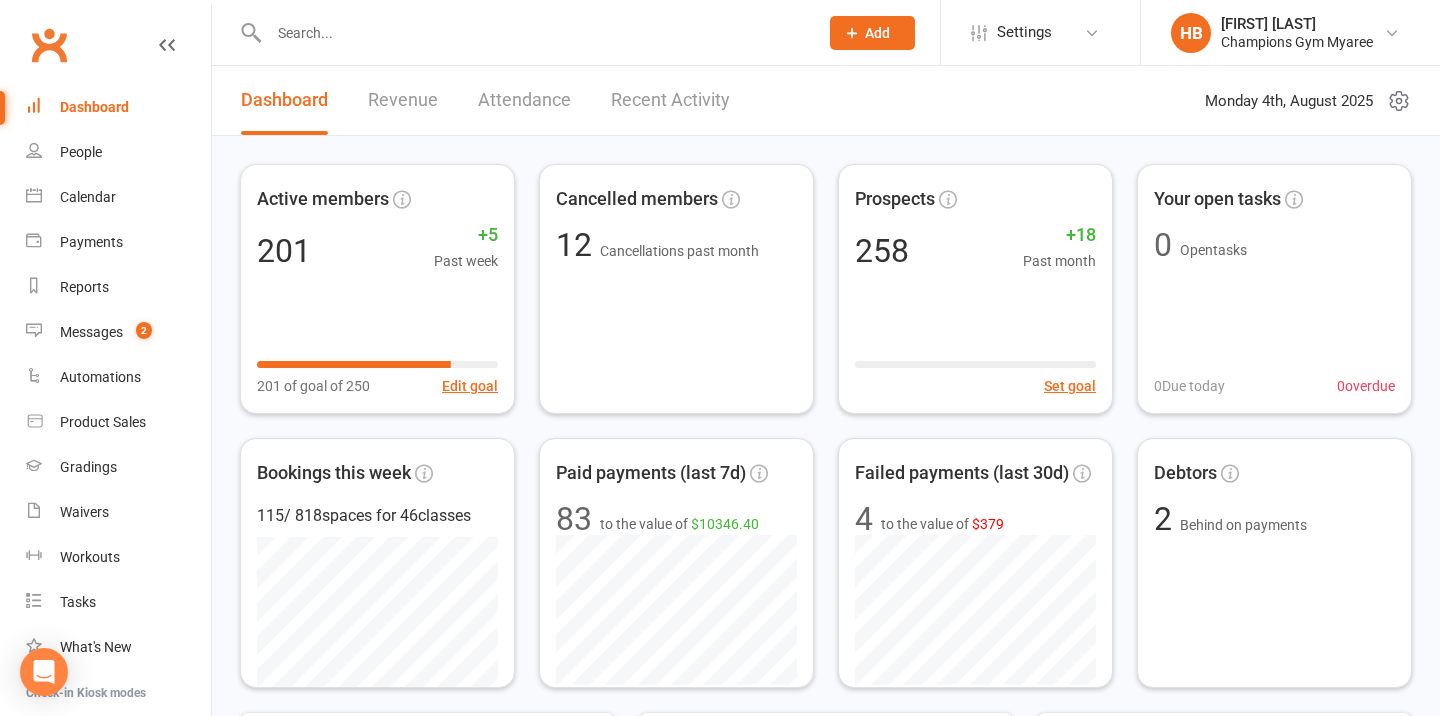scroll, scrollTop: 0, scrollLeft: 0, axis: both 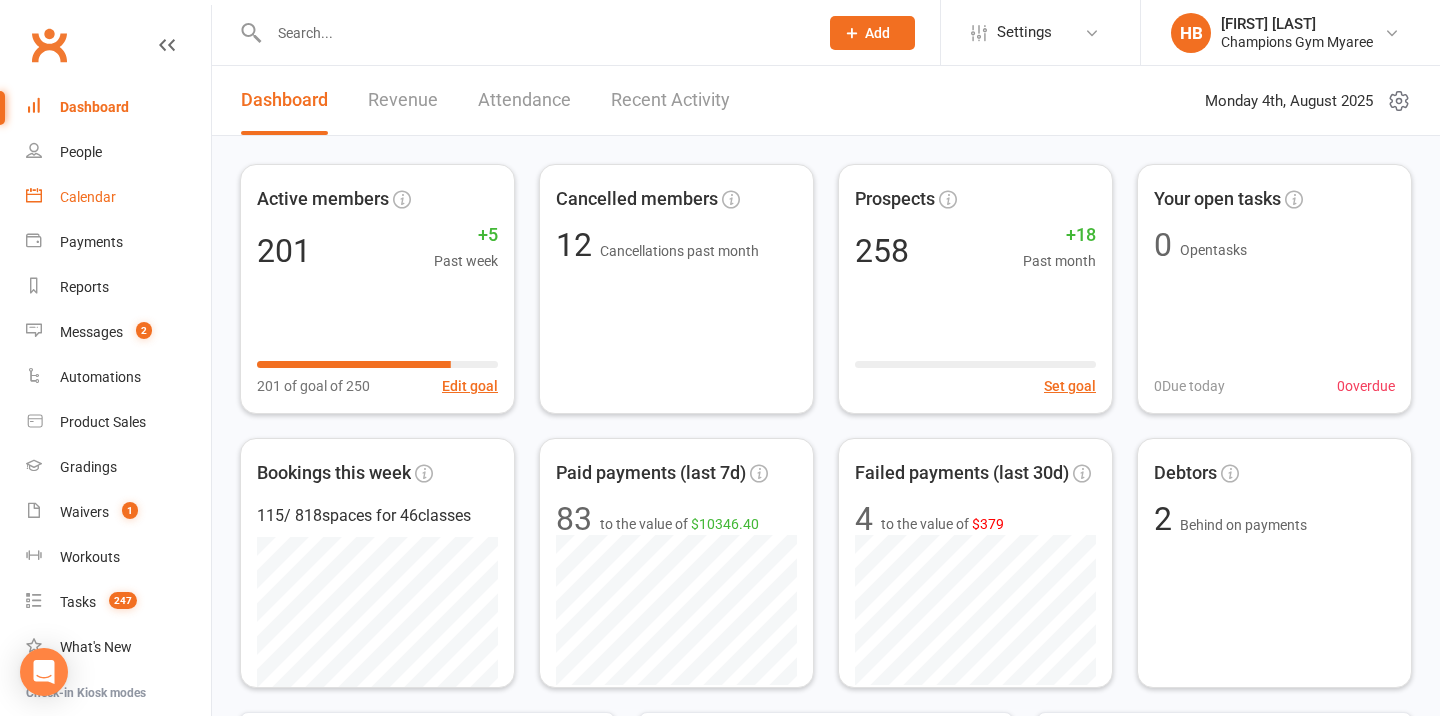 click on "Calendar" at bounding box center (88, 197) 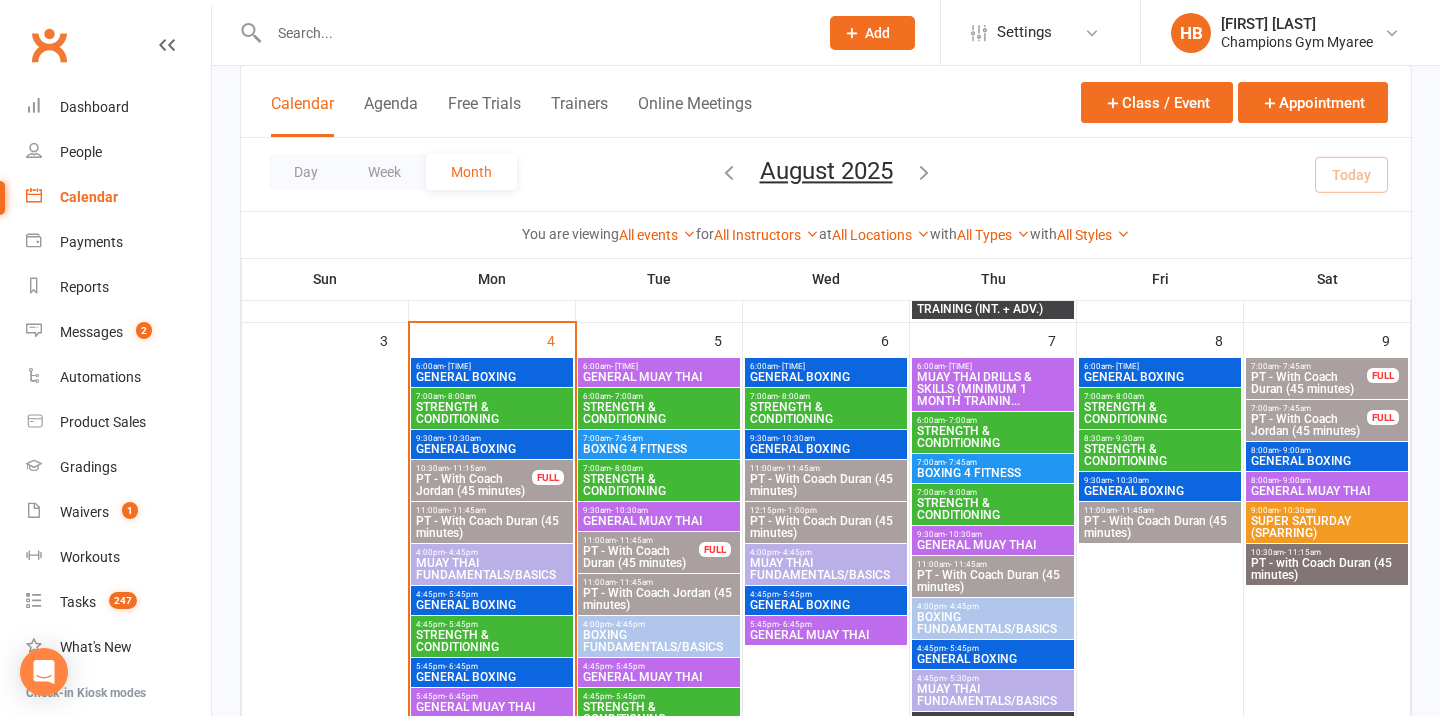 scroll, scrollTop: 654, scrollLeft: 0, axis: vertical 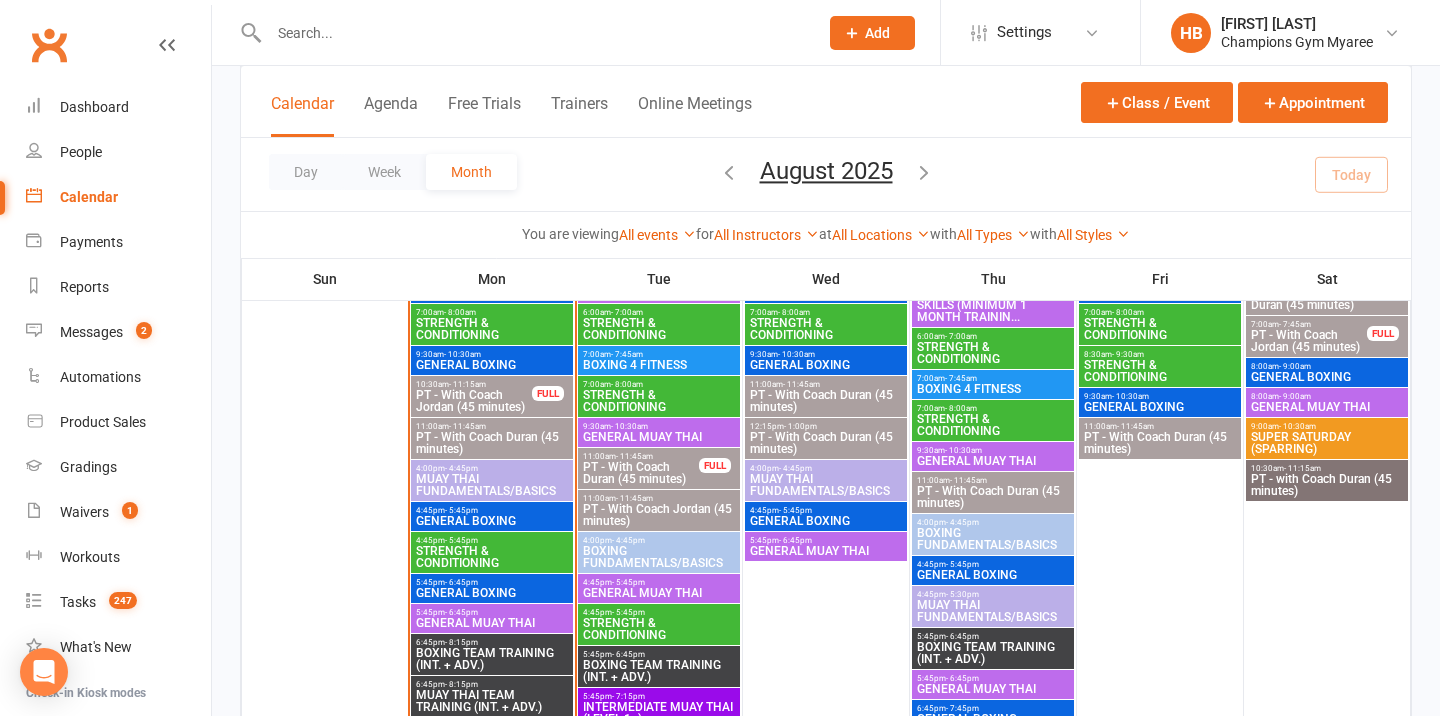 click on "PT - With Coach Jordan (45 minutes)" at bounding box center [659, 515] 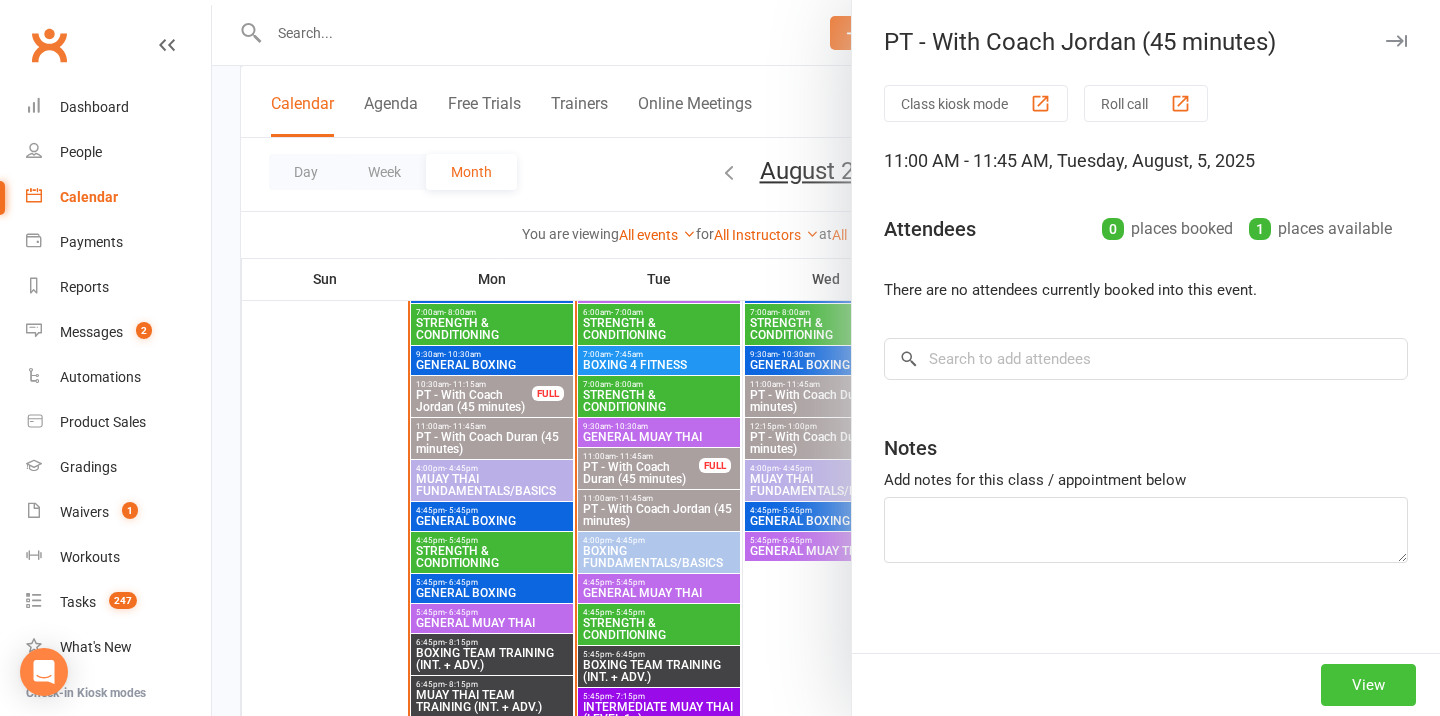 click on "View" at bounding box center [1368, 685] 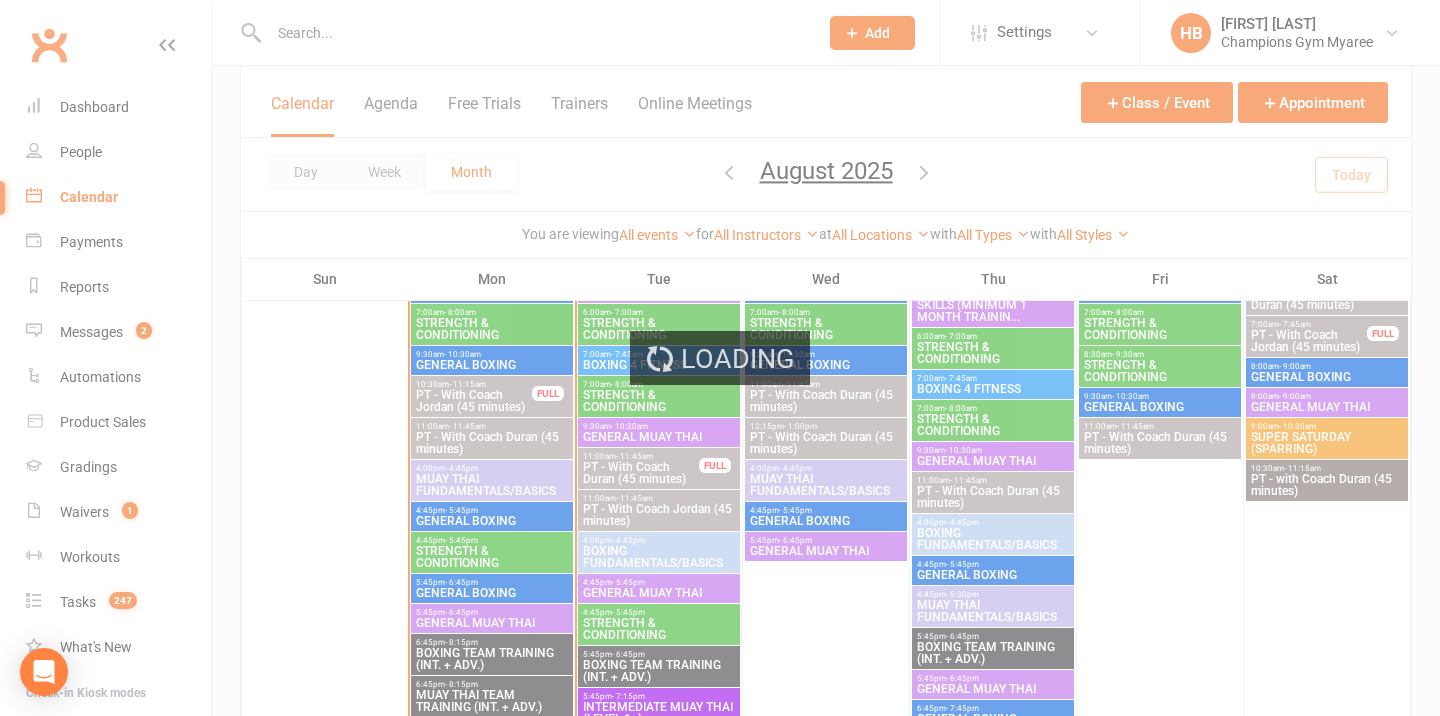 scroll, scrollTop: 0, scrollLeft: 0, axis: both 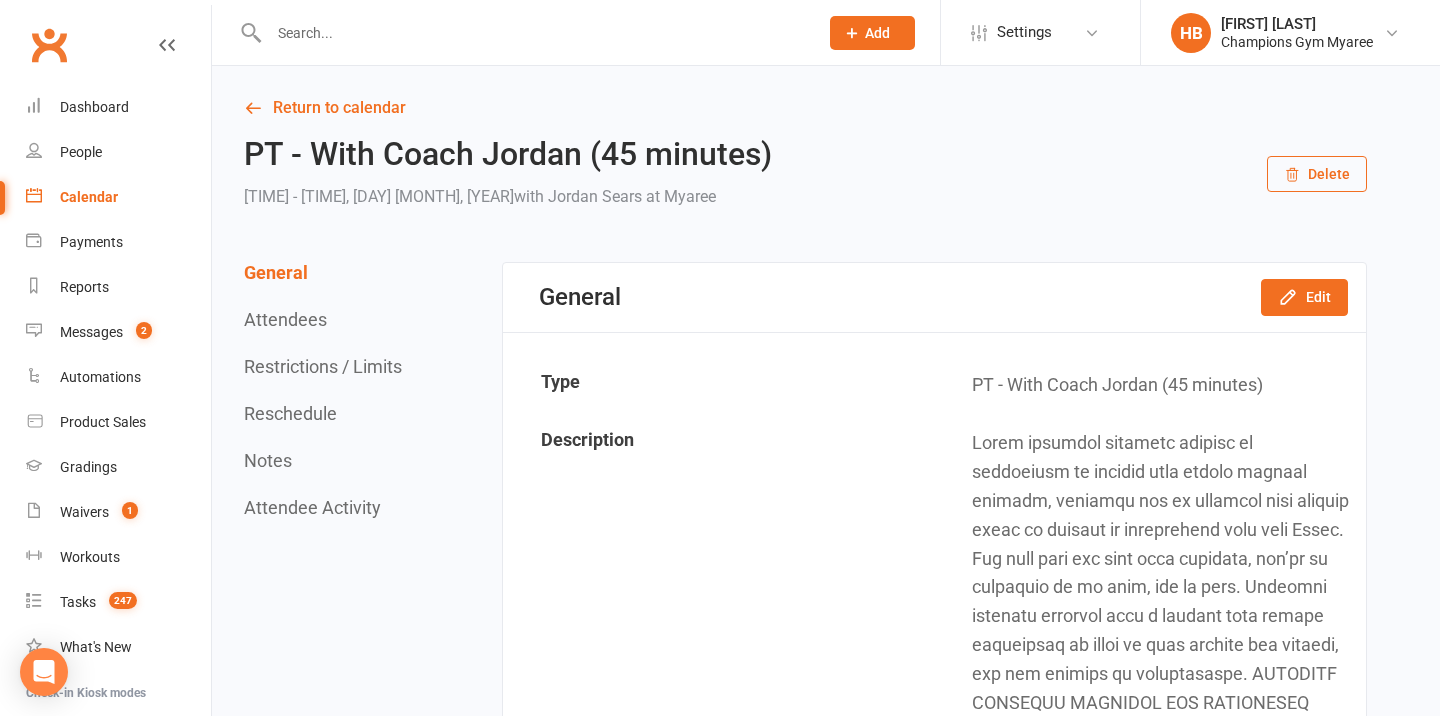 click on "Delete" at bounding box center [1317, 174] 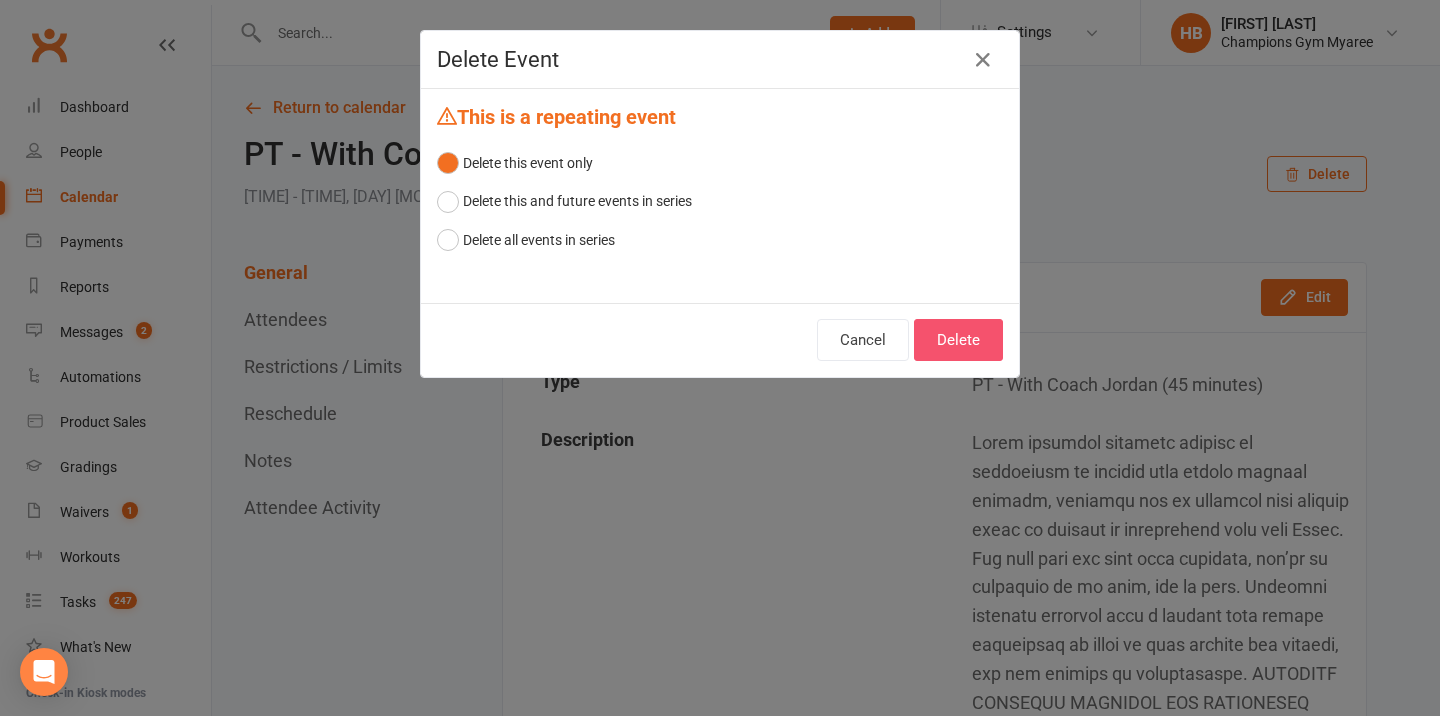 click on "Delete" at bounding box center (958, 340) 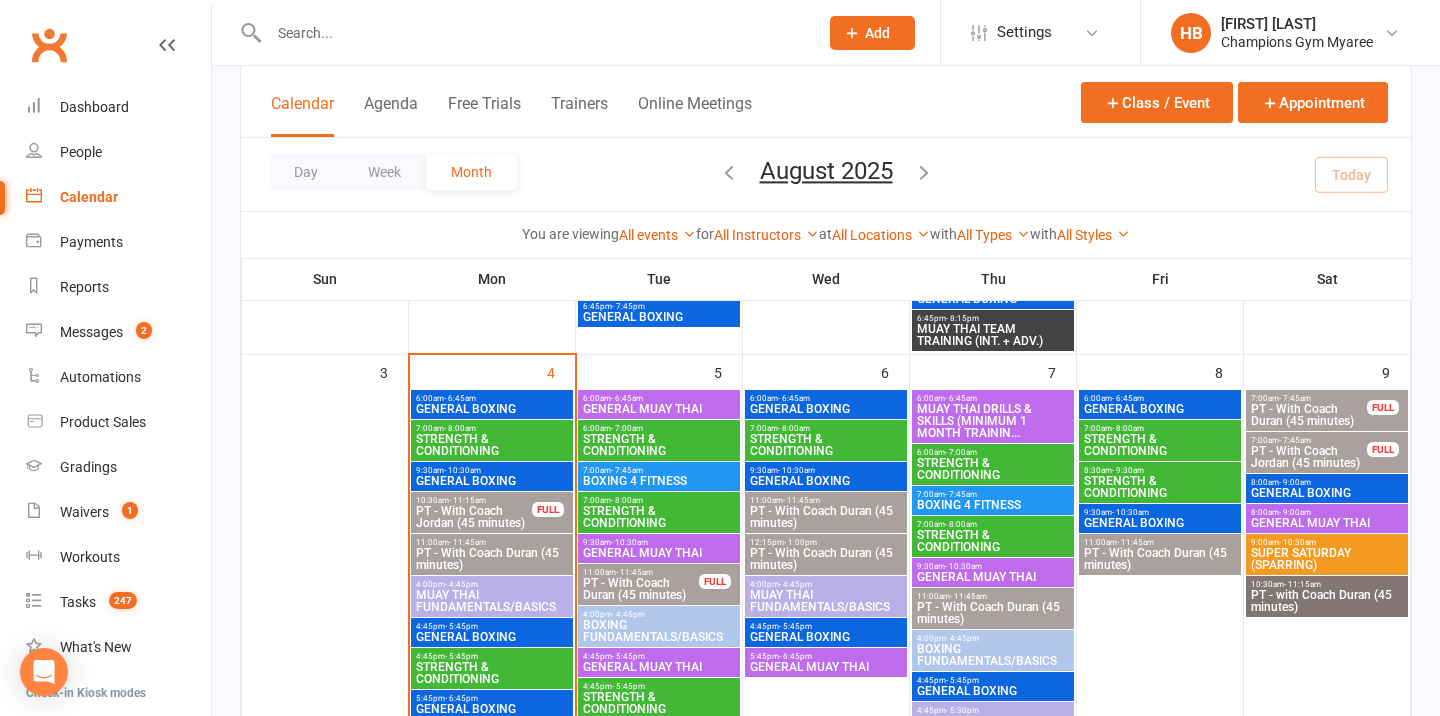 scroll, scrollTop: 625, scrollLeft: 0, axis: vertical 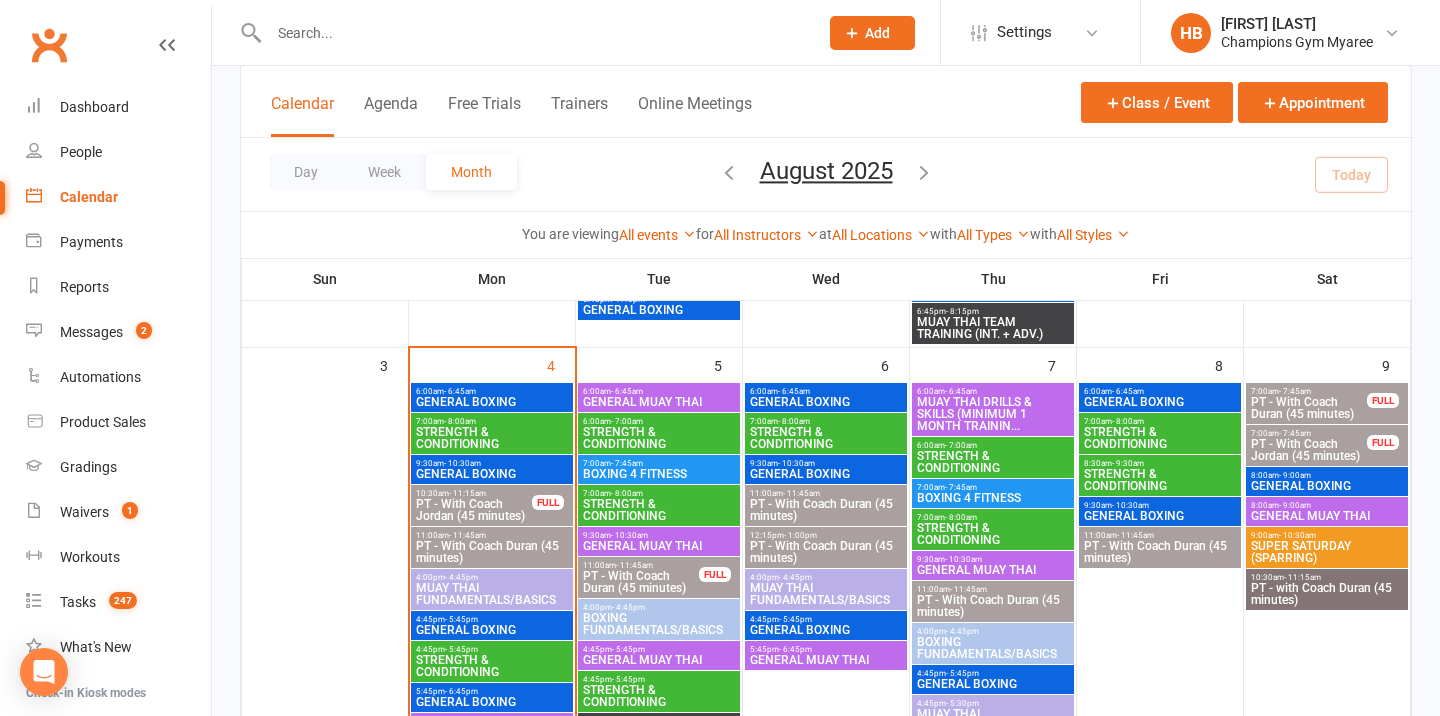click on "PT - With Coach Duran (45 minutes)" at bounding box center [826, 552] 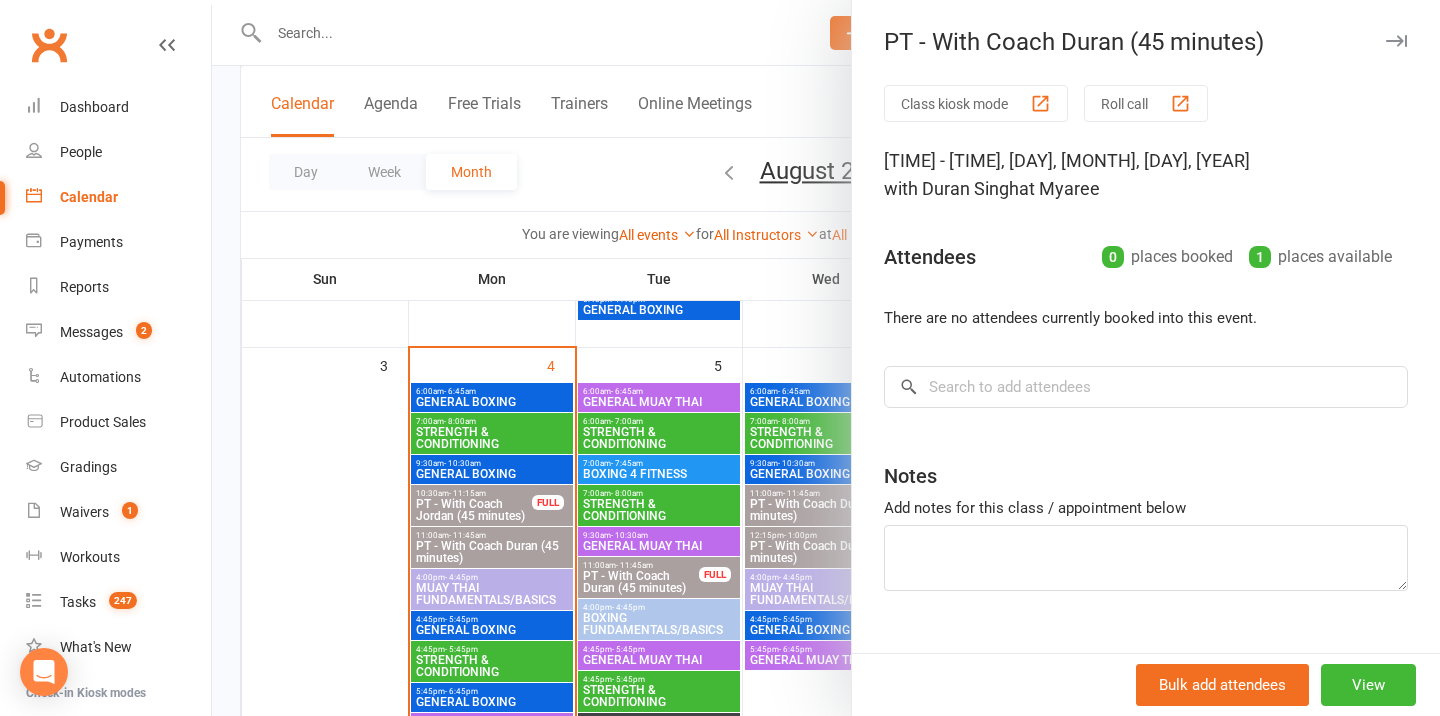 click at bounding box center [1396, 41] 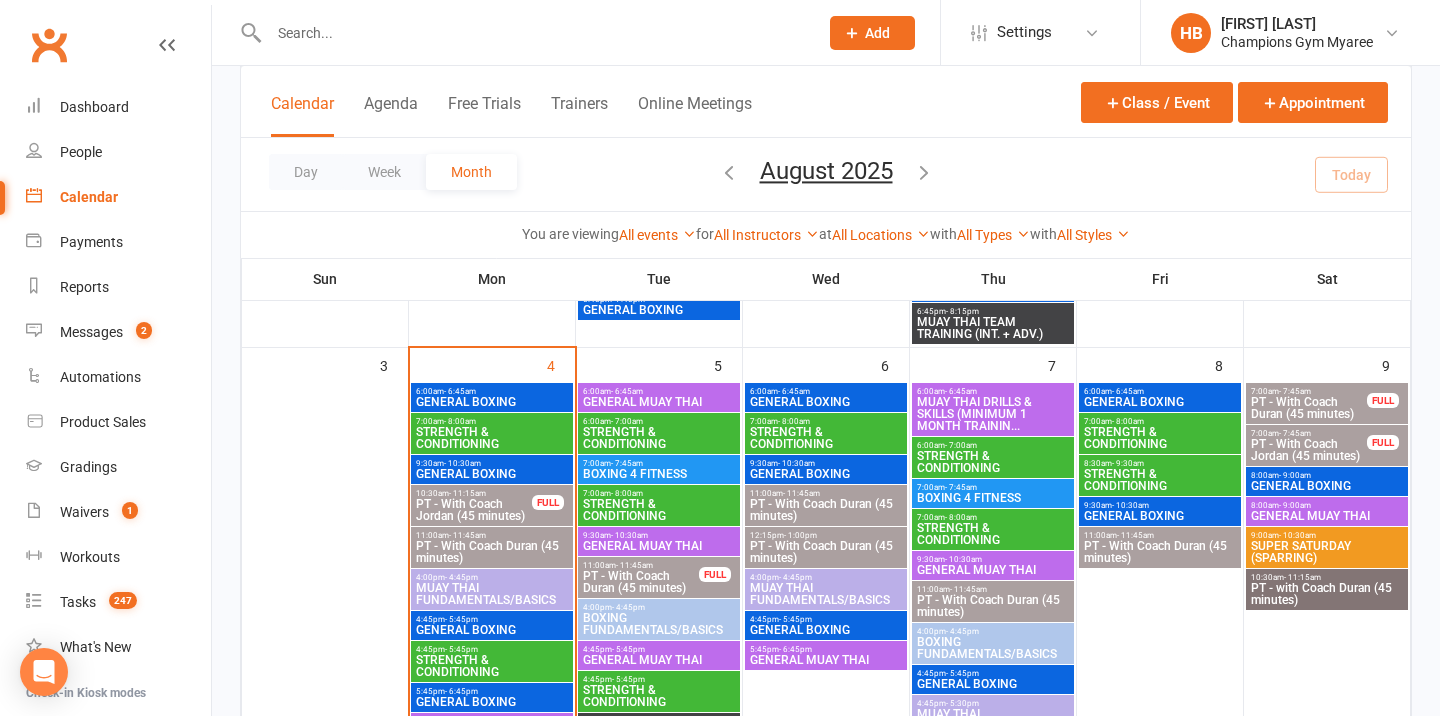 click on "You are viewing  All events All events  Empty events  Full events  Non-empty events  Non-full events  "Free" events  Non-"free" events  Website-visible events  Website-hidden events  Waitlist-enabled events  Waitlist-disabled events  Events with non-empty waitlists   for  All Instructors Champions Gym  Whitney Tuna  Eddy D'Uva  Francisco Di Vincenzo  Oscar Brant  Solomon Fegan  Duran Singh  Pamorn Martdee  Dina Sokol  Owen Chandler  Kelsey Lyons  Jordan Sears   at  All Locations [Deactivated] Check Event Description  [Deactivated] Highgate  [Deactivated] Mats  [Deactivated] Strength and Conditioning area  Myaree   with  All Types Boxing Day Special  Class  Member Event  PT - With Coach Duran (45 minutes)  PT - With Coach Eddy (45 minutes)  PT - With Coach Jordan (30 minutes)  PT - With Coach Jordan (45 minutes)  PT - With Coach Pamorn (45 minutes)  PT - With Coach Whitney (30 minutes)  No type set   with  All Styles Boxing  Muay Thai  Personal Training (30 Minutes)  Personal Training (45 Minutes)" at bounding box center (826, 234) 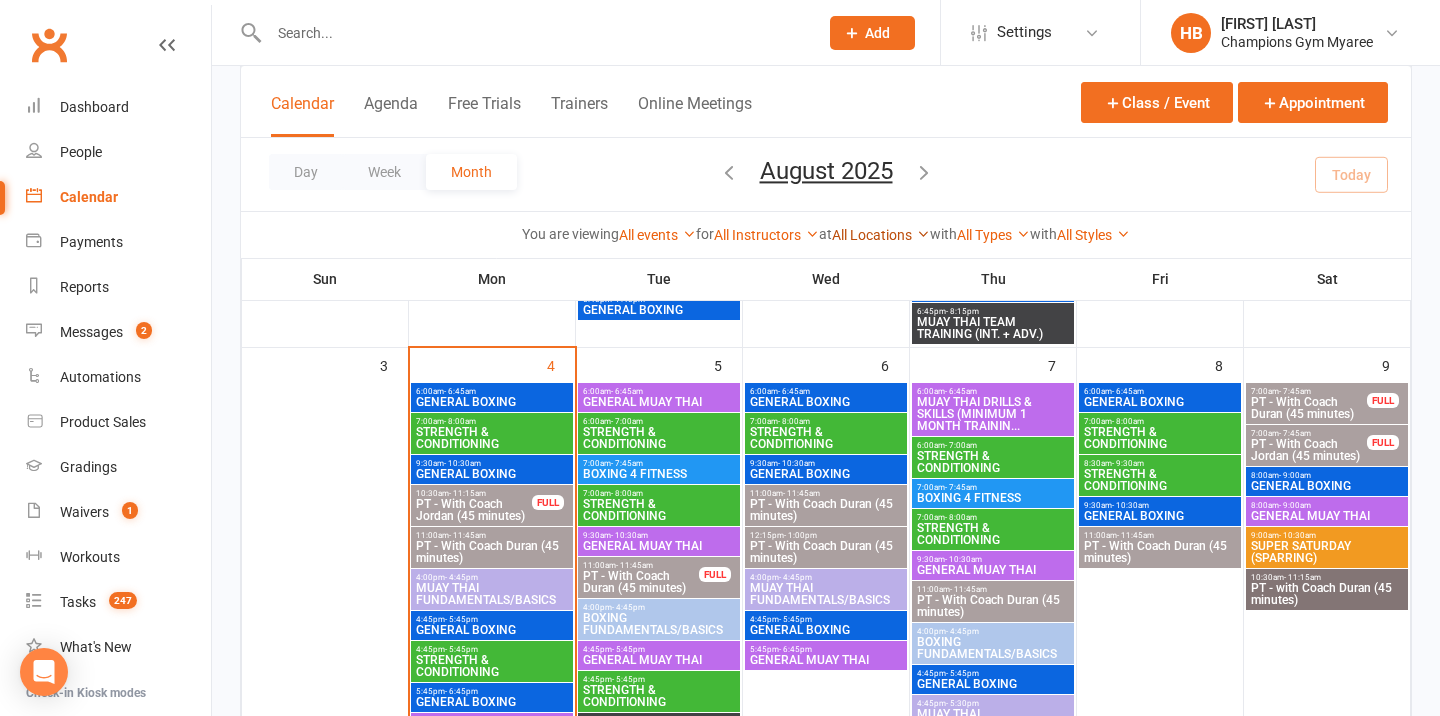 click on "All Locations" at bounding box center (881, 235) 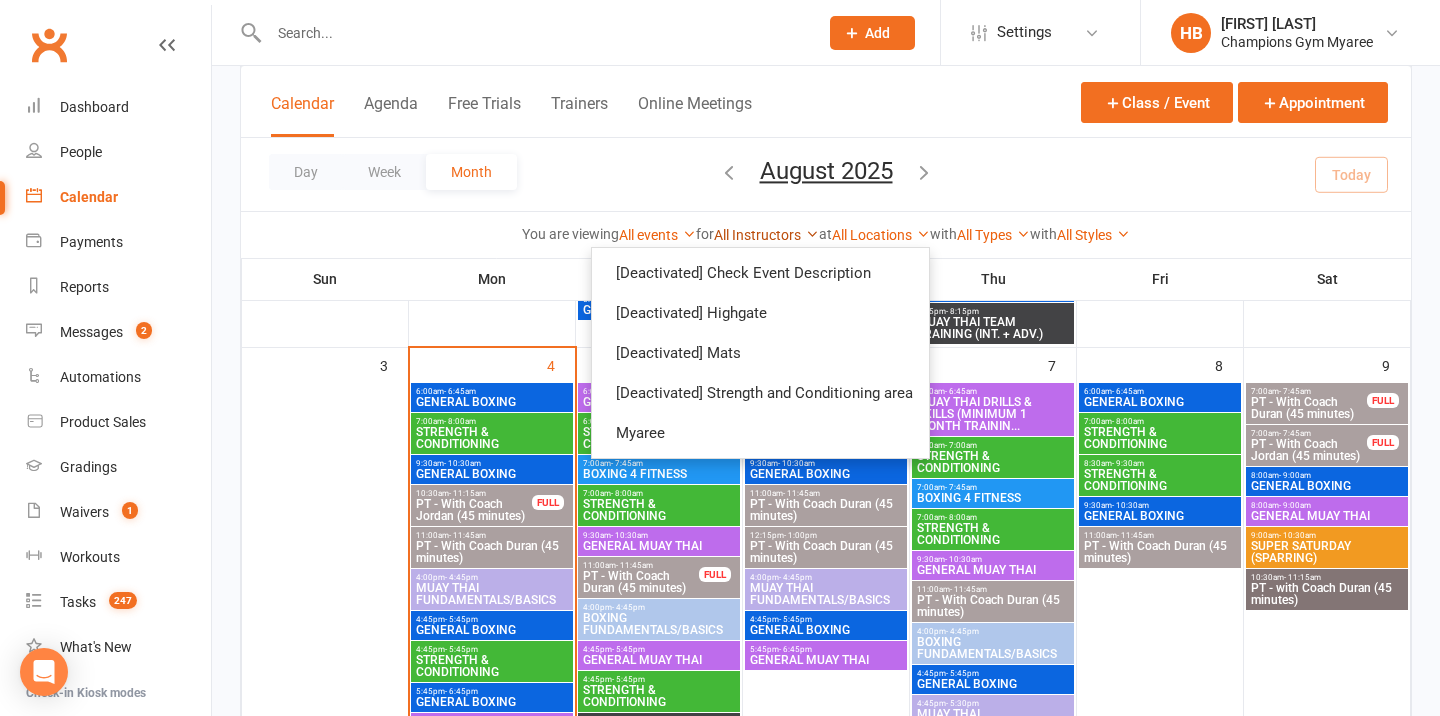 click on "All Instructors" at bounding box center (766, 235) 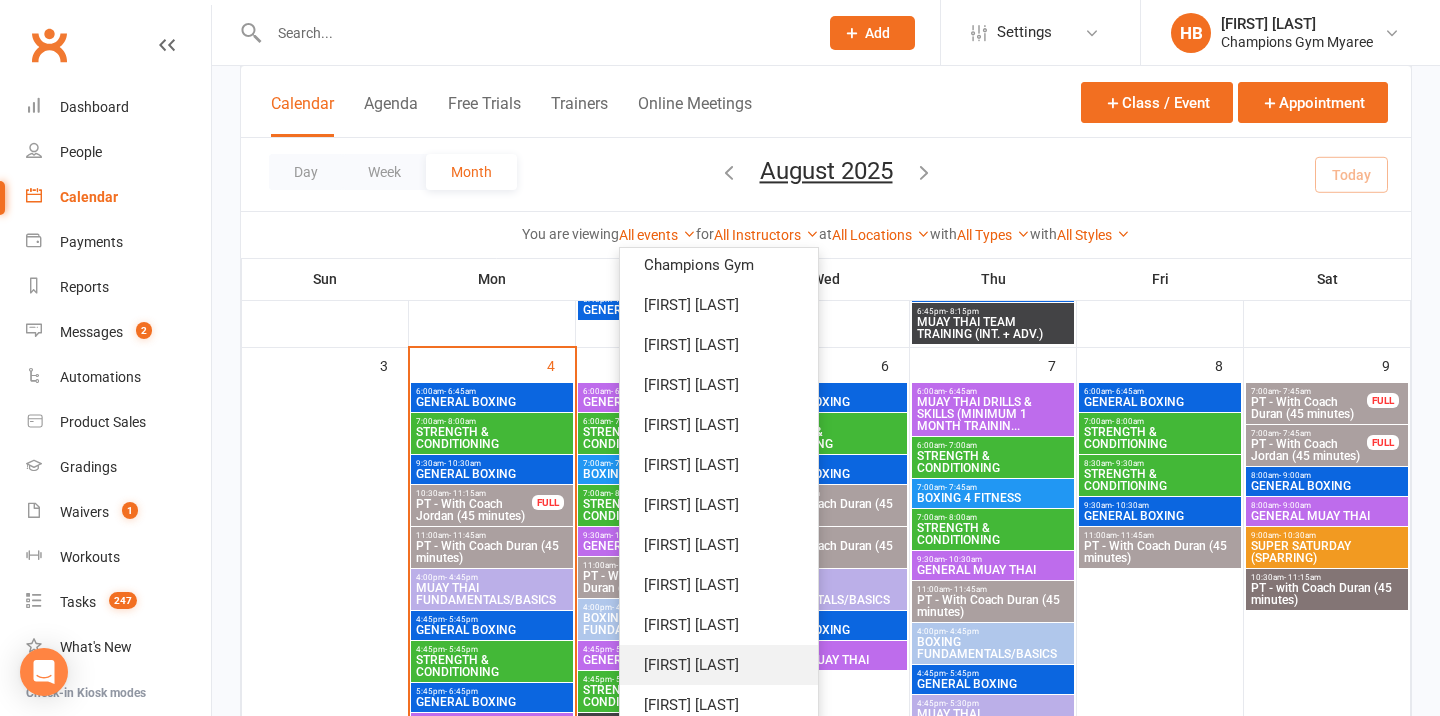 scroll, scrollTop: 9, scrollLeft: 0, axis: vertical 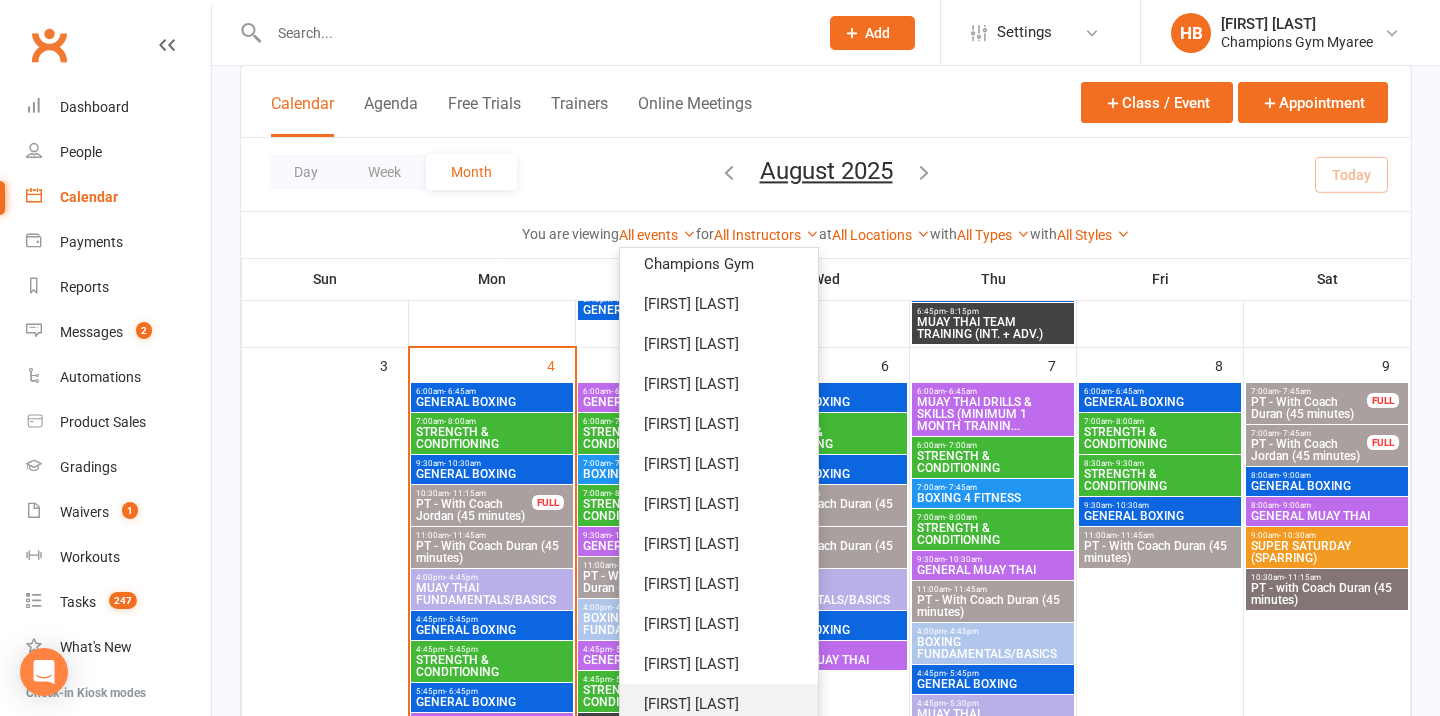click on "[FIRST] [LAST]" at bounding box center (719, 704) 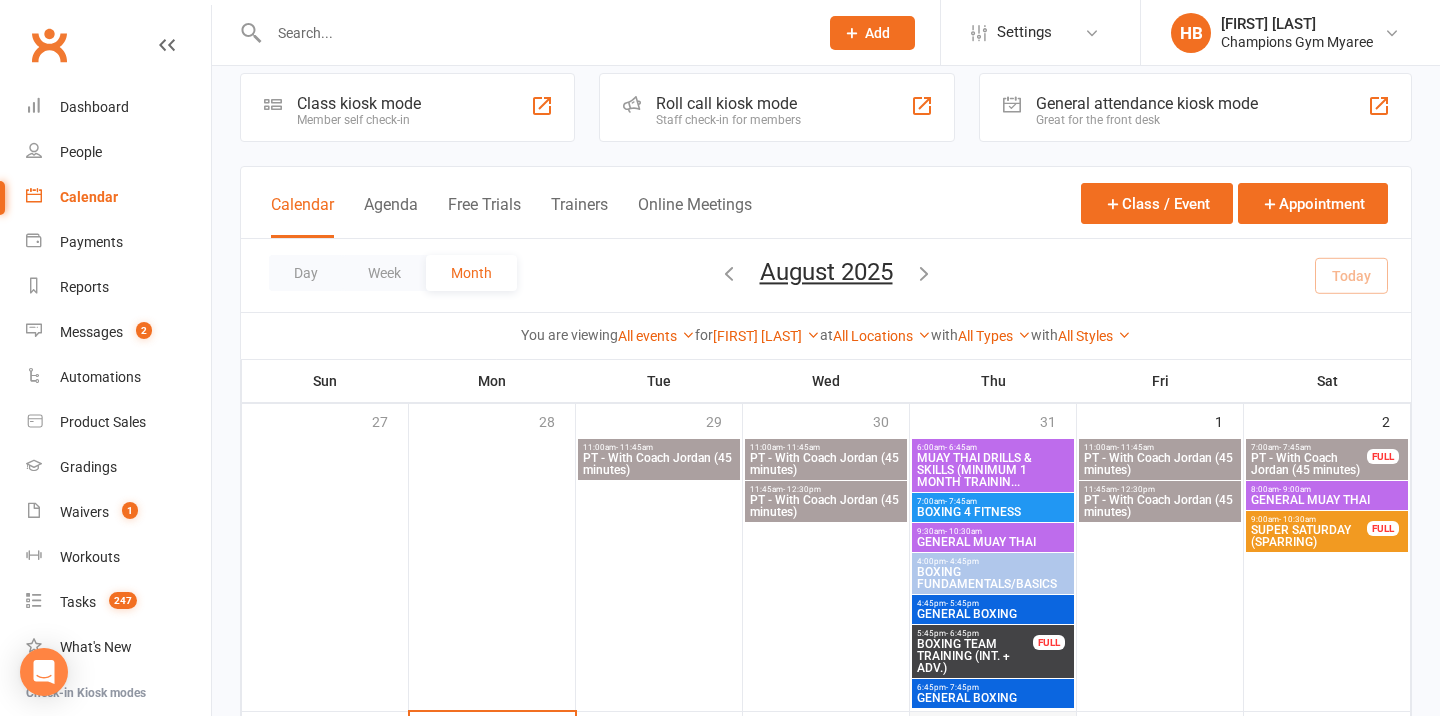 scroll, scrollTop: 0, scrollLeft: 0, axis: both 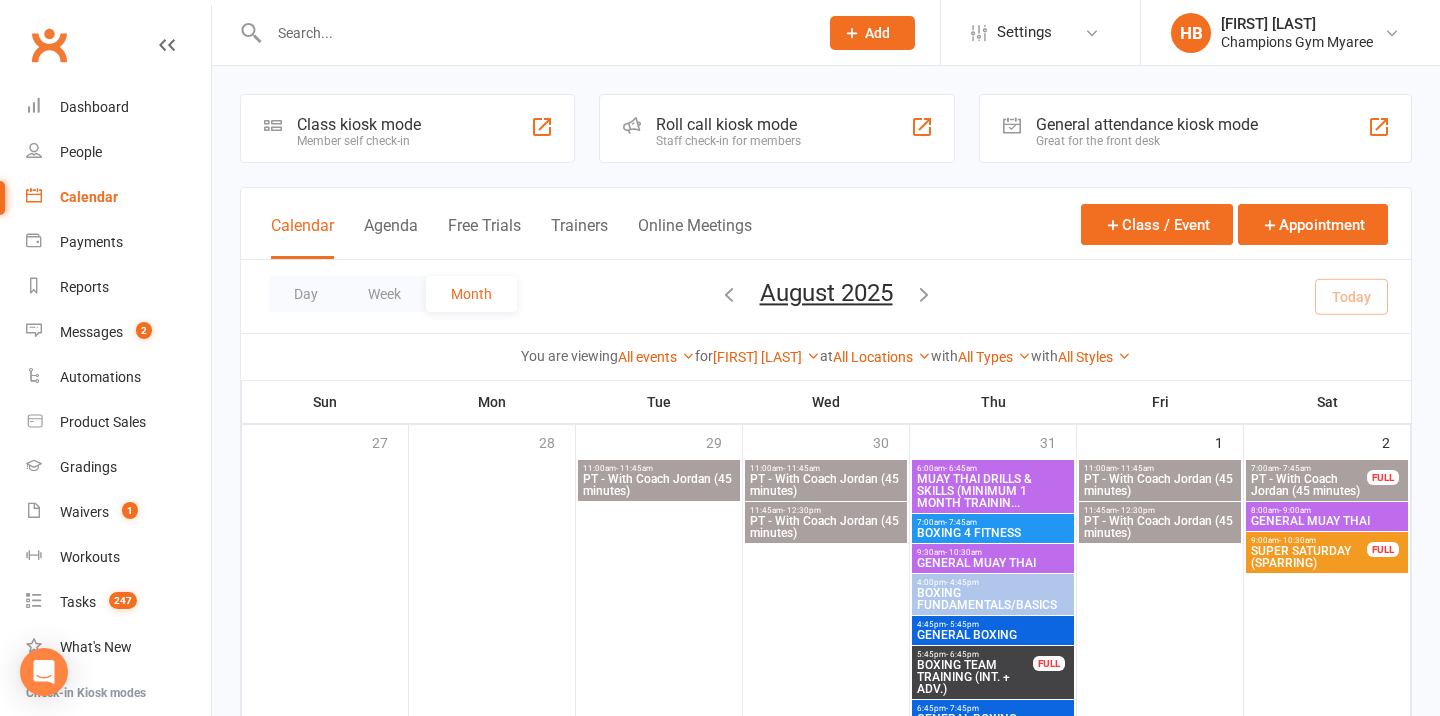 click on "PT - With Coach Jordan (45 minutes)" at bounding box center [1309, 485] 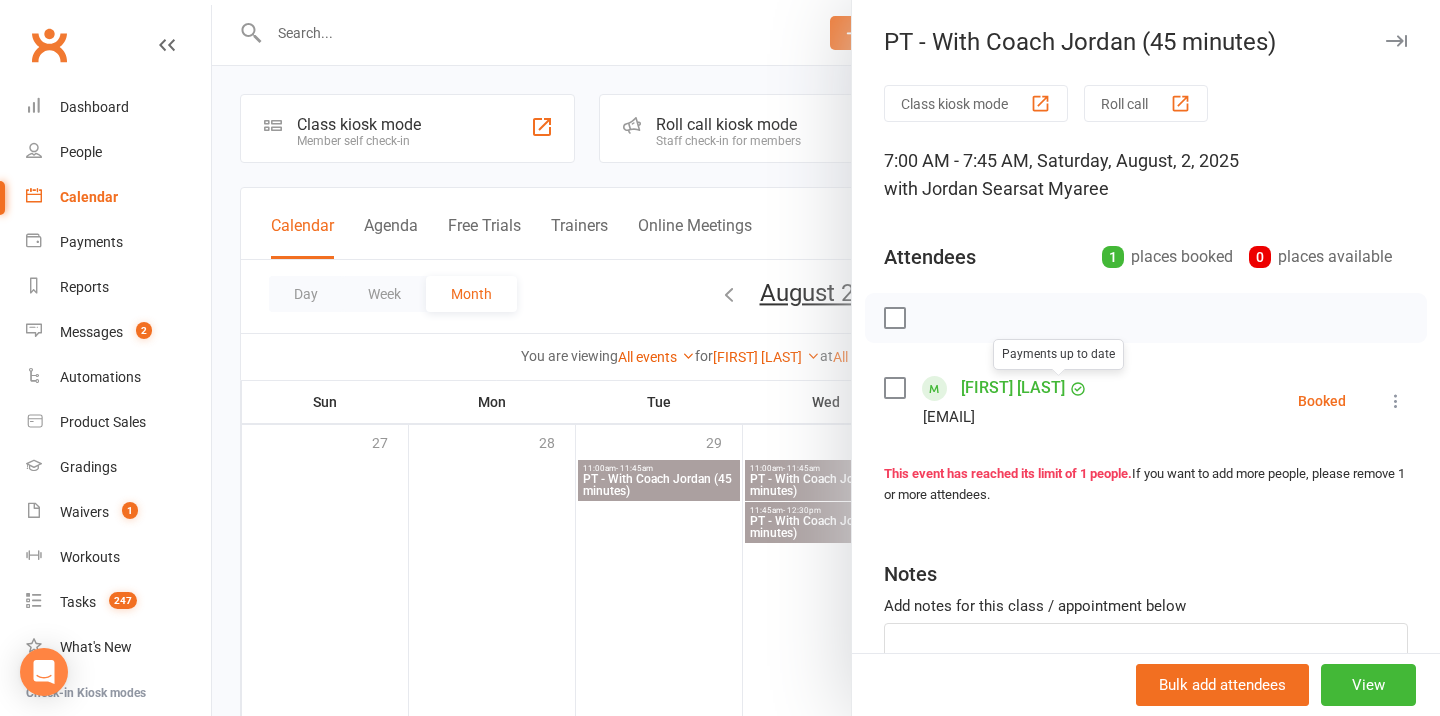 click on "Hunter Pitts" at bounding box center (1013, 388) 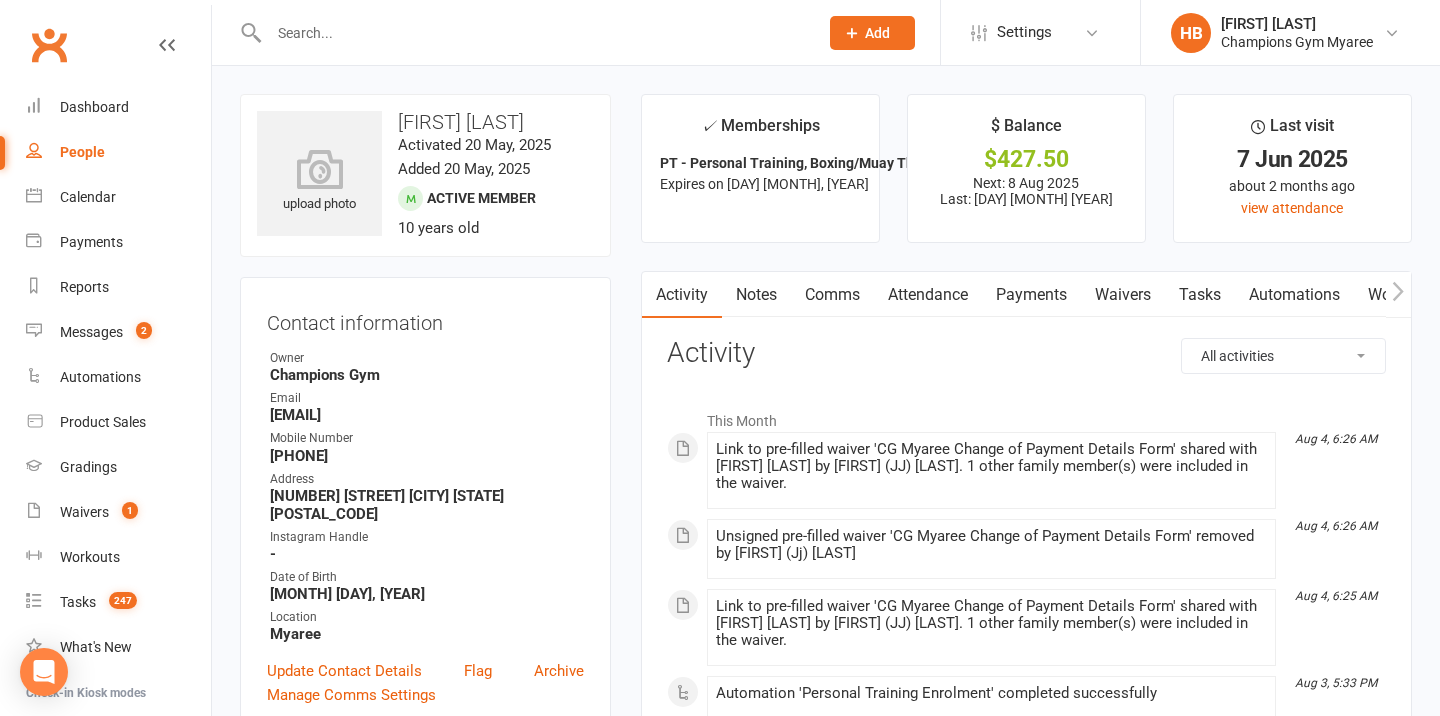 click on "Payments" at bounding box center [1031, 295] 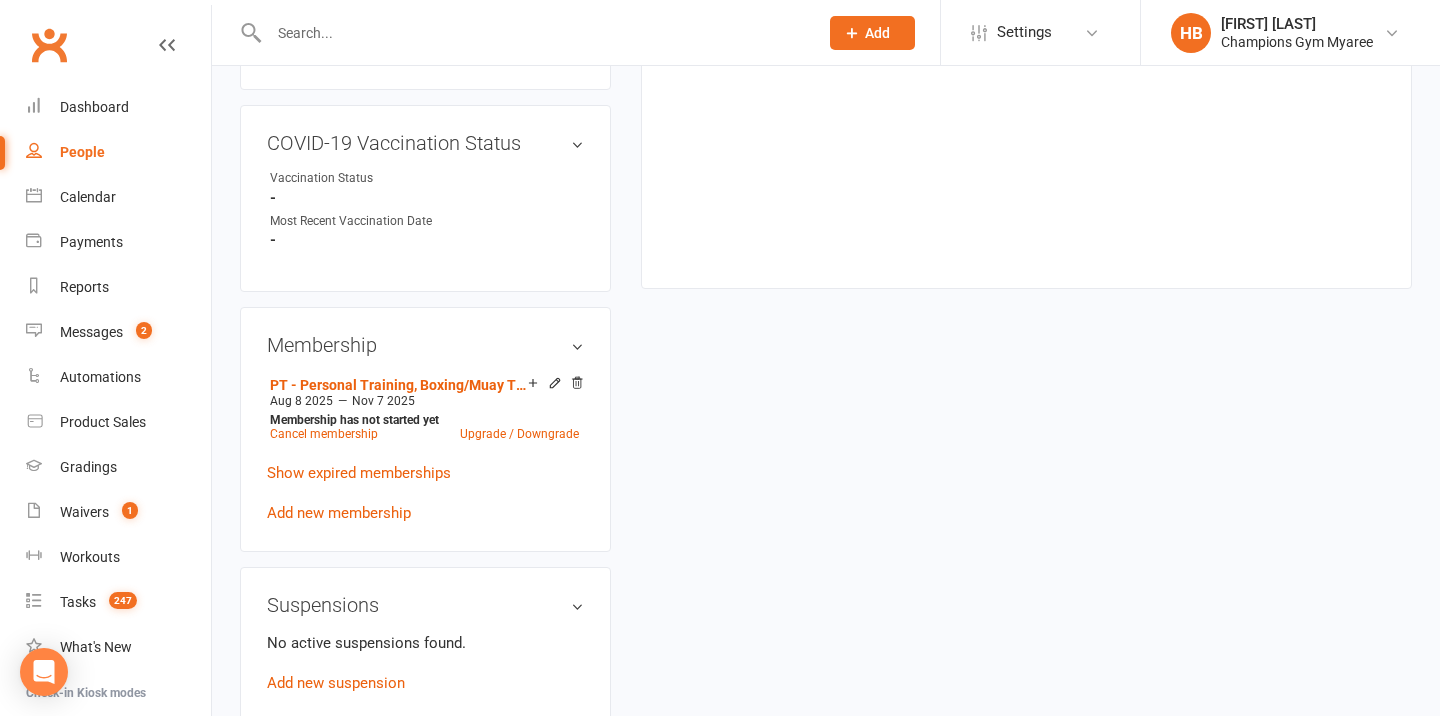 scroll, scrollTop: 876, scrollLeft: 0, axis: vertical 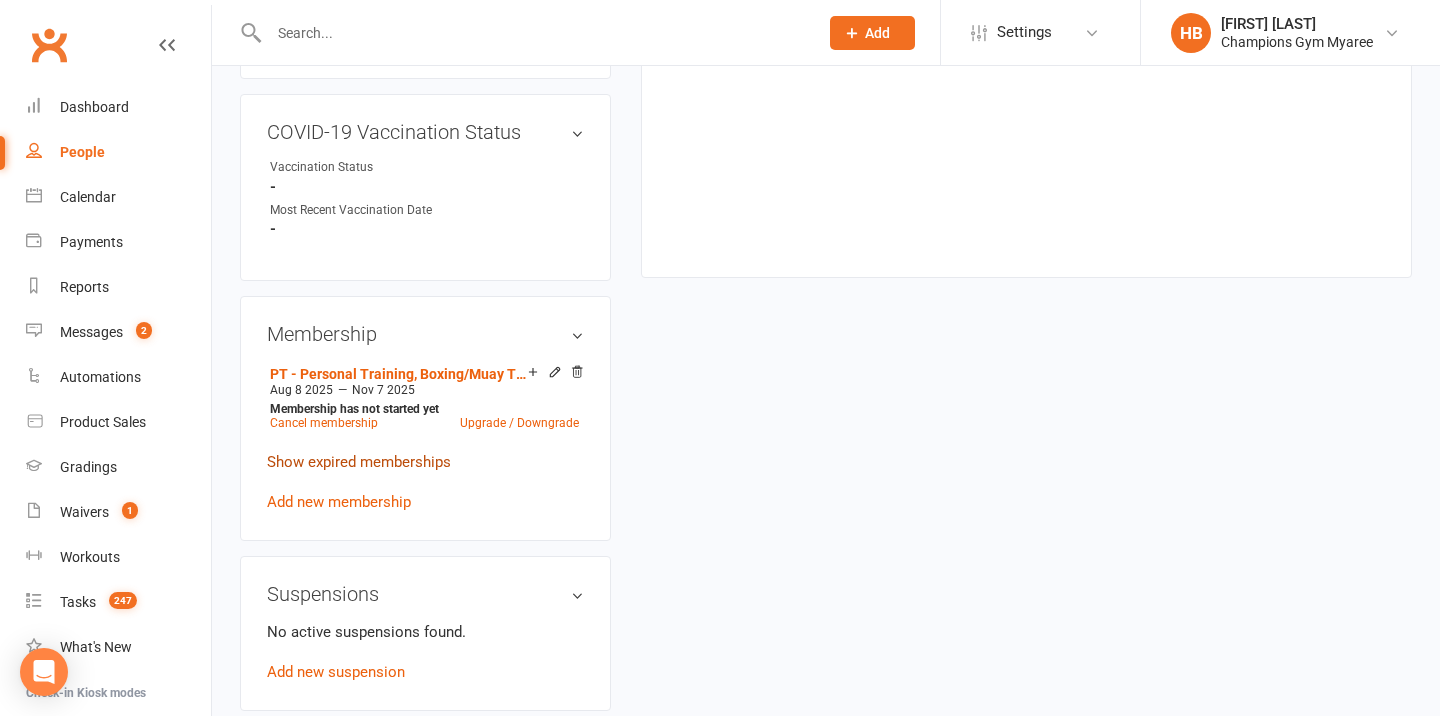 click on "Show expired memberships" at bounding box center (359, 462) 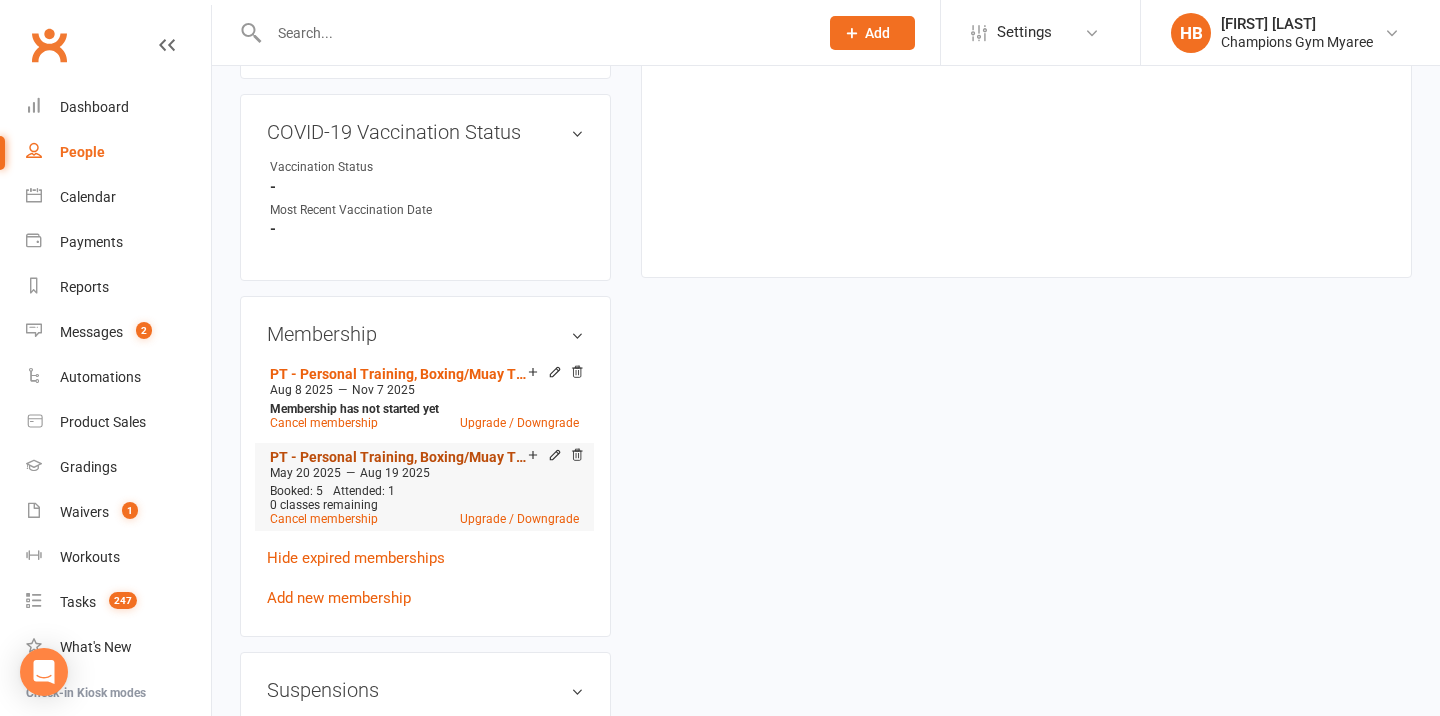 click on "PT - Personal Training, Boxing/Muay Thai/SAC (45 Minutes with Coach Jordan 5x Pack)" at bounding box center (399, 457) 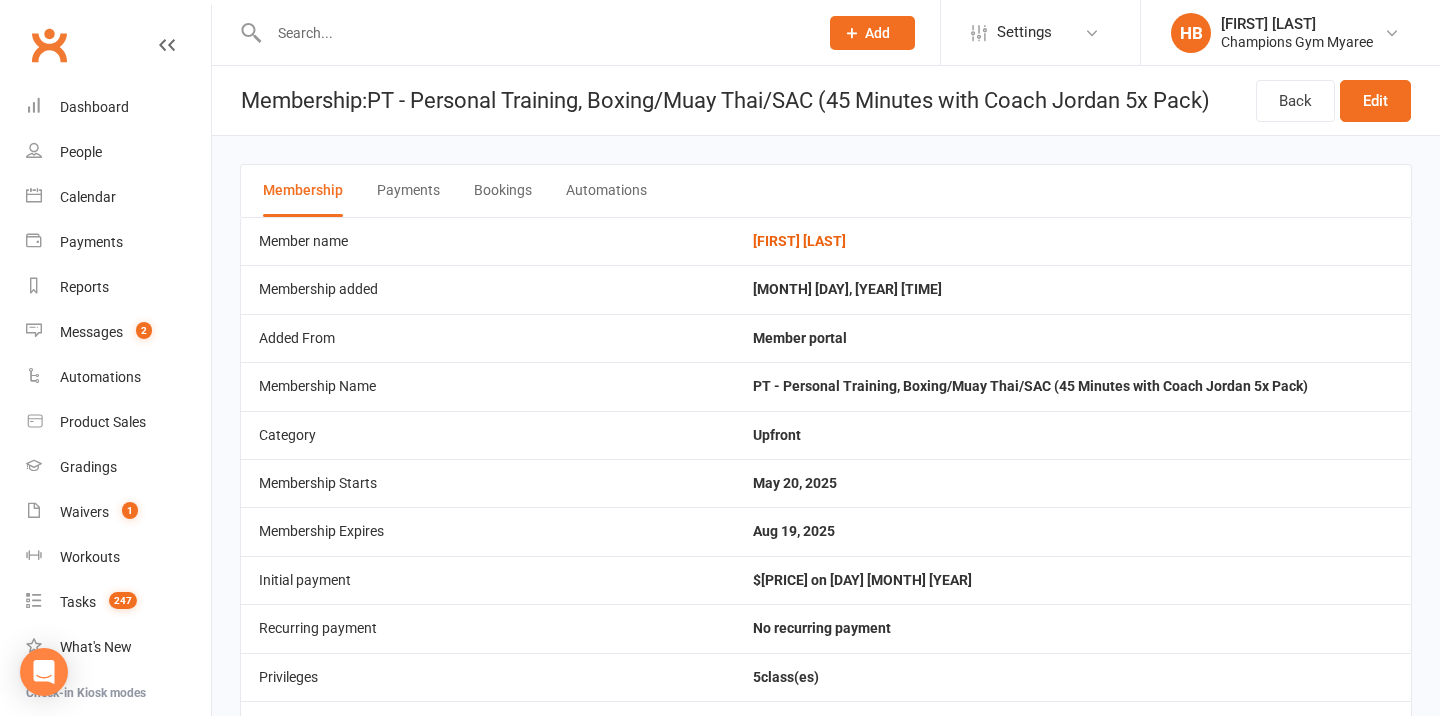 click on "Bookings" at bounding box center (503, 191) 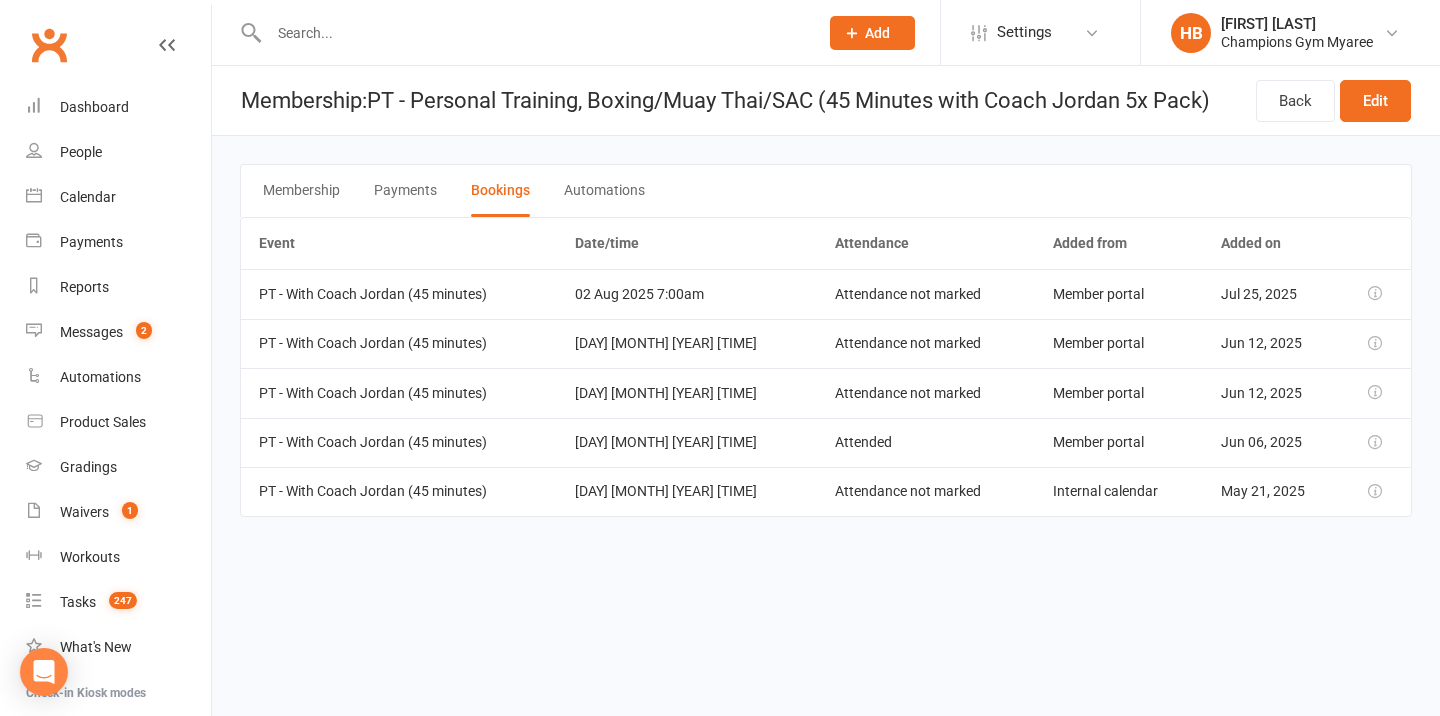 click on "Payments" at bounding box center (405, 191) 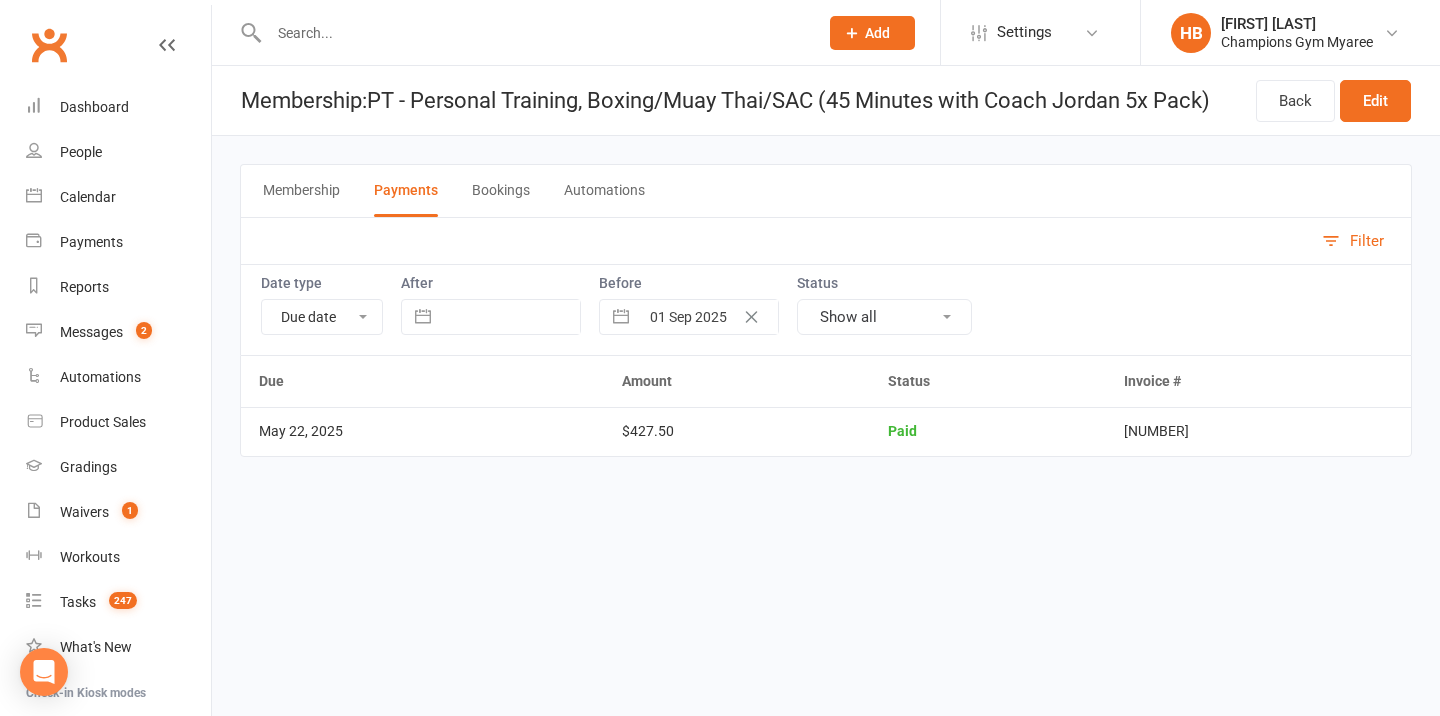 click on "Membership" at bounding box center (301, 191) 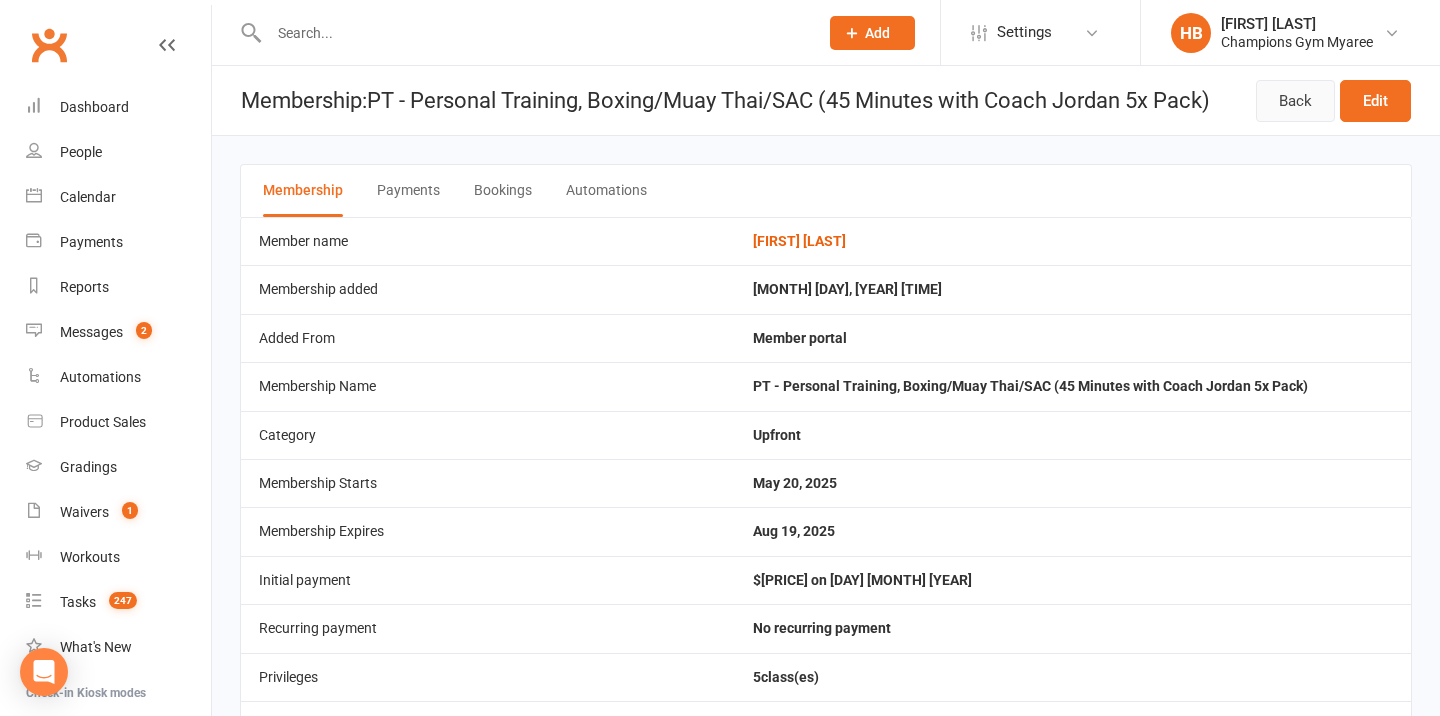 click on "Back" at bounding box center (1295, 101) 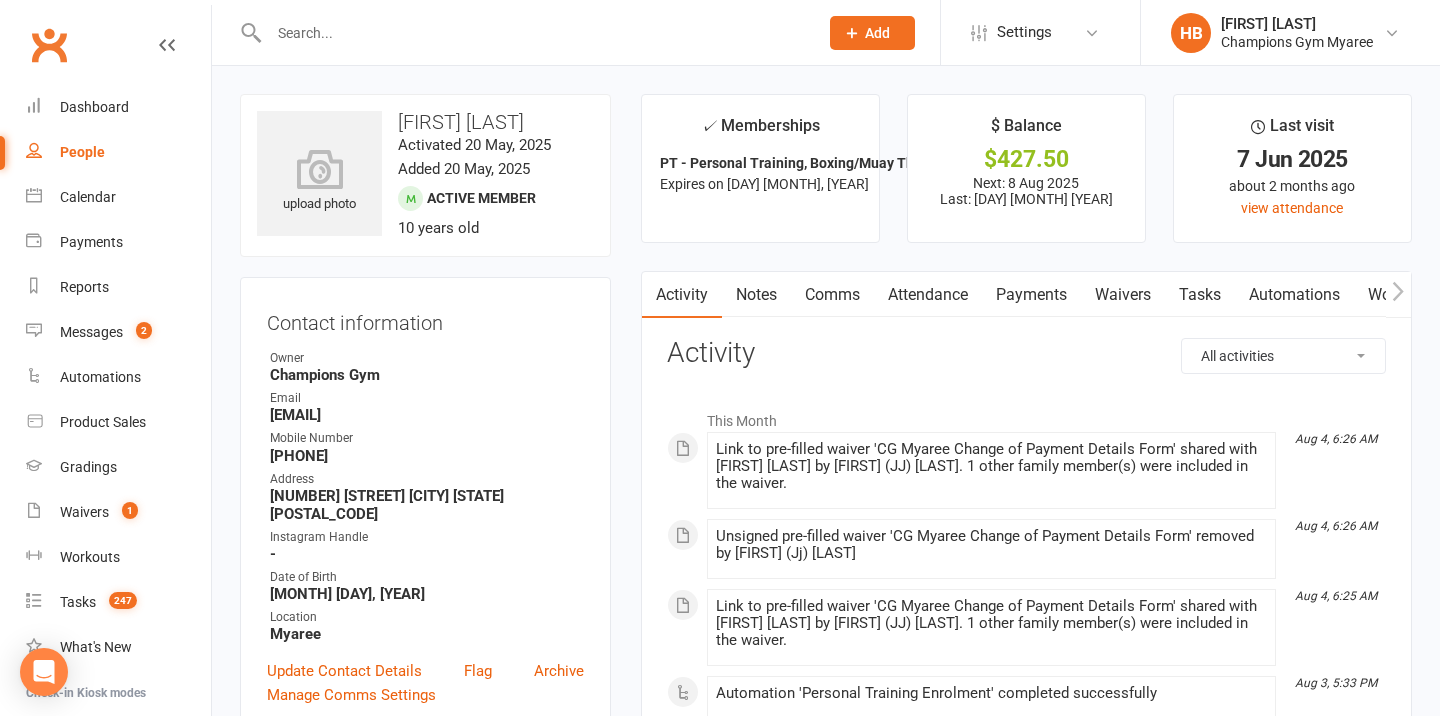 click on "Payments" at bounding box center [1031, 295] 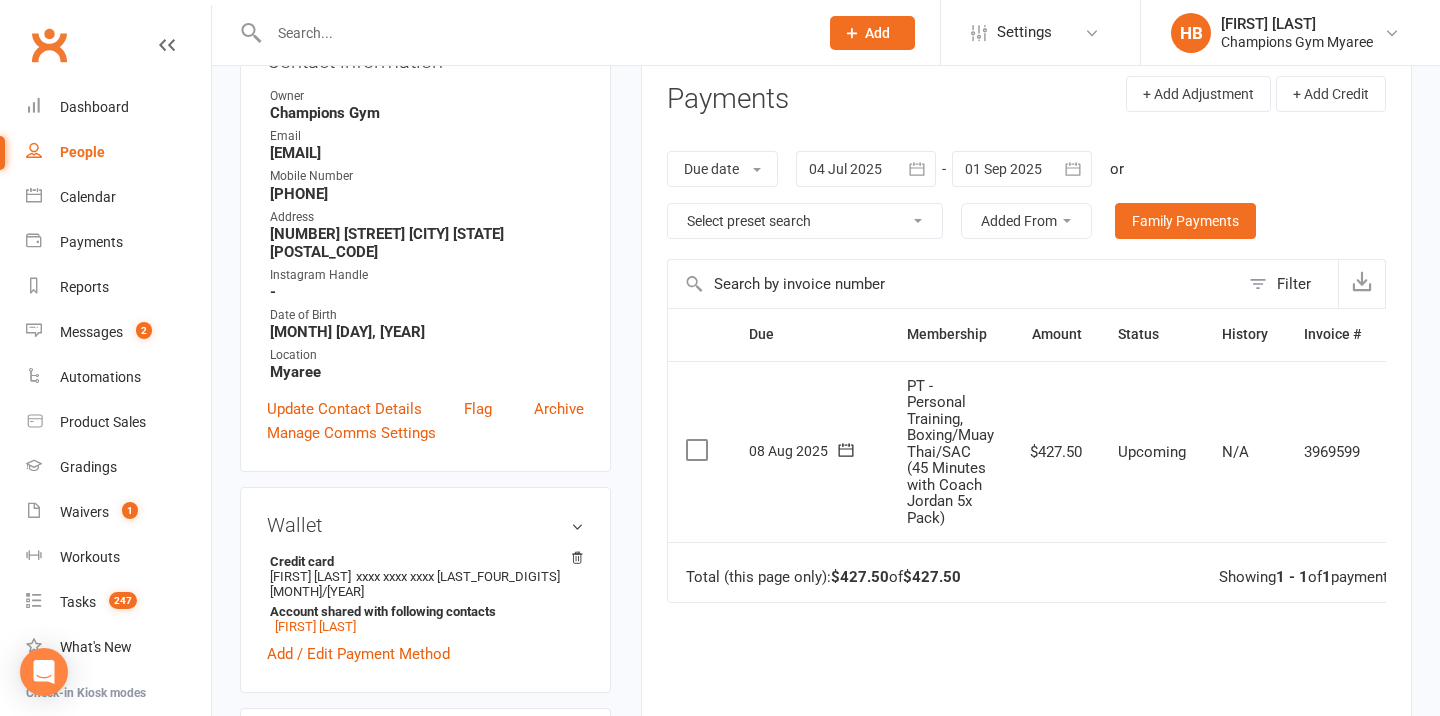scroll, scrollTop: 239, scrollLeft: 0, axis: vertical 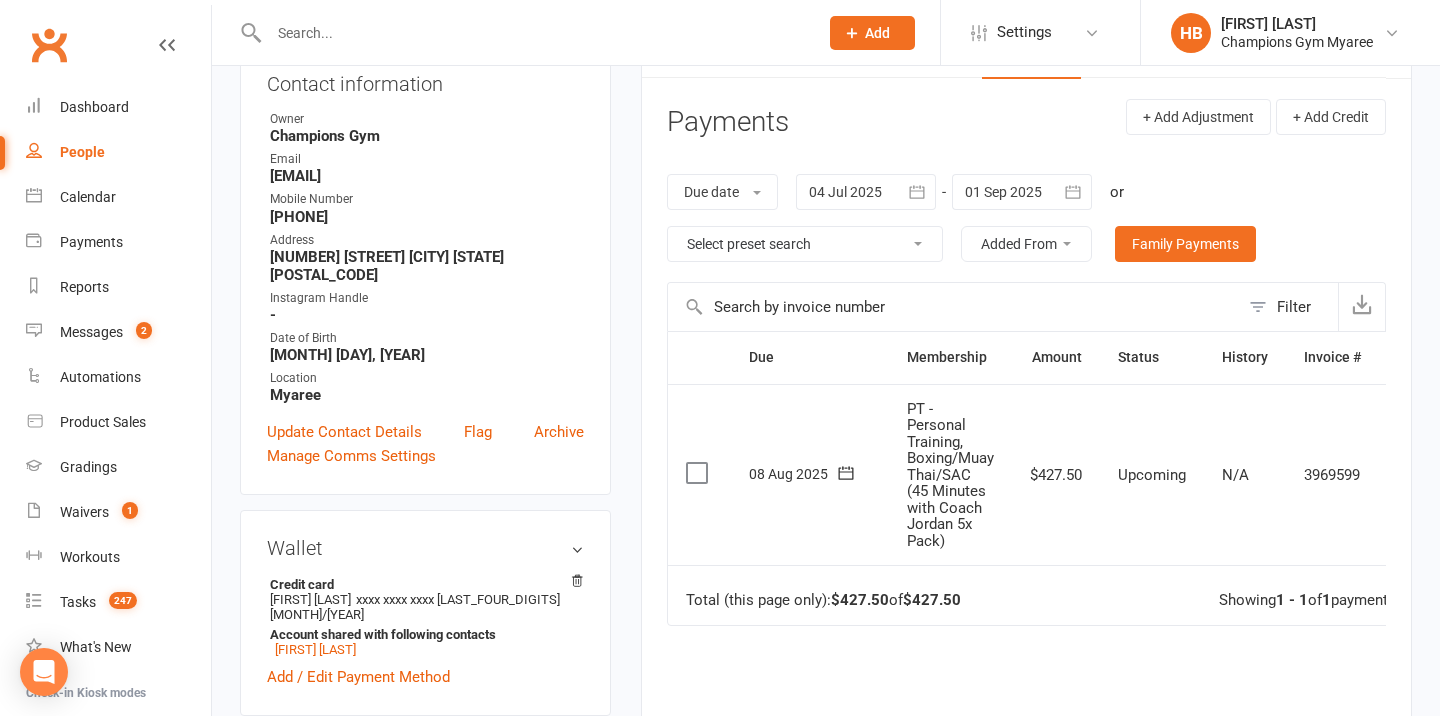 click 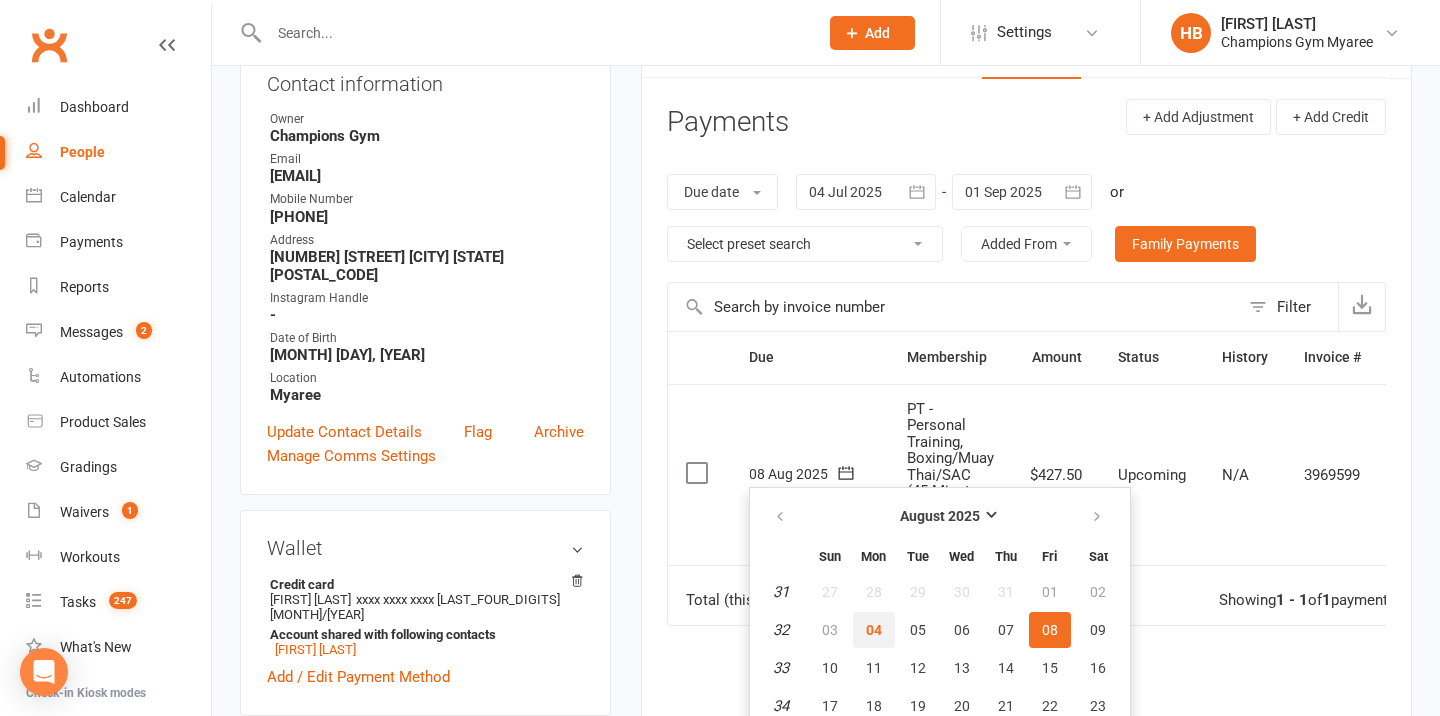 click on "04" at bounding box center [874, 630] 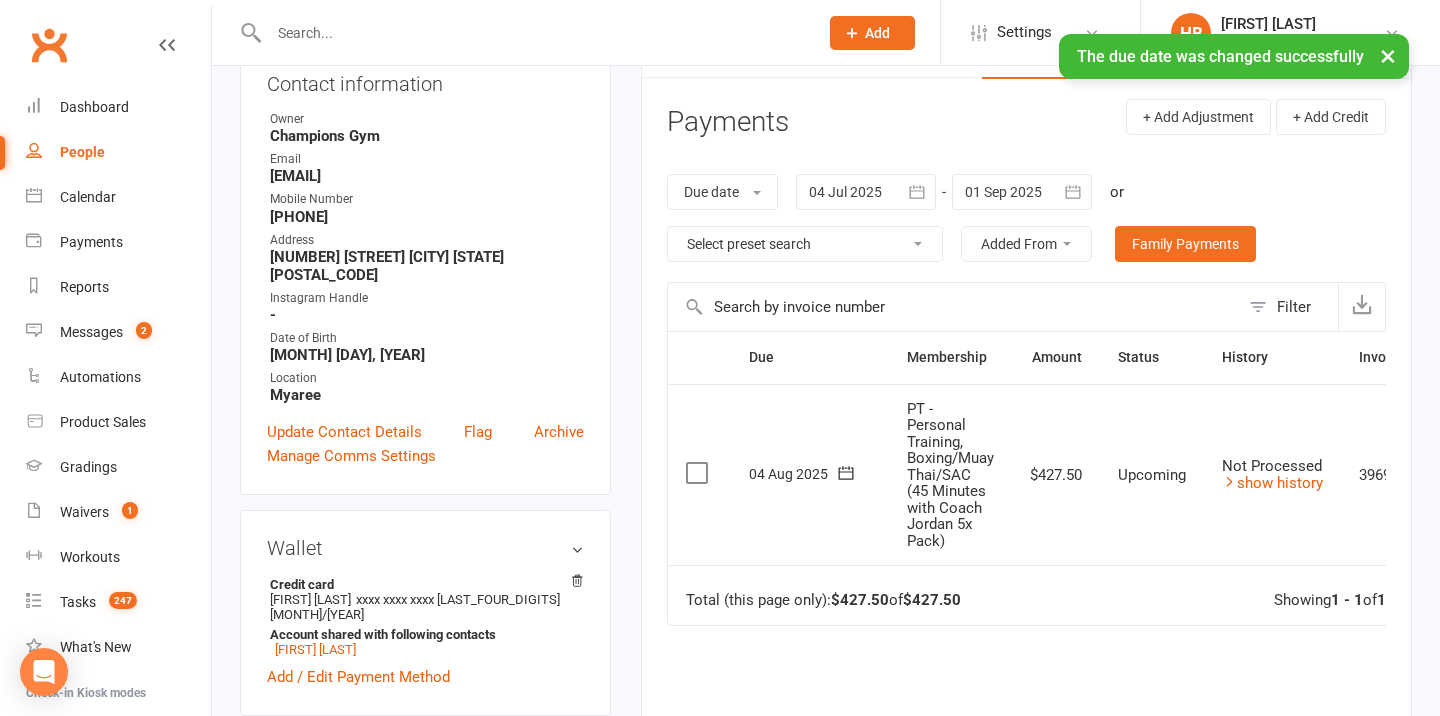scroll, scrollTop: 0, scrollLeft: 117, axis: horizontal 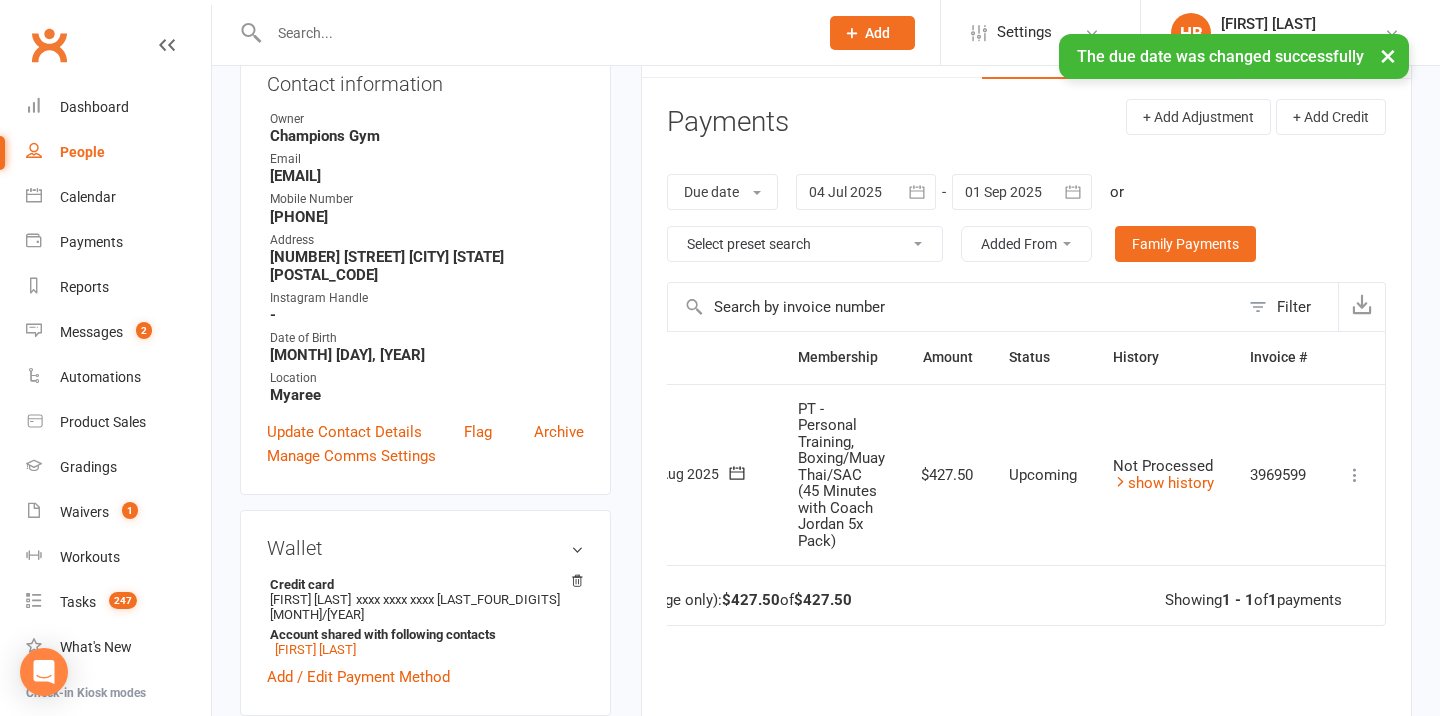 click at bounding box center [1355, 475] 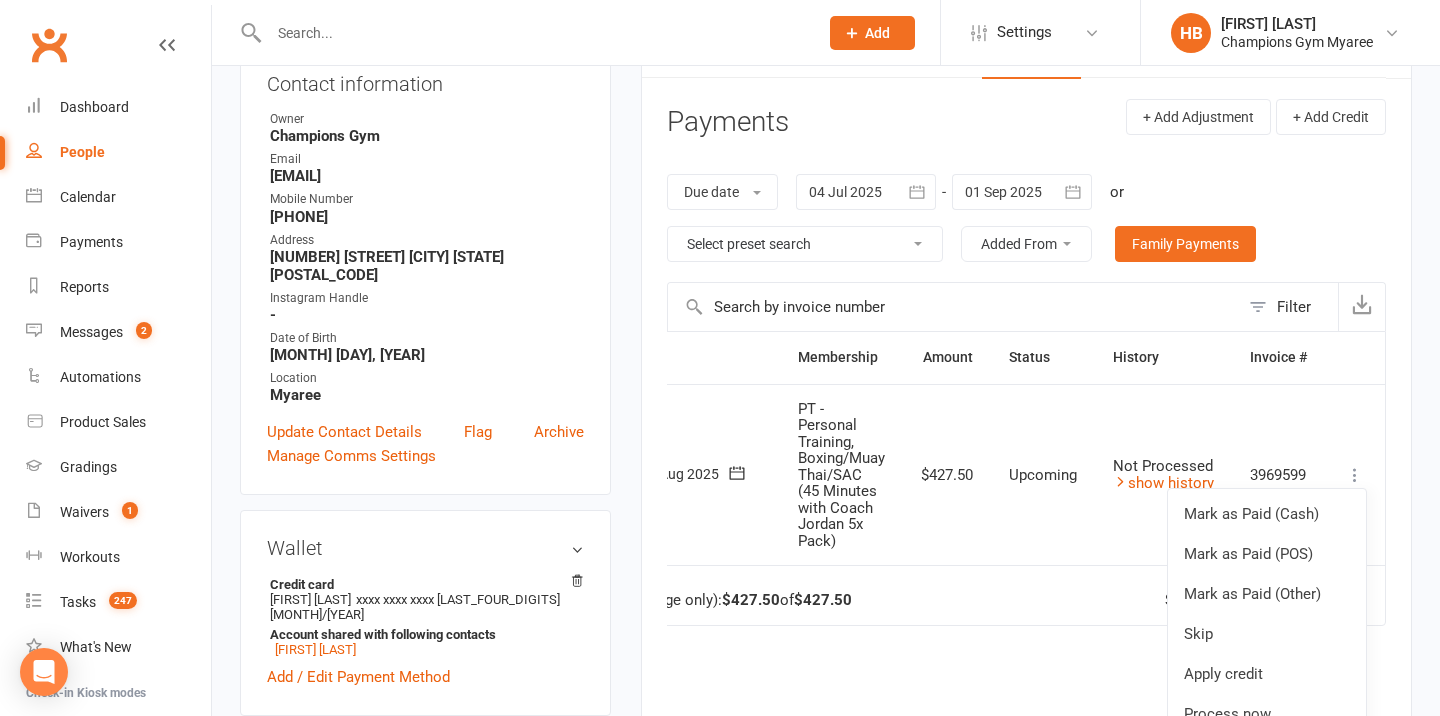 click on "Mark as Paid (Cash)  Mark as Paid (POS)  Mark as Paid (Other)  Skip  Apply credit  Process now More Info Send message" at bounding box center [1355, 475] 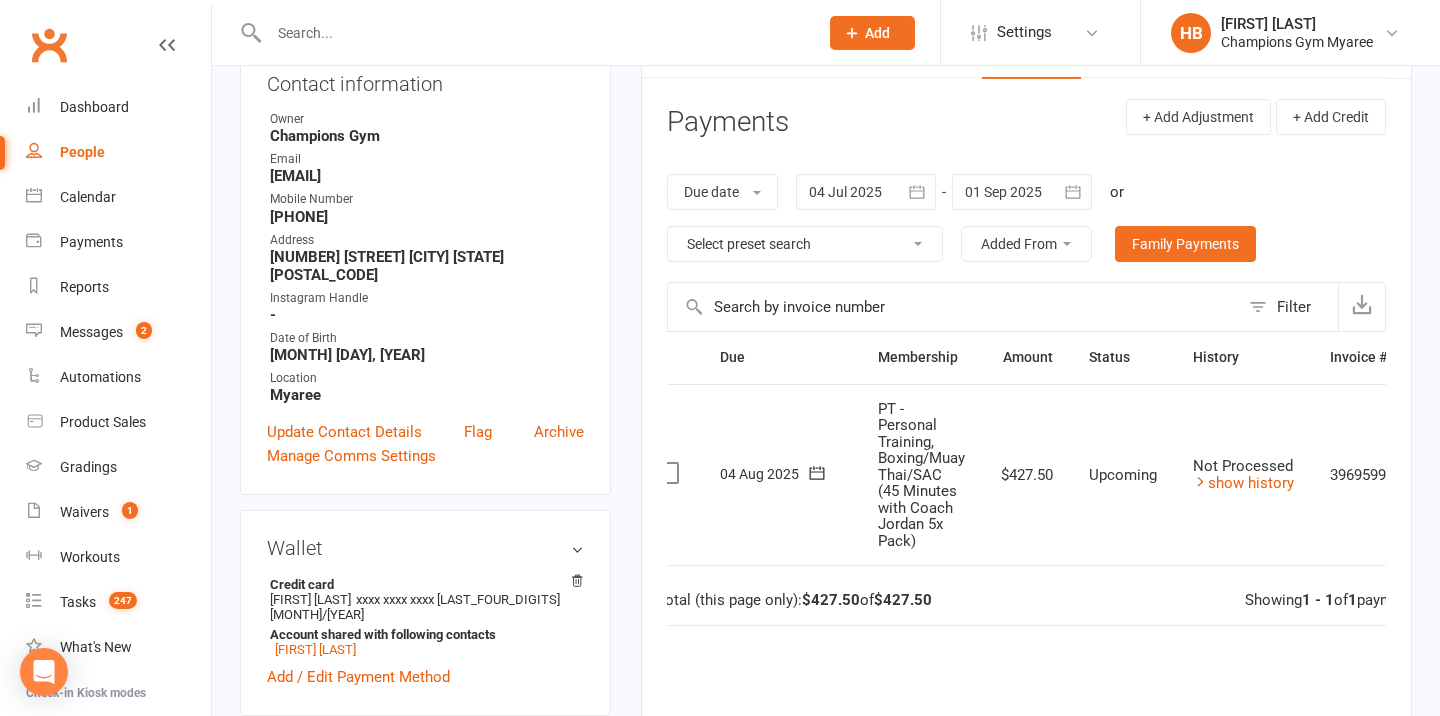 scroll, scrollTop: 0, scrollLeft: 0, axis: both 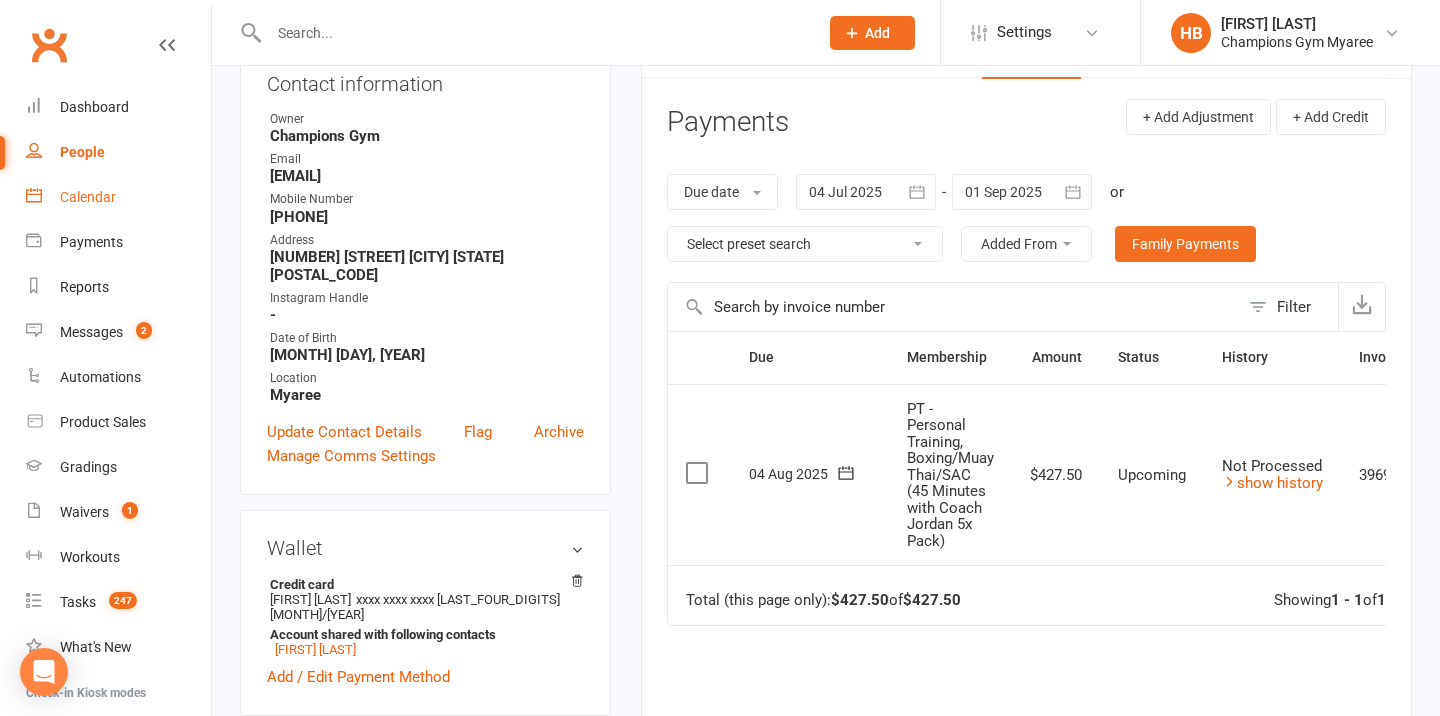 click on "Calendar" at bounding box center (118, 197) 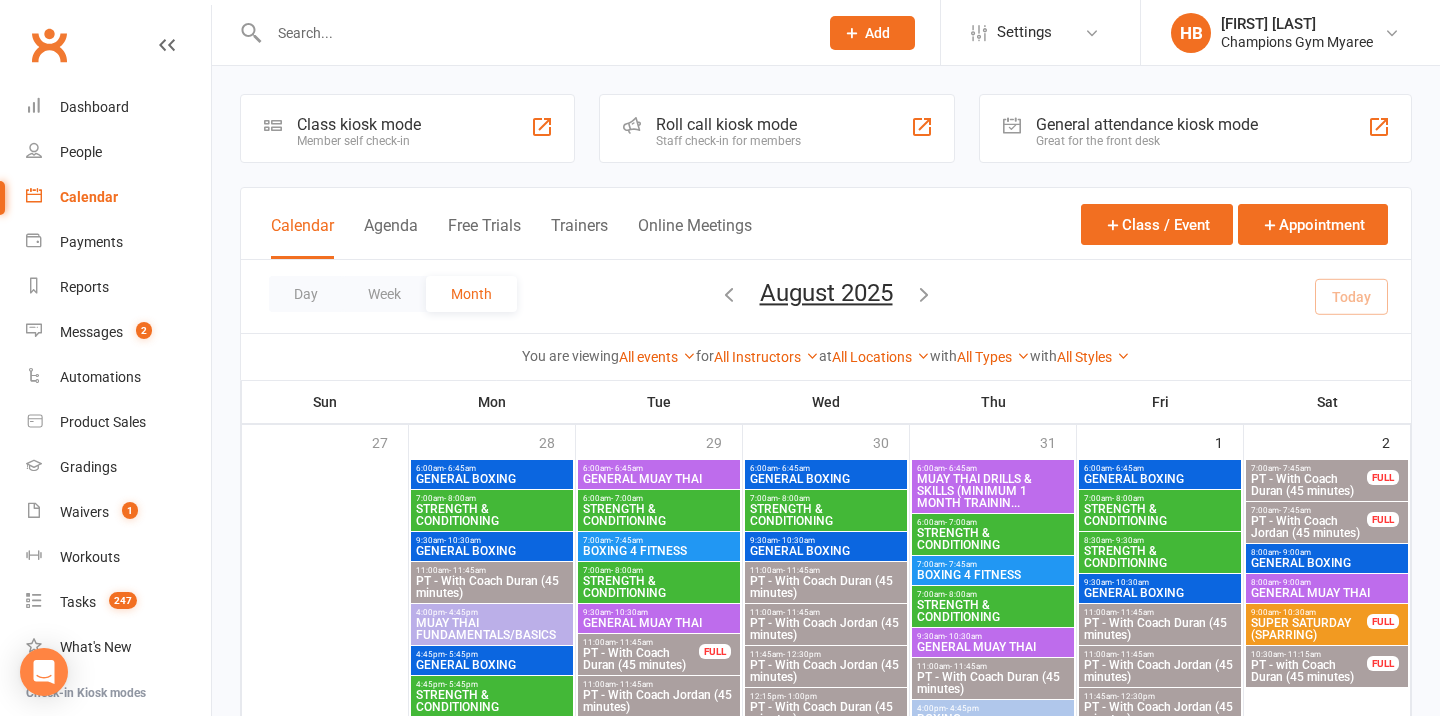scroll, scrollTop: 48, scrollLeft: 0, axis: vertical 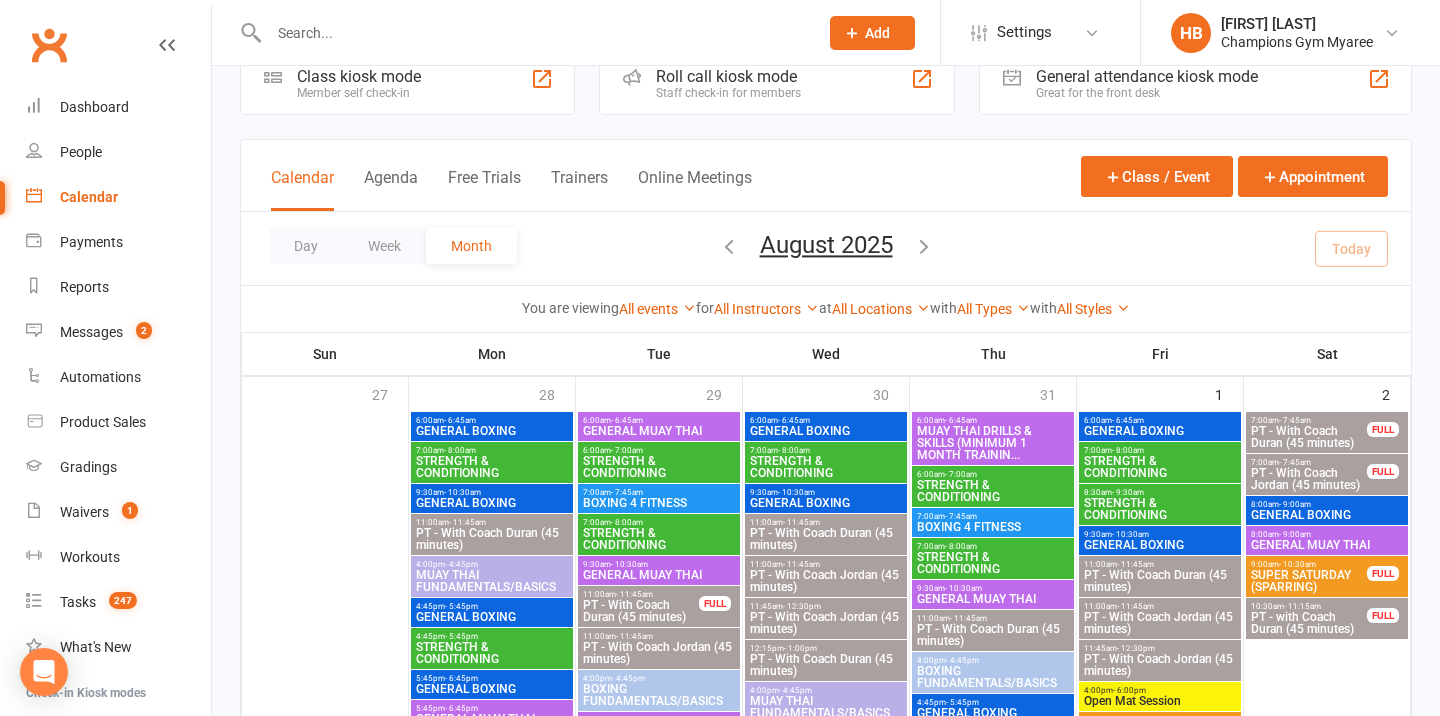 click on "PT - With Coach Jordan (45 minutes)" at bounding box center (826, 581) 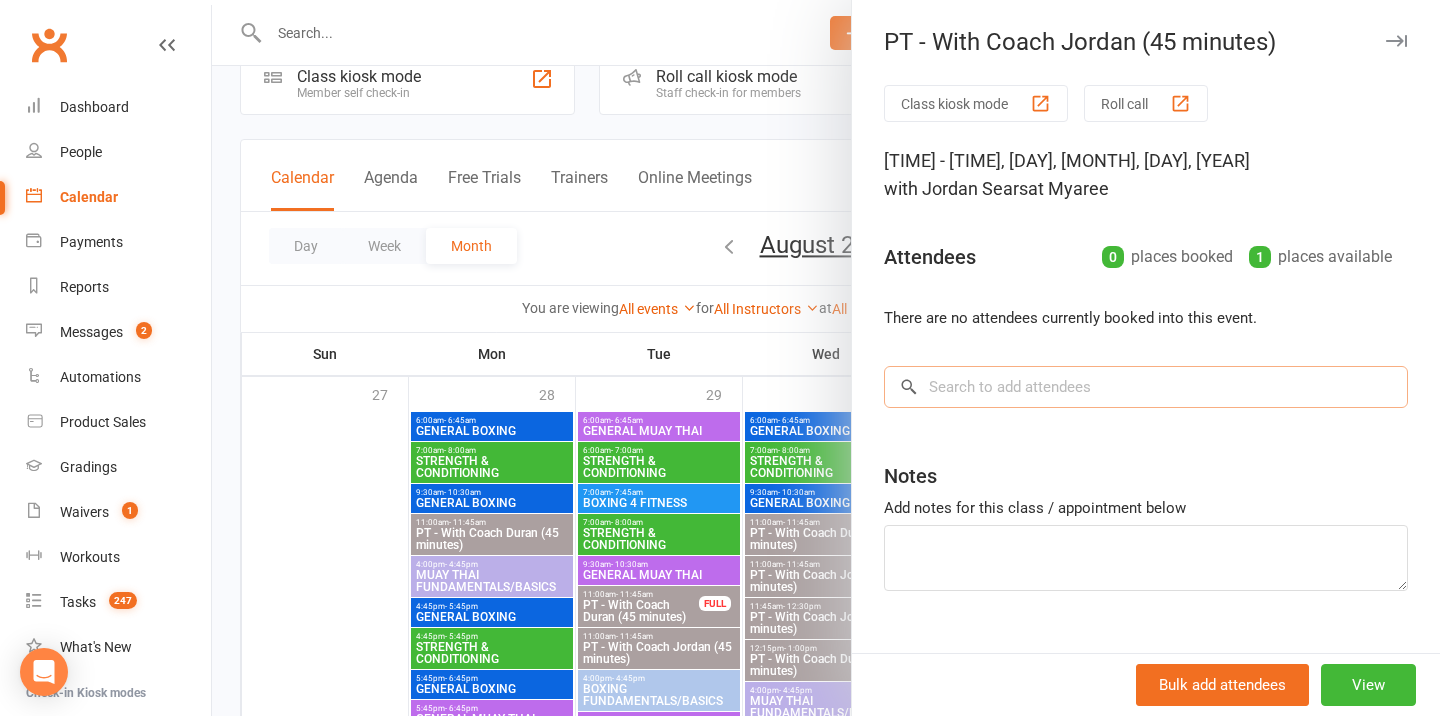 click at bounding box center (1146, 387) 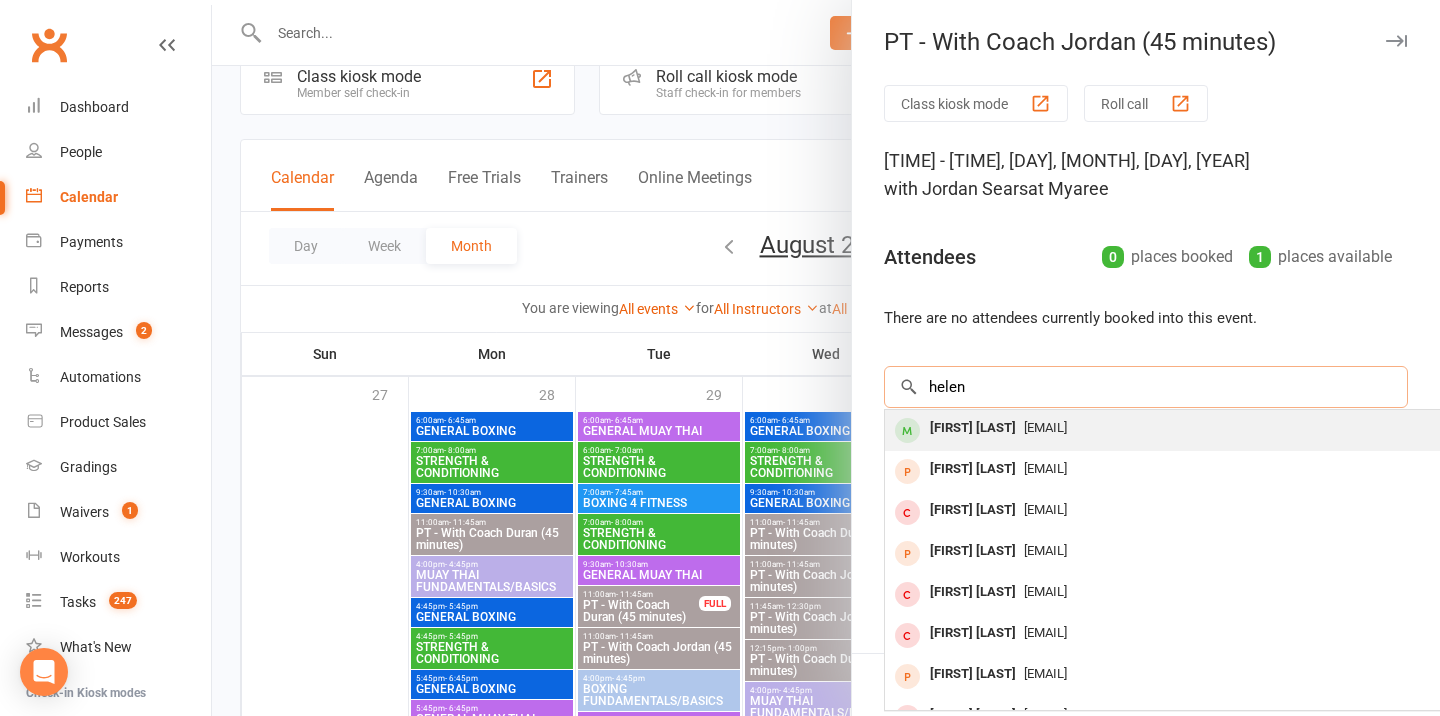 type on "helen" 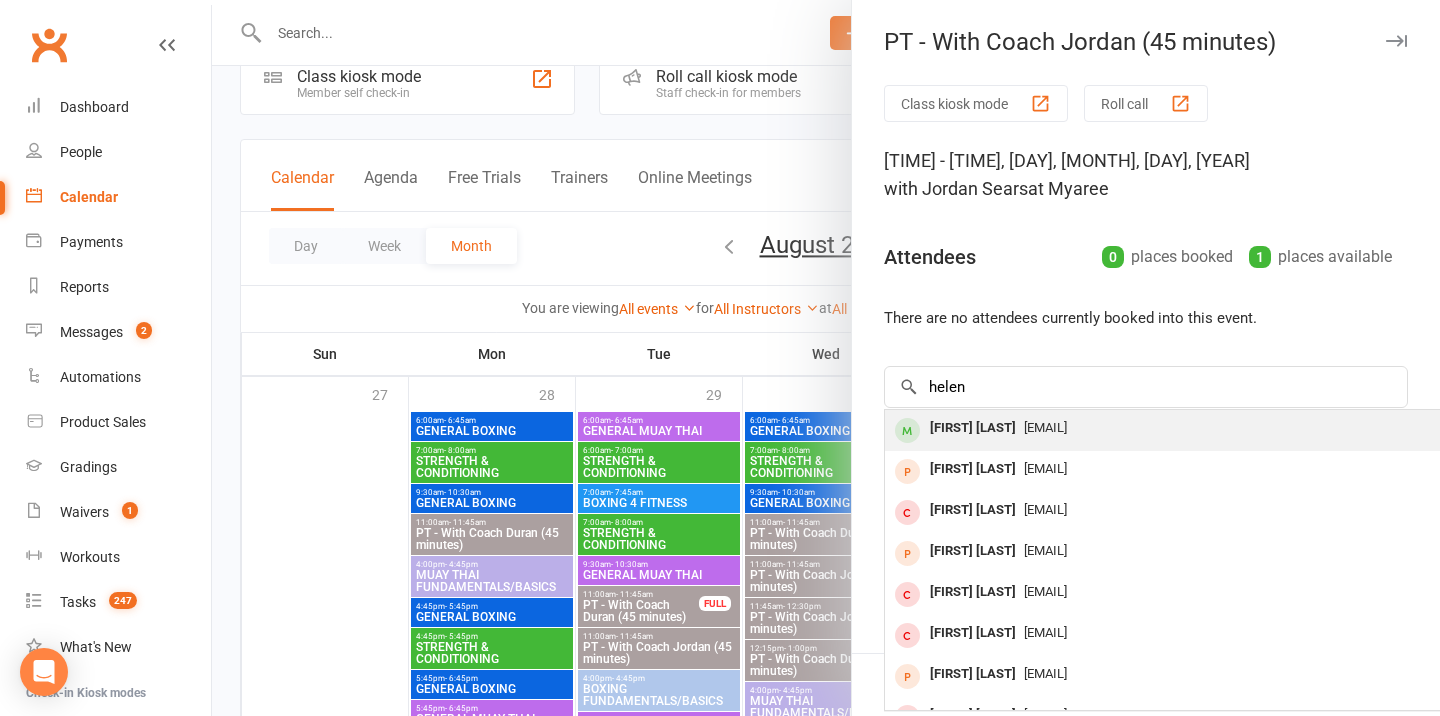 click on "[FIRST] [LAST]" at bounding box center (973, 428) 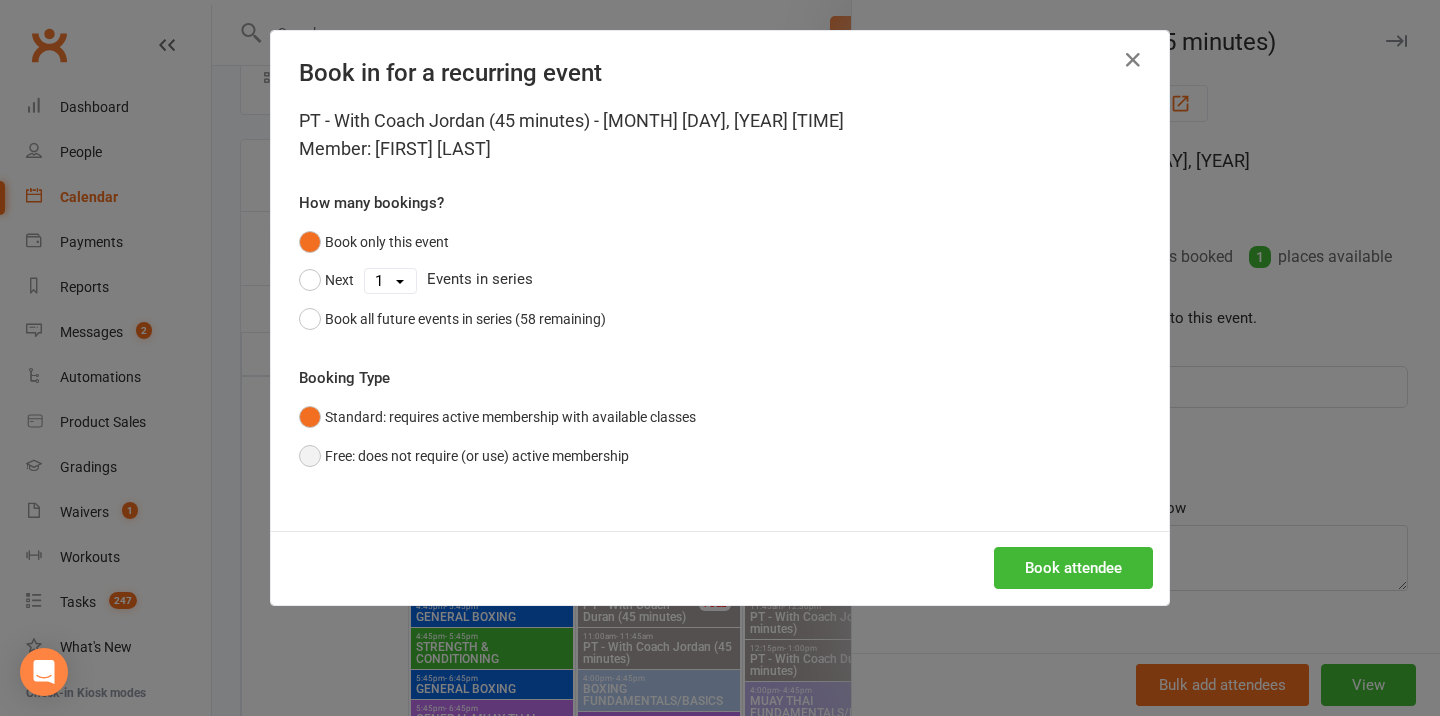 click on "Free: does not require (or use) active membership" at bounding box center (464, 456) 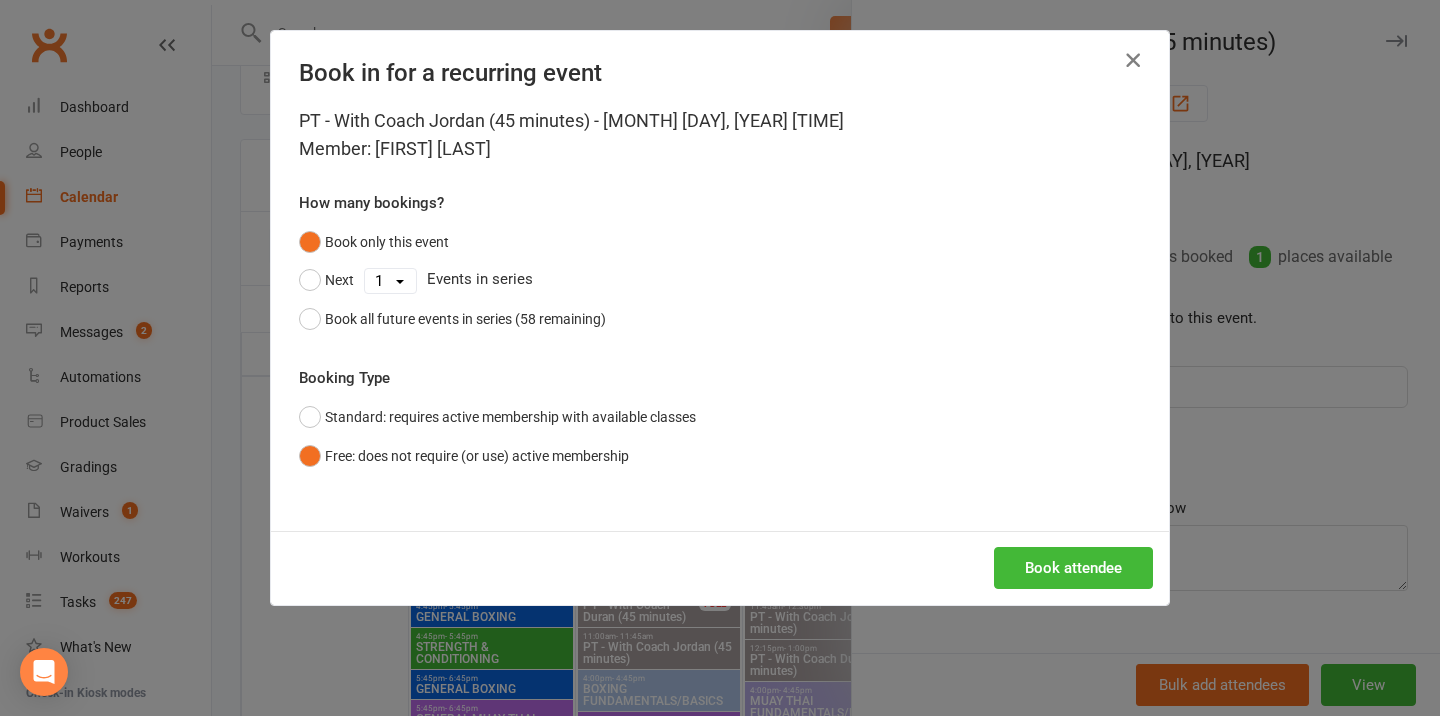 click at bounding box center (1133, 60) 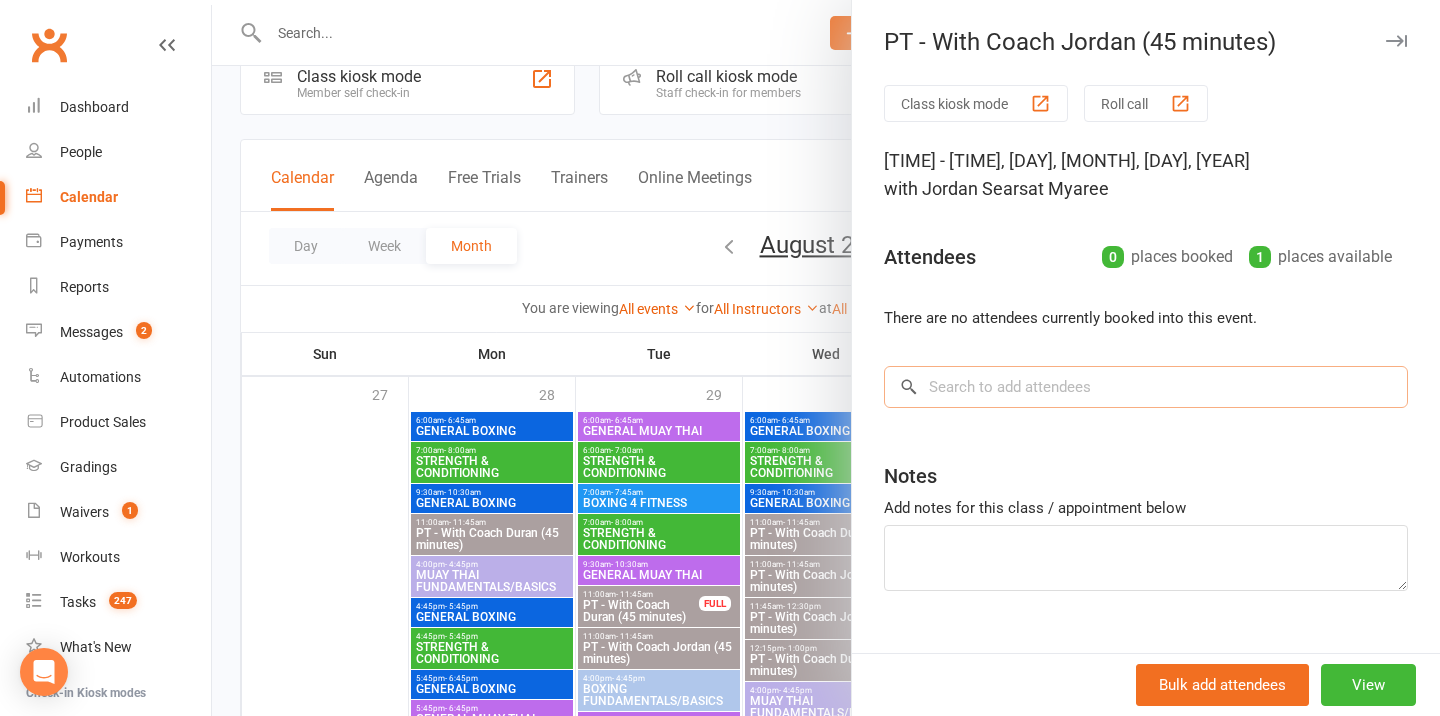 click at bounding box center (1146, 387) 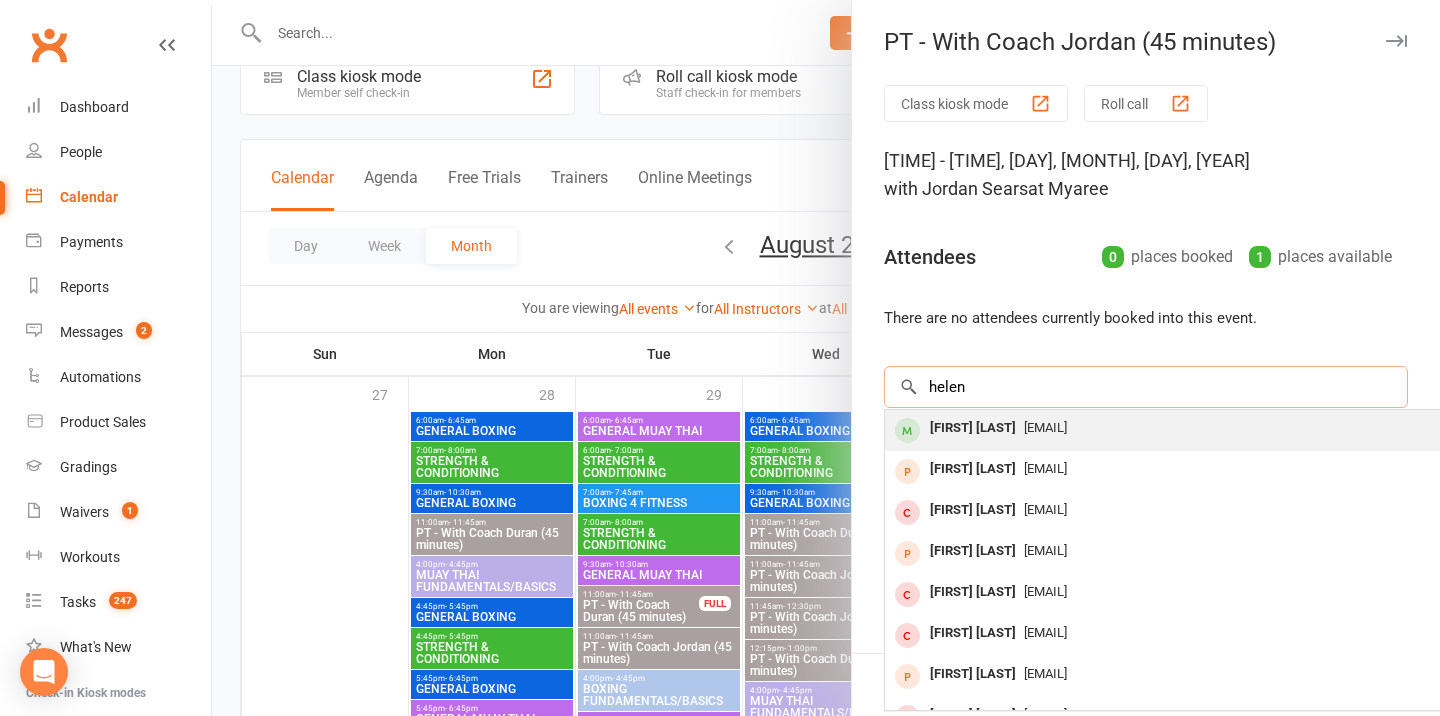 type on "helen" 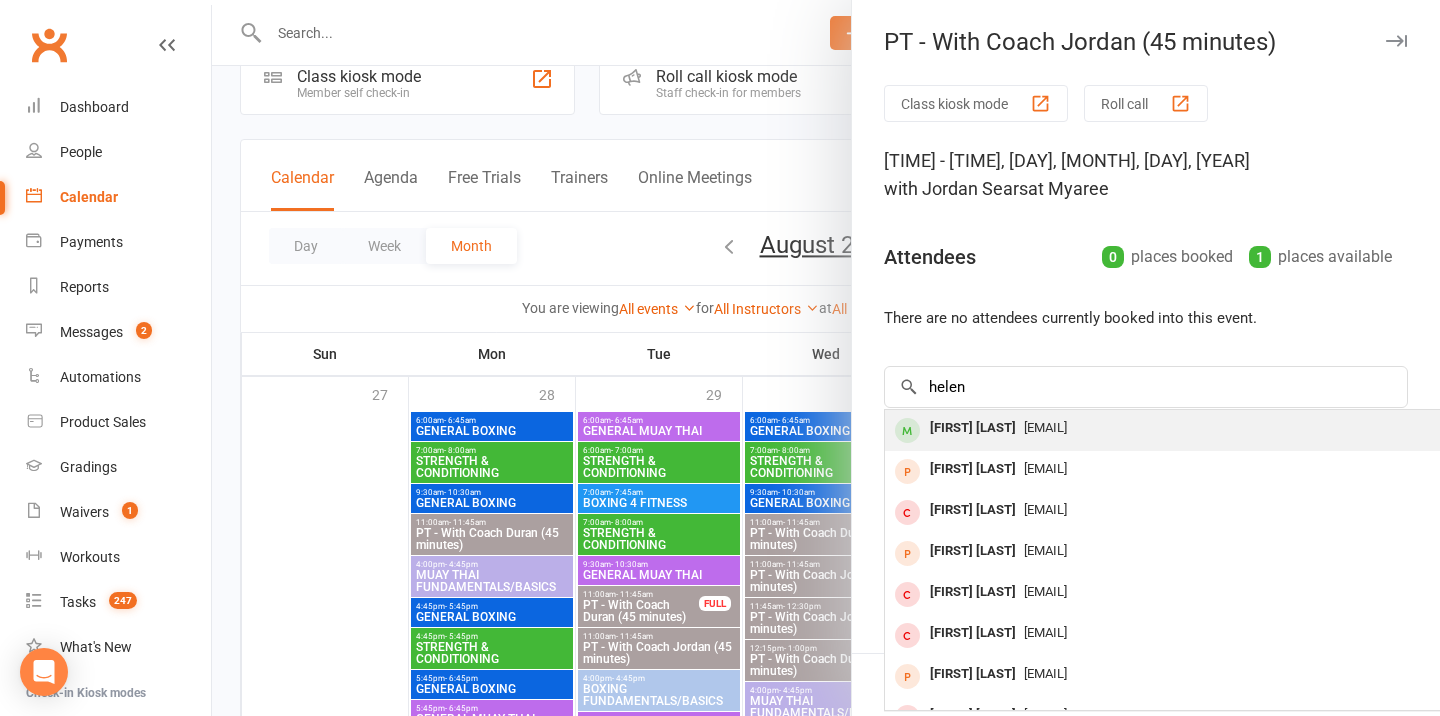 click on "[FIRST] [LAST]" at bounding box center (973, 428) 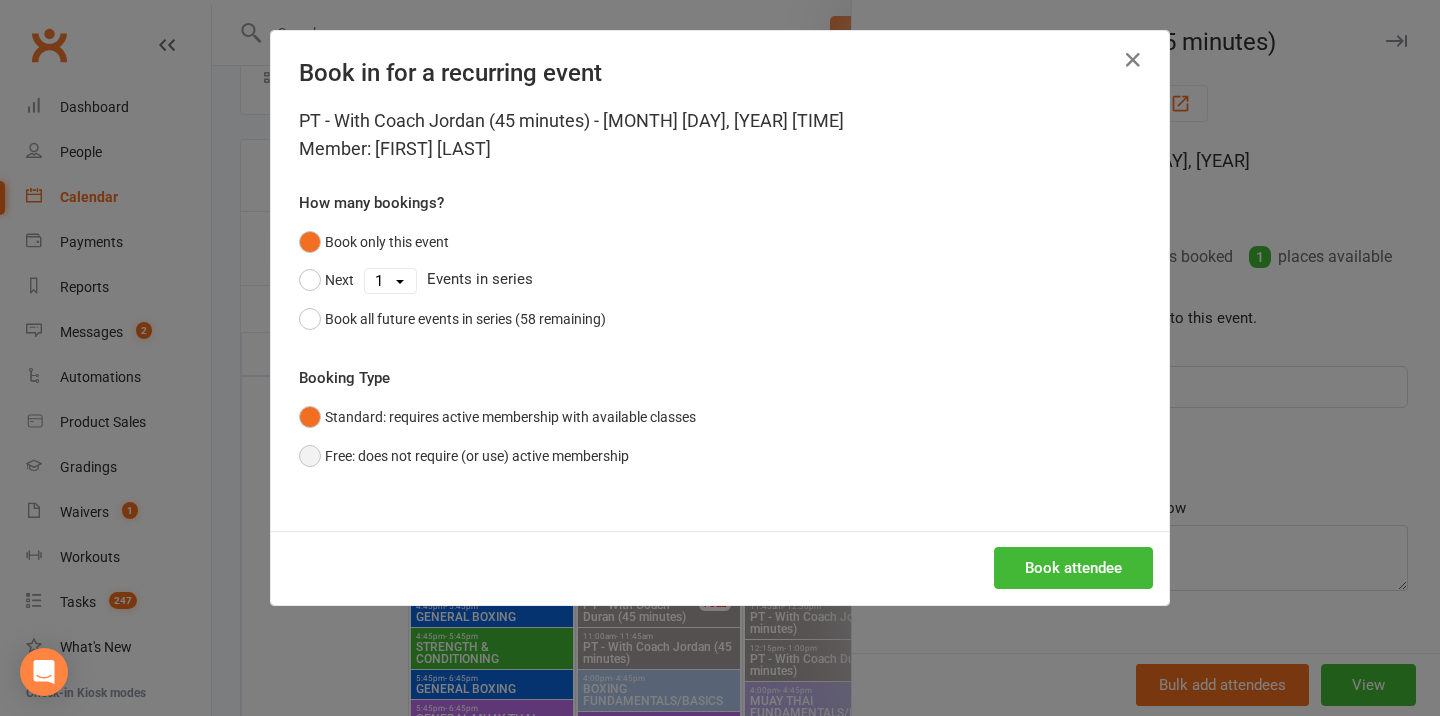 click on "Free: does not require (or use) active membership" at bounding box center (464, 456) 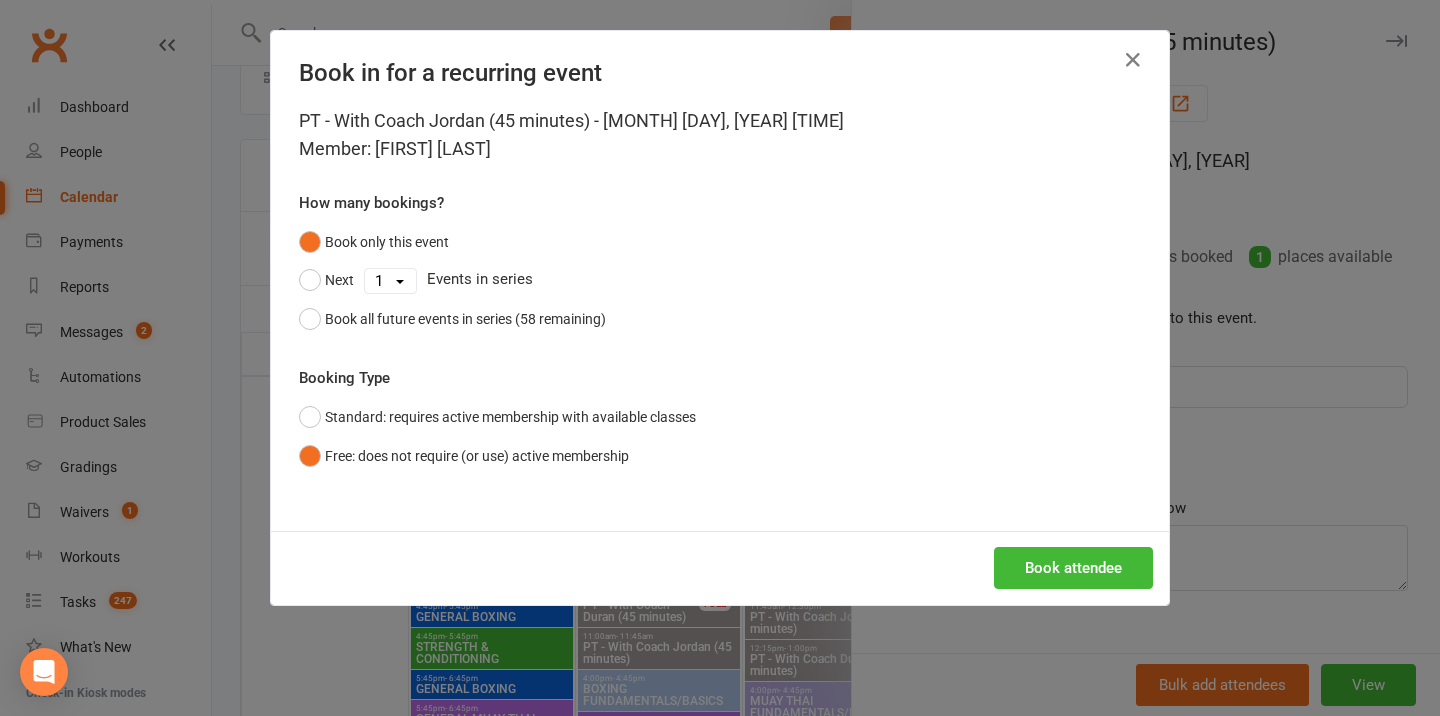type 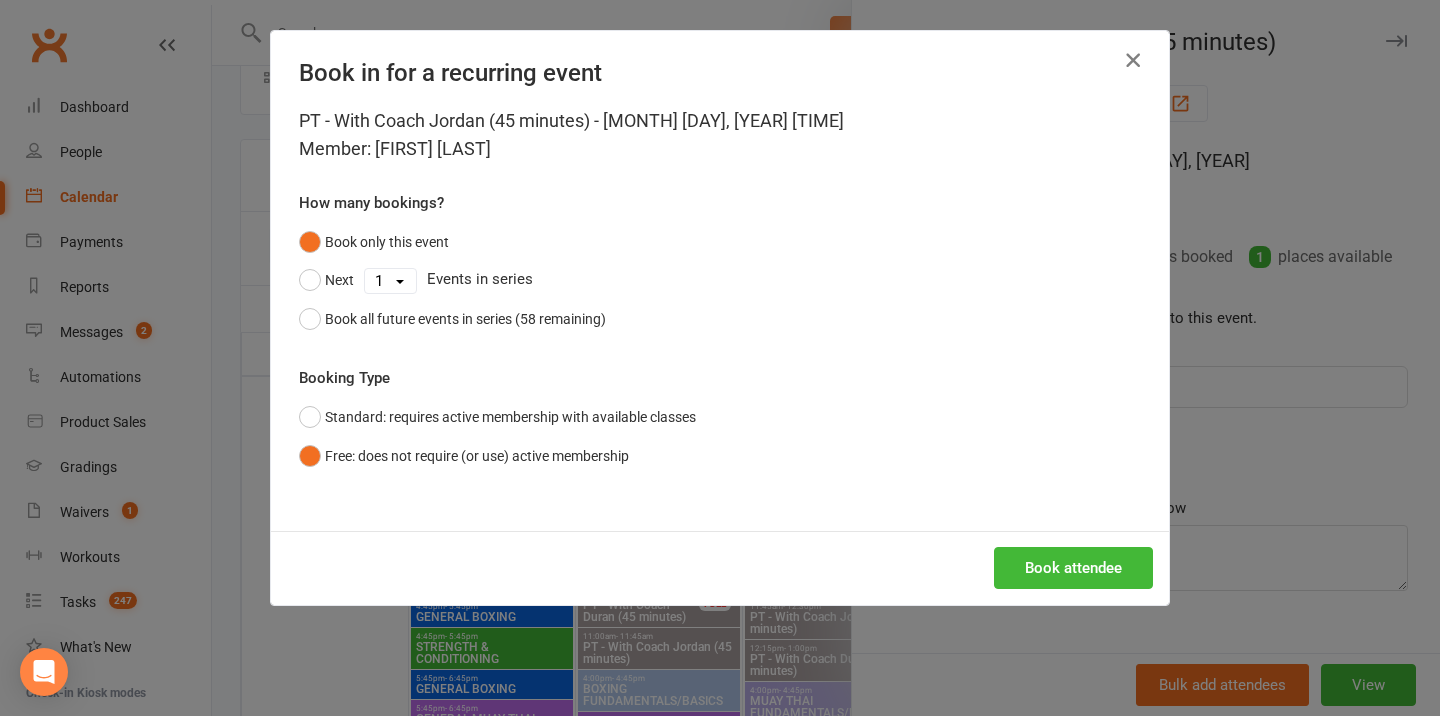 click at bounding box center (1133, 60) 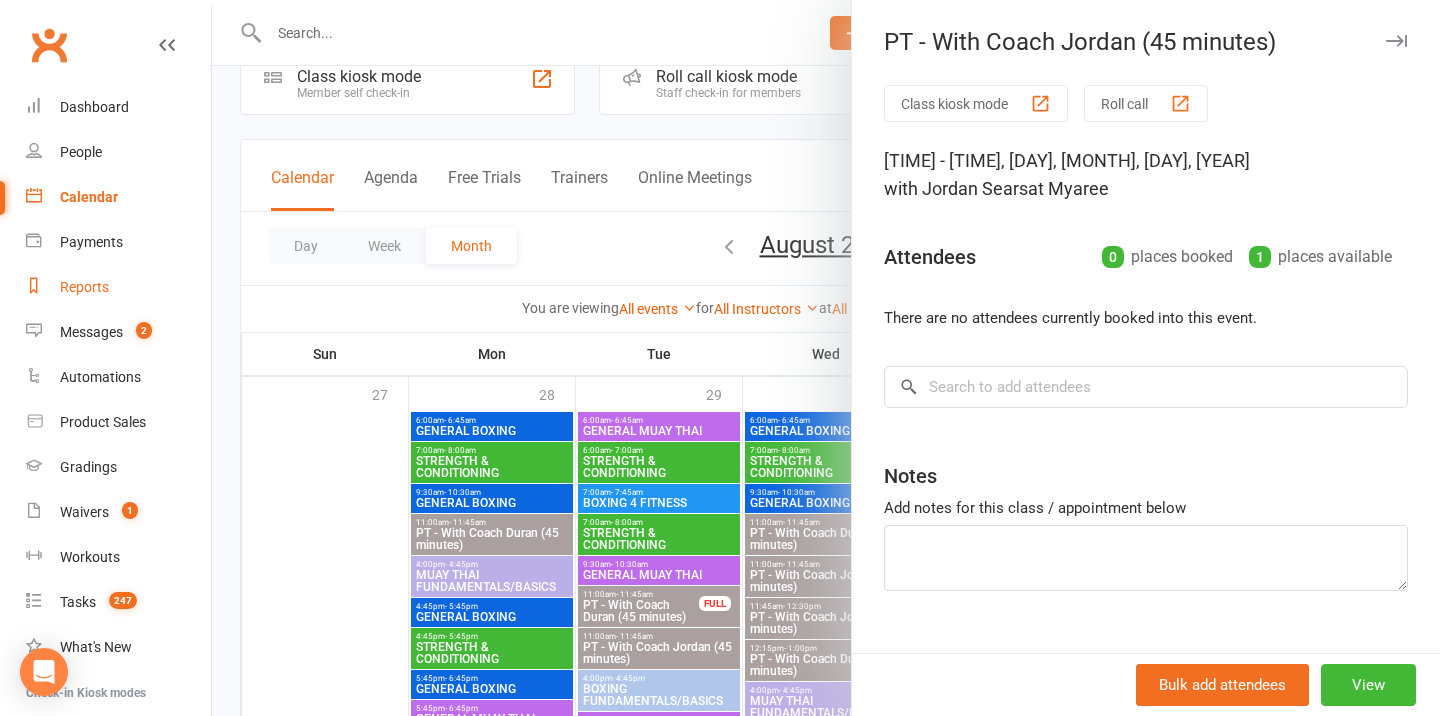 click on "Reports" at bounding box center (118, 287) 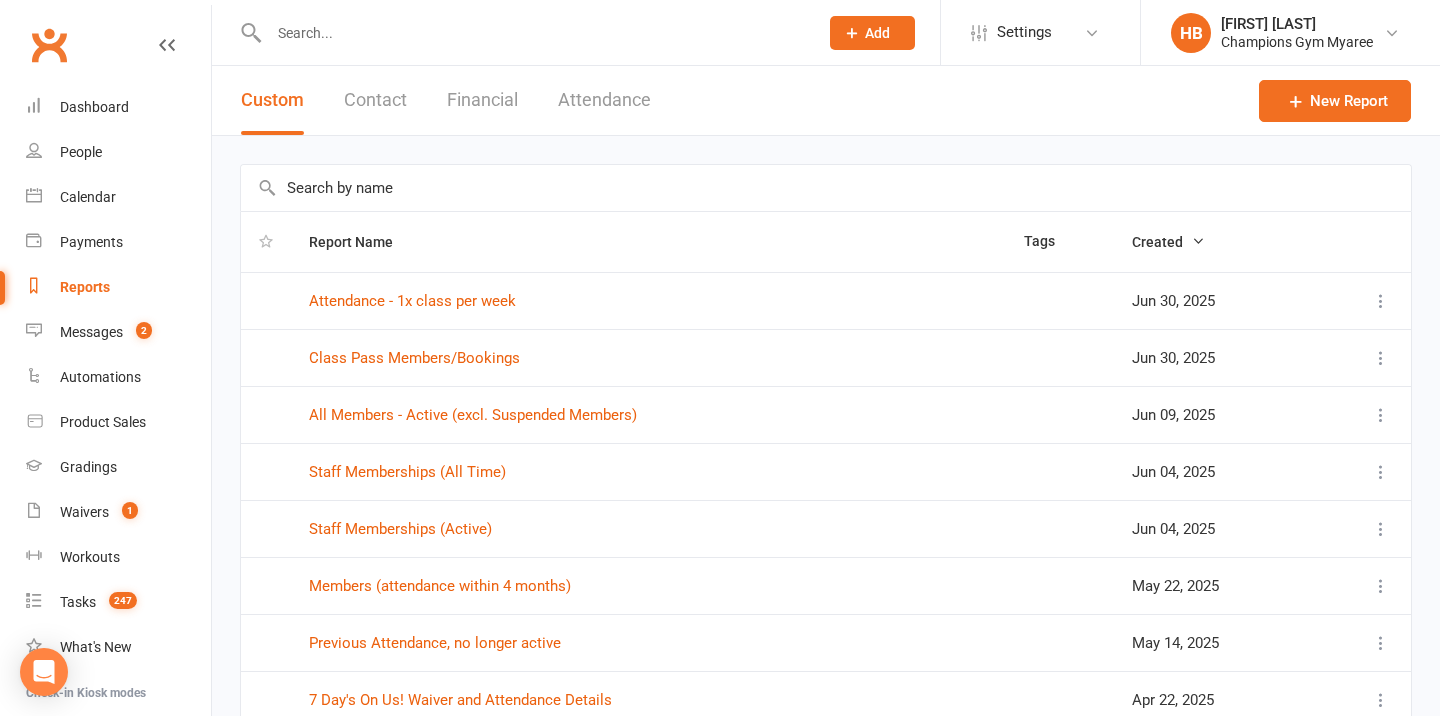 click on "Custom Contact Financial Attendance" at bounding box center (446, 100) 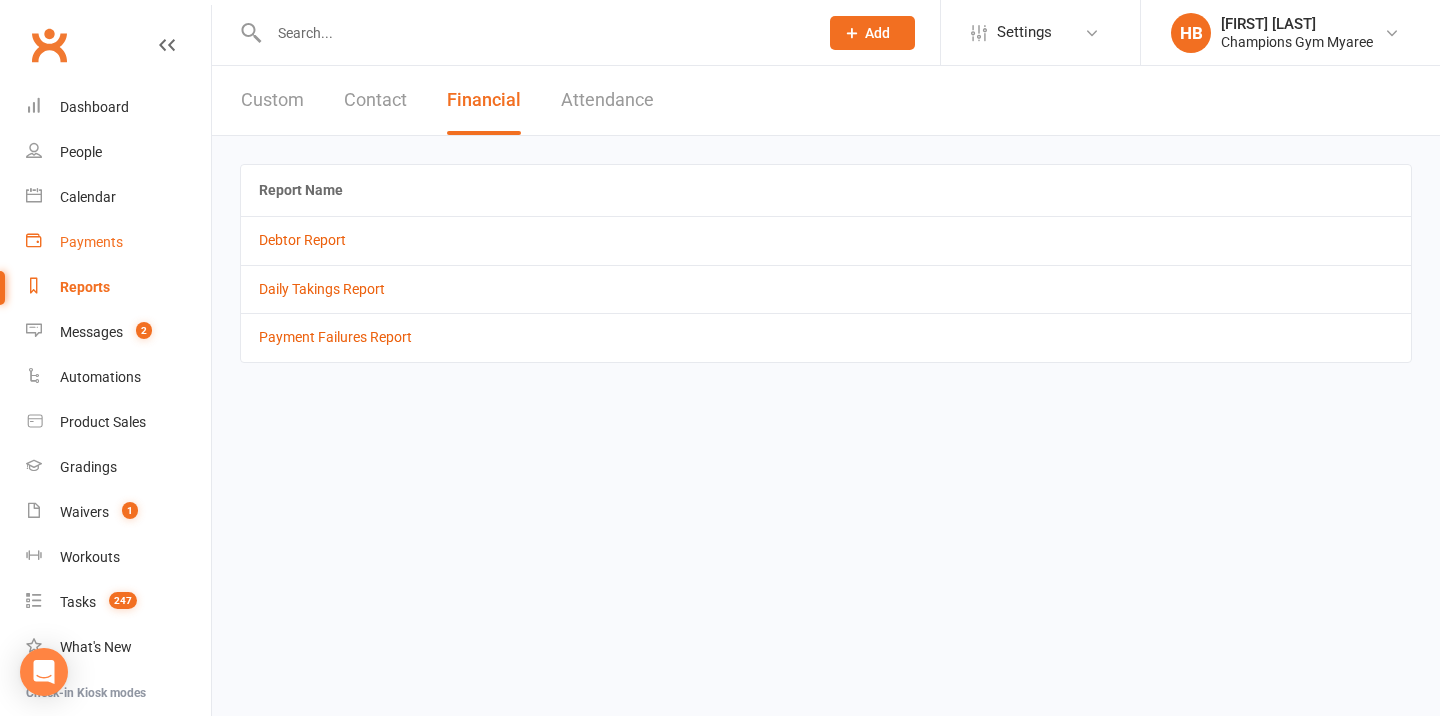 click on "Payments" at bounding box center [118, 242] 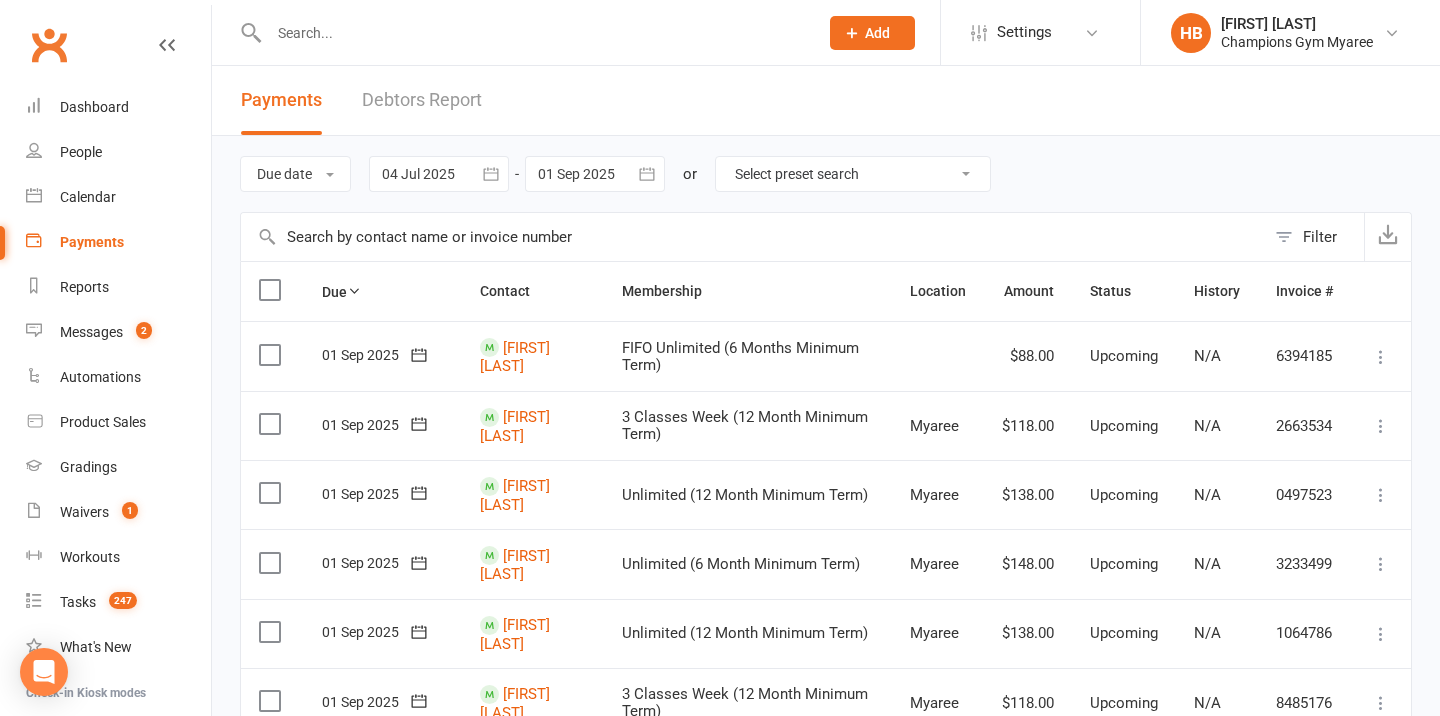 click on "Filter" at bounding box center (1320, 237) 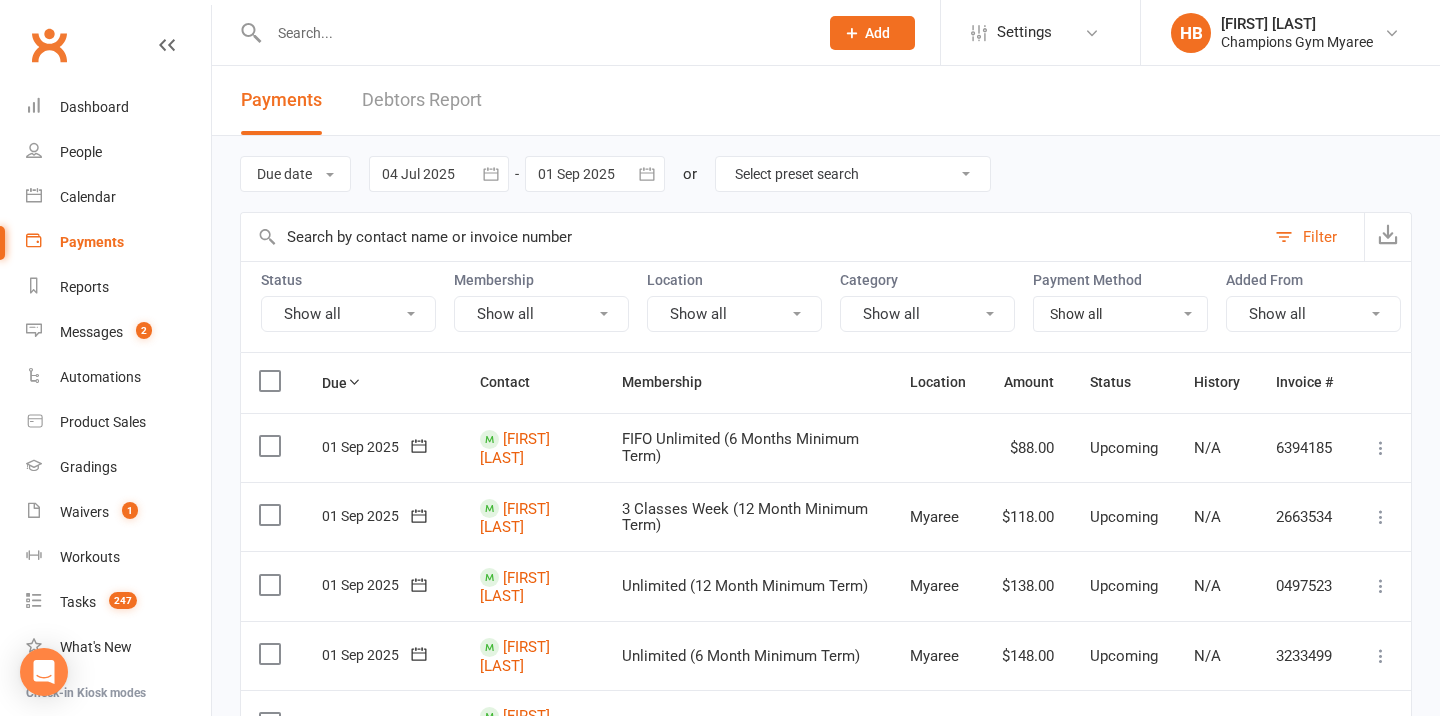 click on "Show all" at bounding box center [541, 314] 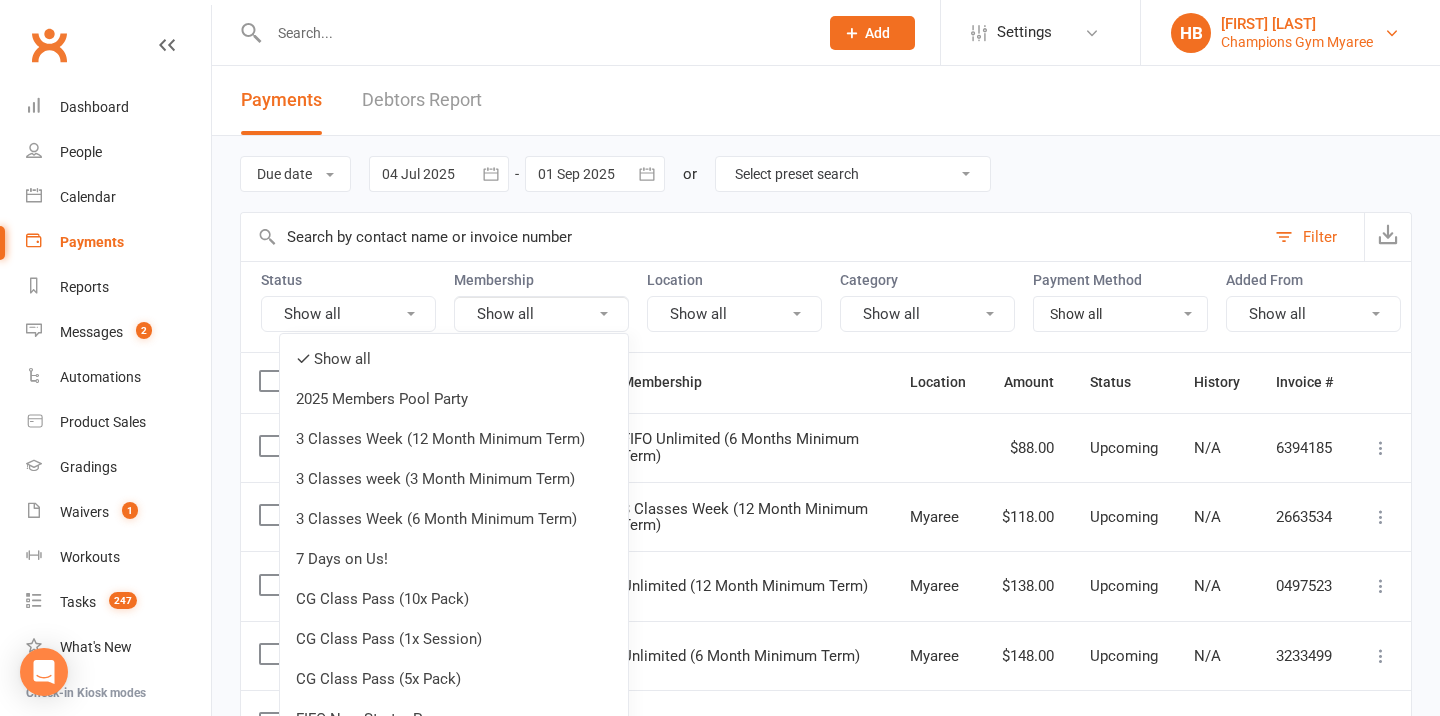 click on "[FIRST] [LAST]" at bounding box center [1297, 24] 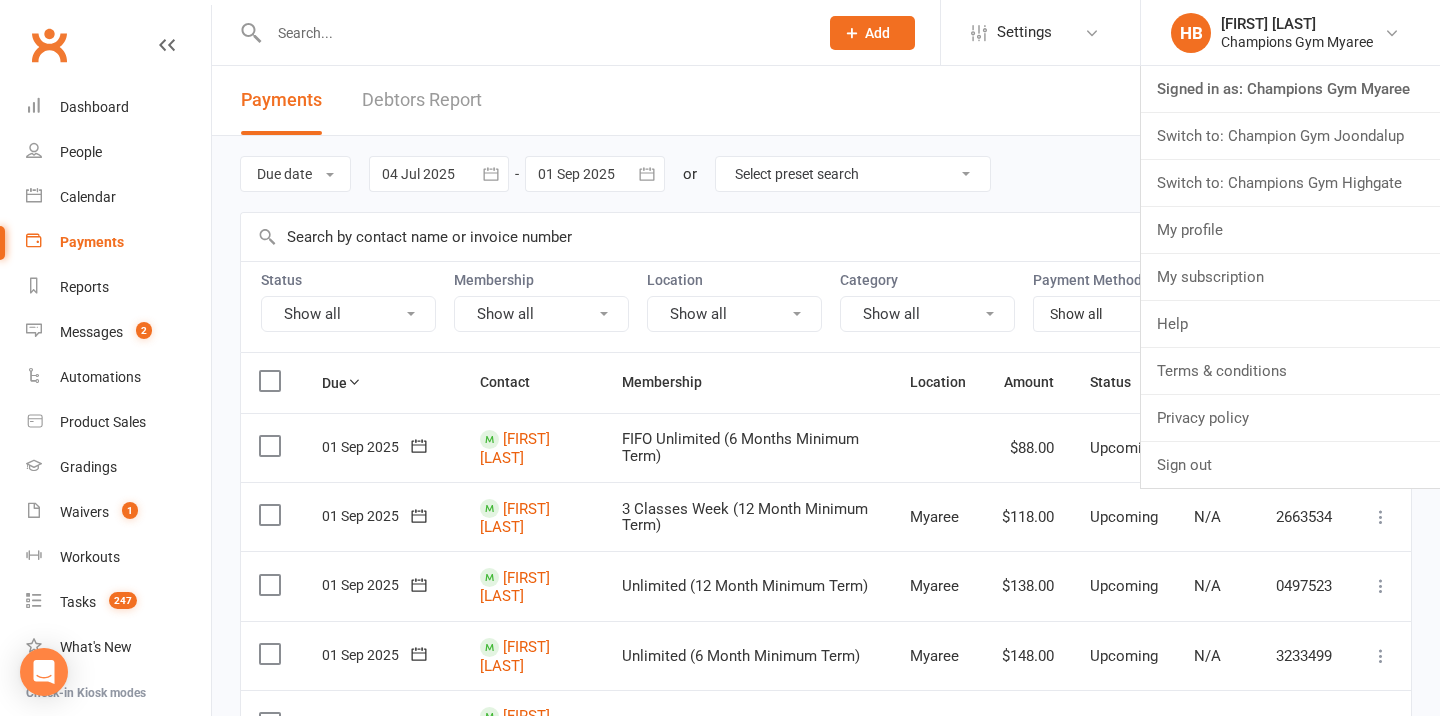 click on "Switch to: Champions Gym Highgate" at bounding box center (1290, 183) 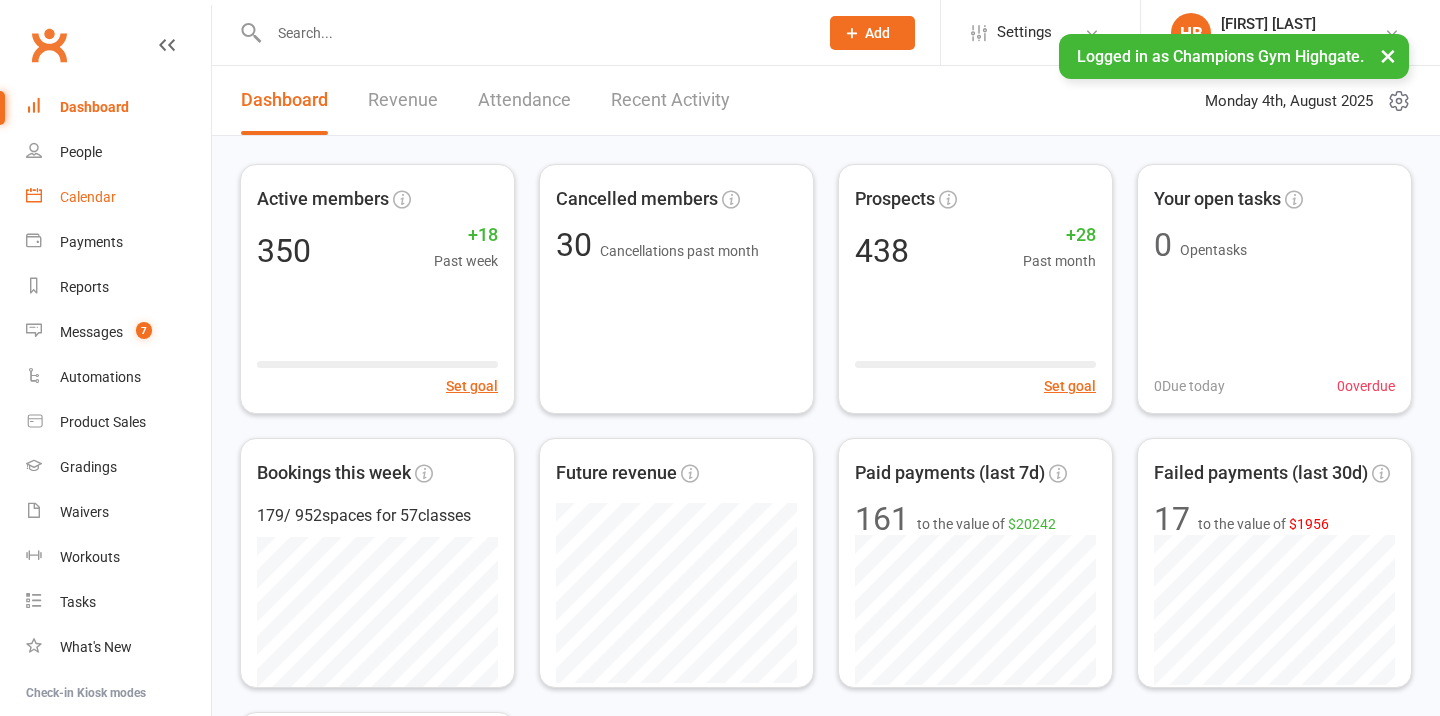 scroll, scrollTop: 0, scrollLeft: 0, axis: both 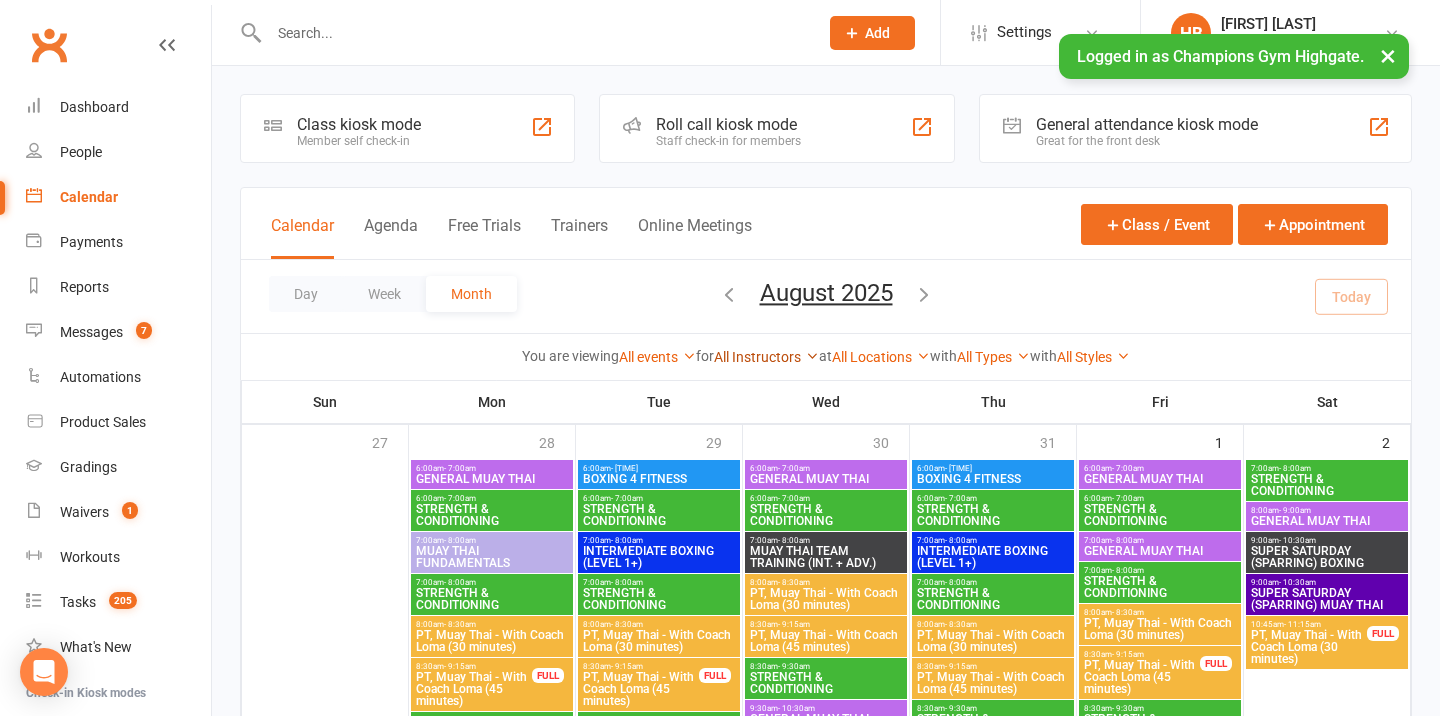 click on "All Instructors" at bounding box center (766, 357) 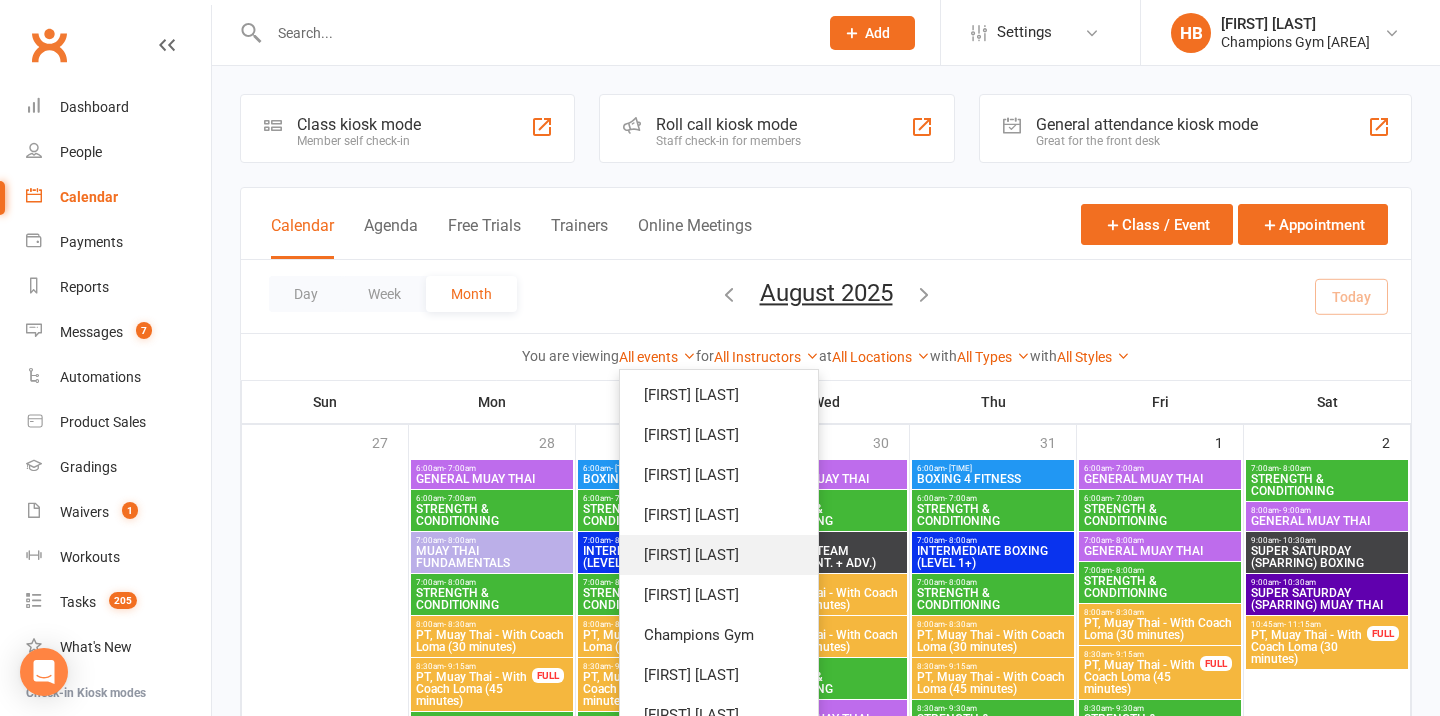 click on "[FIRST] [LAST]" at bounding box center (719, 555) 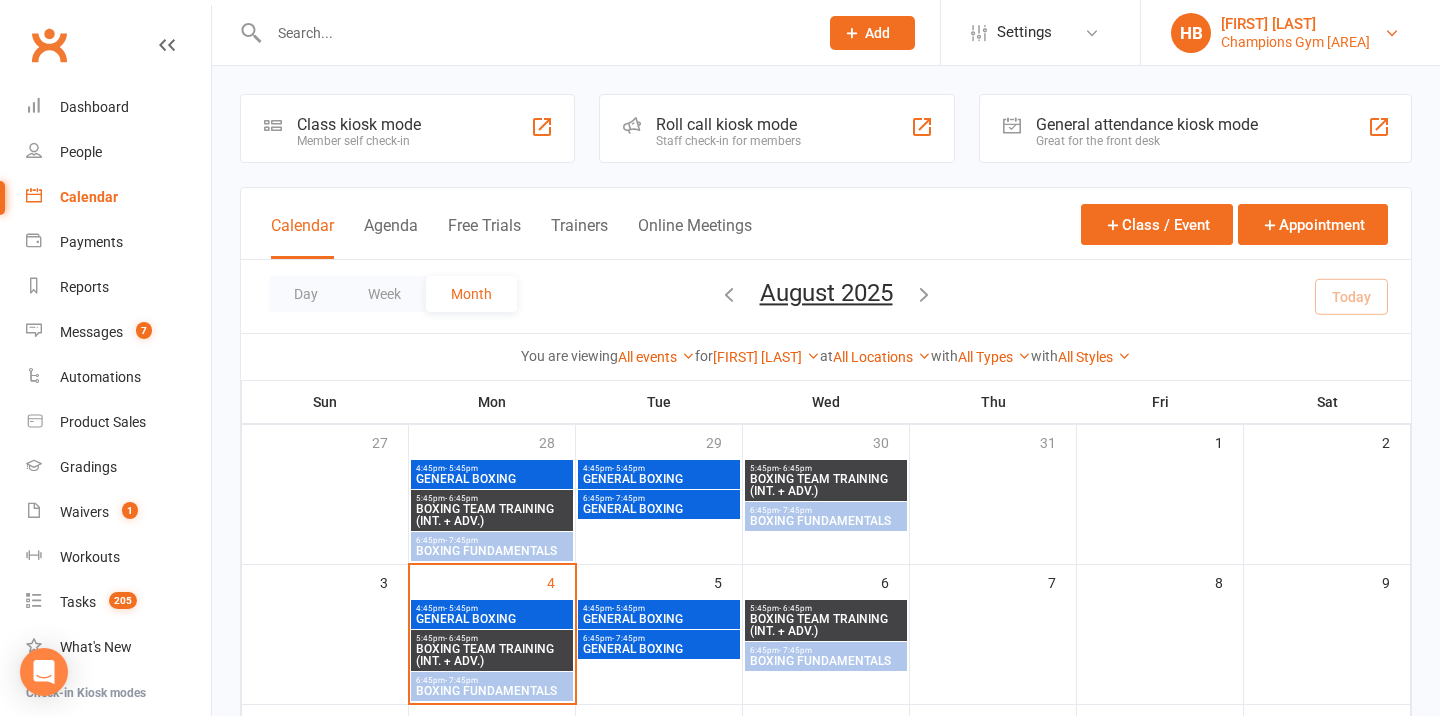 click on "[FIRST] [LAST]" at bounding box center (1295, 24) 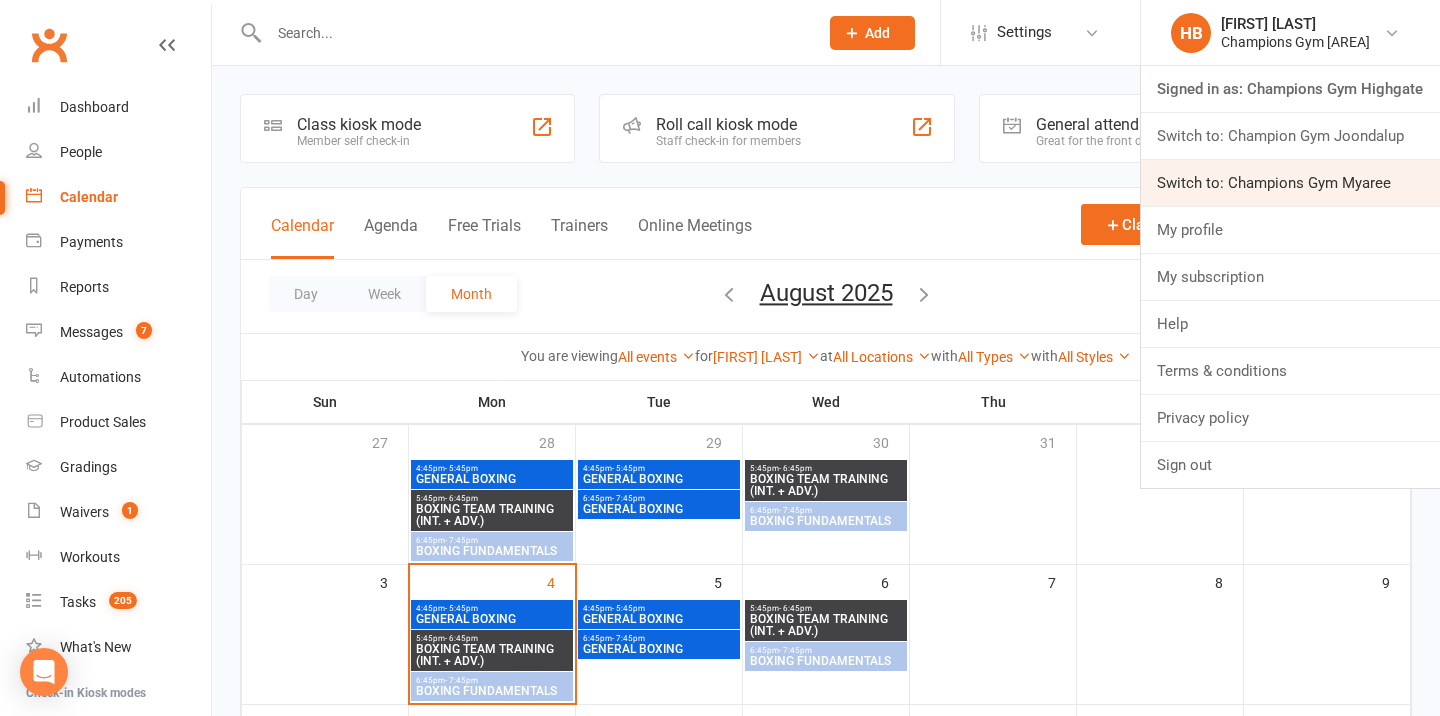 click on "Switch to: Champions Gym Myaree" at bounding box center (1290, 183) 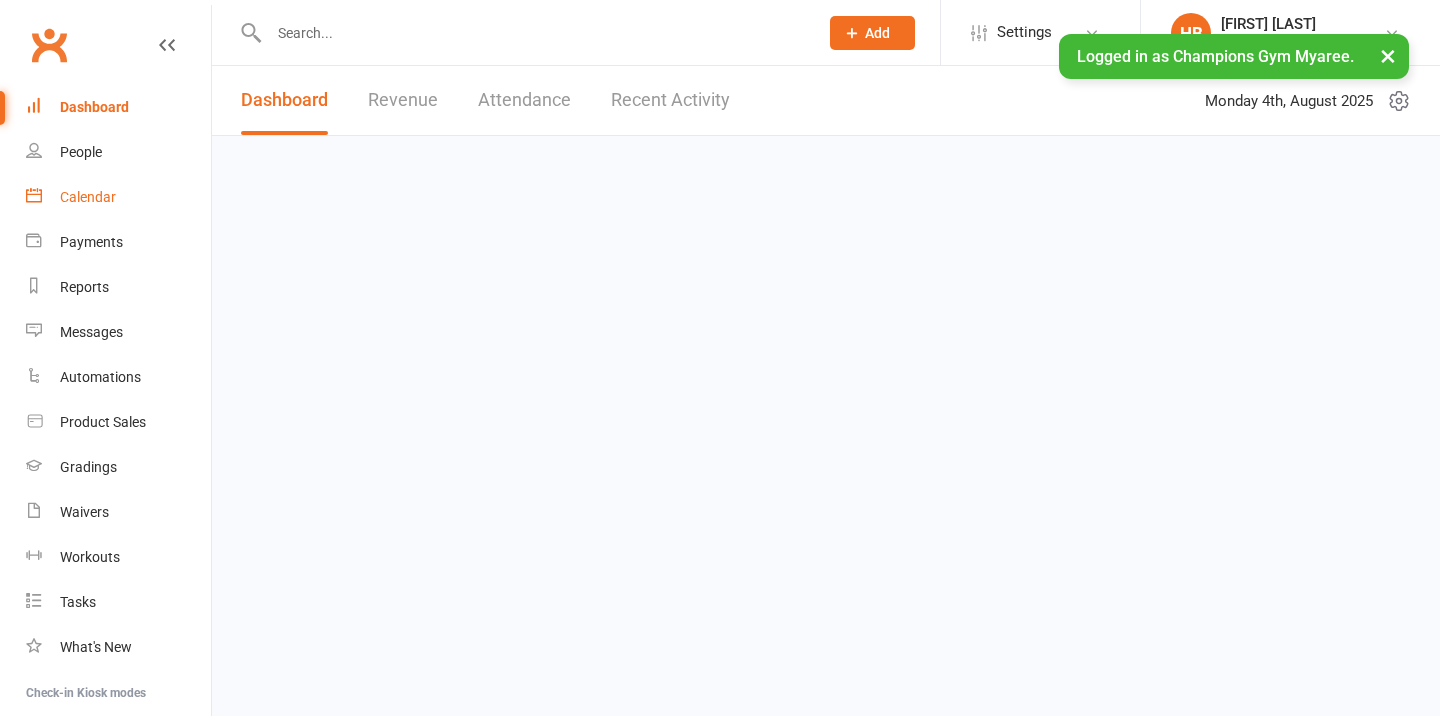 scroll, scrollTop: 0, scrollLeft: 0, axis: both 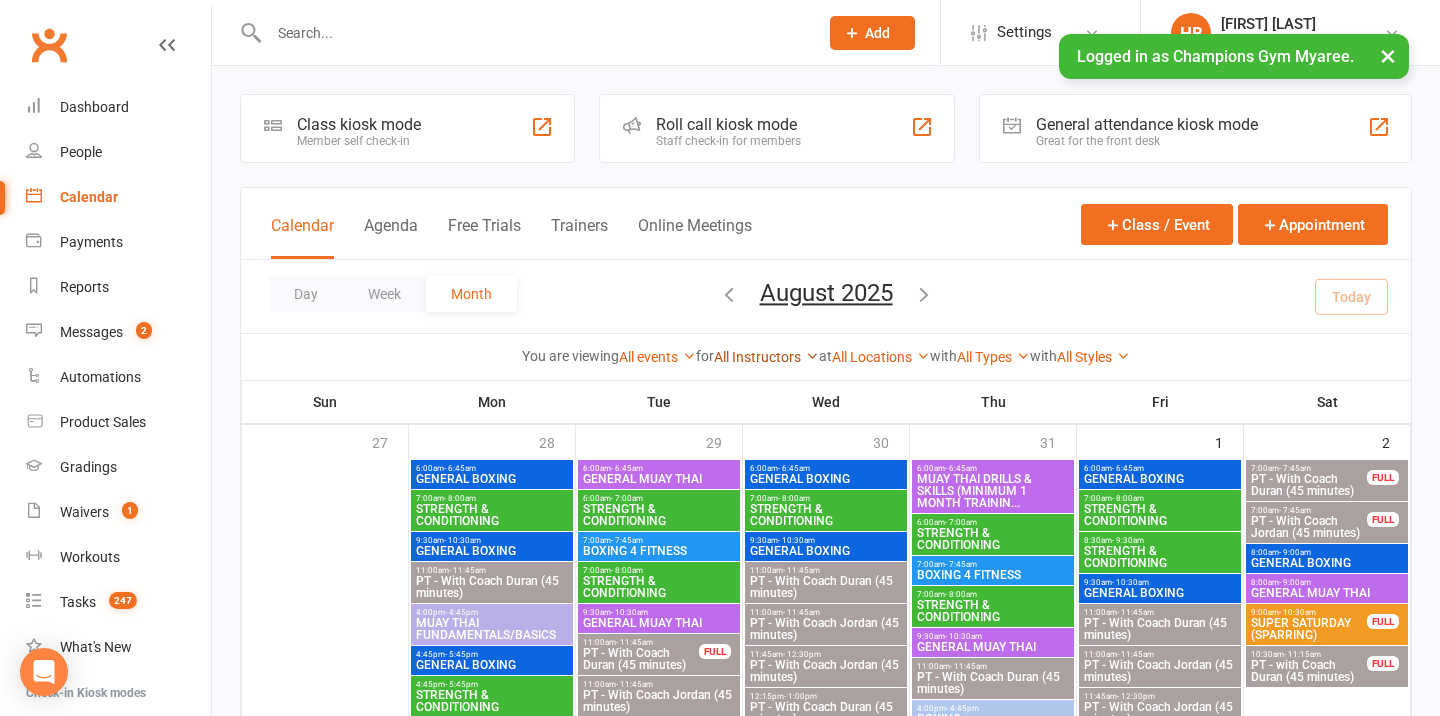 click on "All Instructors" at bounding box center [766, 357] 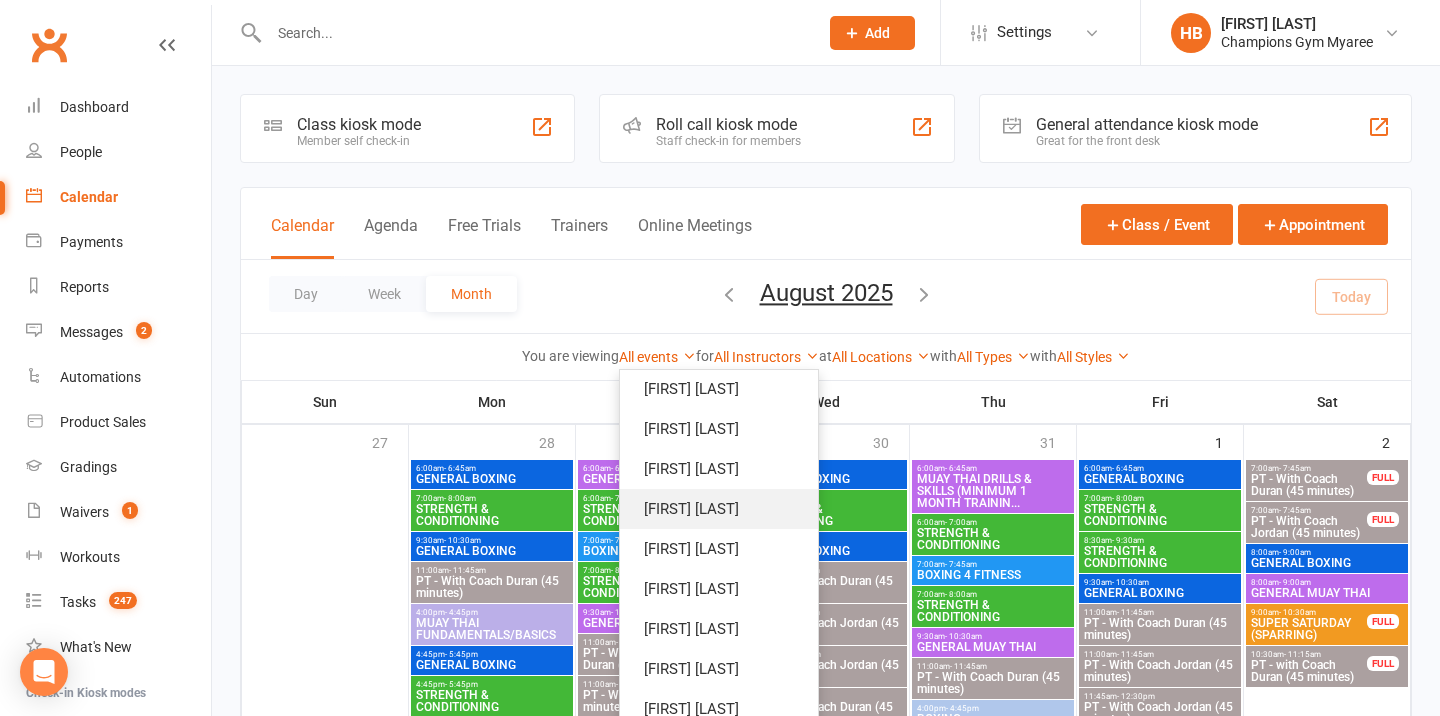 scroll, scrollTop: 140, scrollLeft: 0, axis: vertical 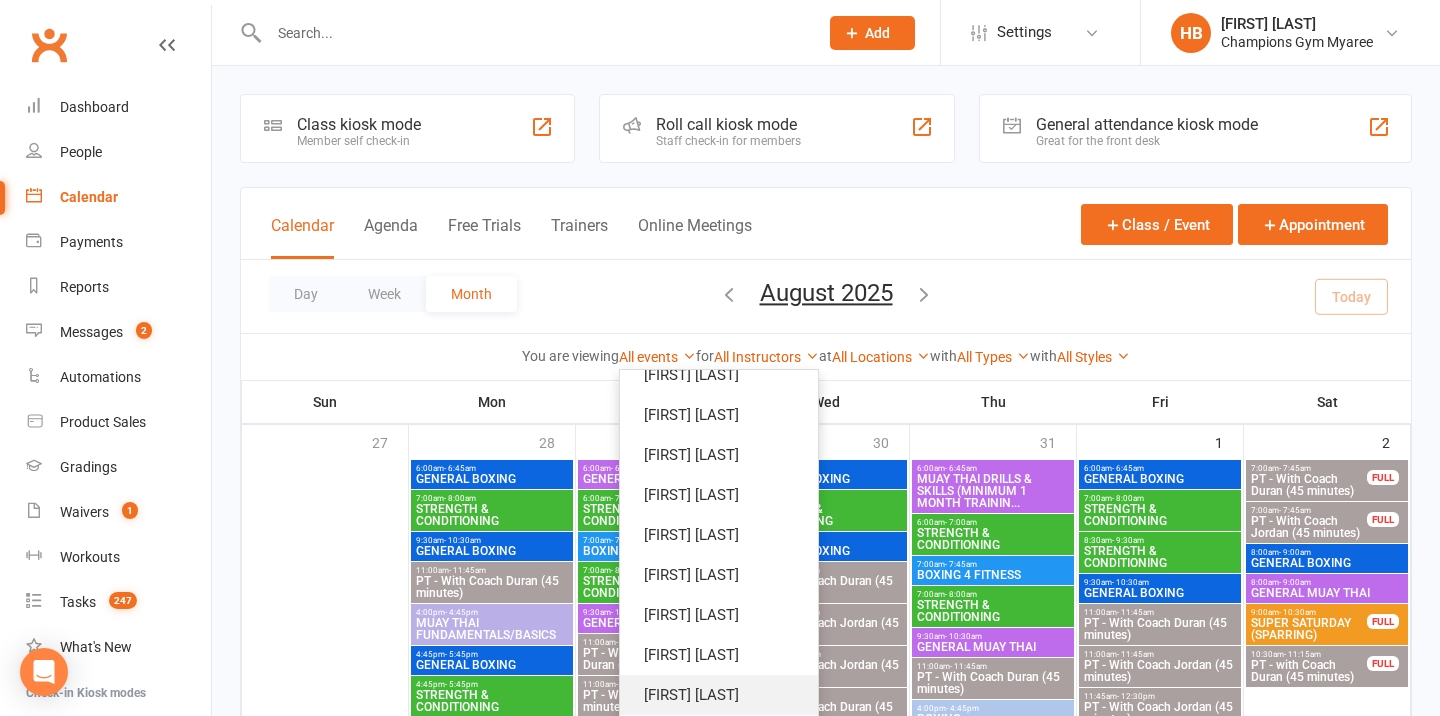 click on "[FIRST] [LAST]" at bounding box center [719, 695] 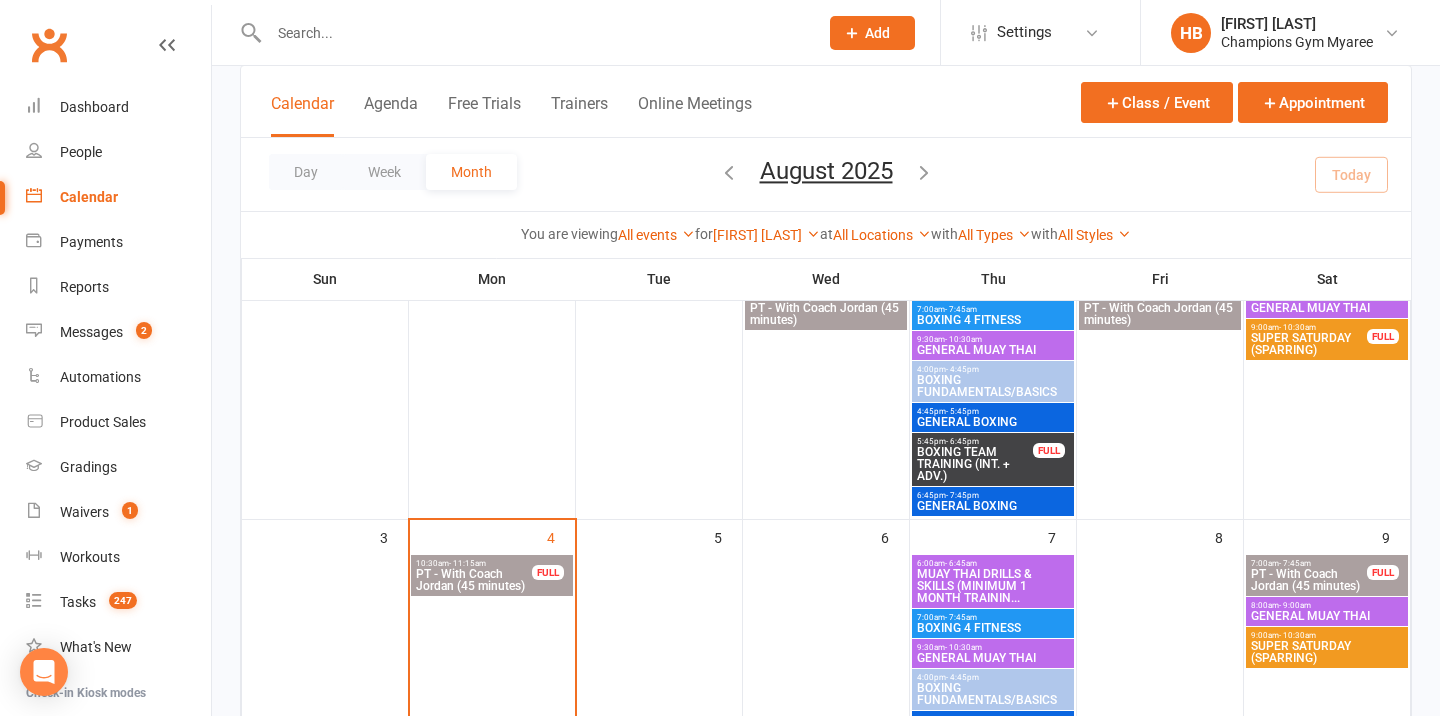 scroll, scrollTop: 224, scrollLeft: 0, axis: vertical 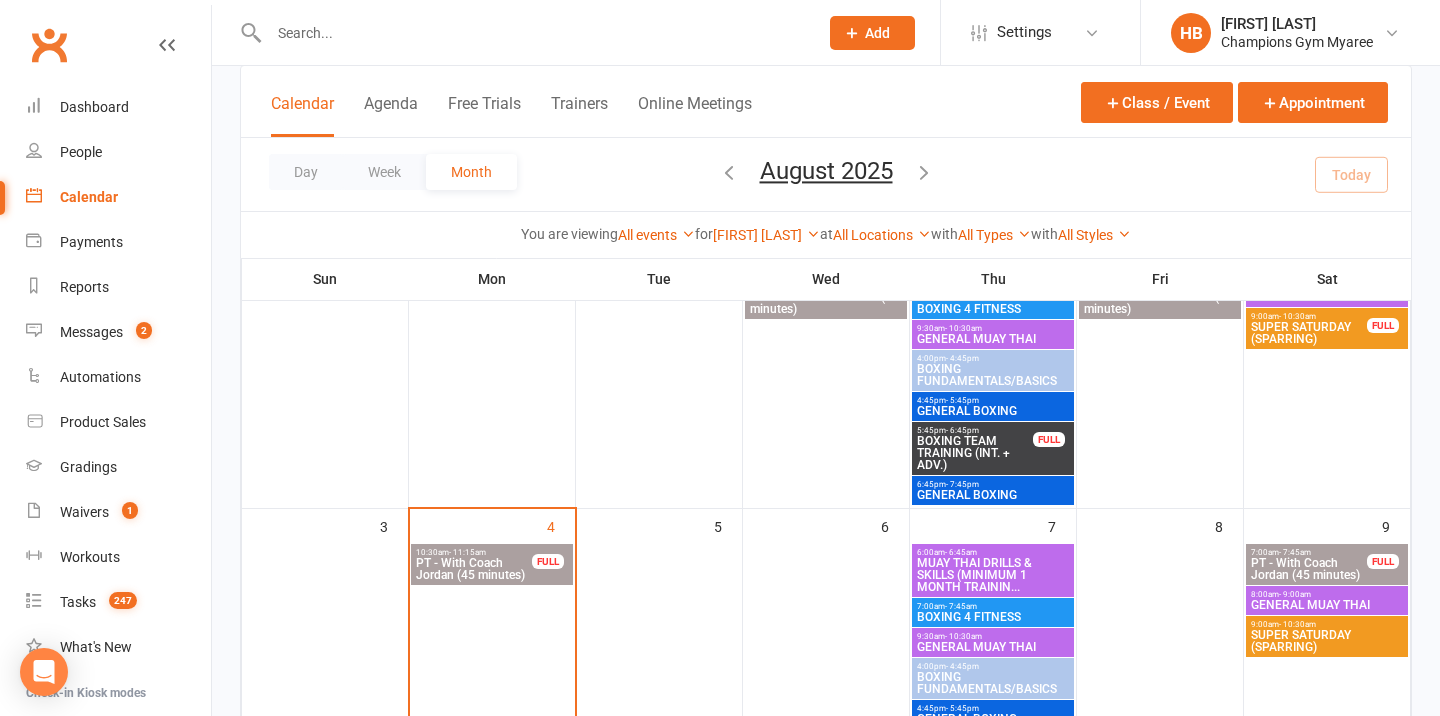 click on "HB [FIRST] [LAST] Champions Gym [CITY] Signed in as: Champions Gym [CITY] Switch to: Champion Gym [CITY] Switch to: Champions Gym [CITY] My profile My subscription Help Terms & conditions Privacy policy Sign out" at bounding box center [1290, 32] 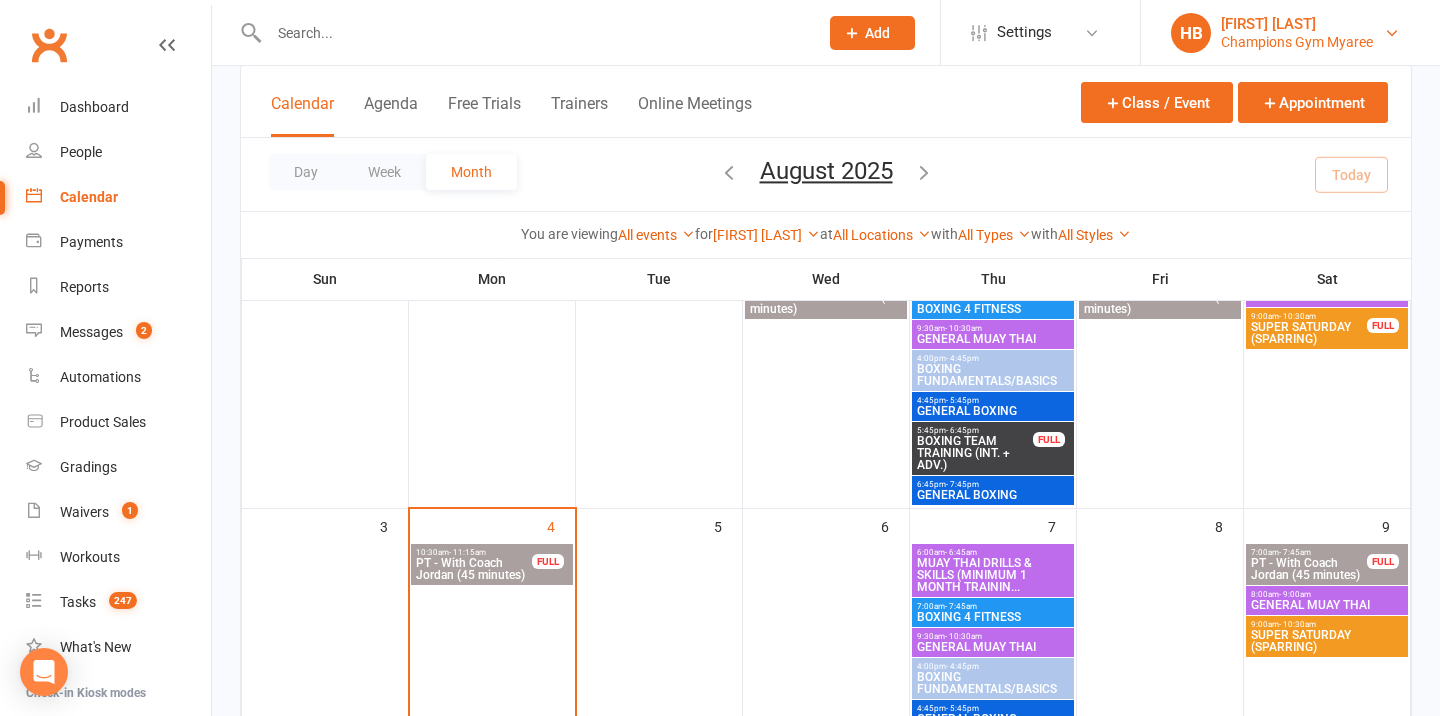 click on "HB [FIRST] [LAST] Champions Gym [CITY]" at bounding box center (1290, 33) 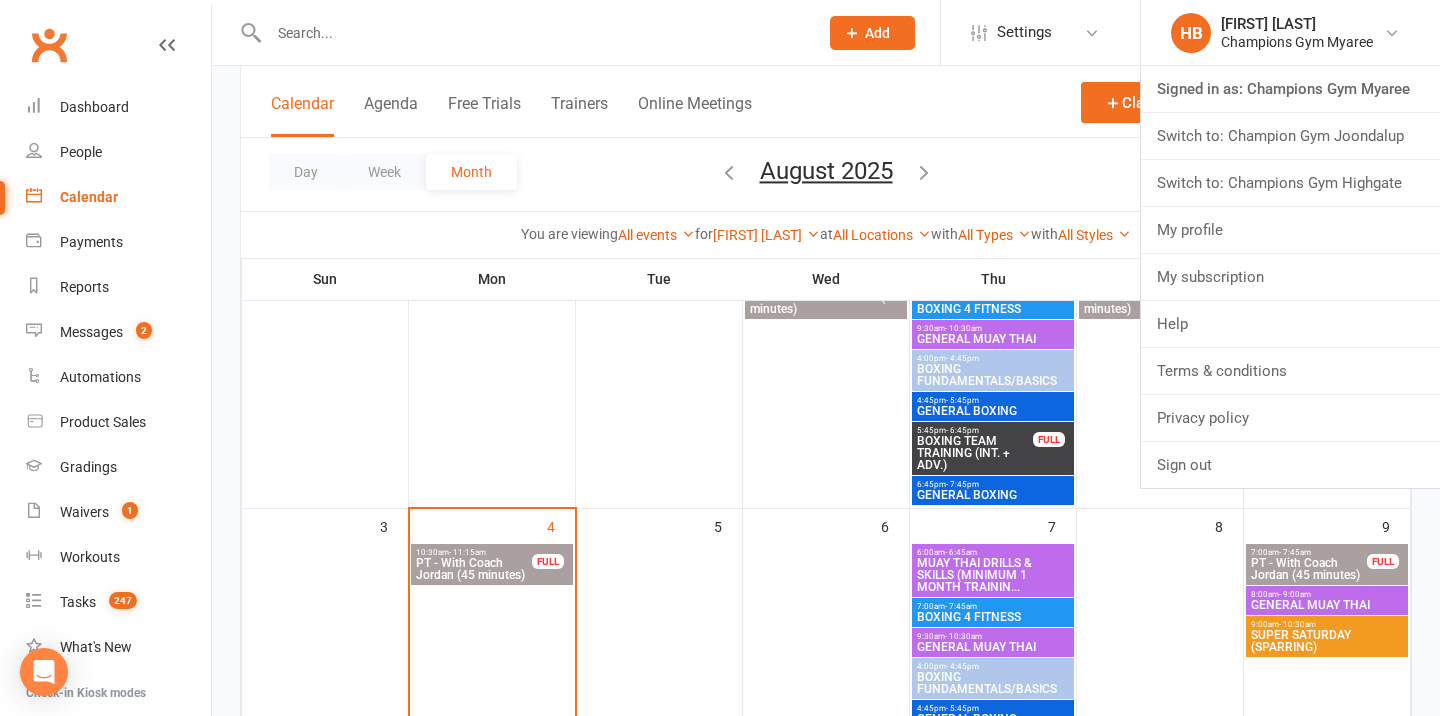 click on "Switch to: Champion Gym Joondalup" at bounding box center [1290, 136] 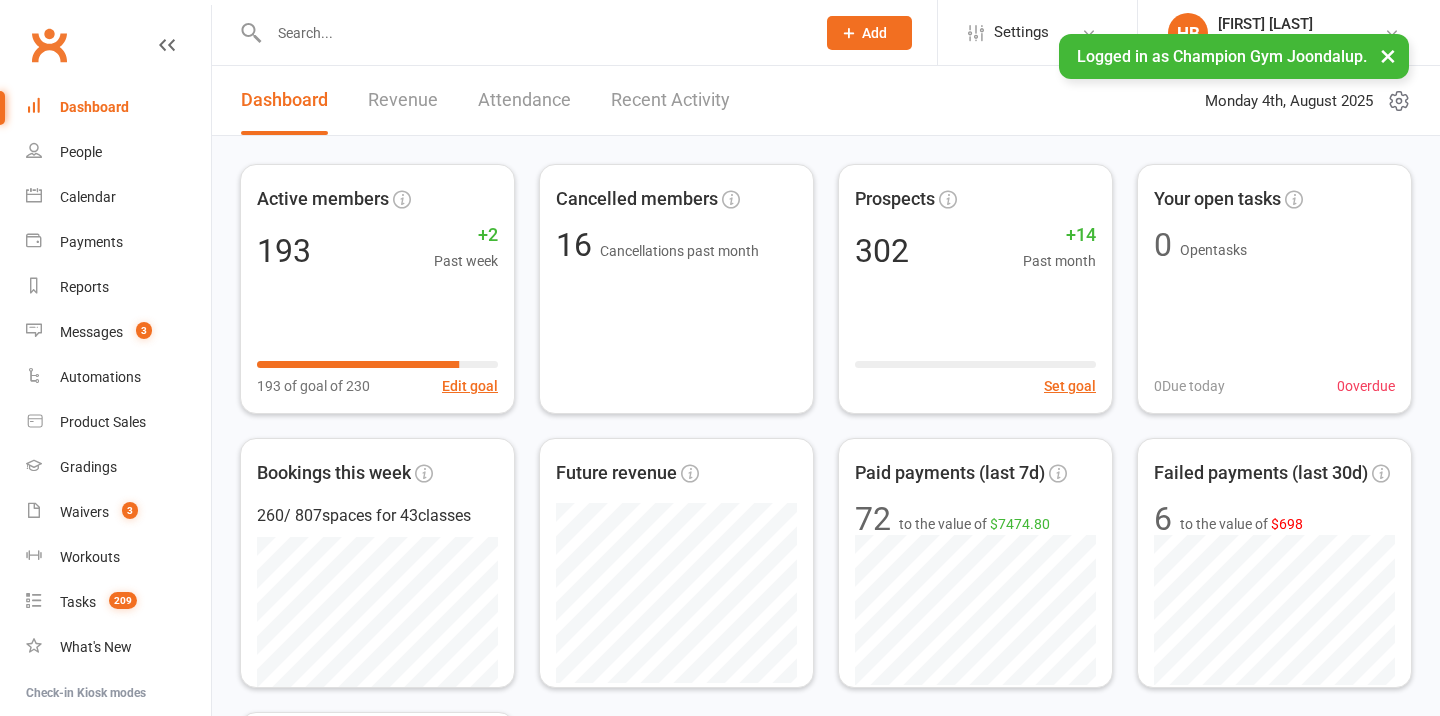 scroll, scrollTop: 0, scrollLeft: 0, axis: both 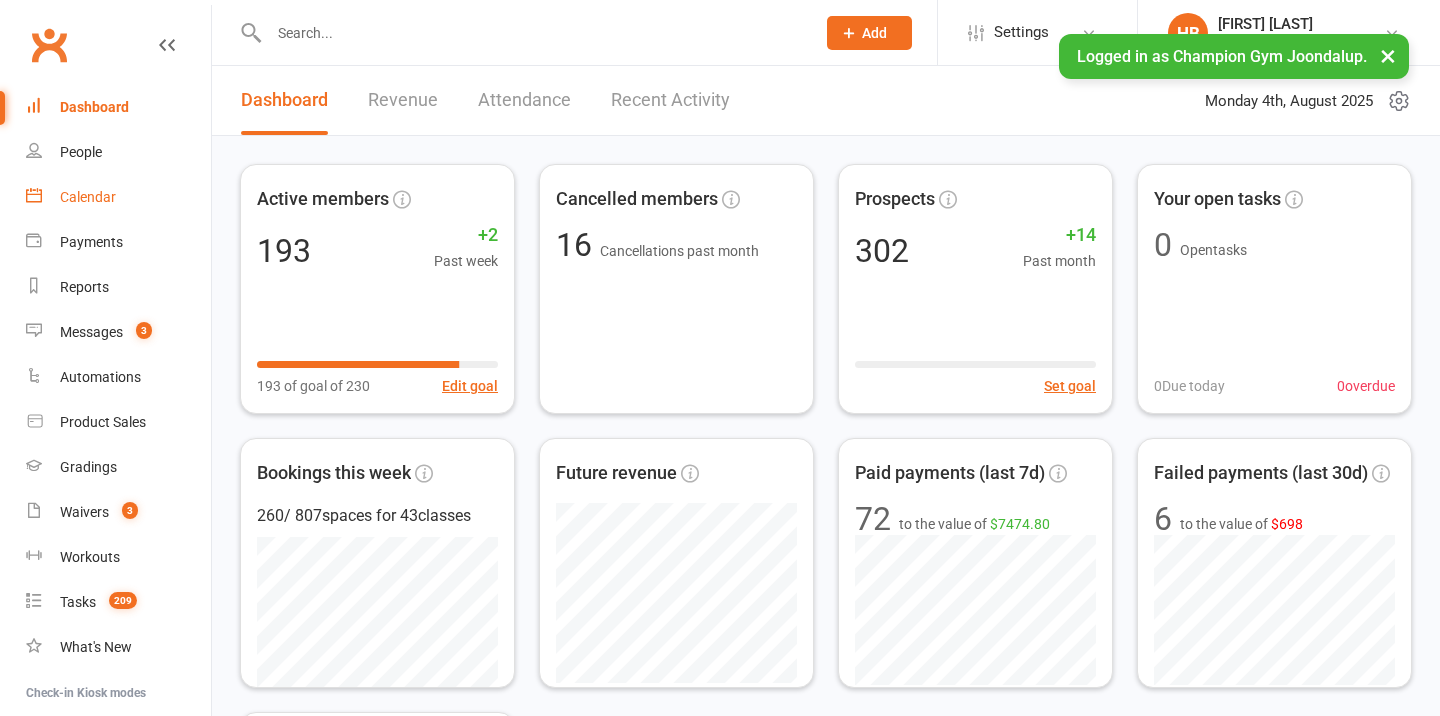 click on "Calendar" at bounding box center (88, 197) 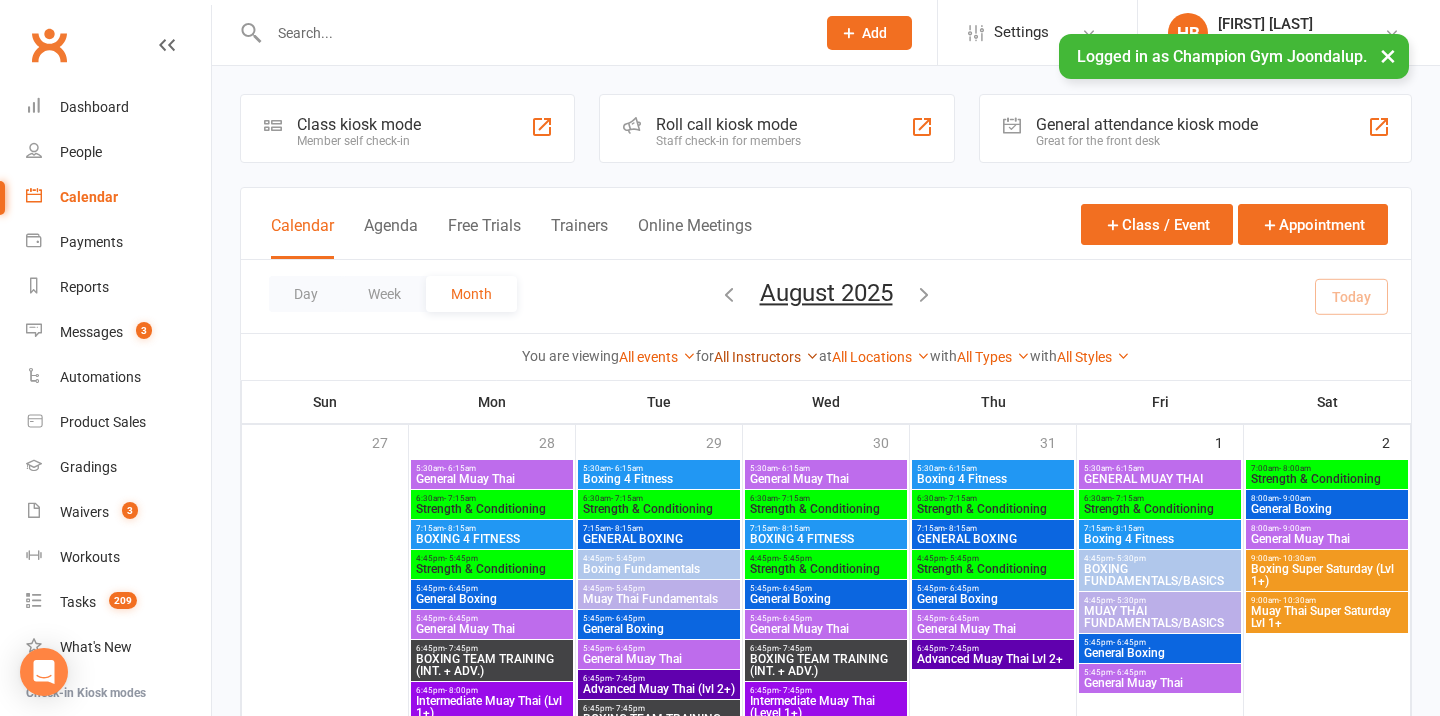 click on "All Instructors" at bounding box center [766, 357] 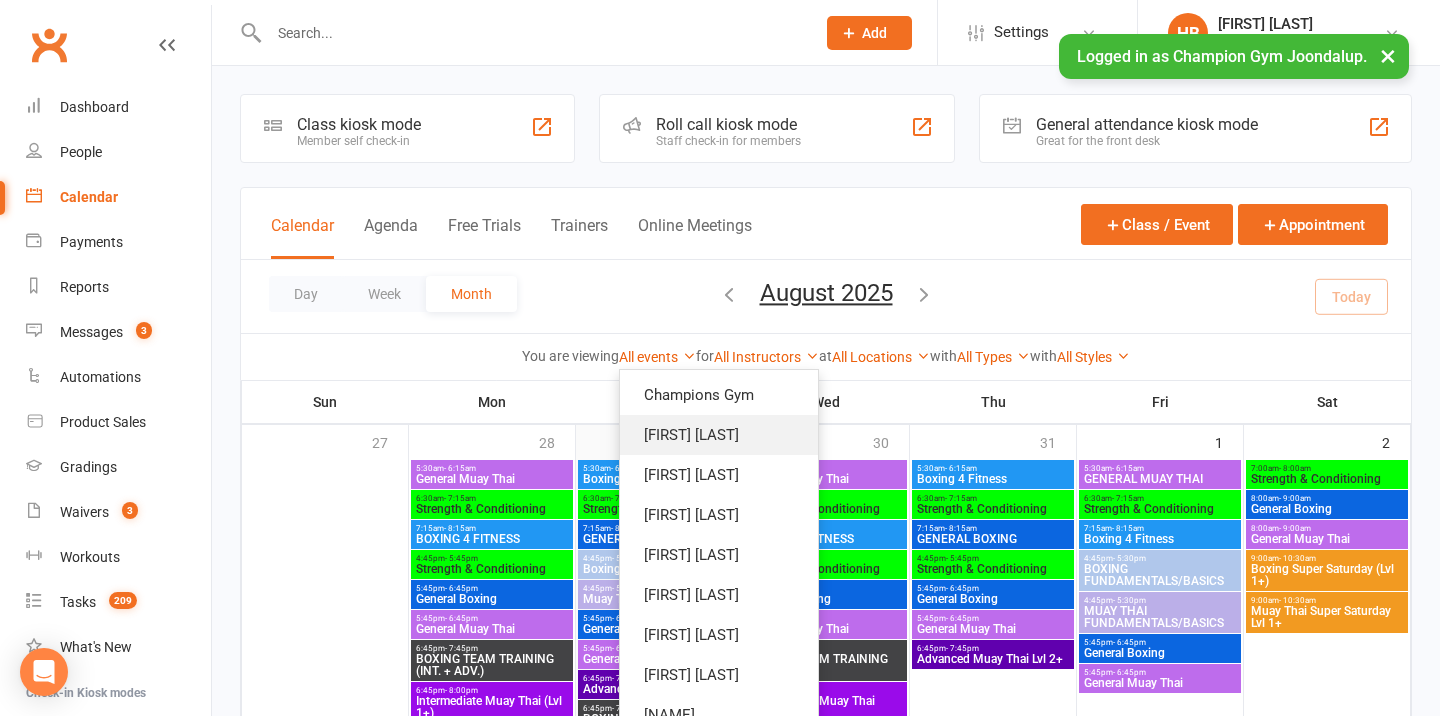 click on "[FIRST] [LAST]" at bounding box center (719, 435) 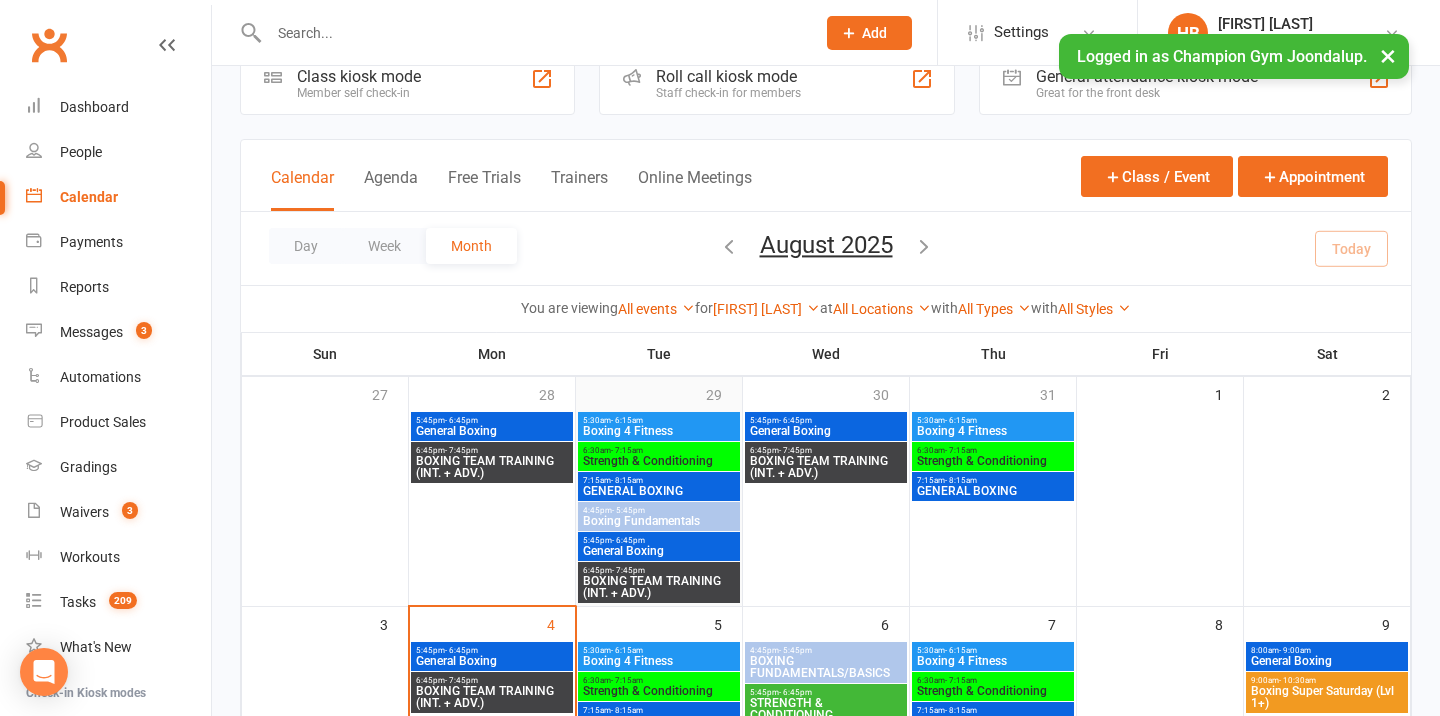 scroll, scrollTop: 51, scrollLeft: 0, axis: vertical 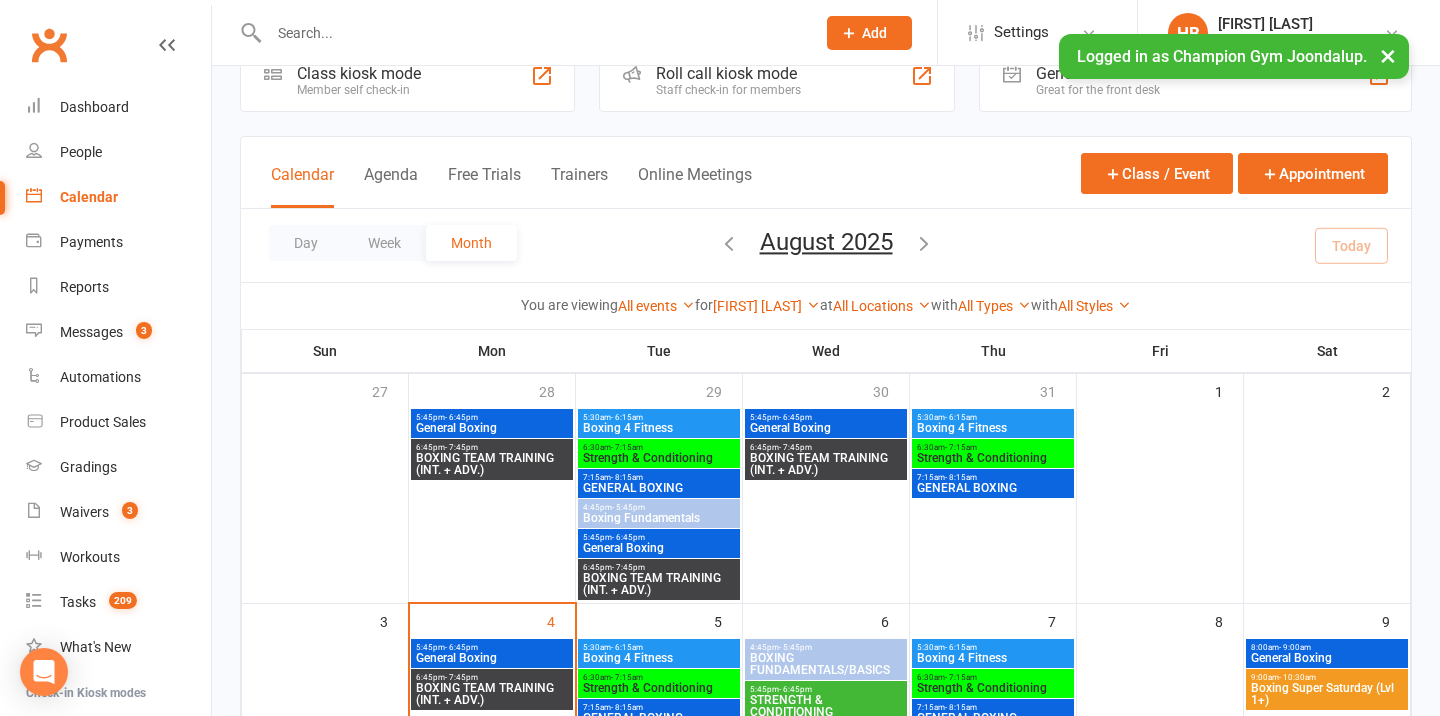 click on "Trainers" at bounding box center [579, 186] 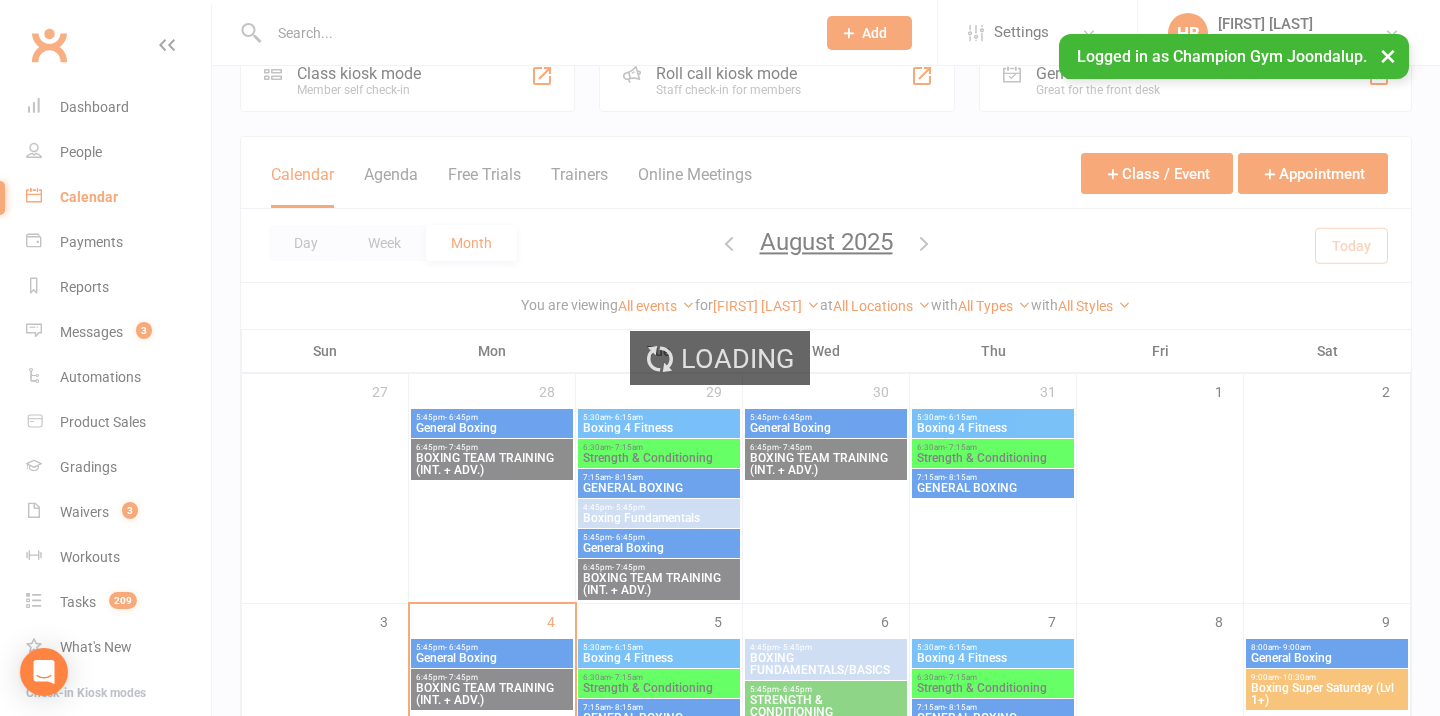 scroll, scrollTop: 0, scrollLeft: 0, axis: both 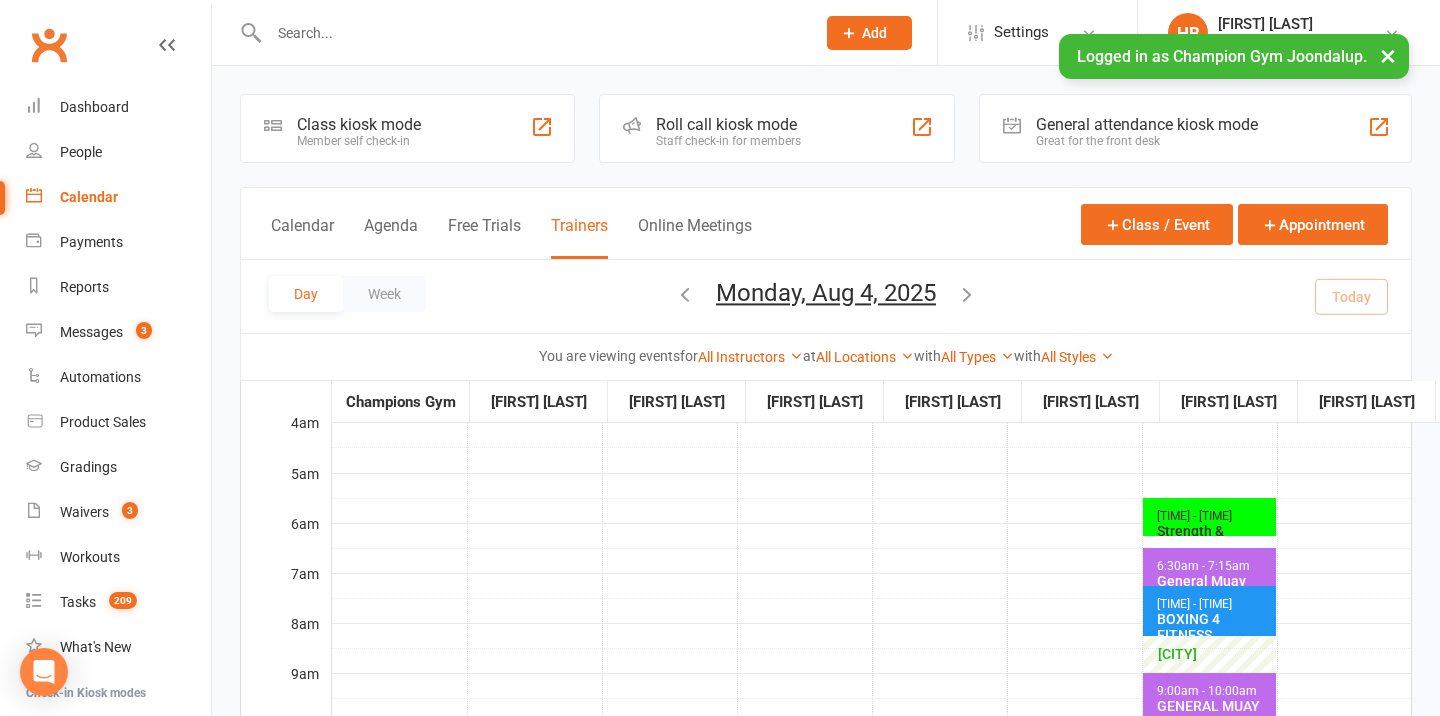 click on "All Instructors Champions Gym  [FIRST] [LAST]  [FIRST] [LAST]  [FIRST] [LAST]  [FIRST] [LAST]  [FIRST] [LAST]  [FIRST] [LAST]  [FIRST] [LAST]  [FIRST] [LAST]  [FIRST] [LAST]" at bounding box center [750, 357] 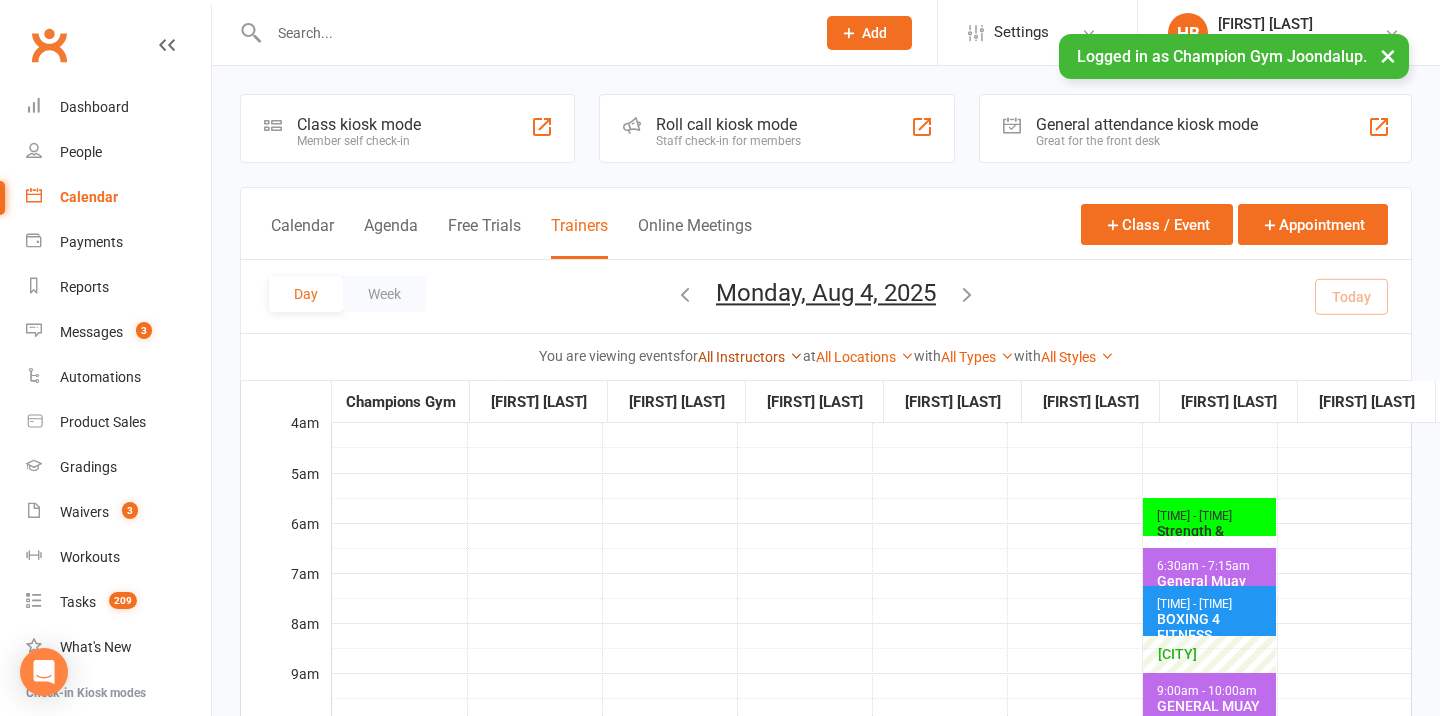 click on "All Instructors" at bounding box center (750, 357) 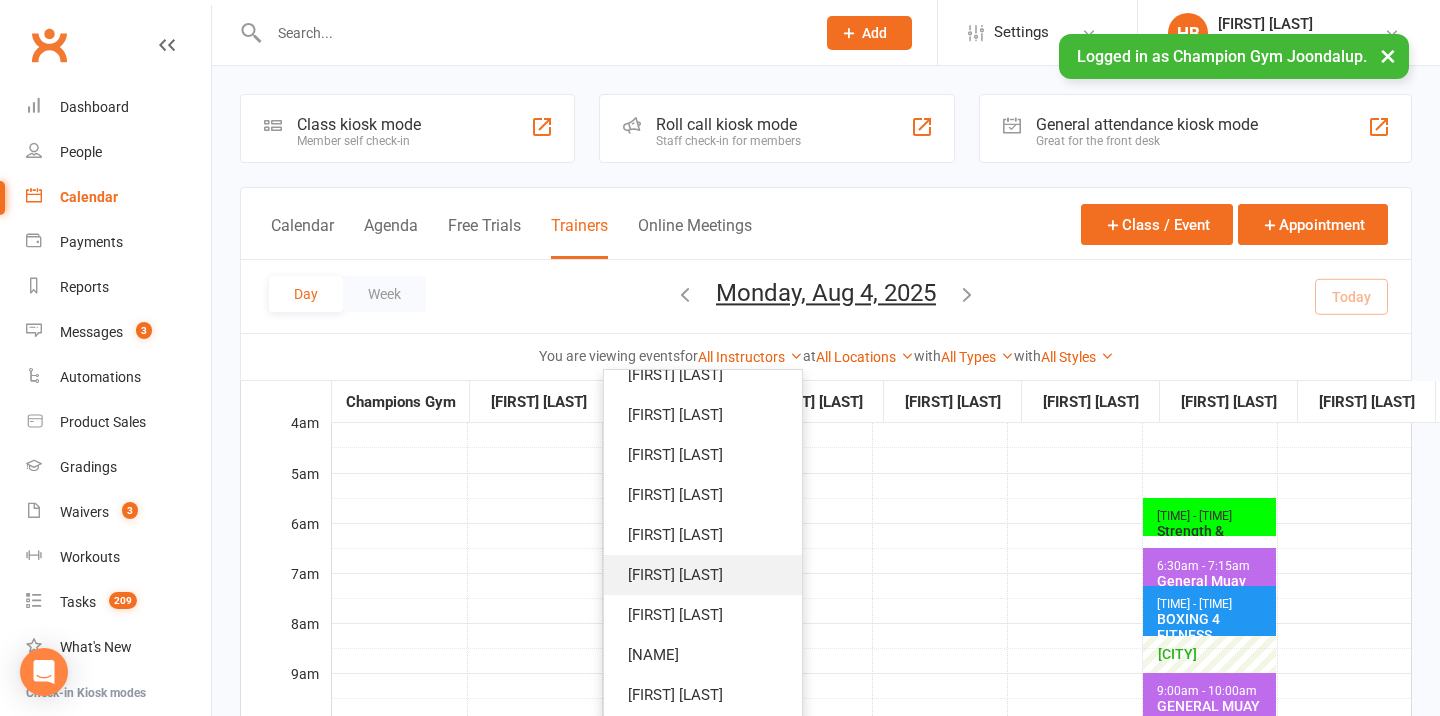 scroll, scrollTop: 50, scrollLeft: 0, axis: vertical 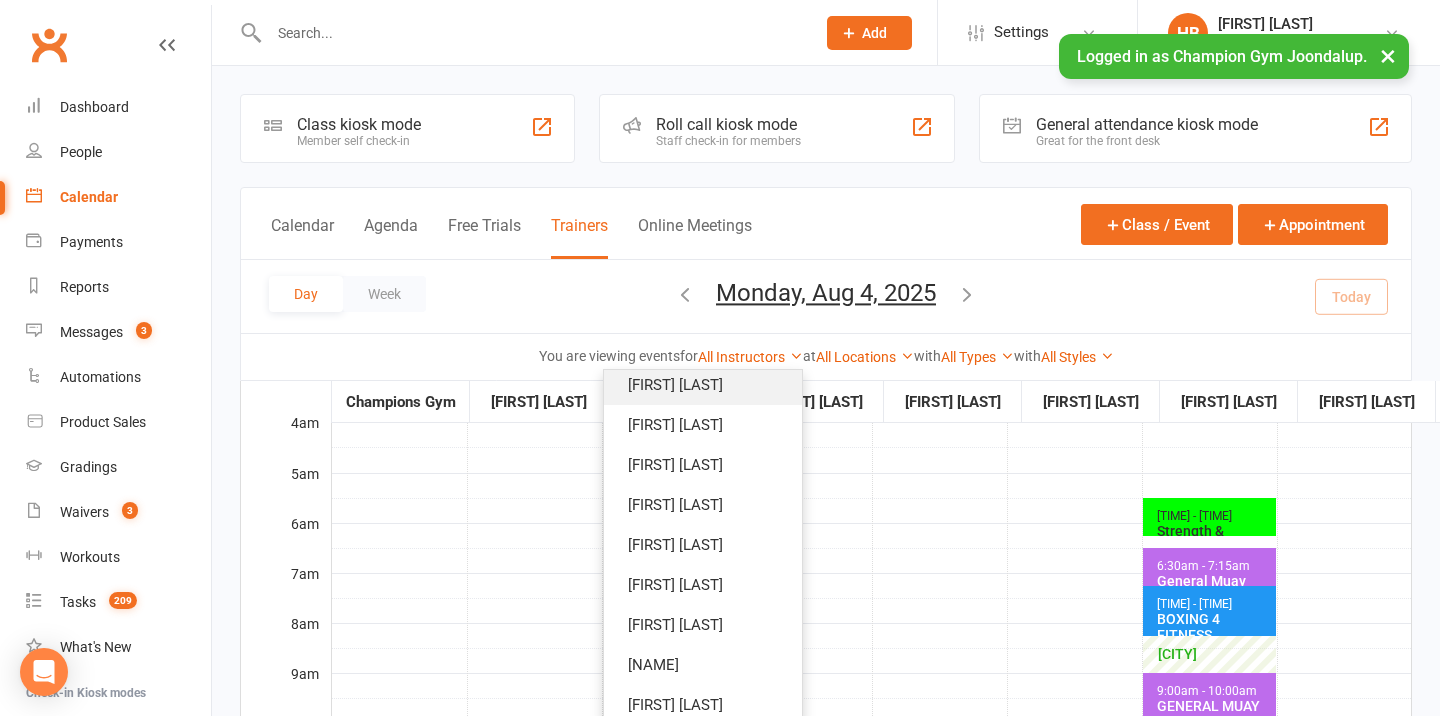 click on "[FIRST] [LAST]" at bounding box center (703, 385) 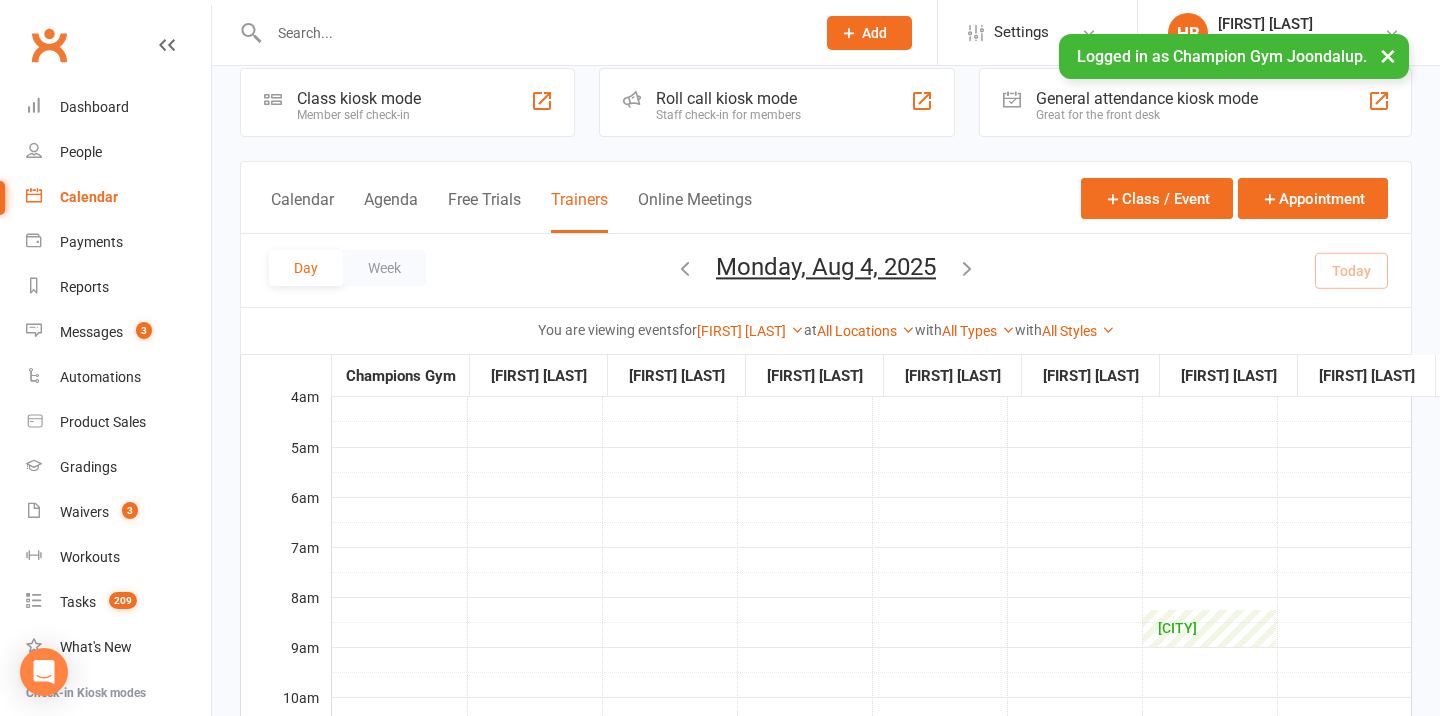 scroll, scrollTop: 1, scrollLeft: 0, axis: vertical 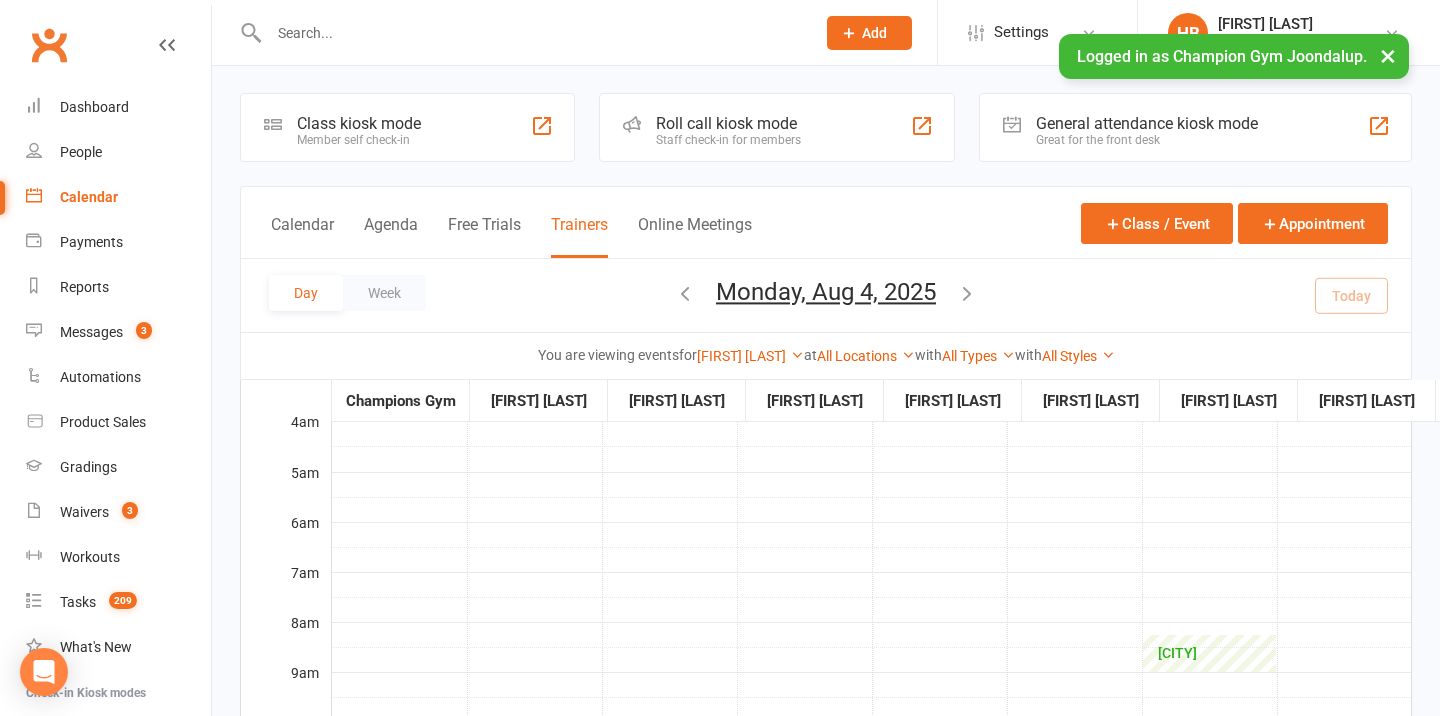 click at bounding box center (967, 293) 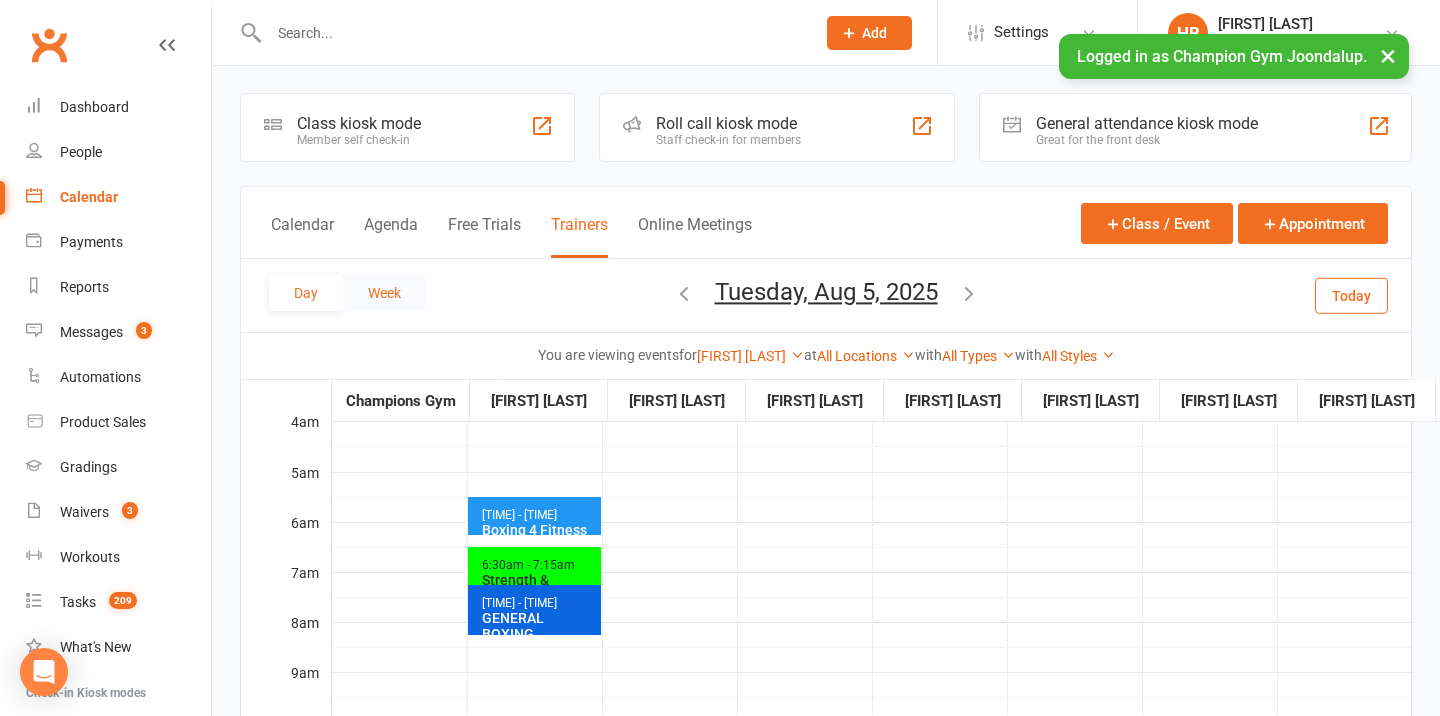 click on "Week" at bounding box center (384, 293) 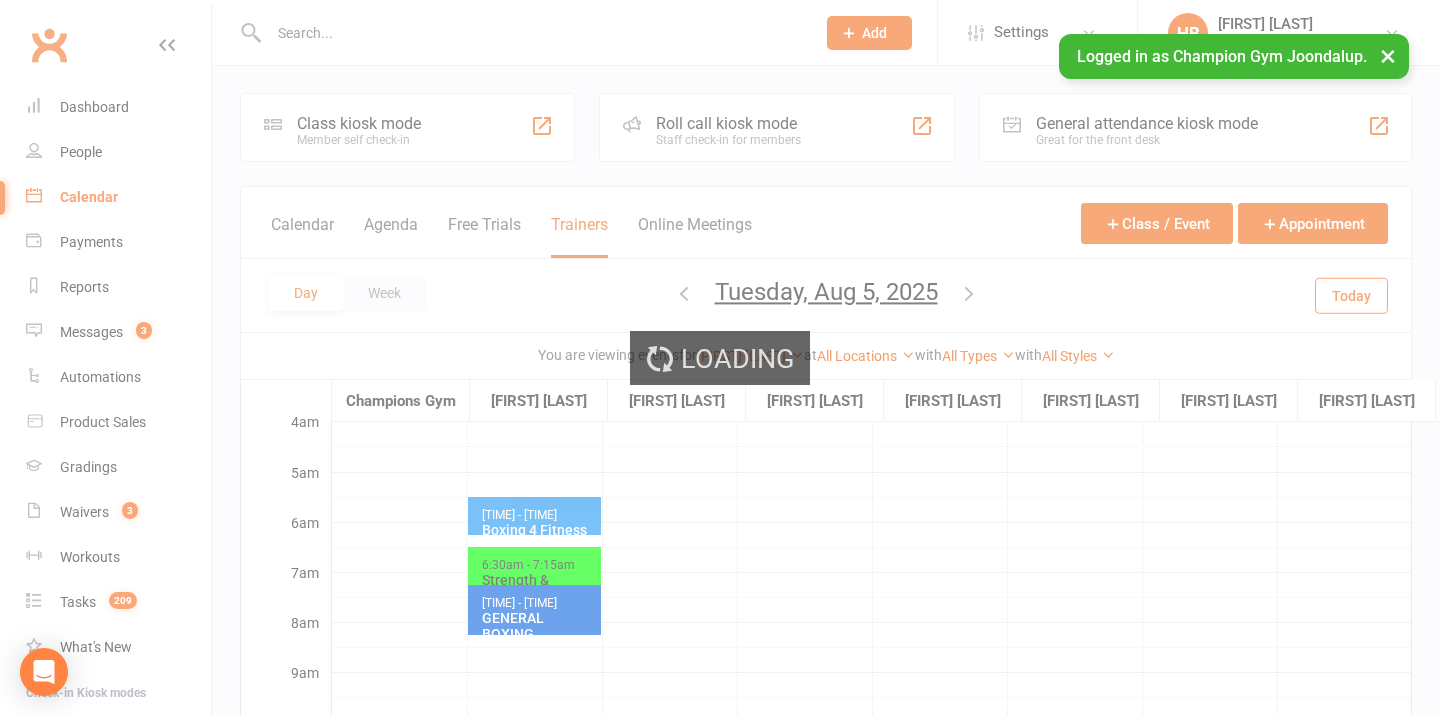 scroll, scrollTop: 0, scrollLeft: 0, axis: both 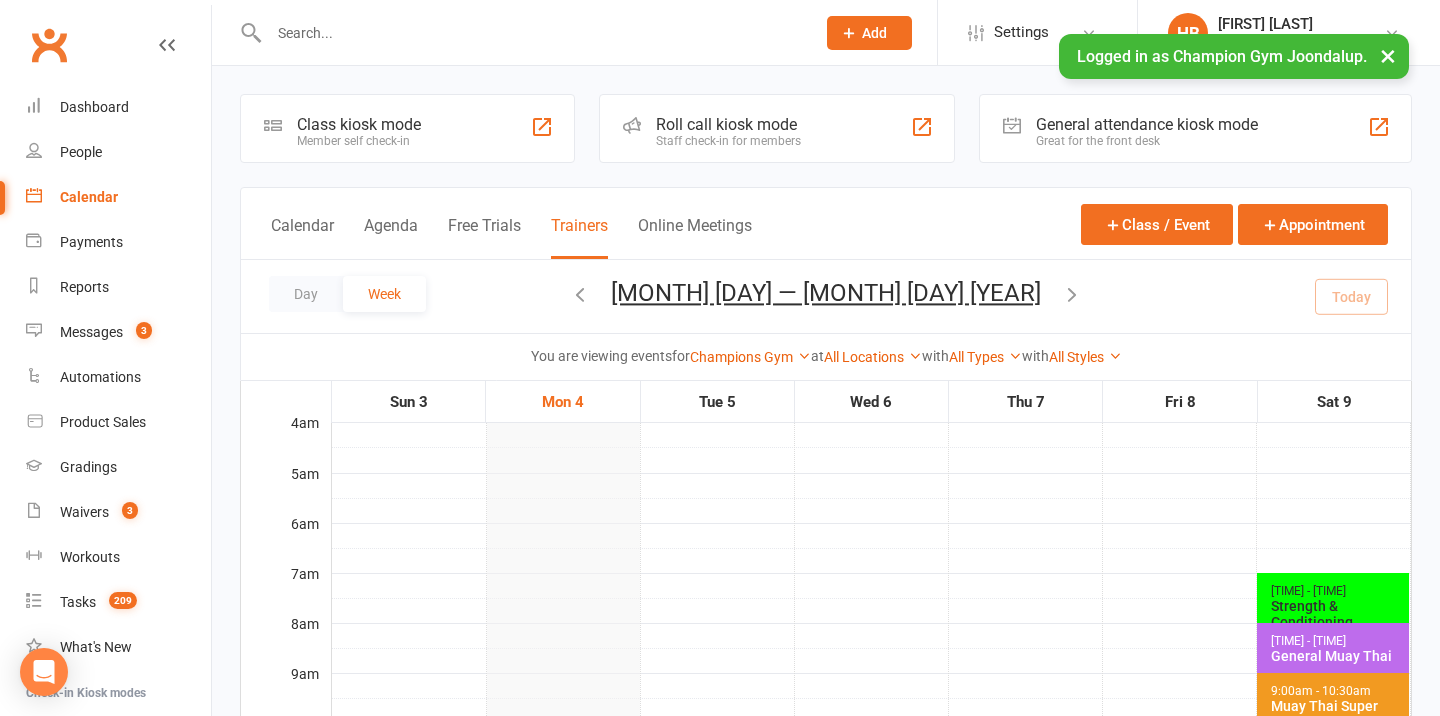 click at bounding box center (1072, 294) 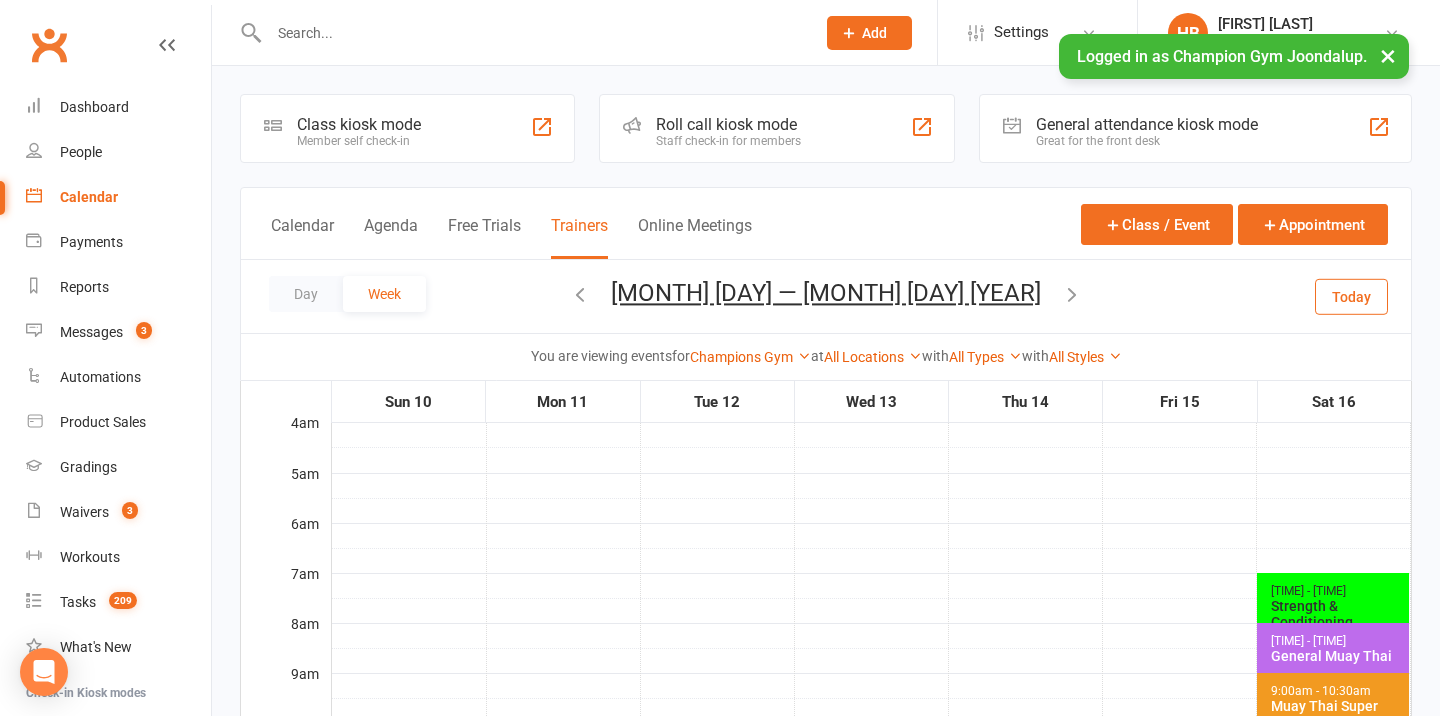 click on "Champions Gym Champions Gym  [FIRST] [LAST]  [FIRST] [LAST]  [FIRST] [LAST]  [FIRST] [LAST]  [FIRST] [LAST]  [FIRST] [LAST]  [FIRST] [LAST]  [FIRST] [LAST]  [FIRST] [LAST]" at bounding box center [750, 357] 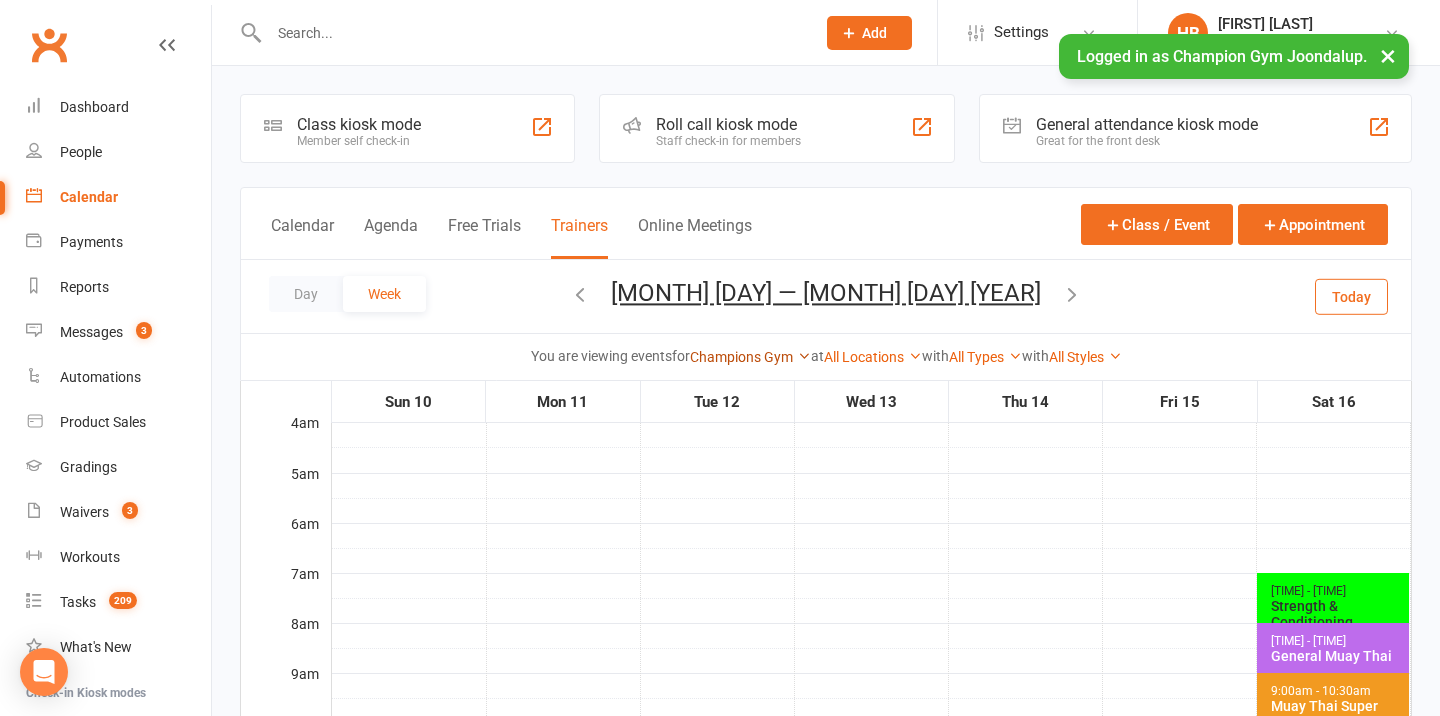 click on "Champions Gym" at bounding box center (750, 357) 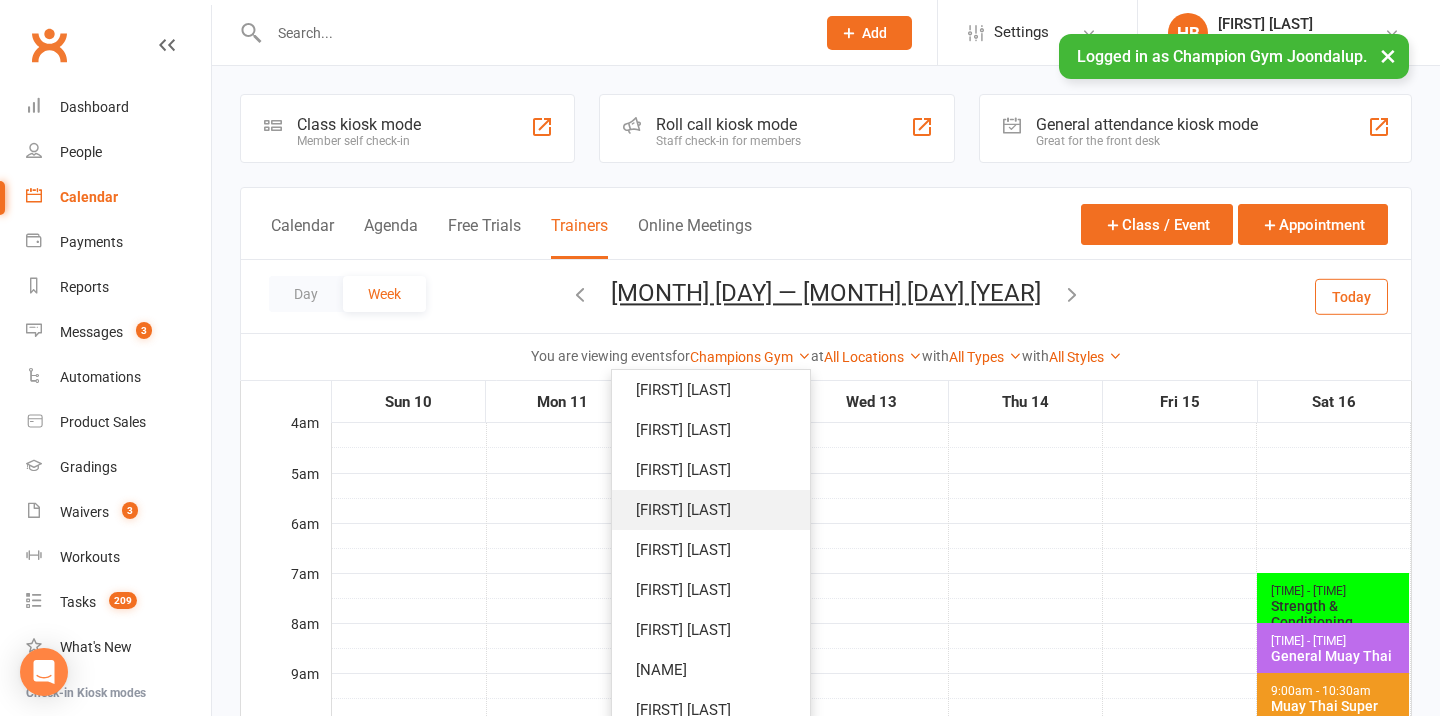 scroll, scrollTop: 60, scrollLeft: 0, axis: vertical 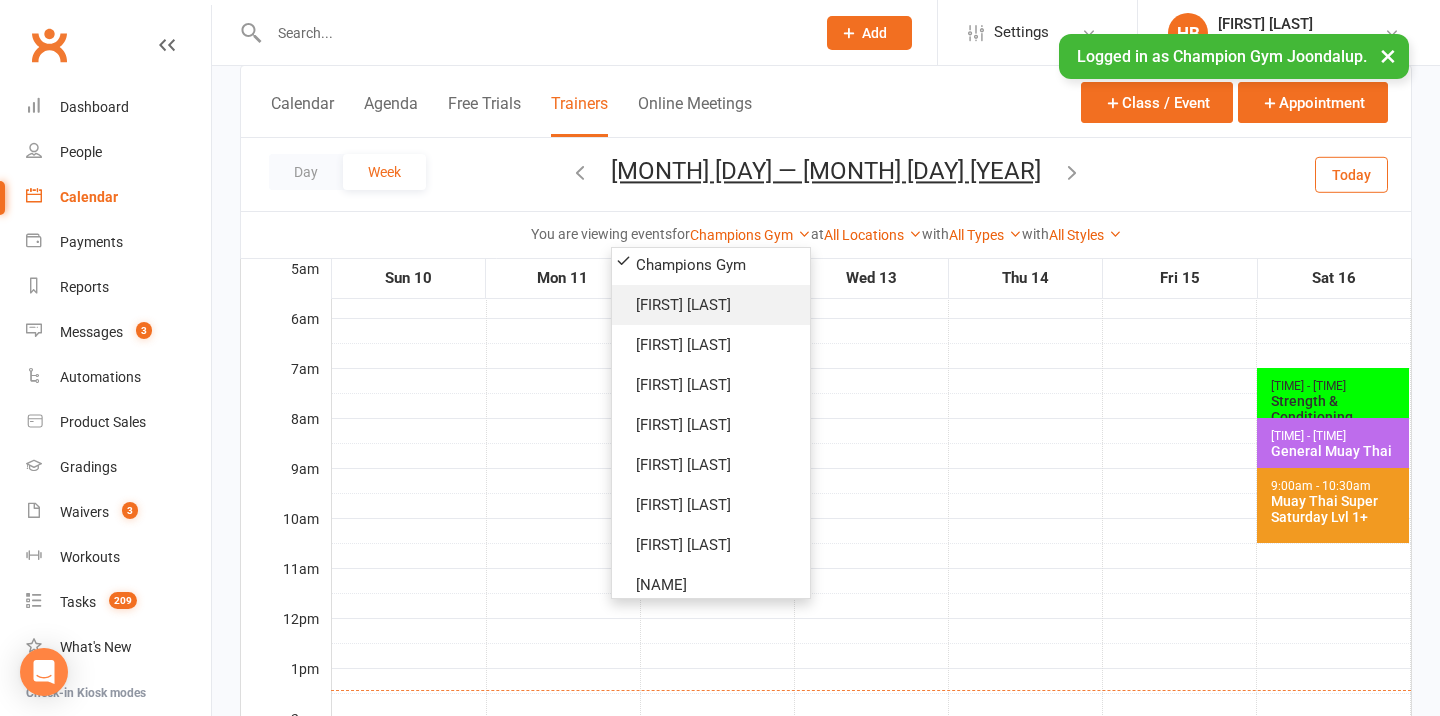 click on "[FIRST] [LAST]" at bounding box center (711, 305) 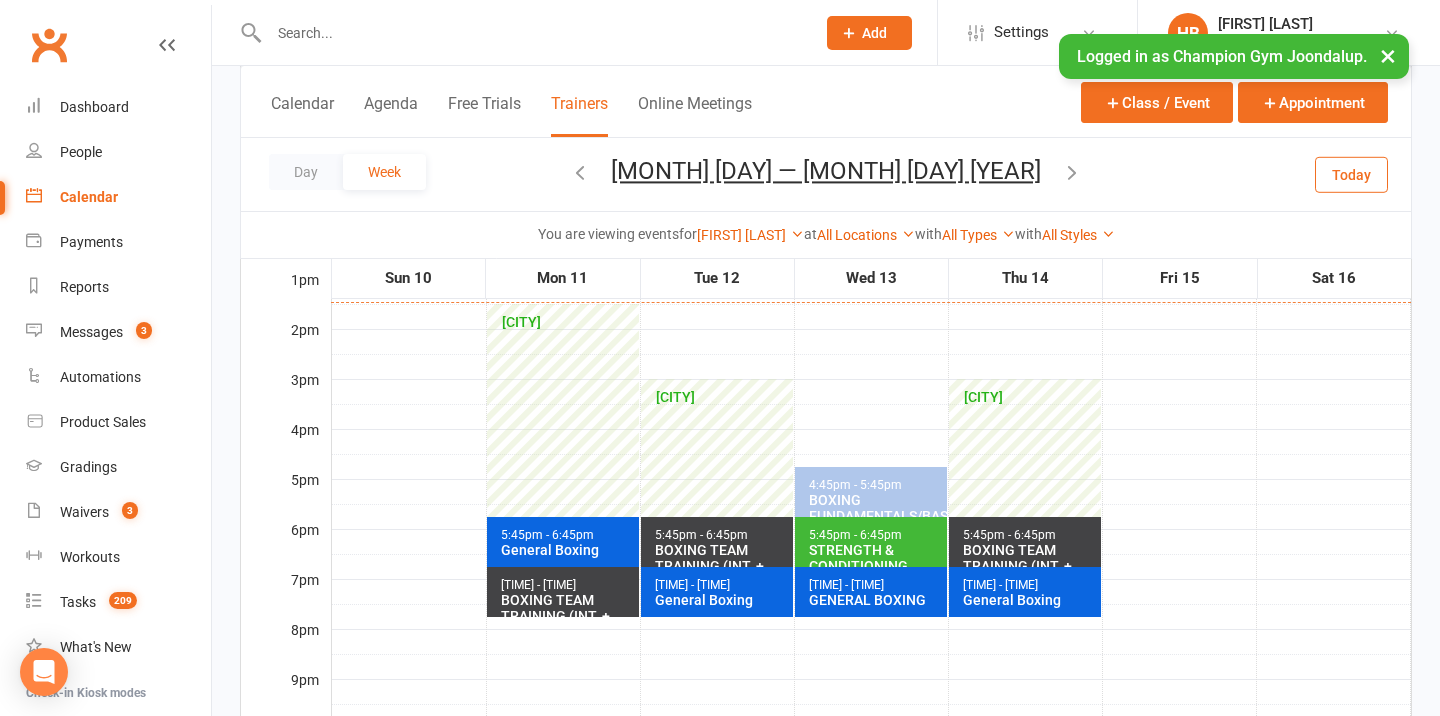 scroll, scrollTop: 648, scrollLeft: 0, axis: vertical 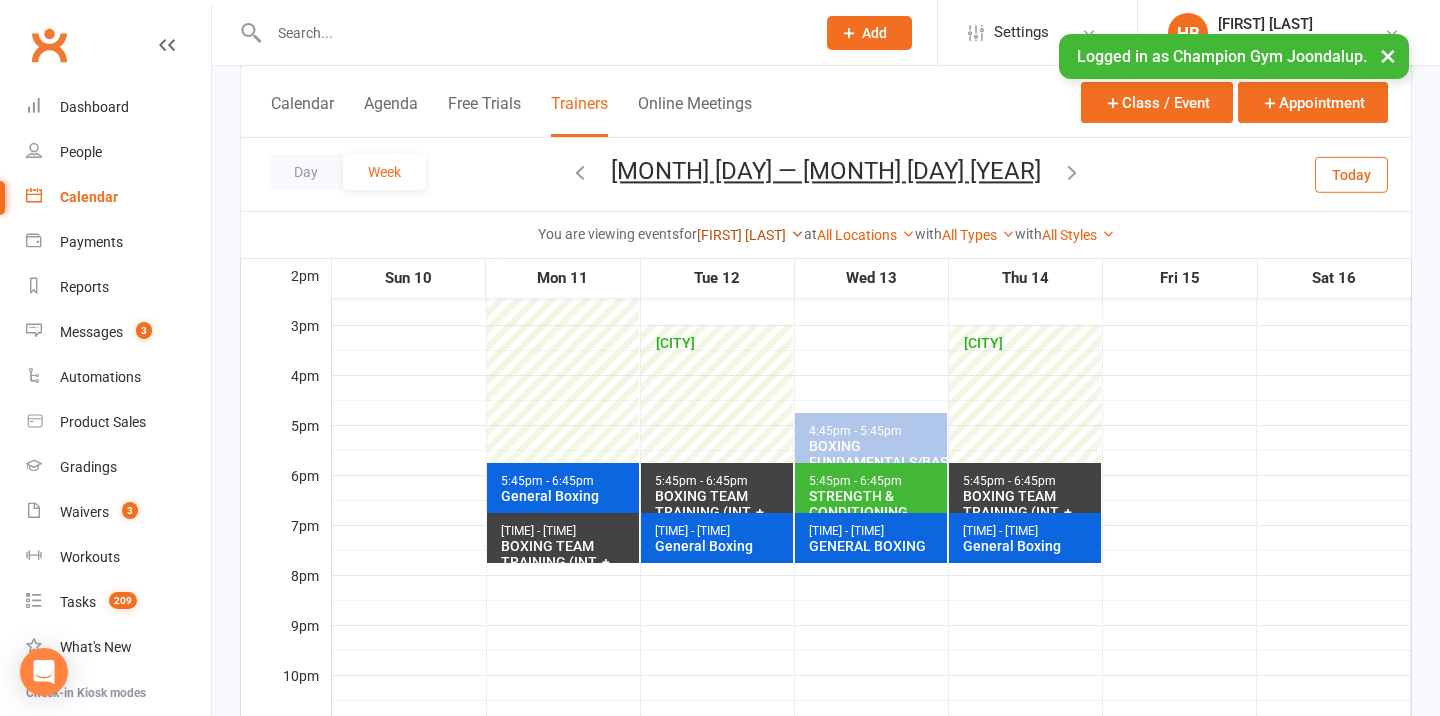 click on "[FIRST] [LAST]" at bounding box center (750, 235) 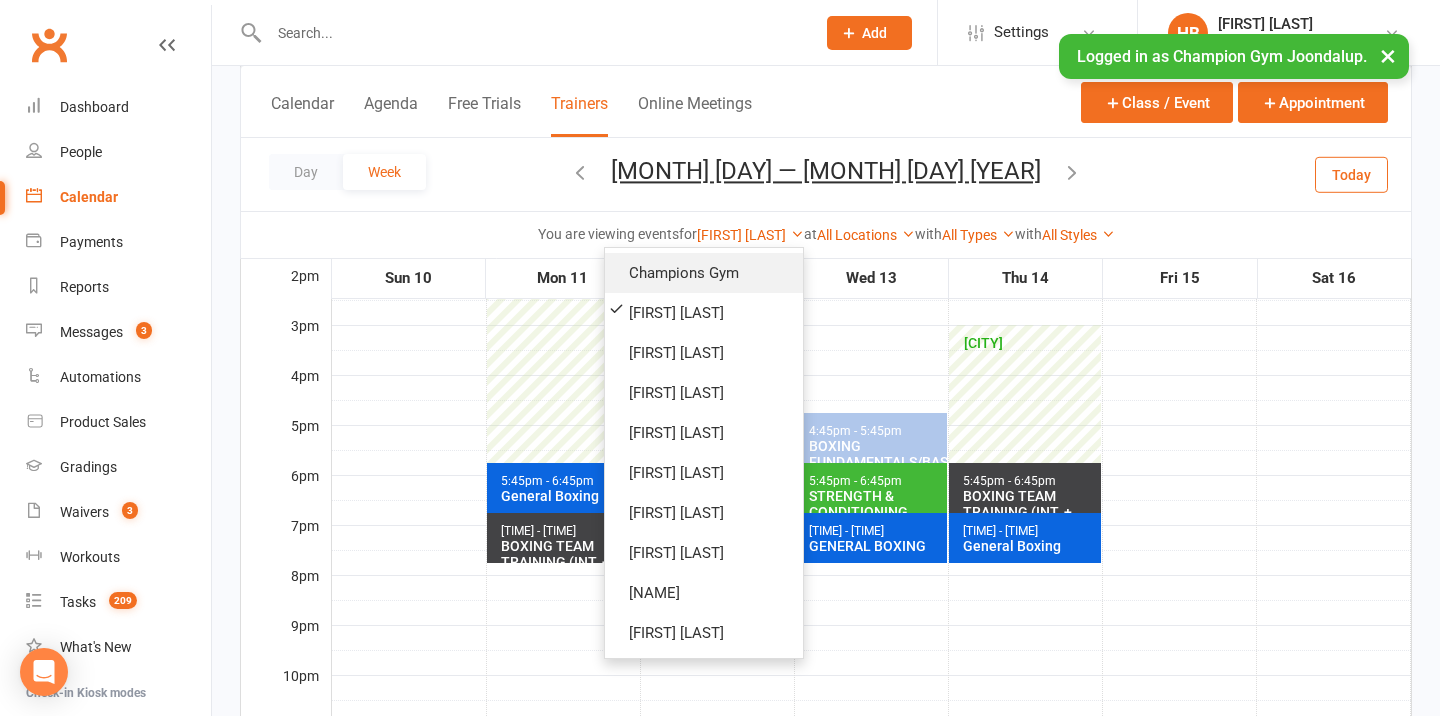 click on "Champions Gym" at bounding box center [704, 273] 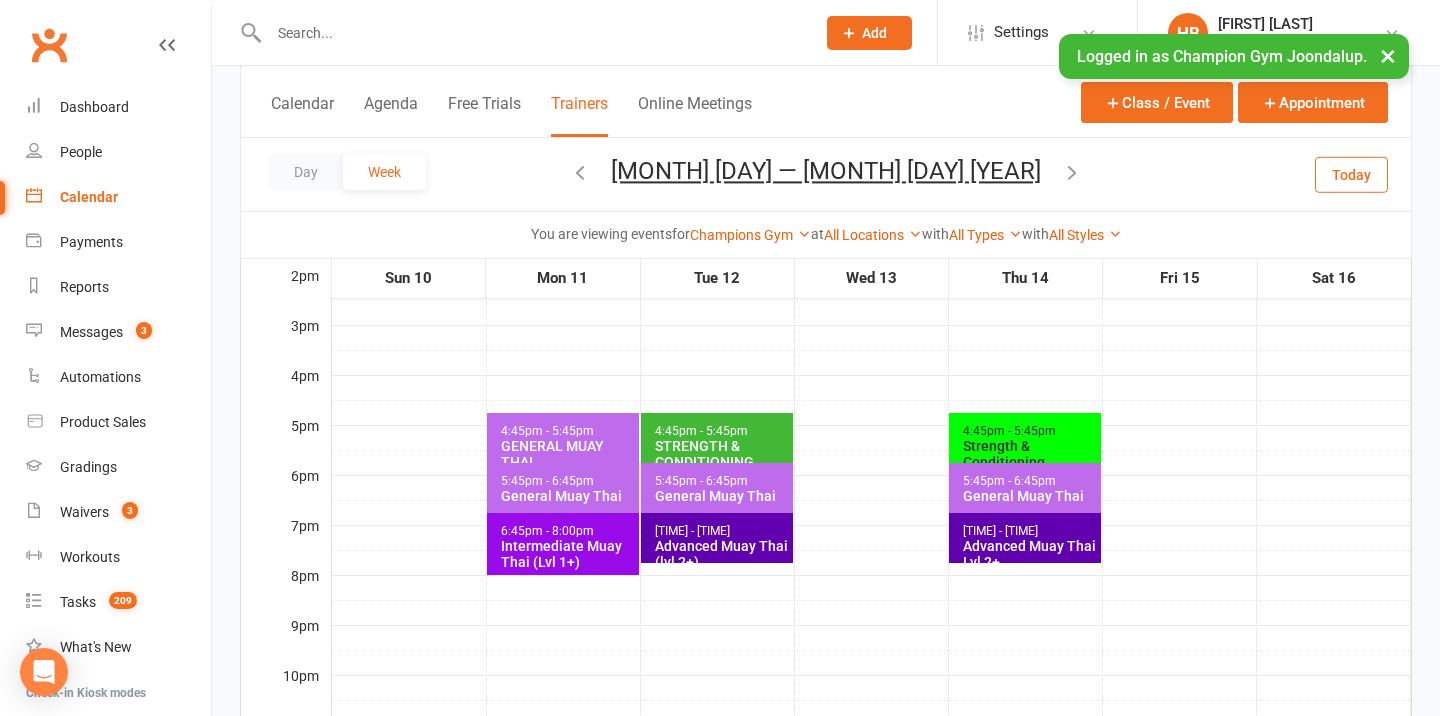 click on "Calendar" at bounding box center [89, 197] 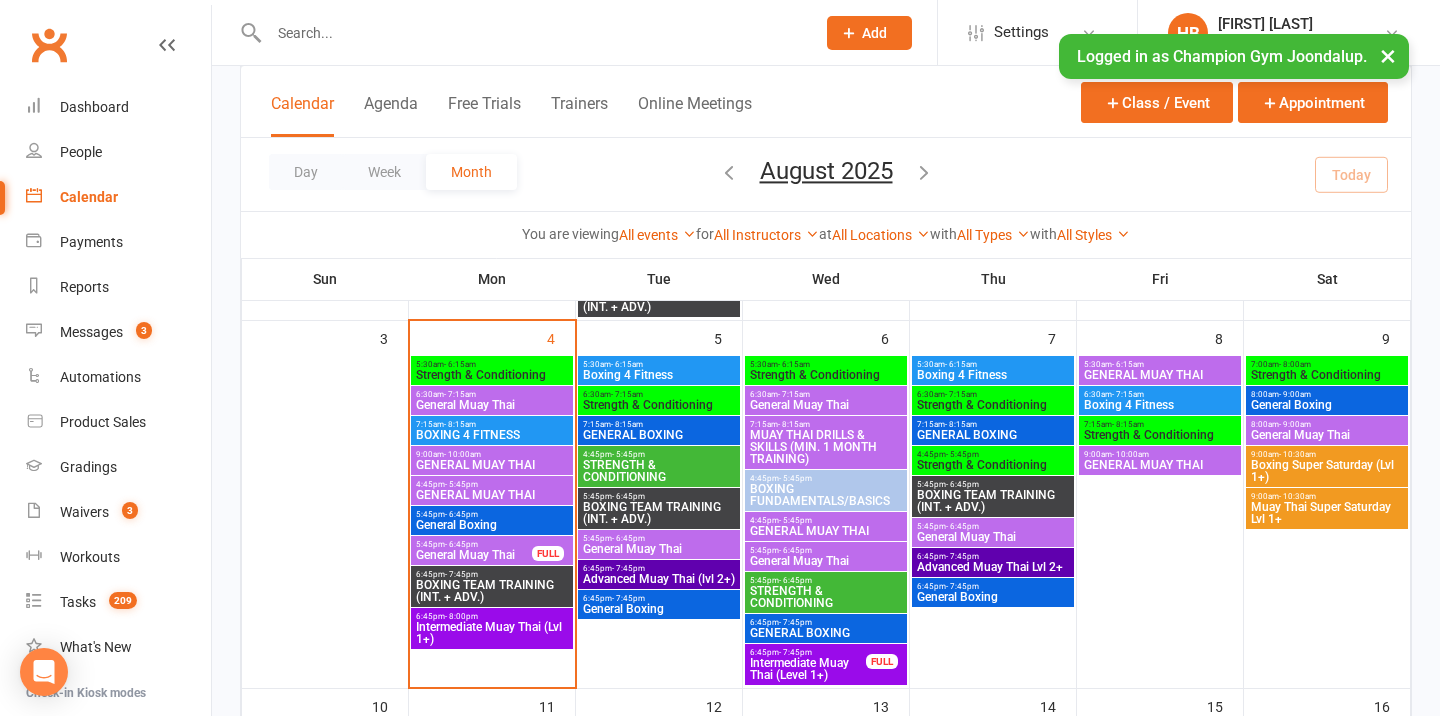 scroll, scrollTop: 493, scrollLeft: 0, axis: vertical 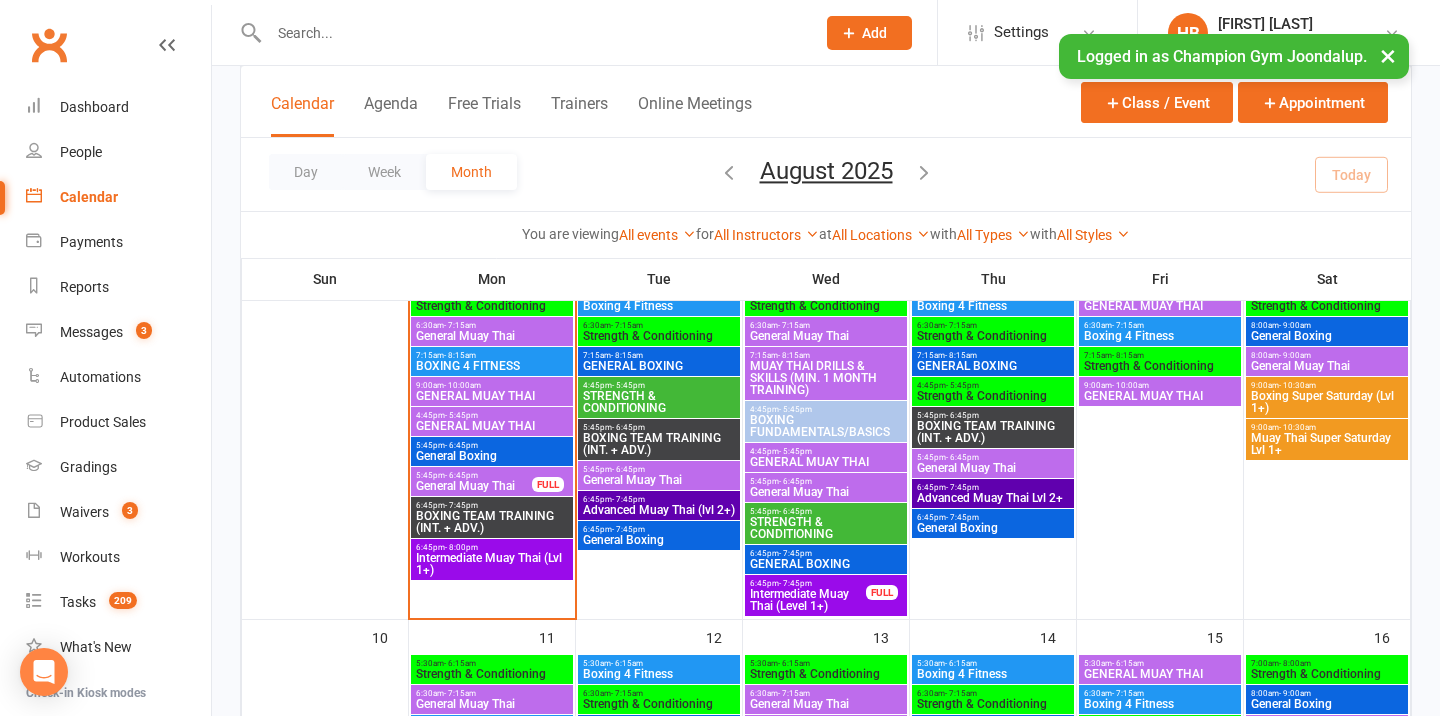 click at bounding box center [532, 33] 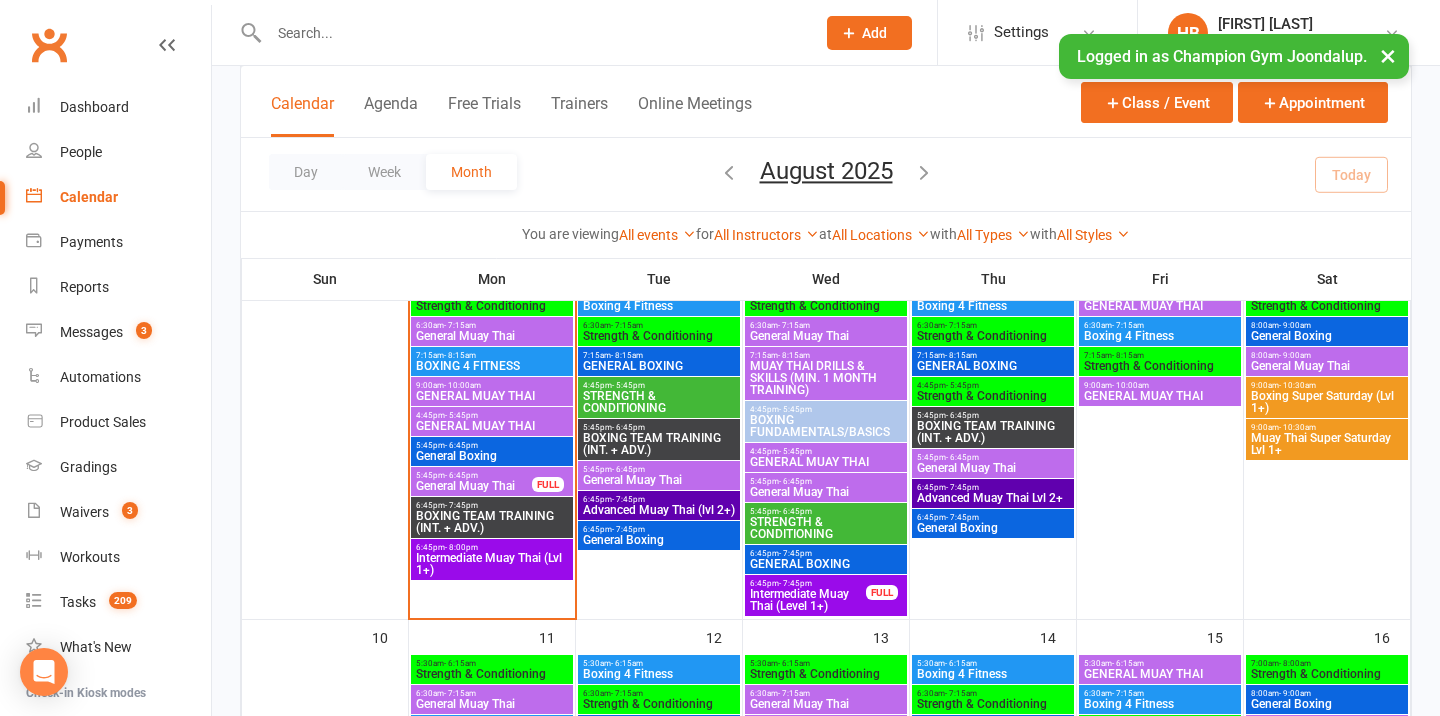 click at bounding box center (532, 33) 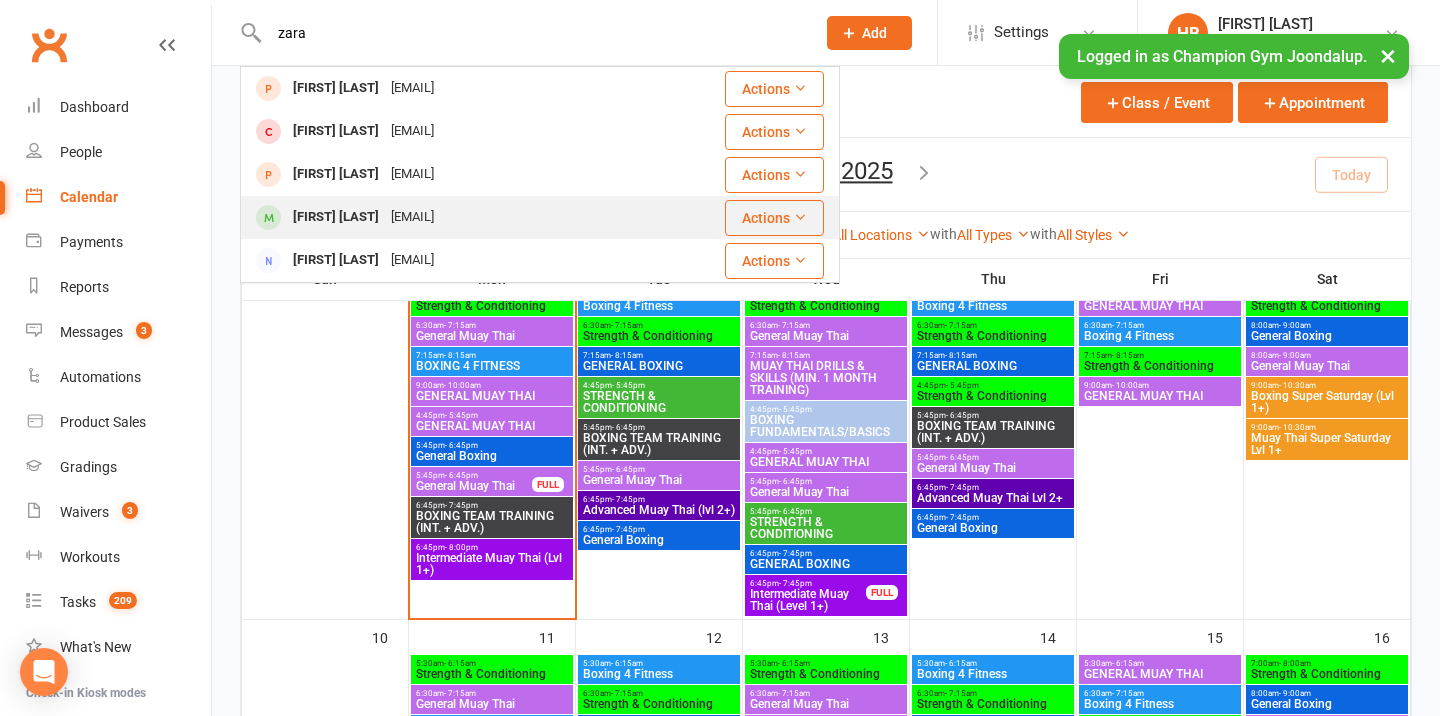 type on "zara" 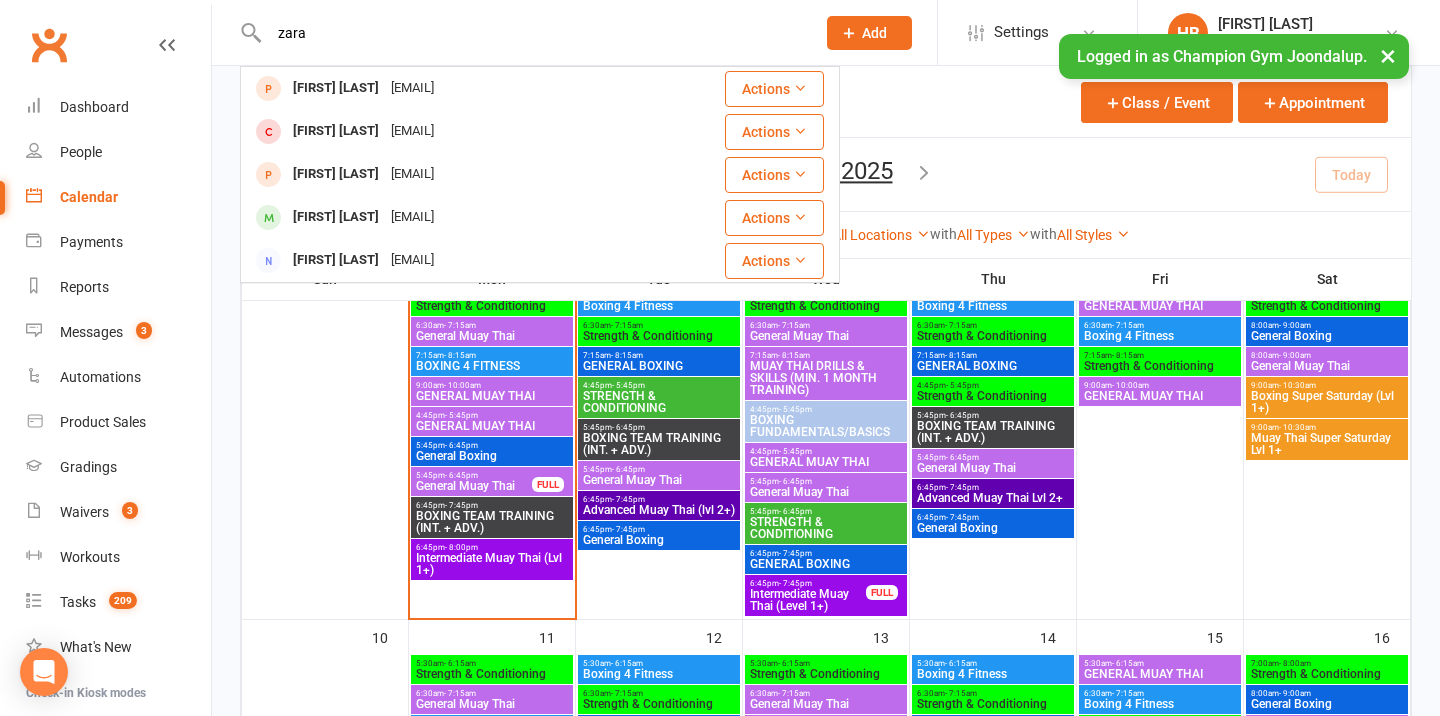 type 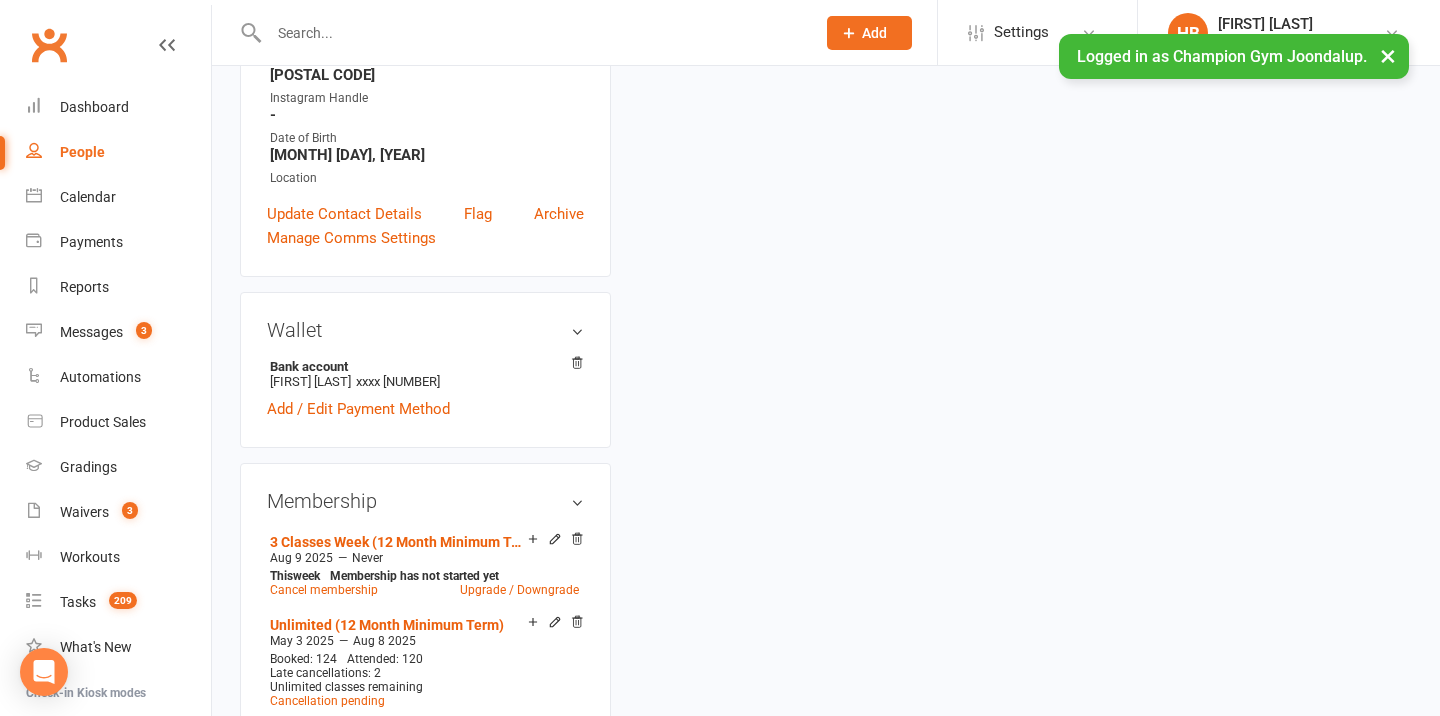 scroll, scrollTop: 0, scrollLeft: 0, axis: both 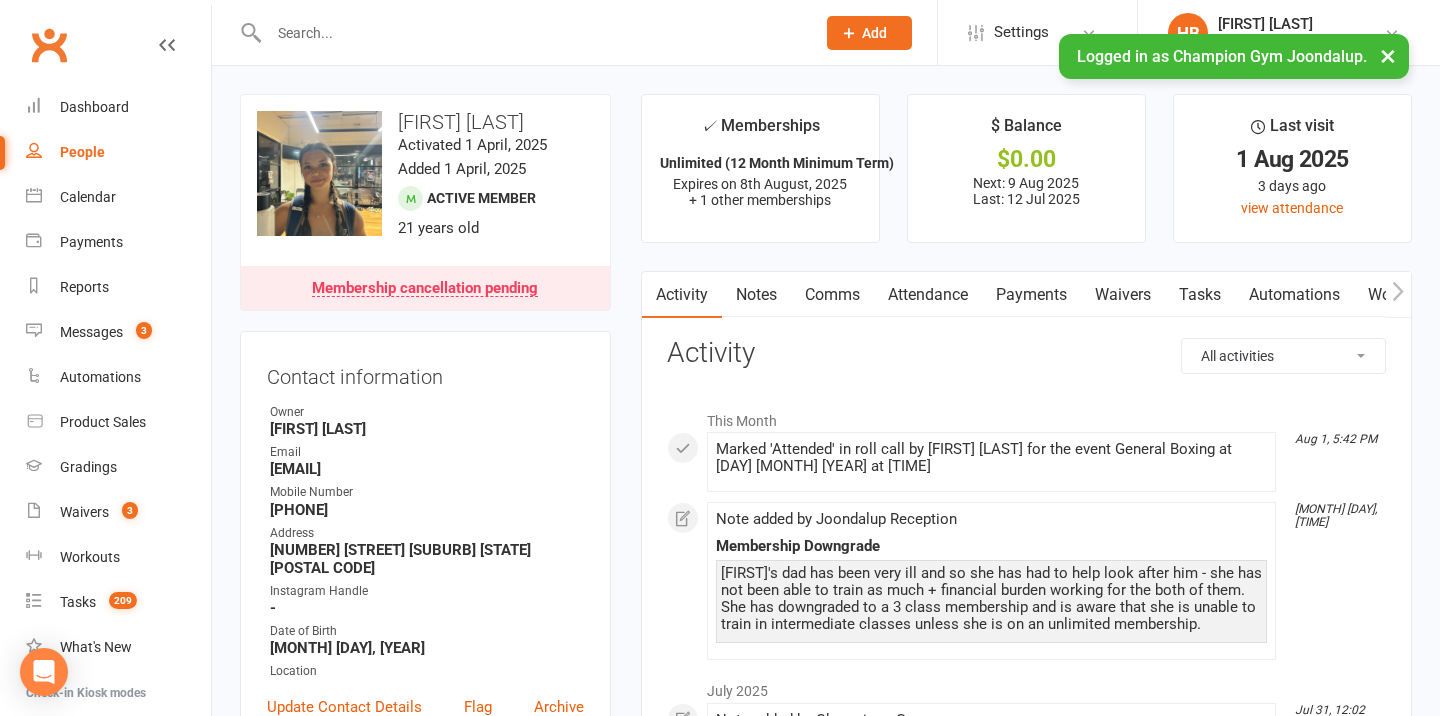 click on "Notes" at bounding box center [756, 295] 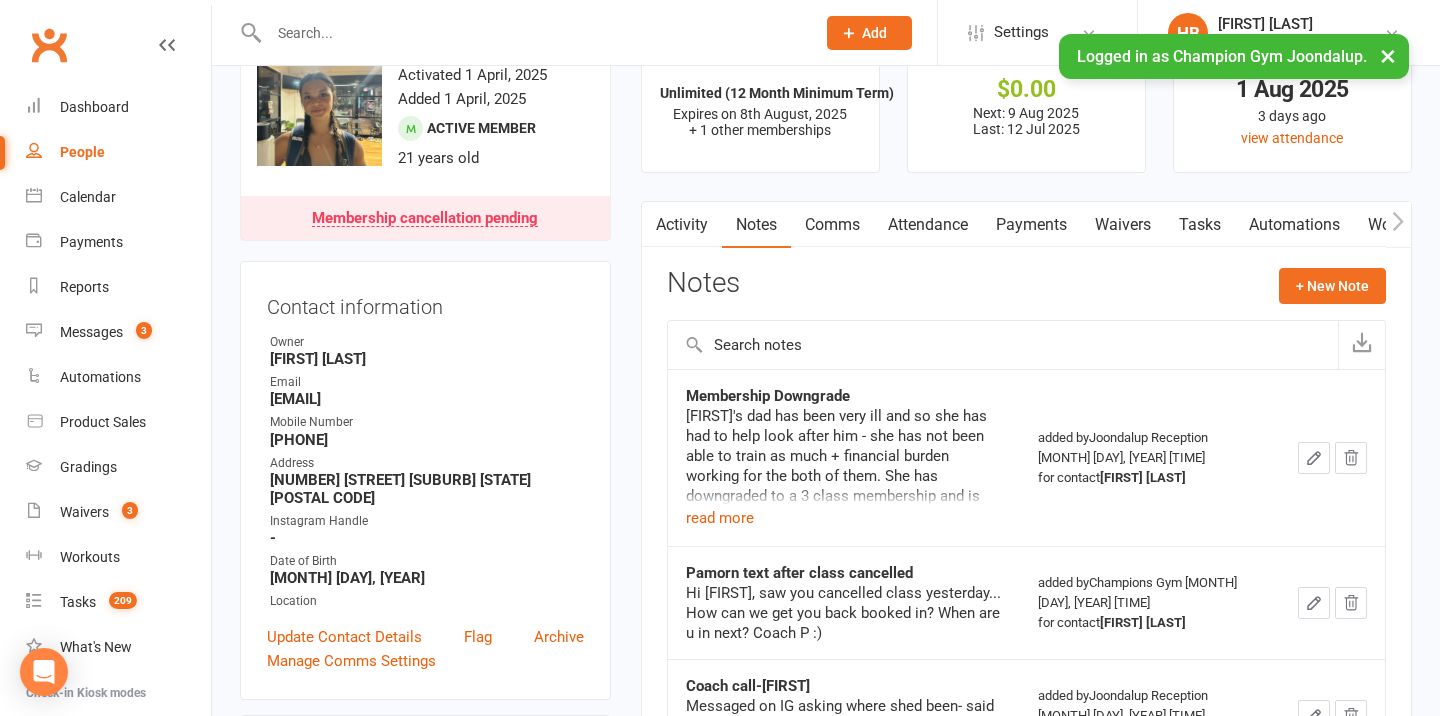 scroll, scrollTop: 0, scrollLeft: 0, axis: both 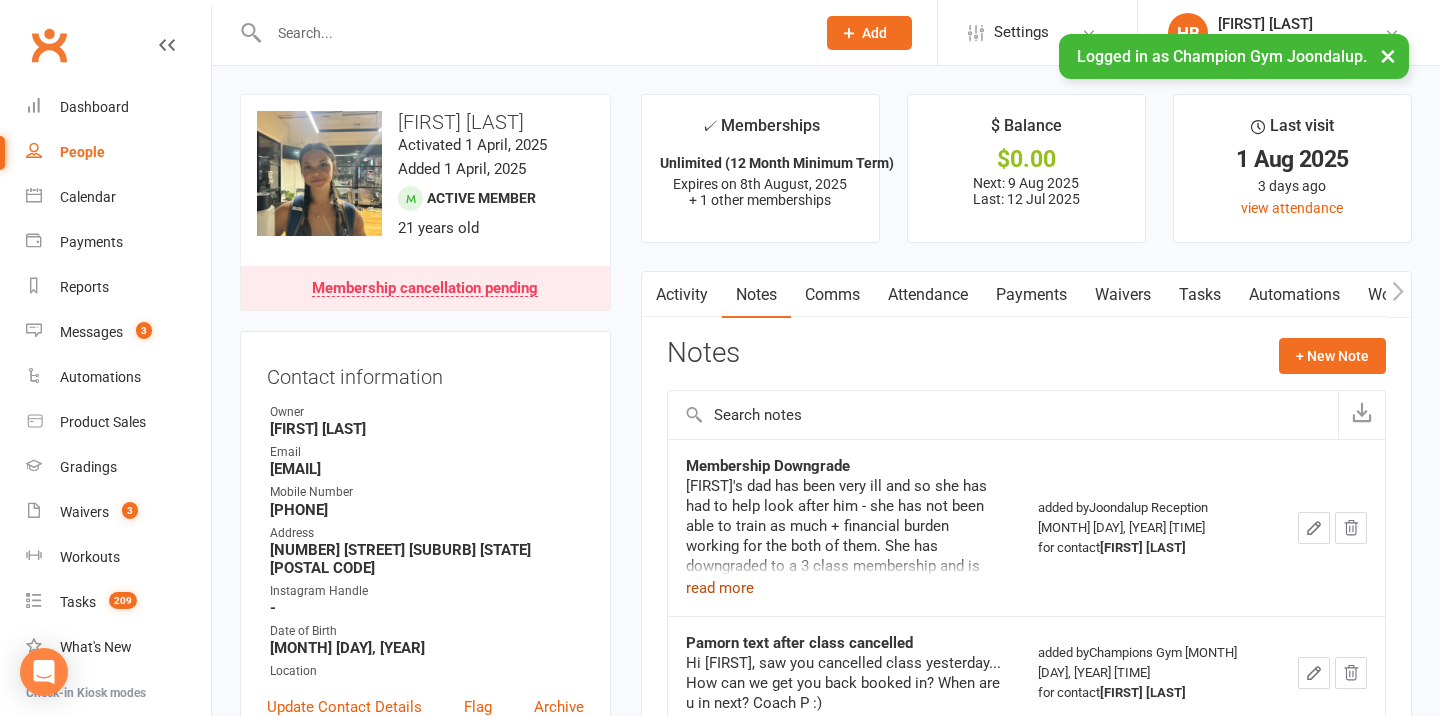 click on "read more" at bounding box center [720, 588] 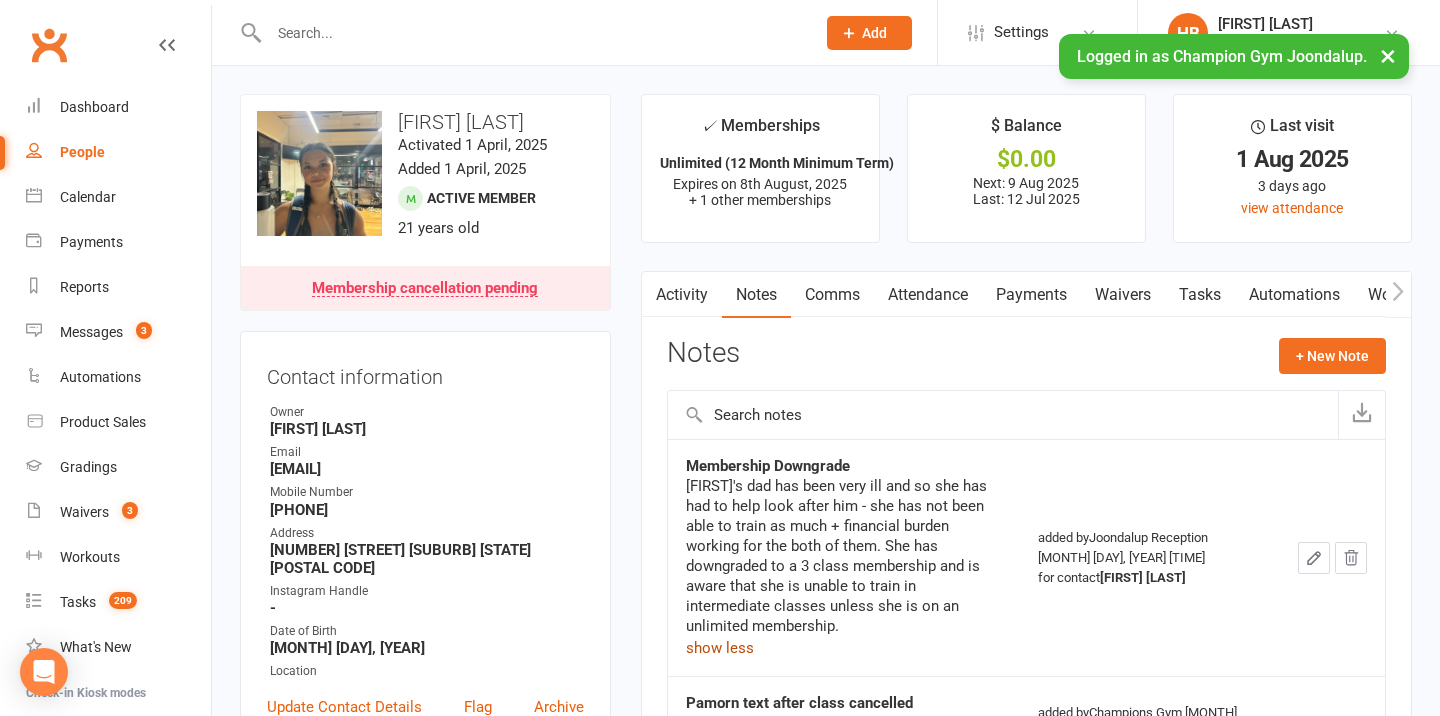 scroll, scrollTop: 43, scrollLeft: 0, axis: vertical 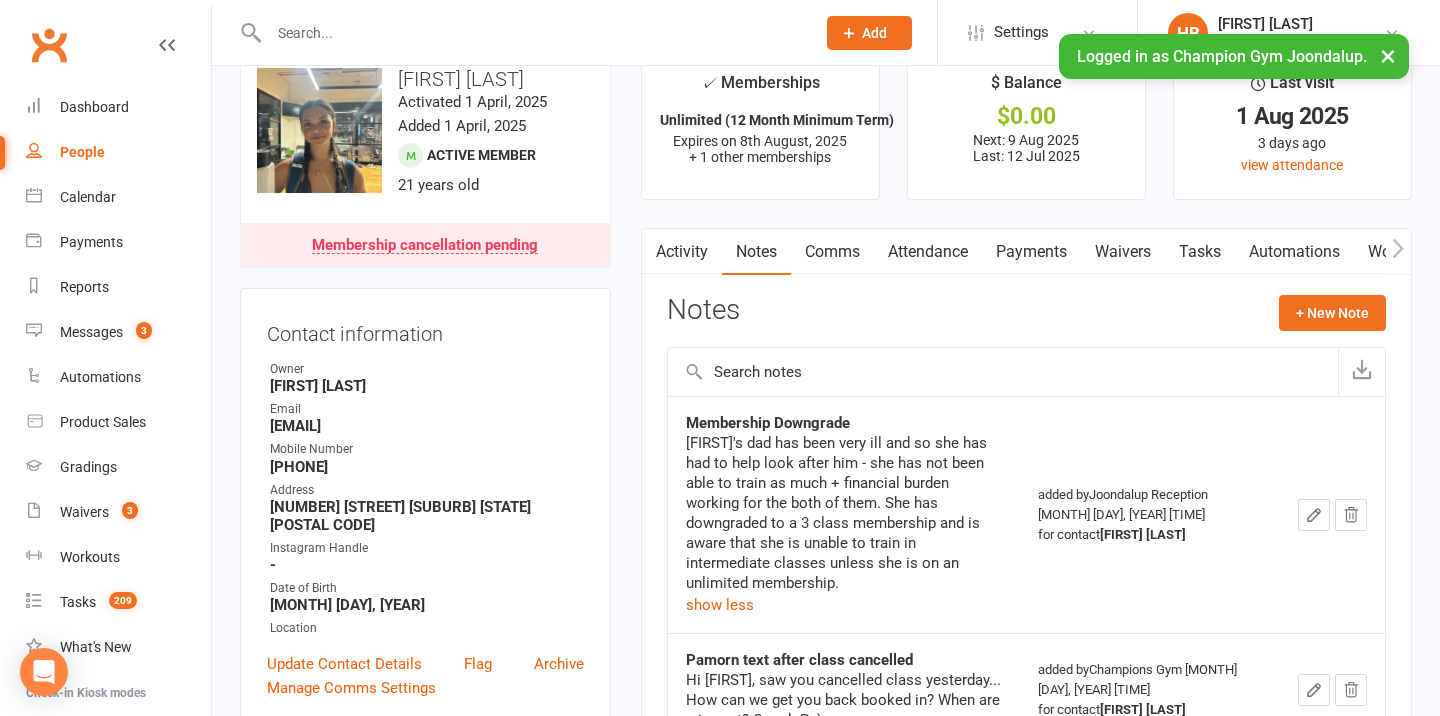 click on "×" at bounding box center (1388, 55) 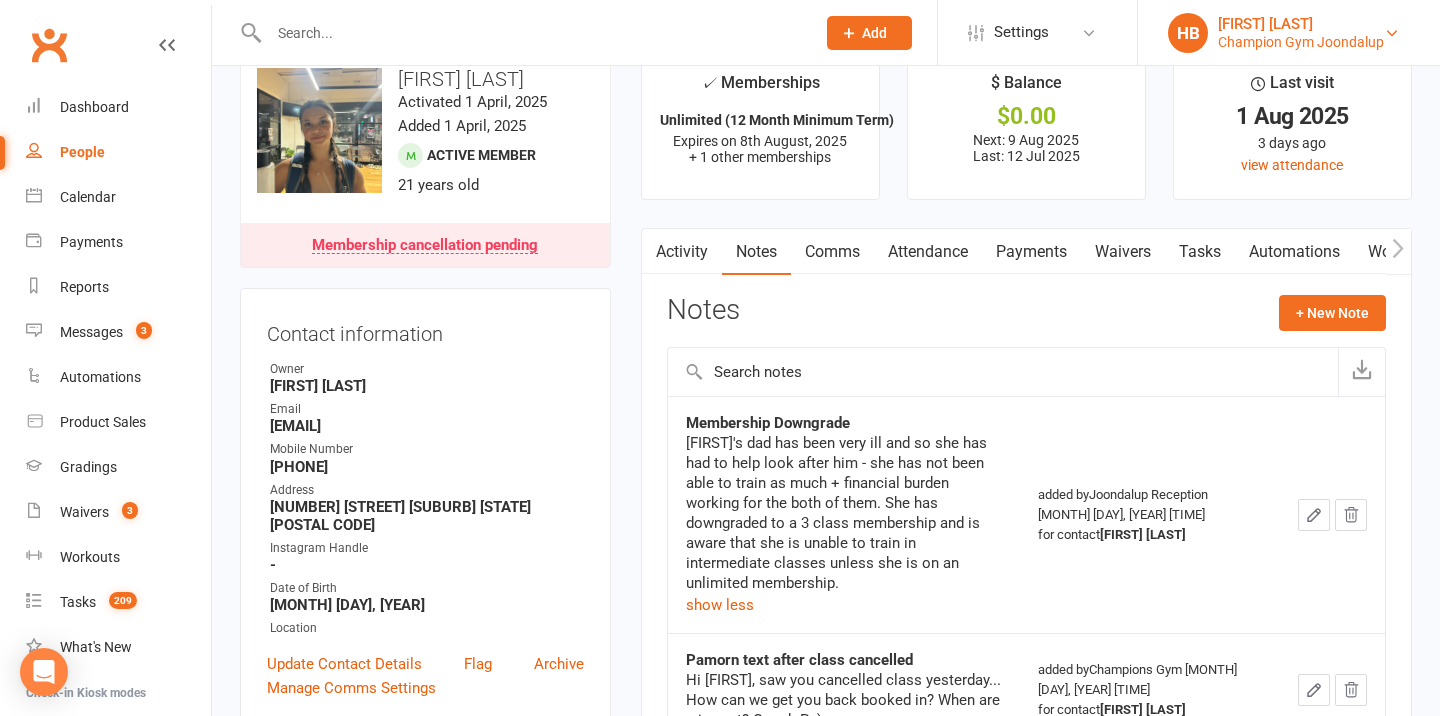 click on "Champion Gym Joondalup" at bounding box center [1301, 42] 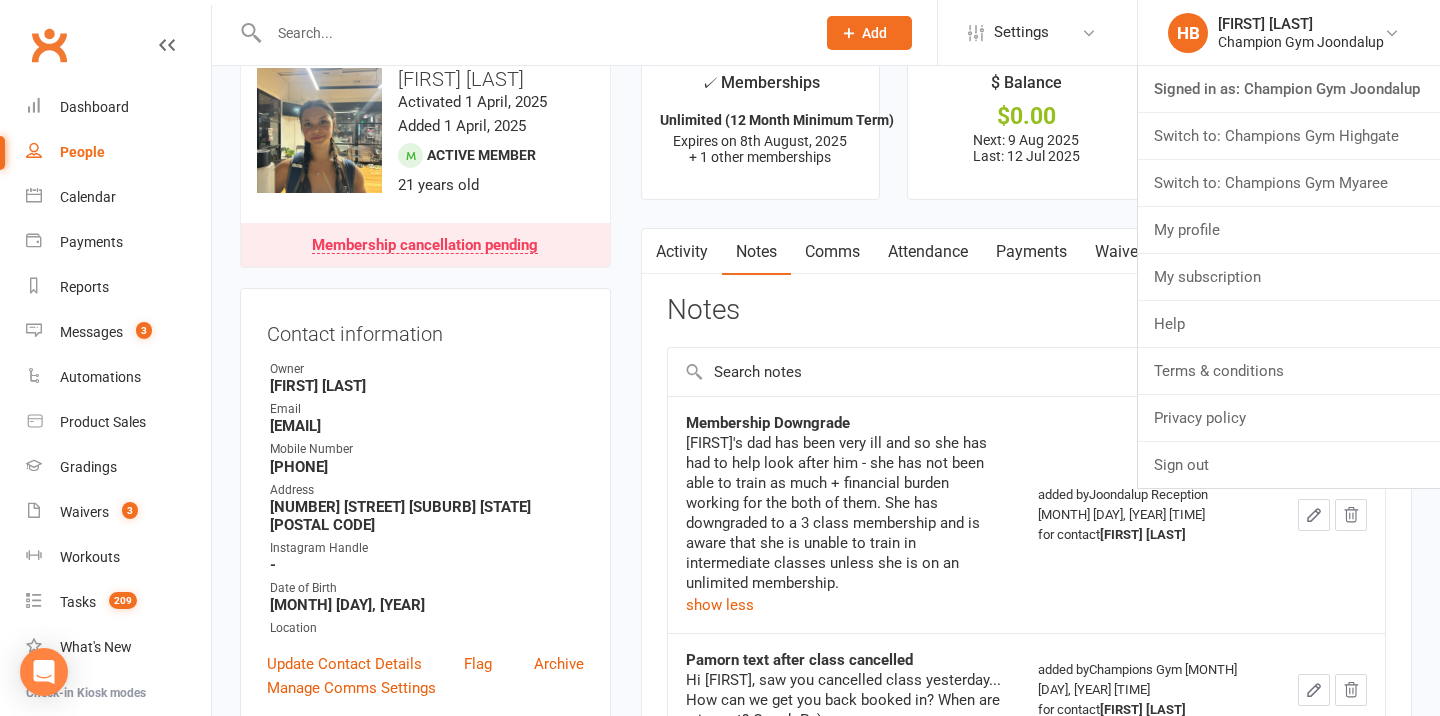 click on "Switch to: Champions Gym Myaree" at bounding box center (1289, 183) 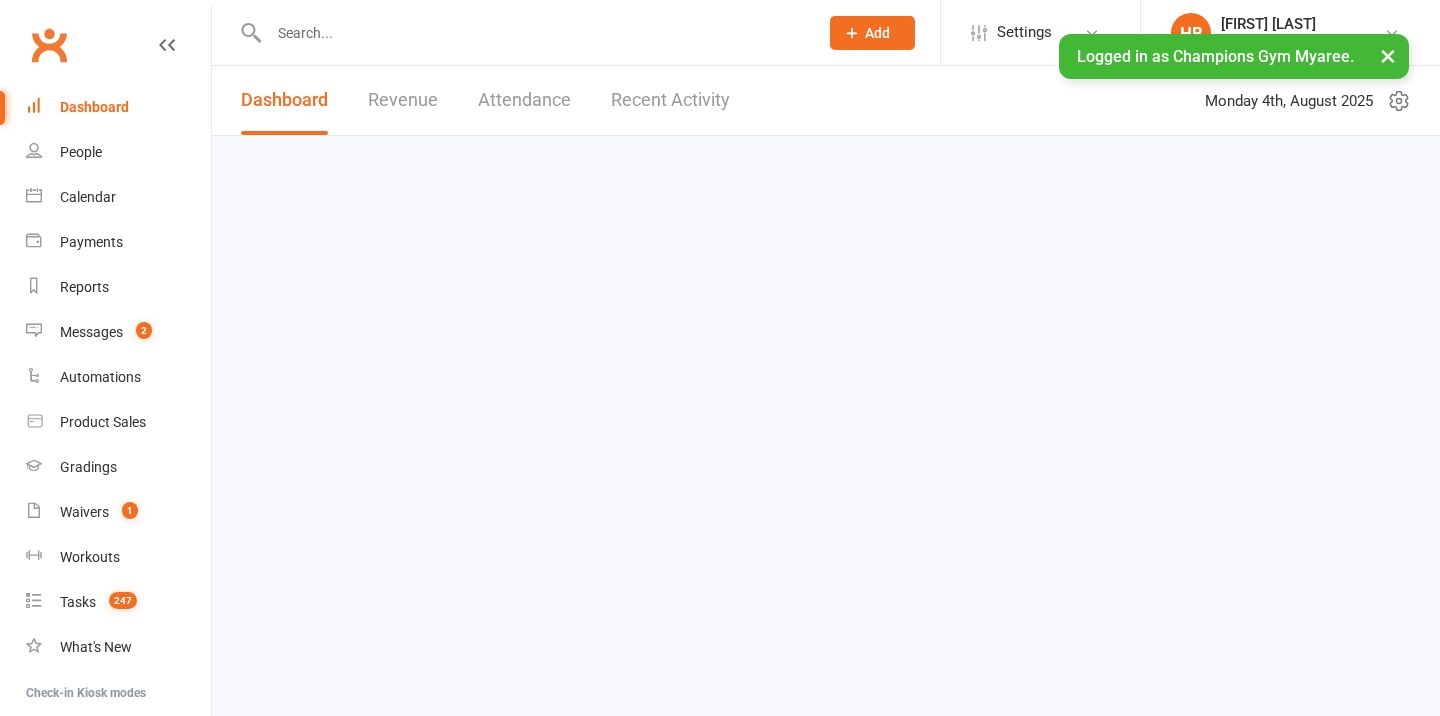 scroll, scrollTop: 0, scrollLeft: 0, axis: both 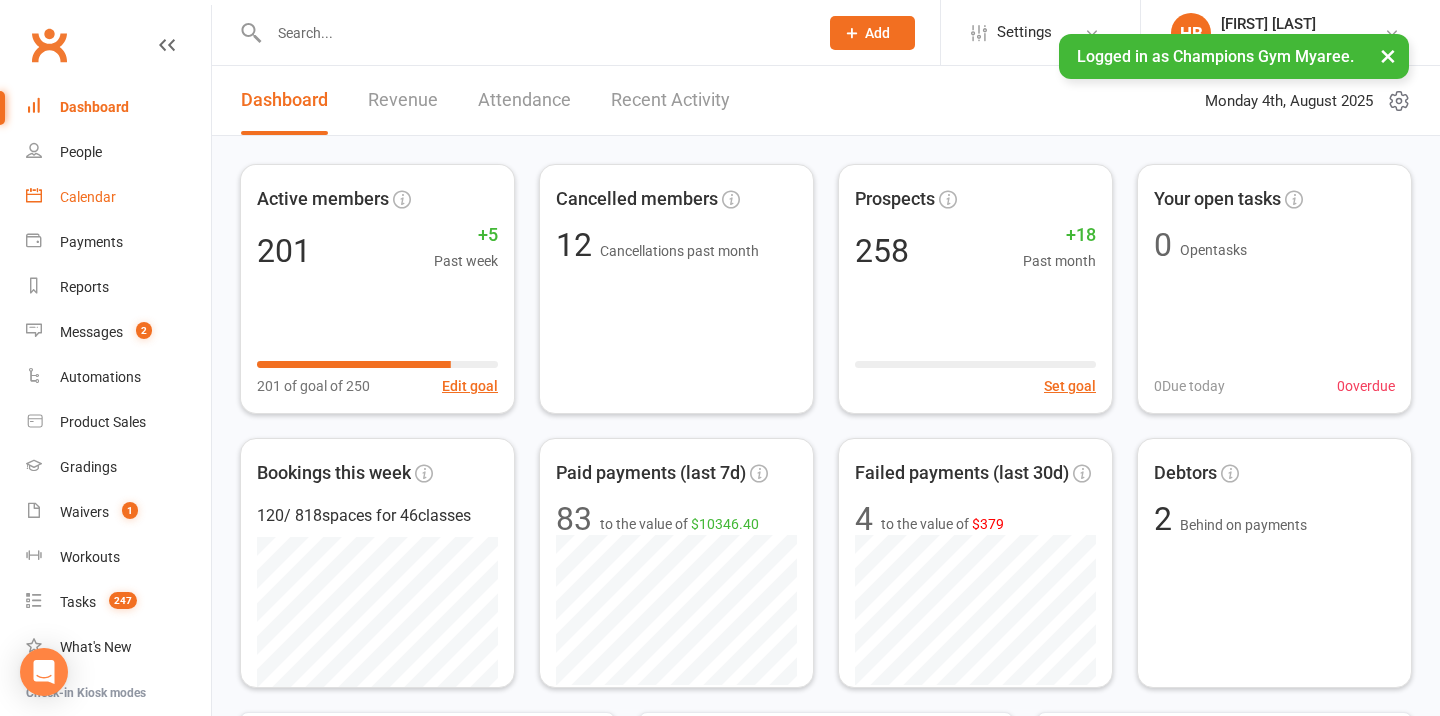 click on "Calendar" at bounding box center [118, 197] 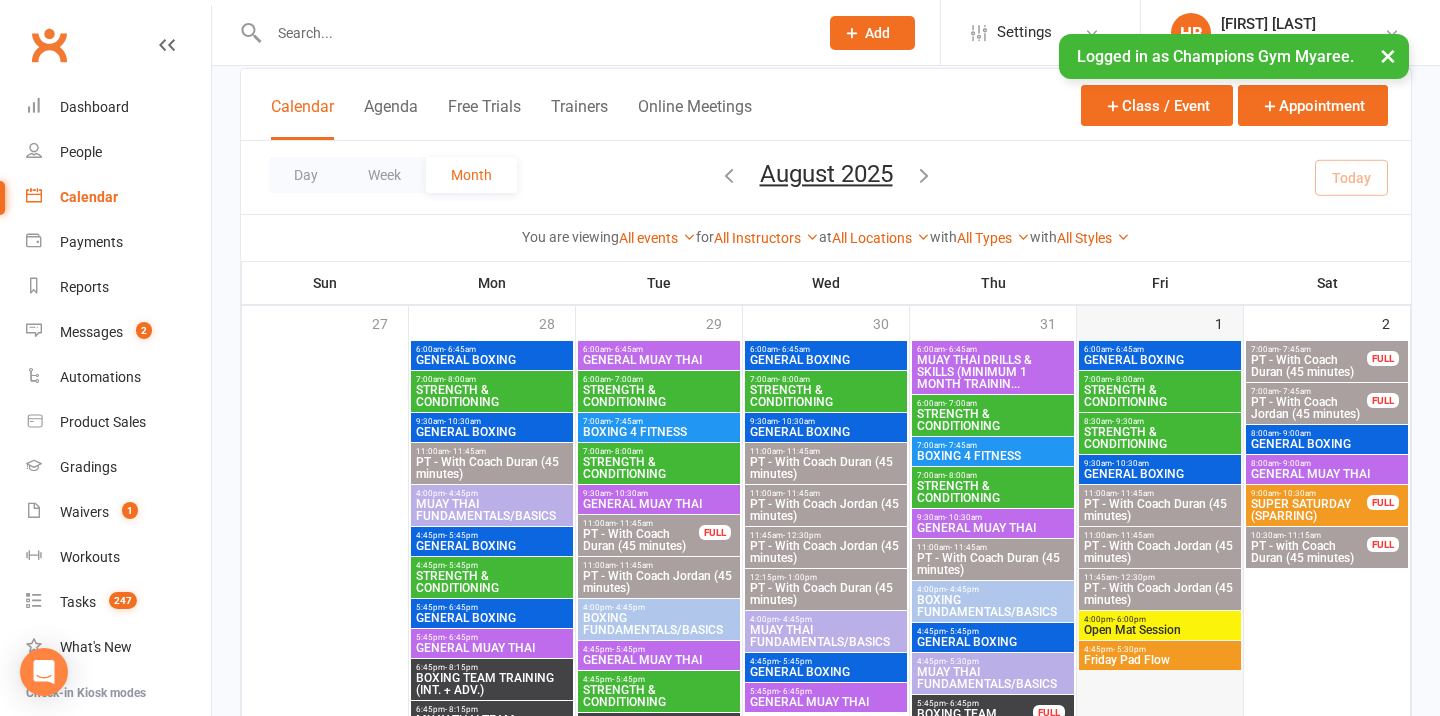 scroll, scrollTop: 126, scrollLeft: 0, axis: vertical 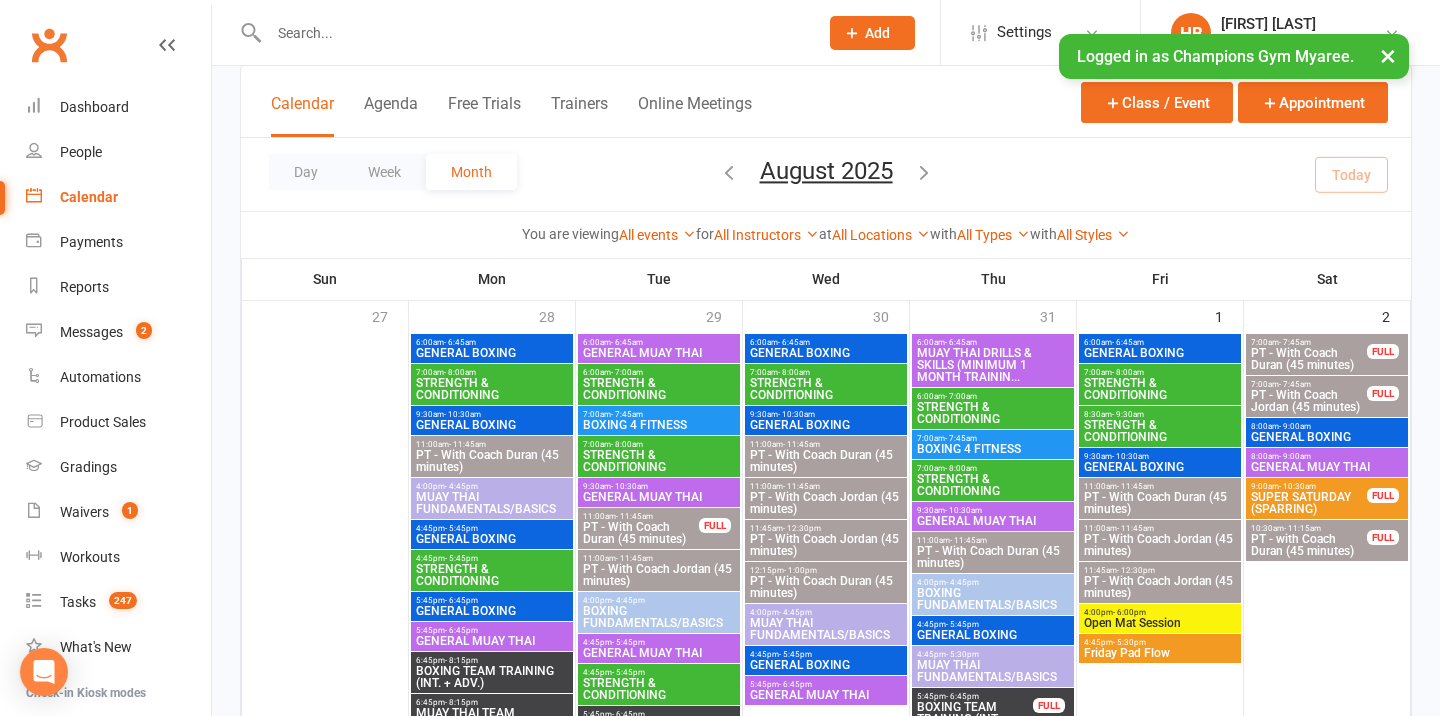 click at bounding box center [729, 172] 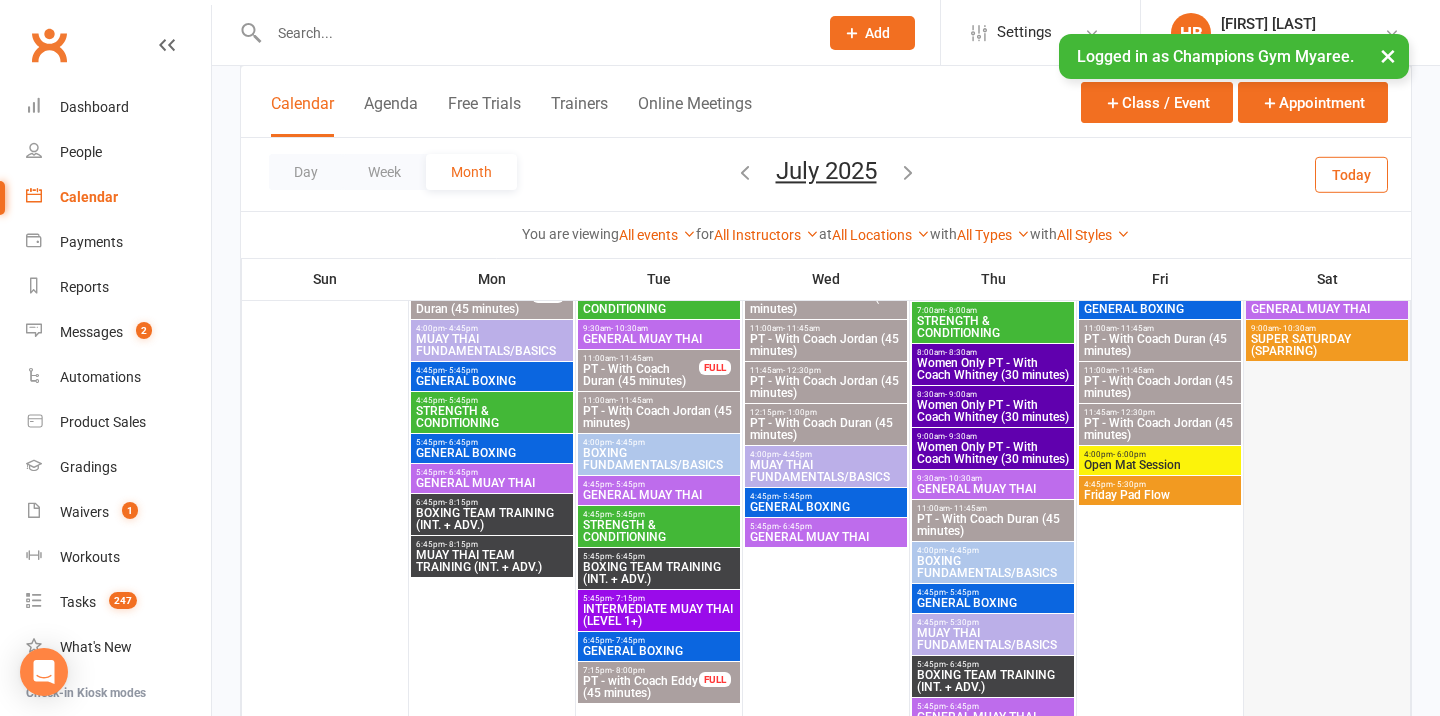scroll, scrollTop: 1399, scrollLeft: 0, axis: vertical 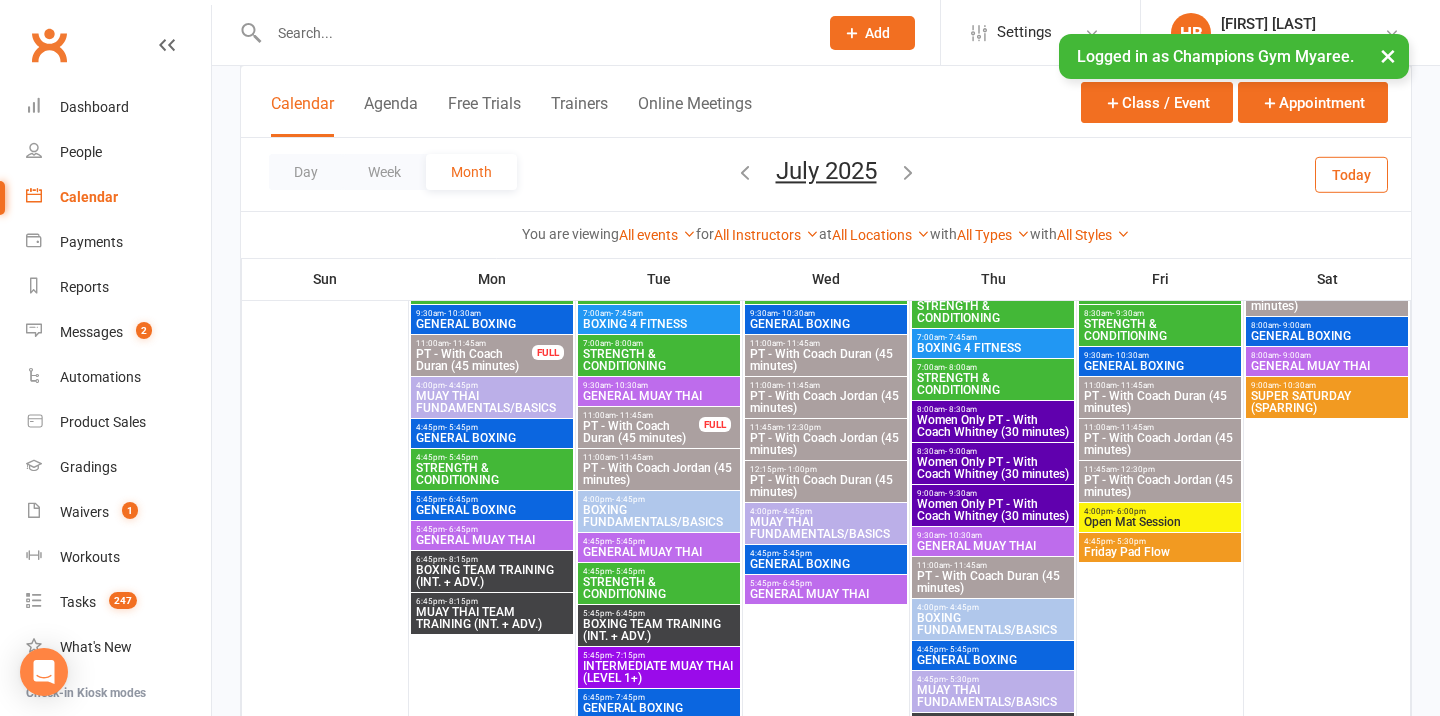 click at bounding box center (522, 32) 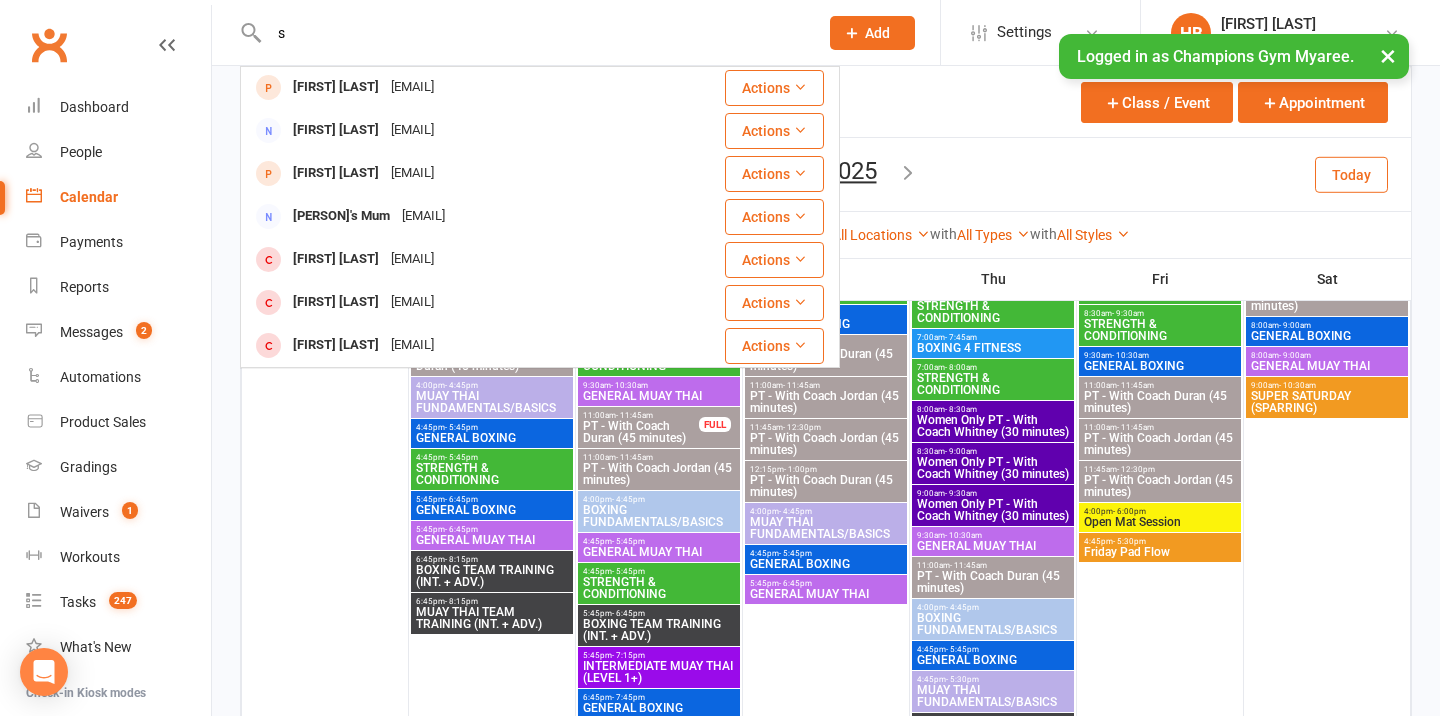 scroll, scrollTop: 0, scrollLeft: 0, axis: both 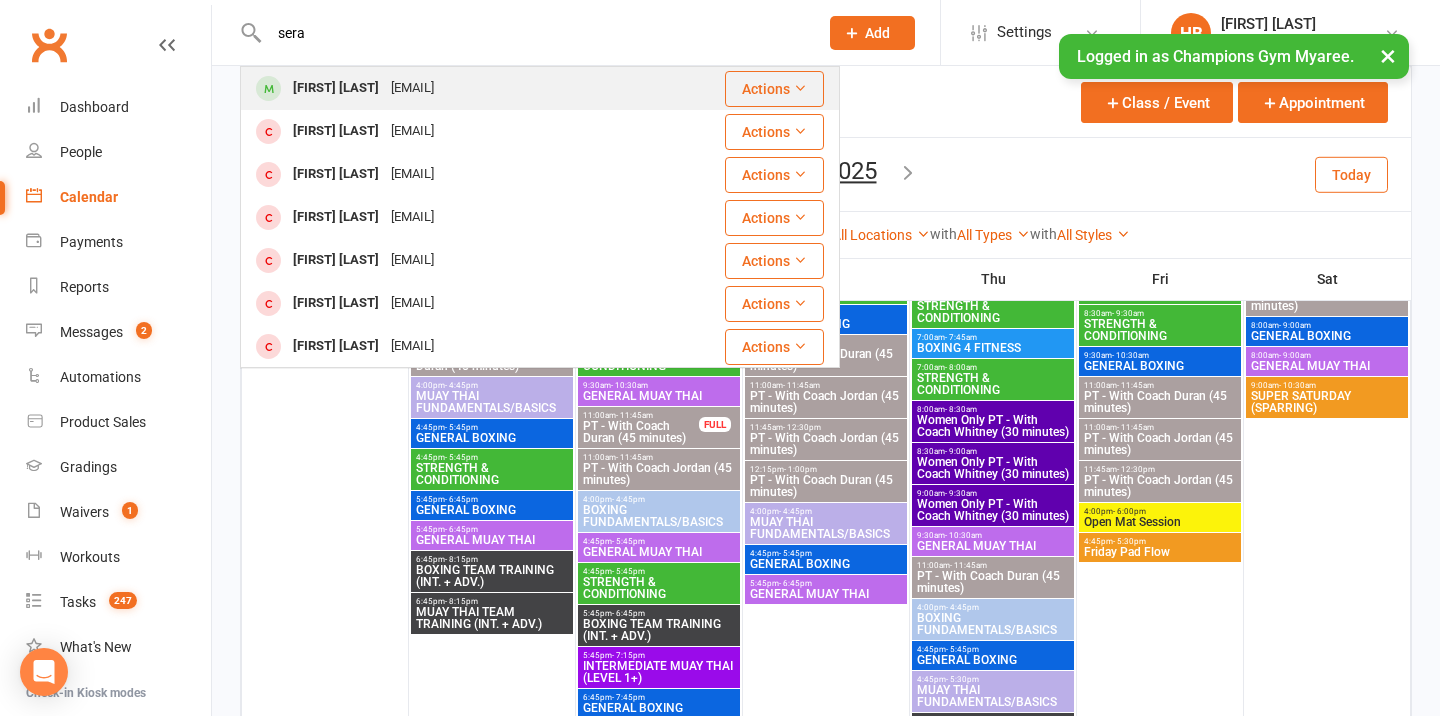 type on "sera" 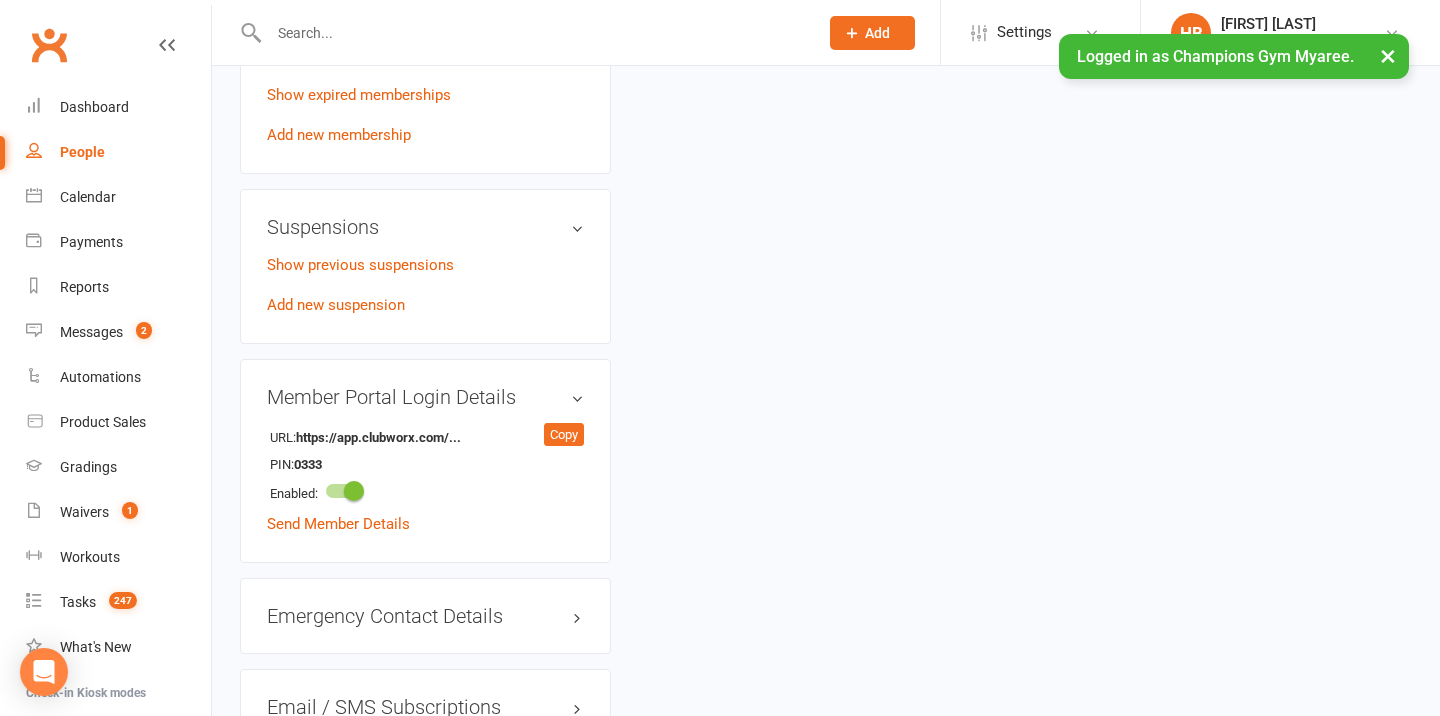 scroll, scrollTop: 0, scrollLeft: 0, axis: both 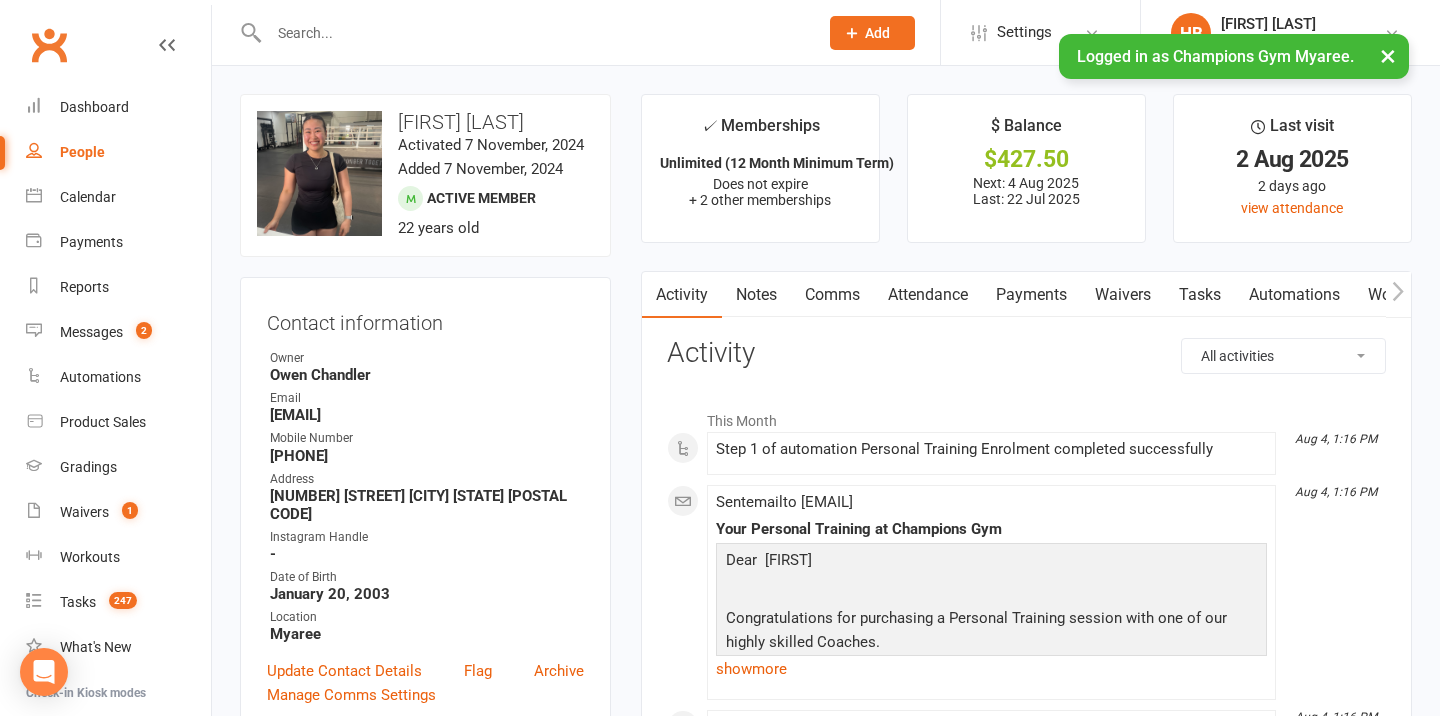 click on "Payments" at bounding box center (1031, 295) 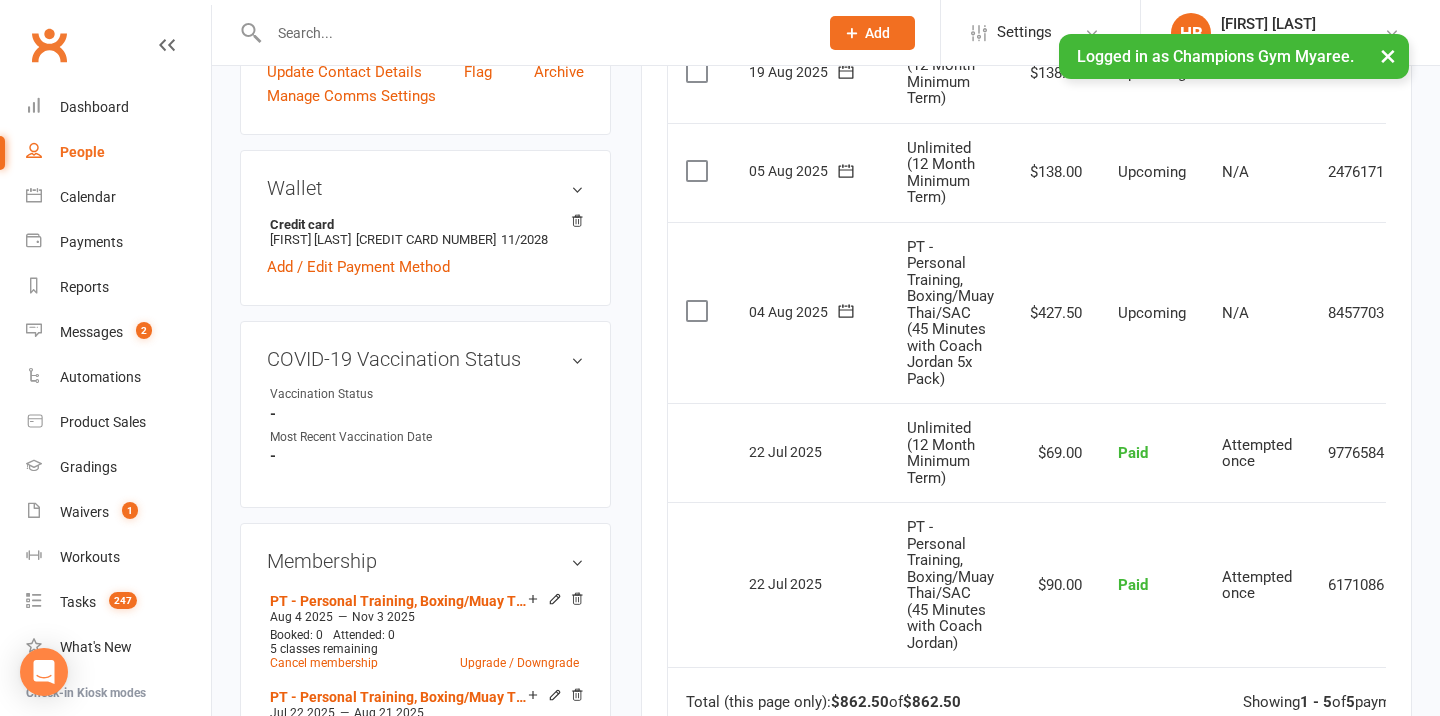 scroll, scrollTop: 597, scrollLeft: 0, axis: vertical 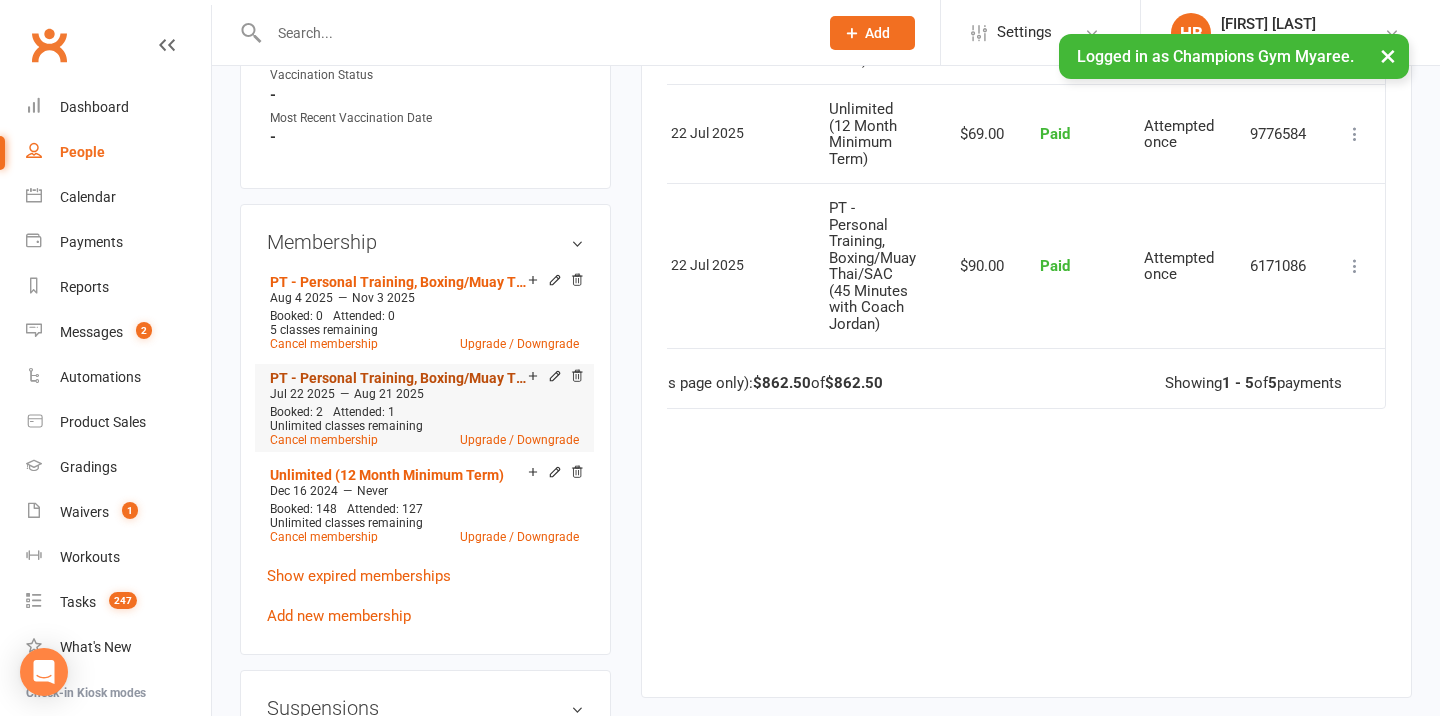 click on "PT - Personal Training, Boxing/Muay Thai/SAC (45 Minutes with Coach Jordan)" at bounding box center (399, 378) 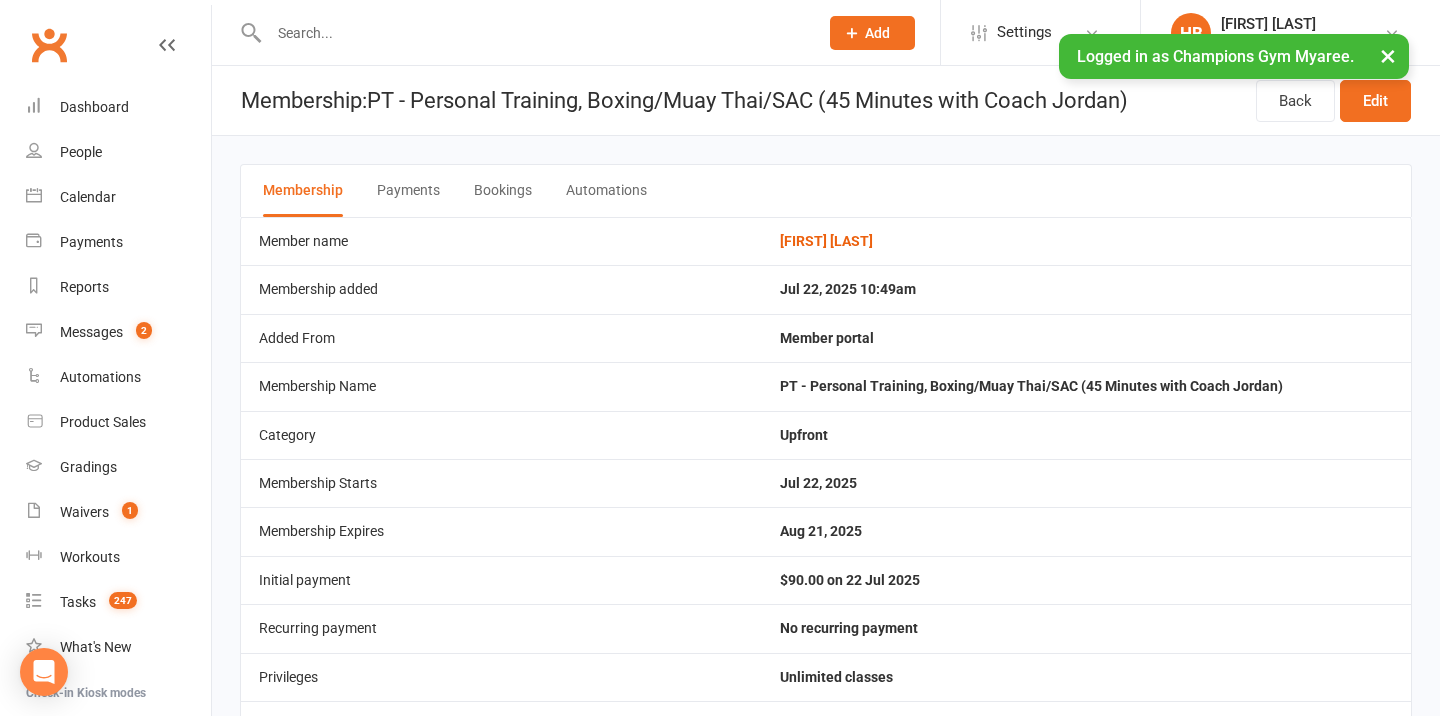 click on "Payments" at bounding box center [408, 191] 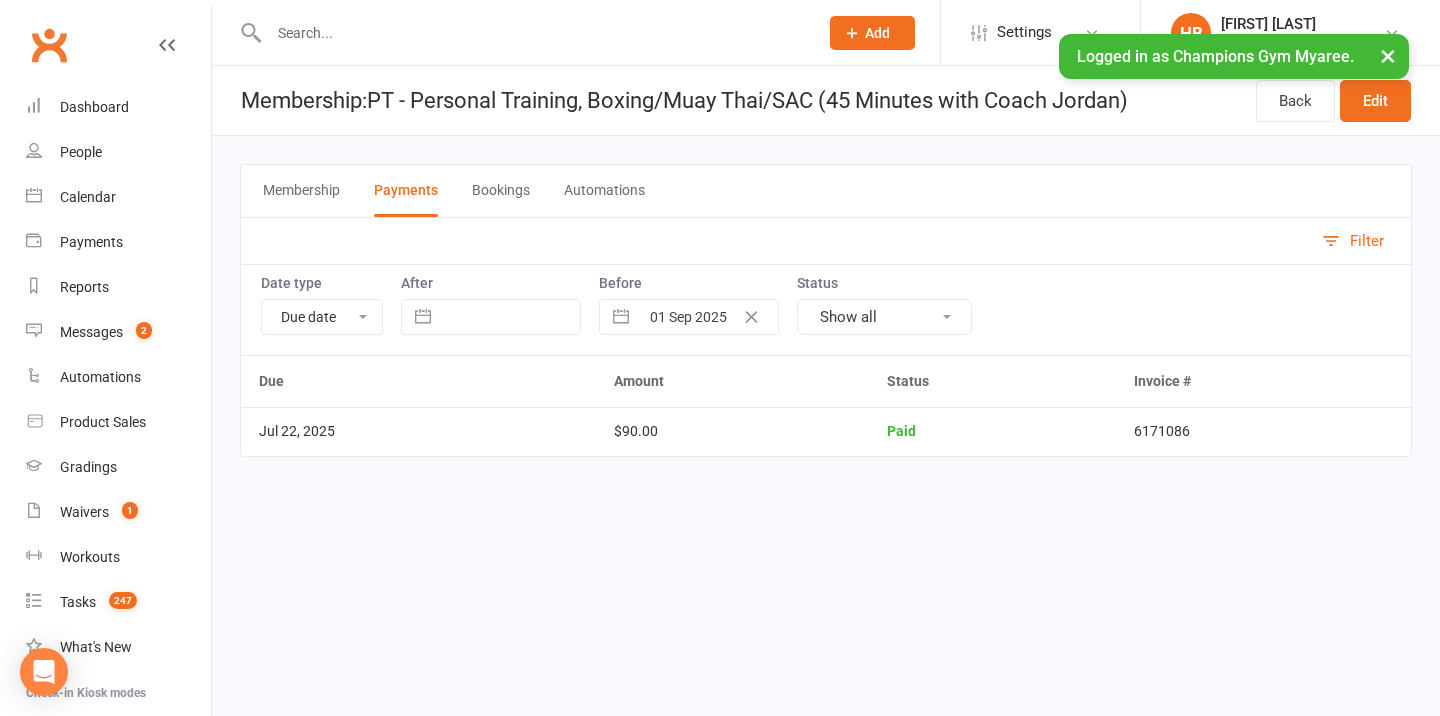click on "Bookings" at bounding box center (501, 191) 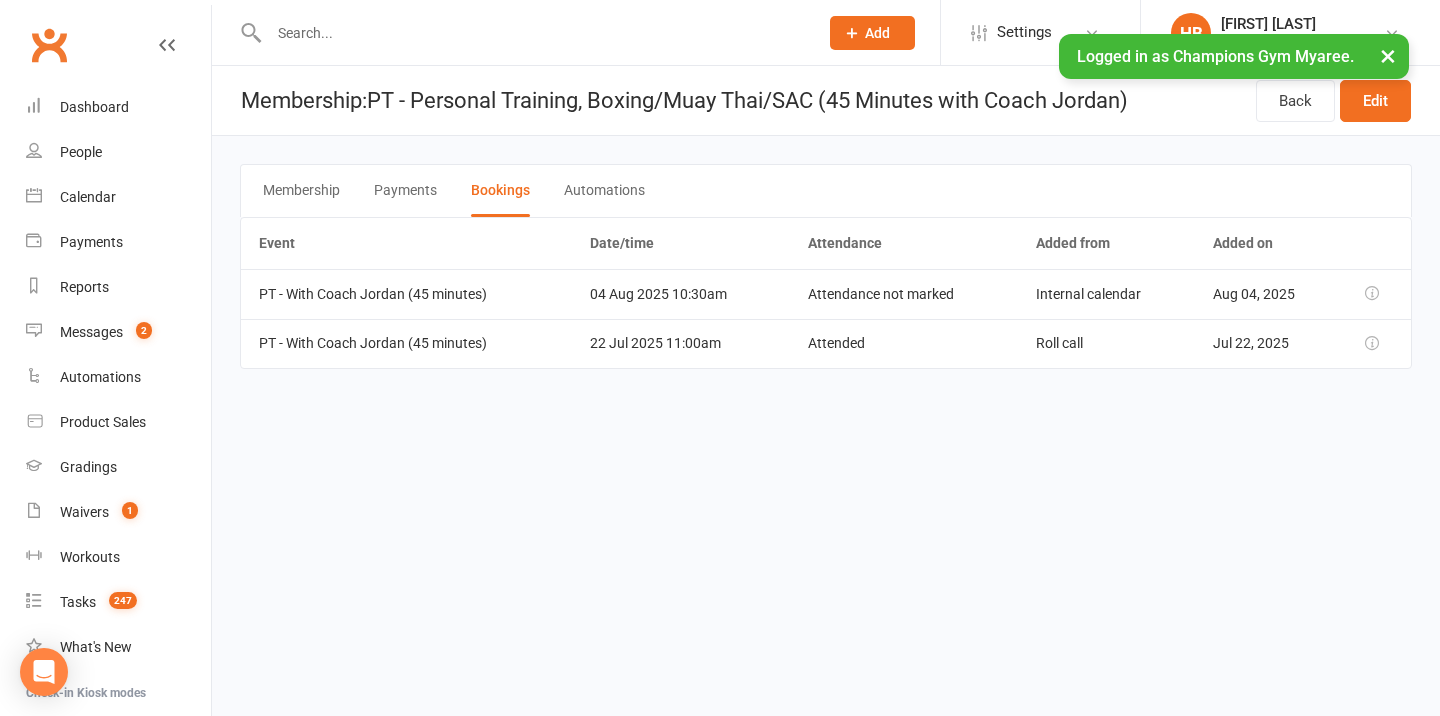 click on "Payments" at bounding box center (405, 191) 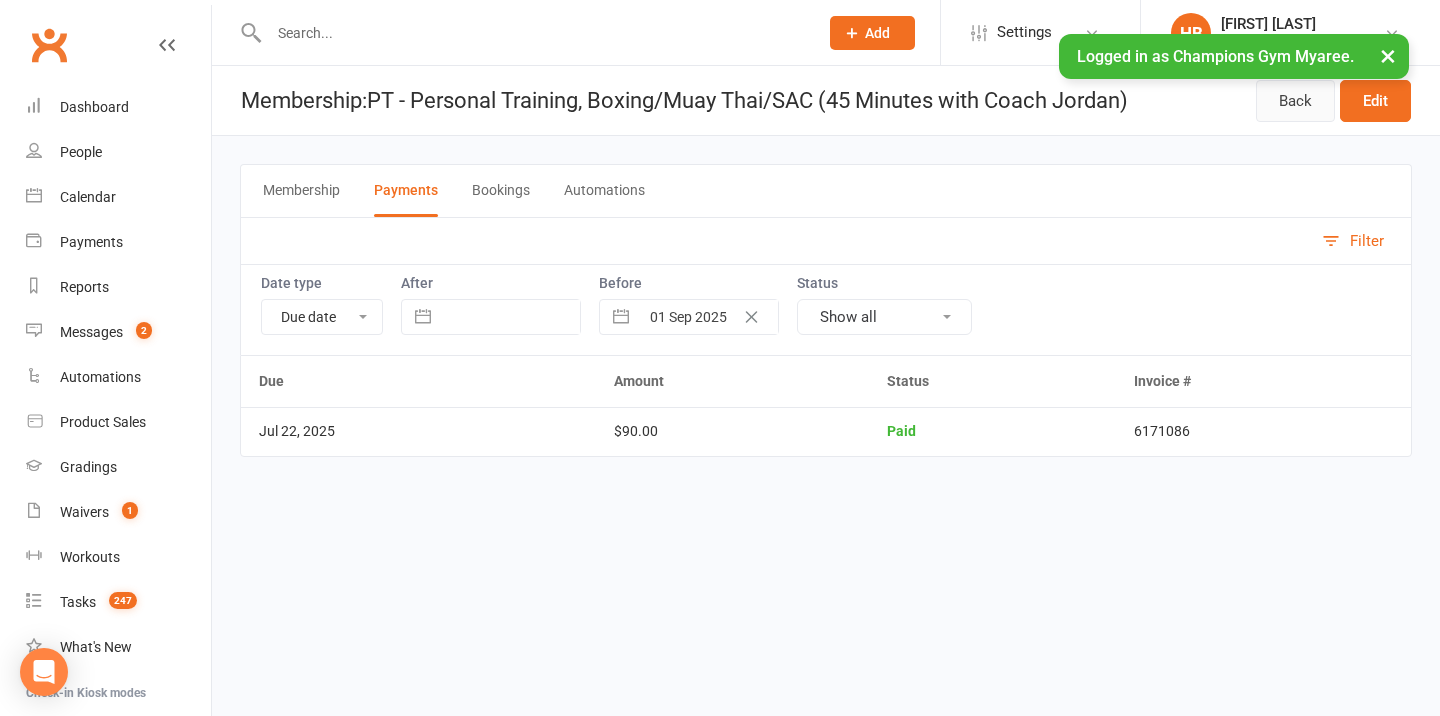 click on "Back" at bounding box center (1295, 101) 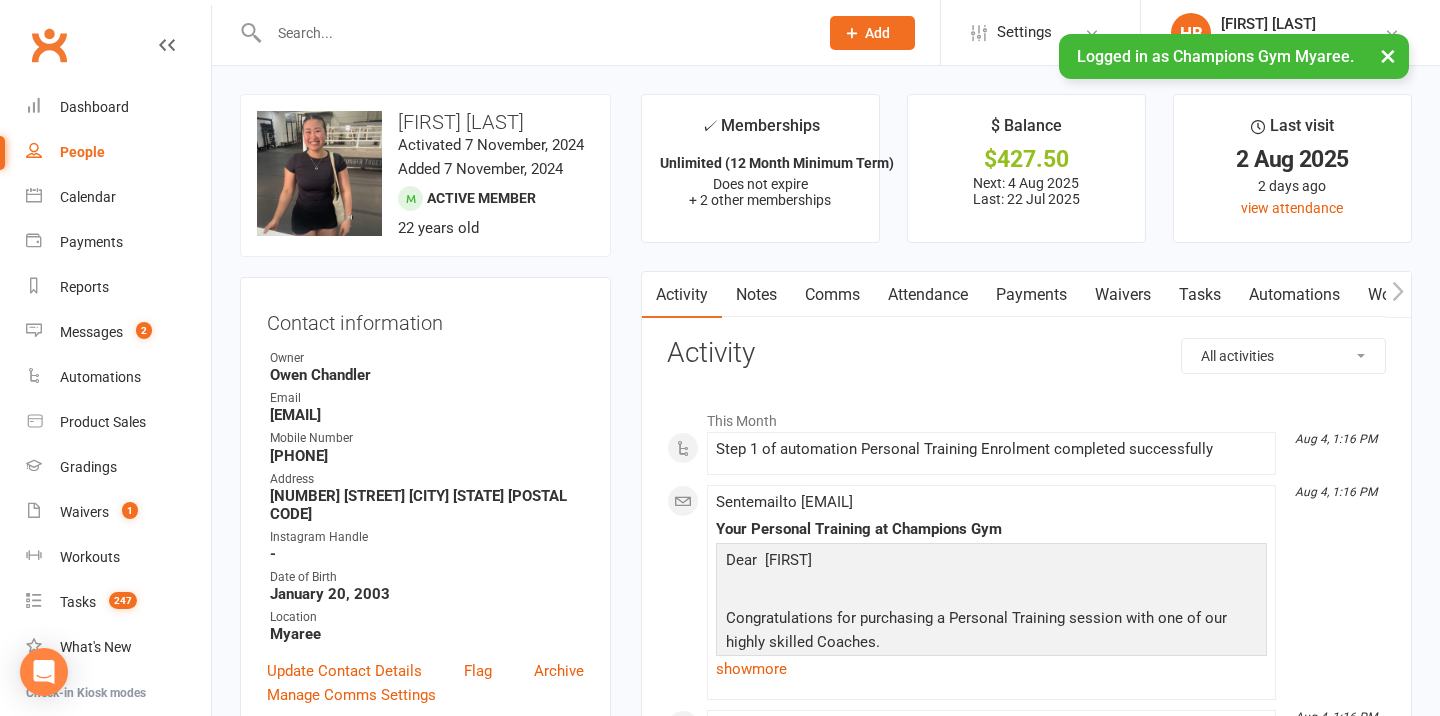 click on "Payments" at bounding box center (1031, 295) 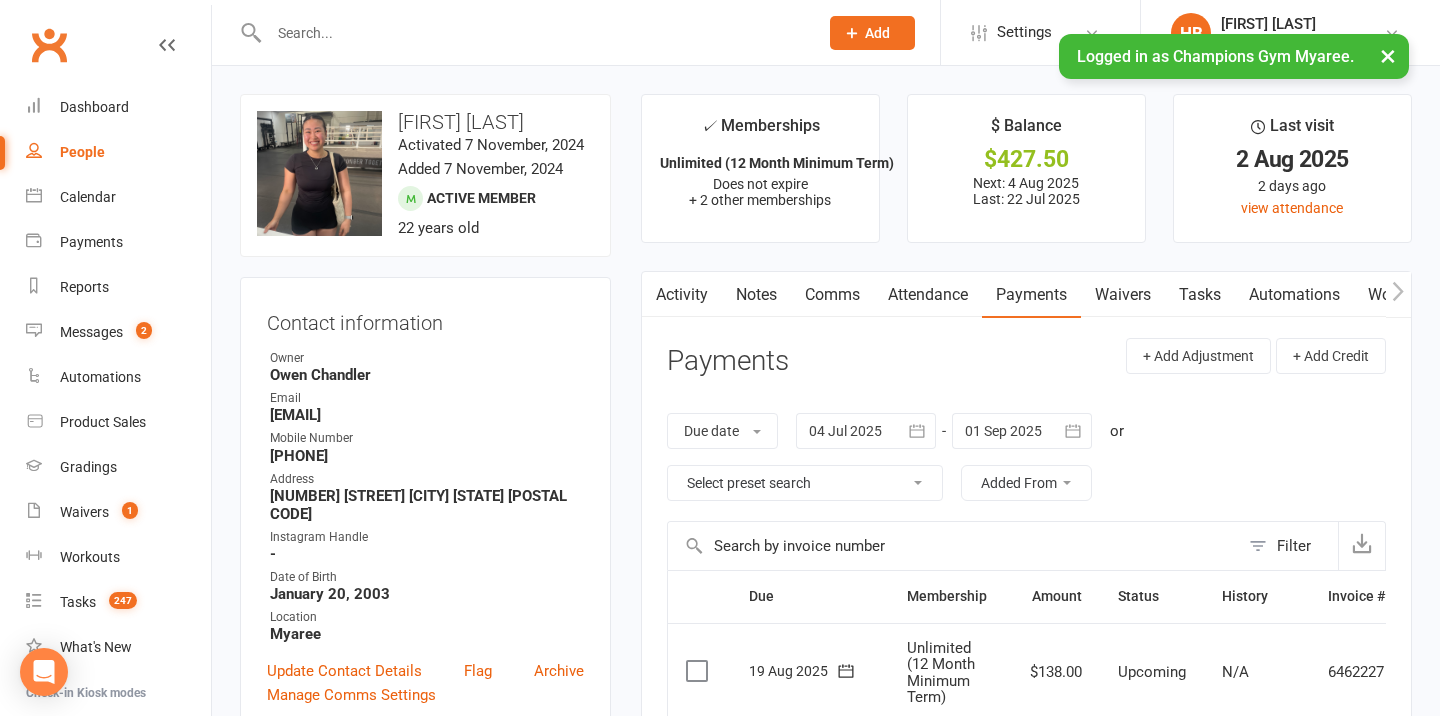 click on "Activity" at bounding box center (682, 295) 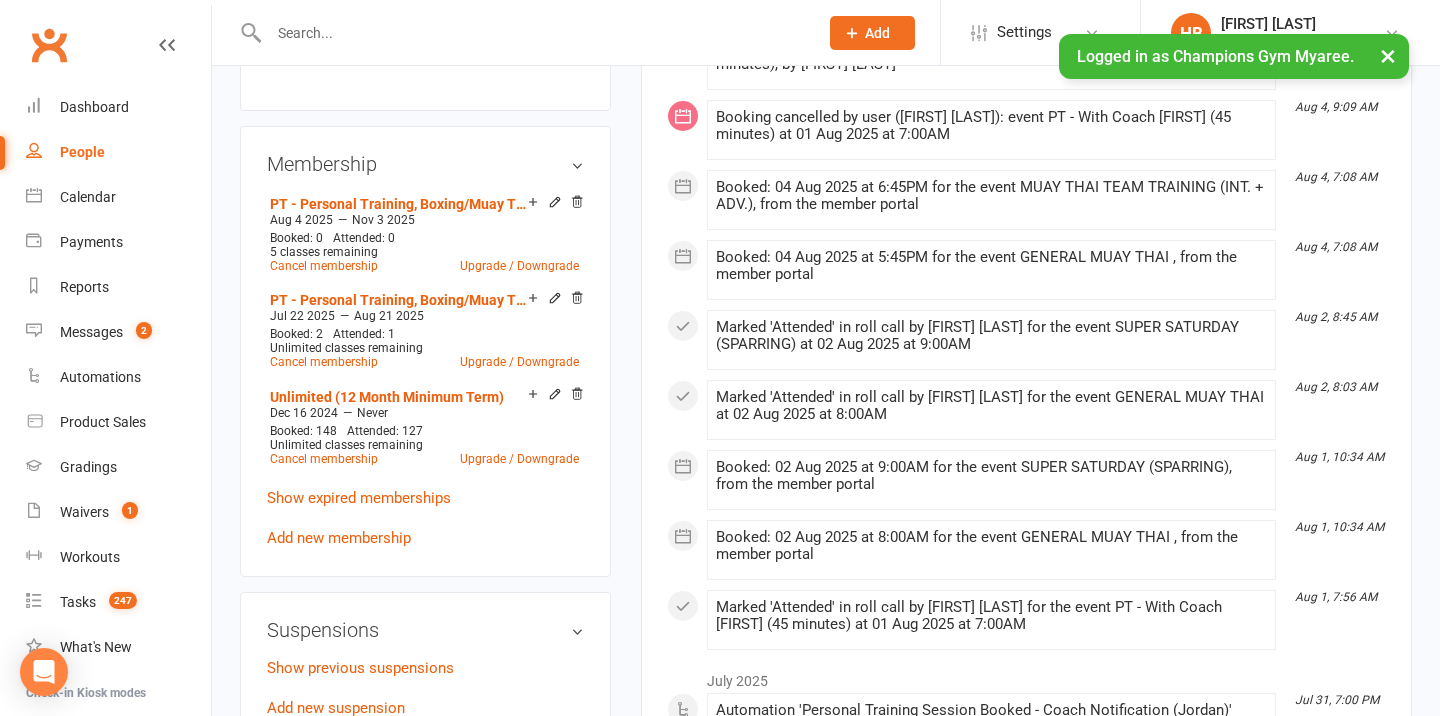 scroll, scrollTop: 1090, scrollLeft: 0, axis: vertical 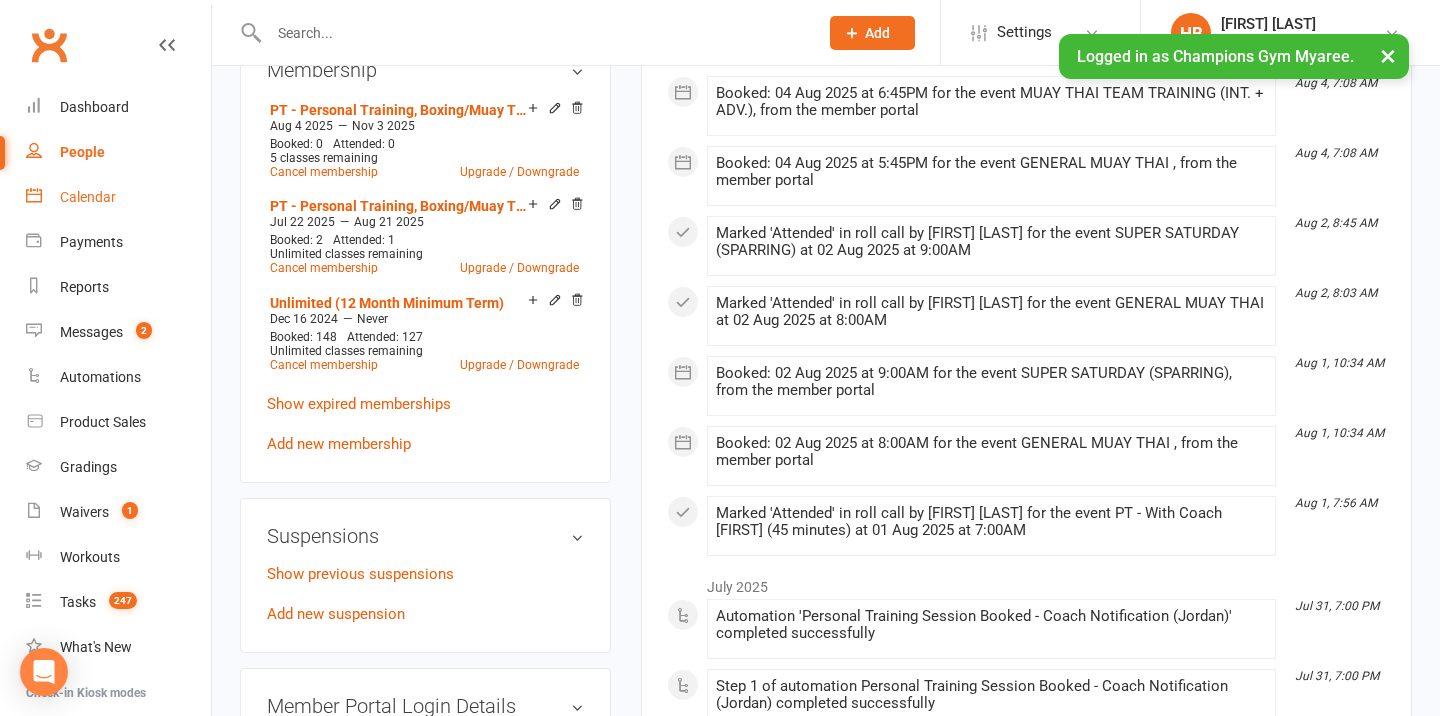 click on "Calendar" at bounding box center (88, 197) 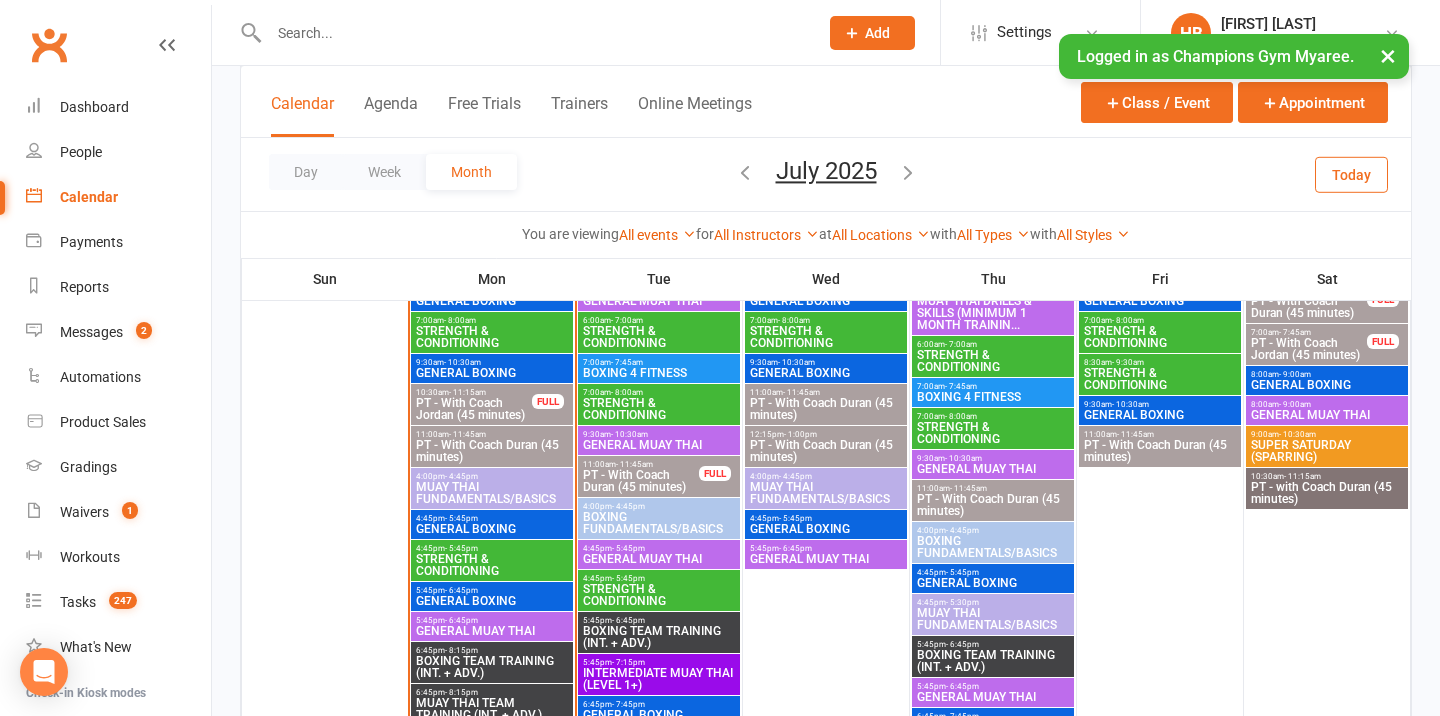 scroll, scrollTop: 3133, scrollLeft: 0, axis: vertical 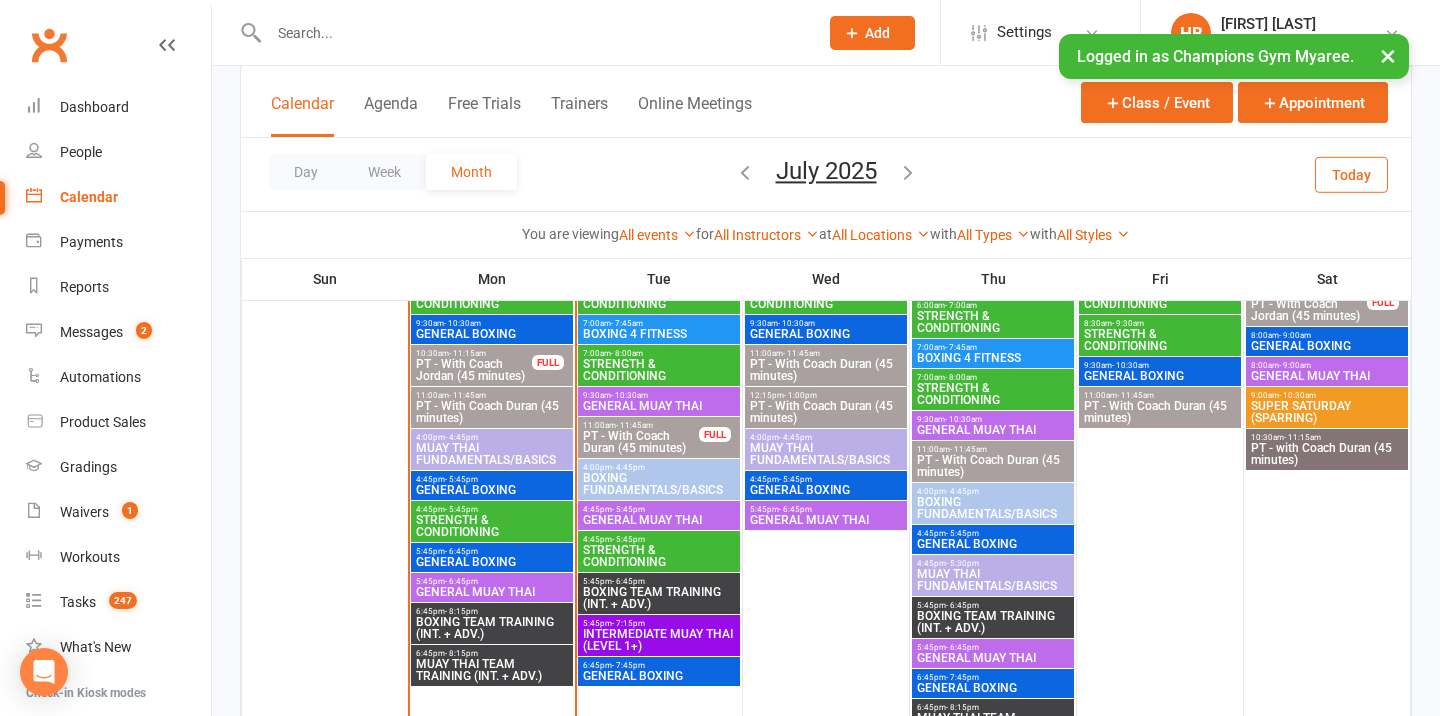 click on "PT - With Coach Jordan (45 minutes)" at bounding box center [474, 370] 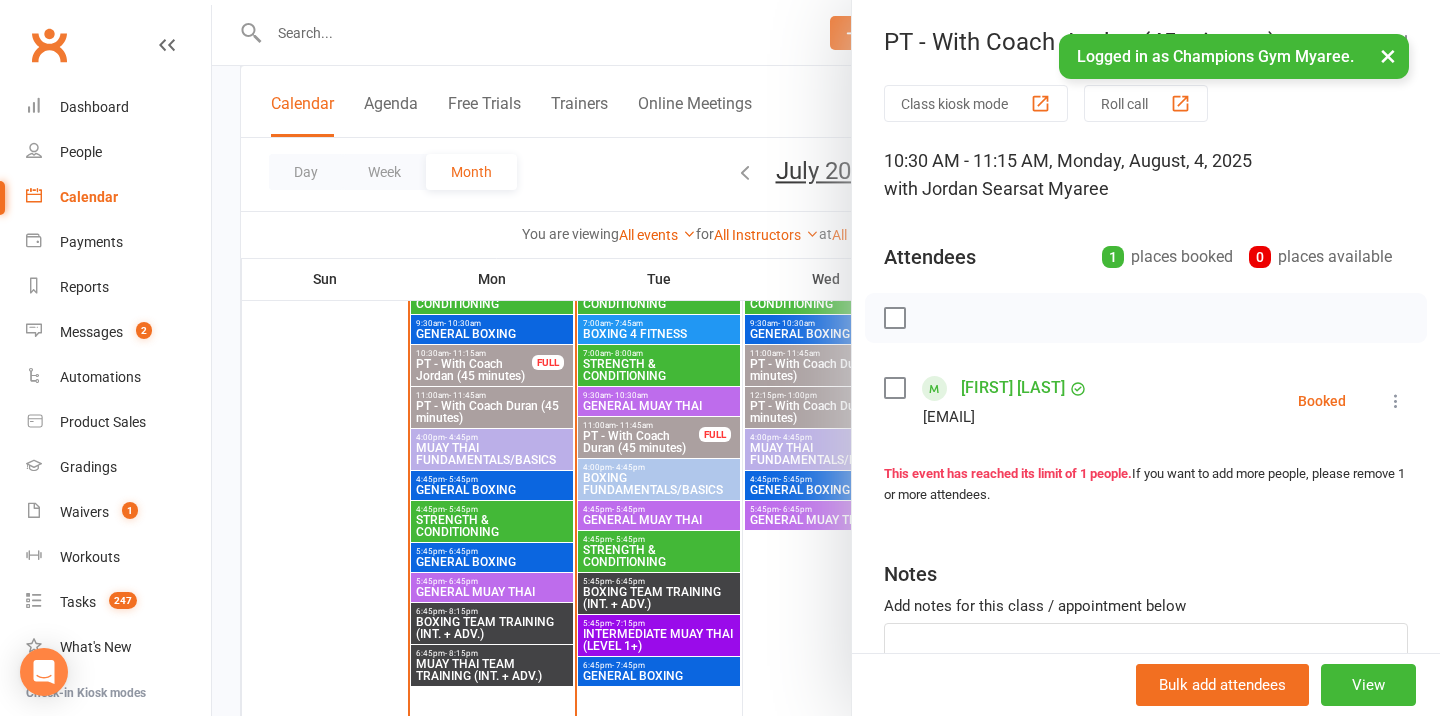 click at bounding box center [1396, 401] 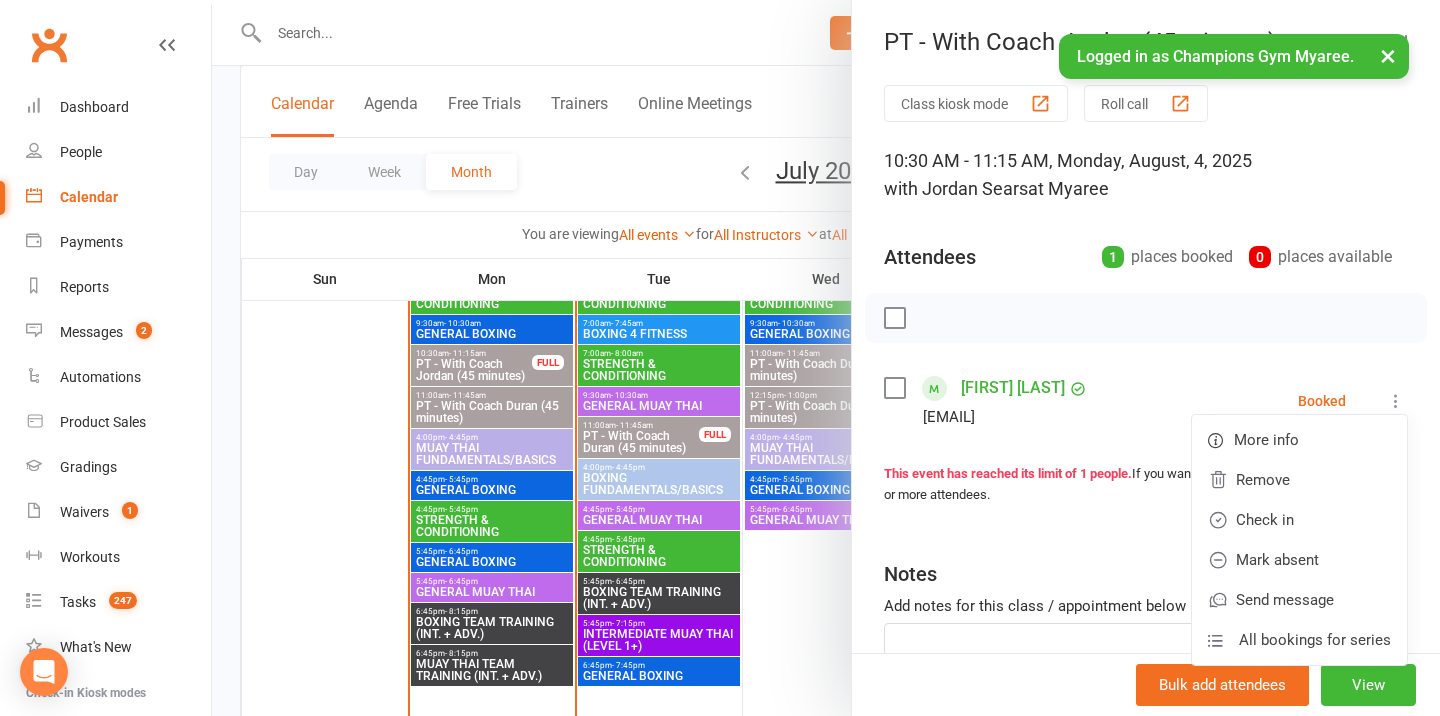 click on "Class kiosk mode  Roll call  10:30 AM - 11:15 AM, Monday, August, 4, 2025 with [FIRST] [LAST]  at  Myaree  Attendees  1  places booked 0  places available   [FIRST] [LAST]  [EMAIL] Booked More info  Remove  Check in  Mark absent  Send message  All bookings for series  This event has reached its limit of 1 people.  If you want to add more people, please remove 1 or more attendees. Notes  Add notes for this class / appointment below" at bounding box center [1146, 437] 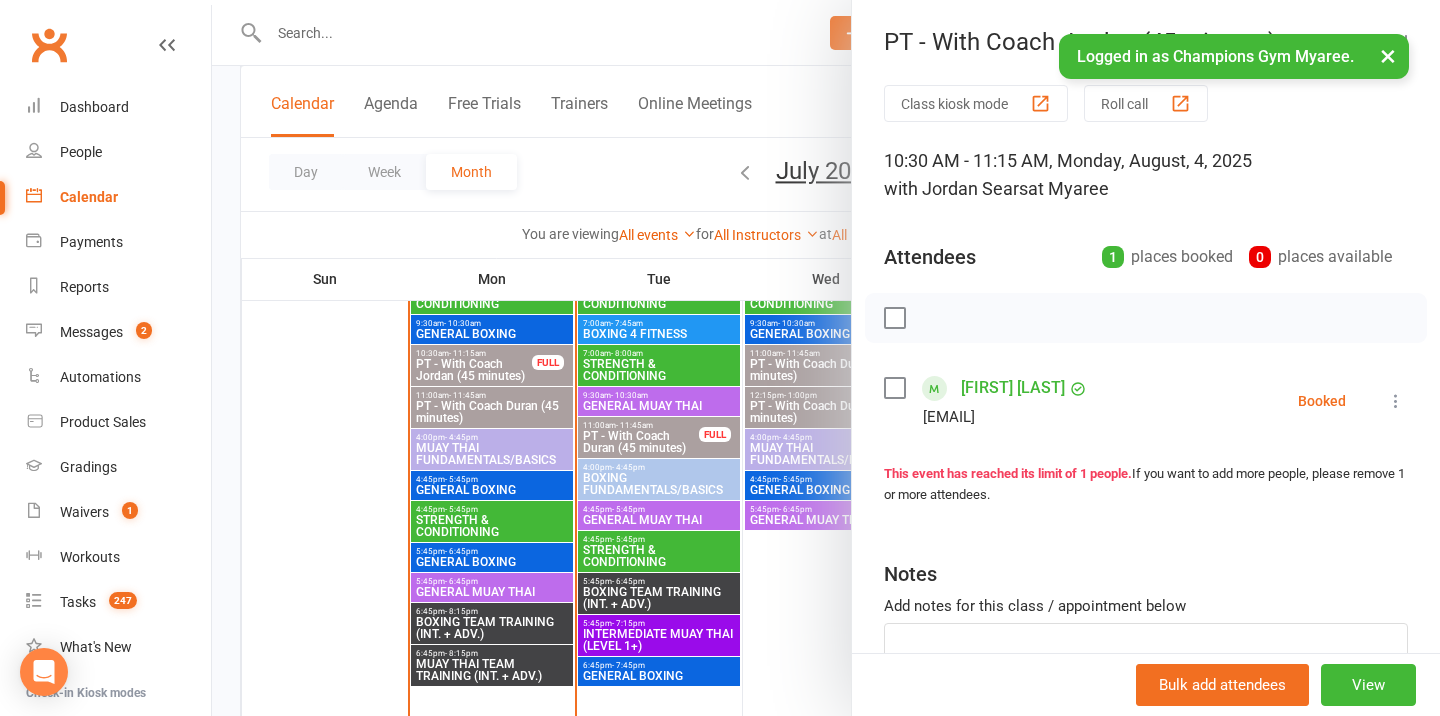 click at bounding box center (1396, 401) 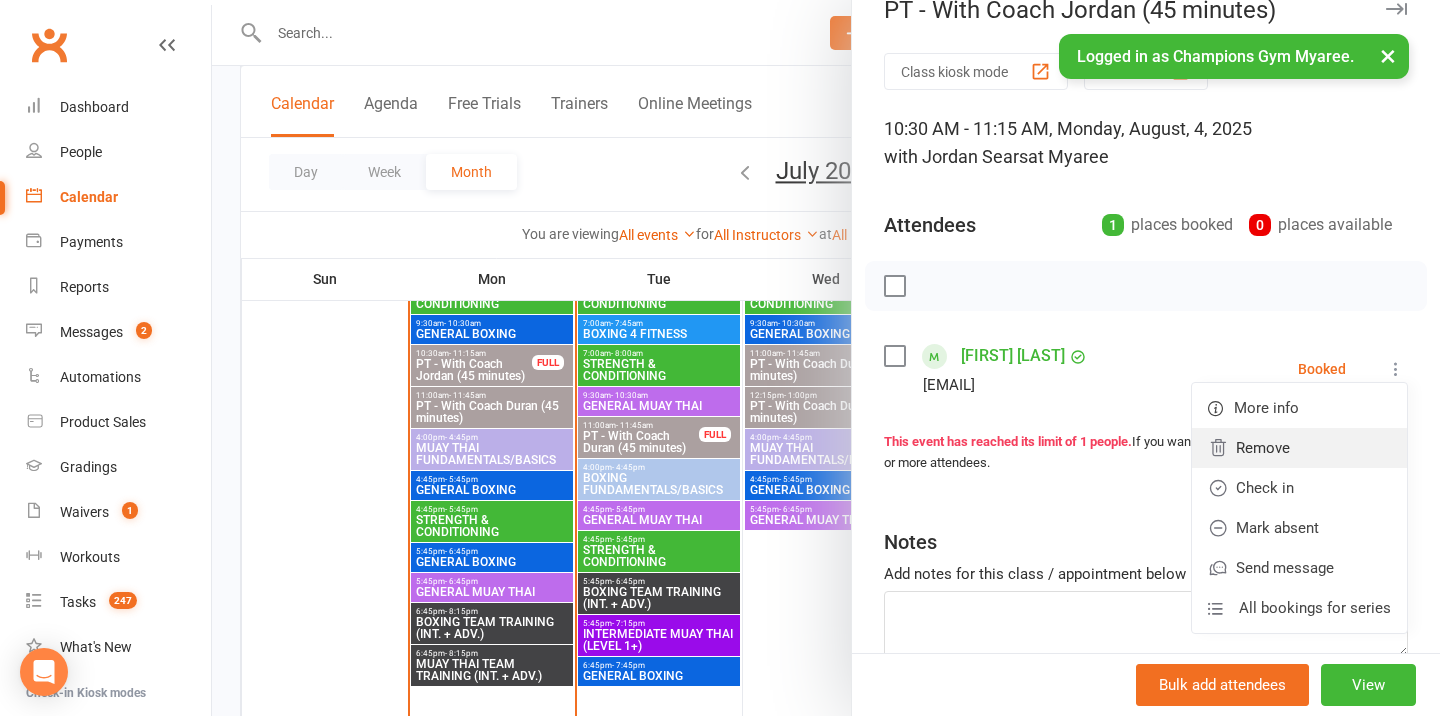 scroll, scrollTop: 33, scrollLeft: 0, axis: vertical 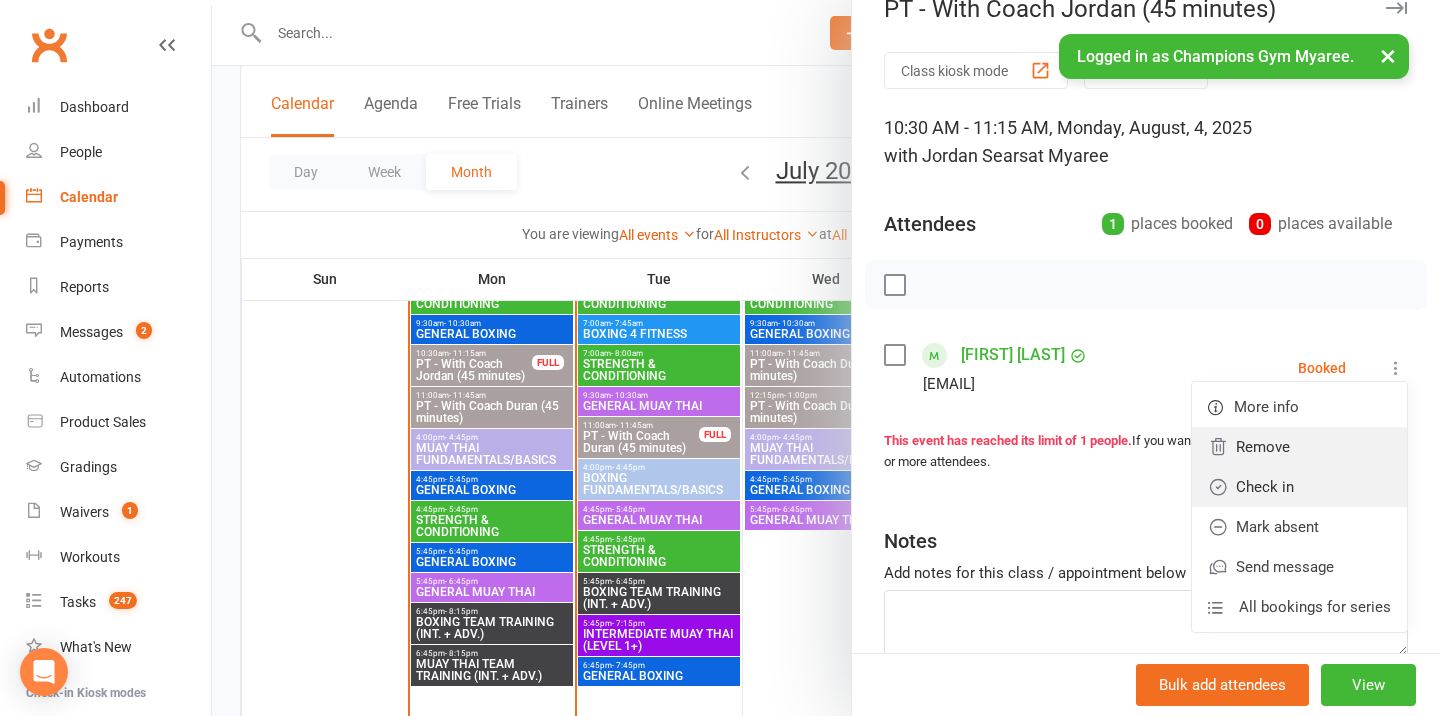 click on "Check in" at bounding box center [1299, 487] 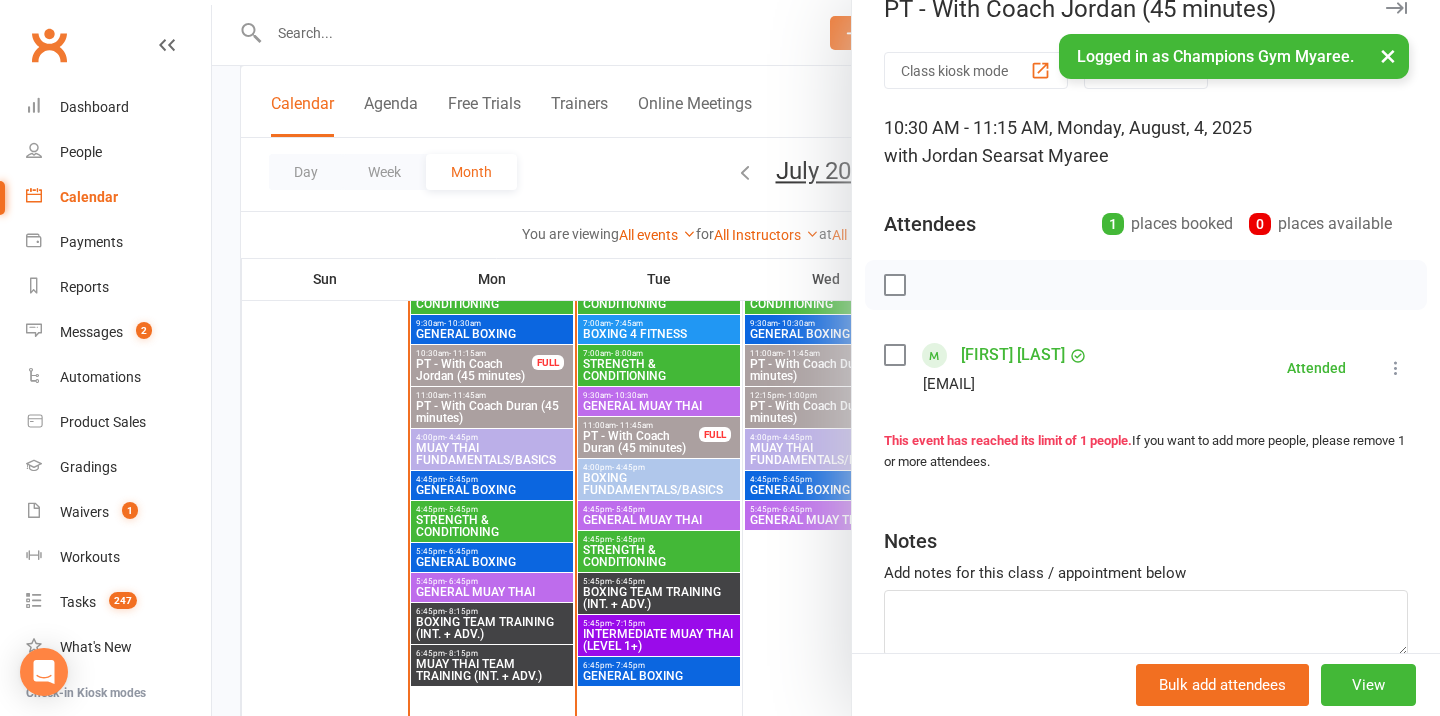click on "[FIRST] [LAST]" at bounding box center (1013, 355) 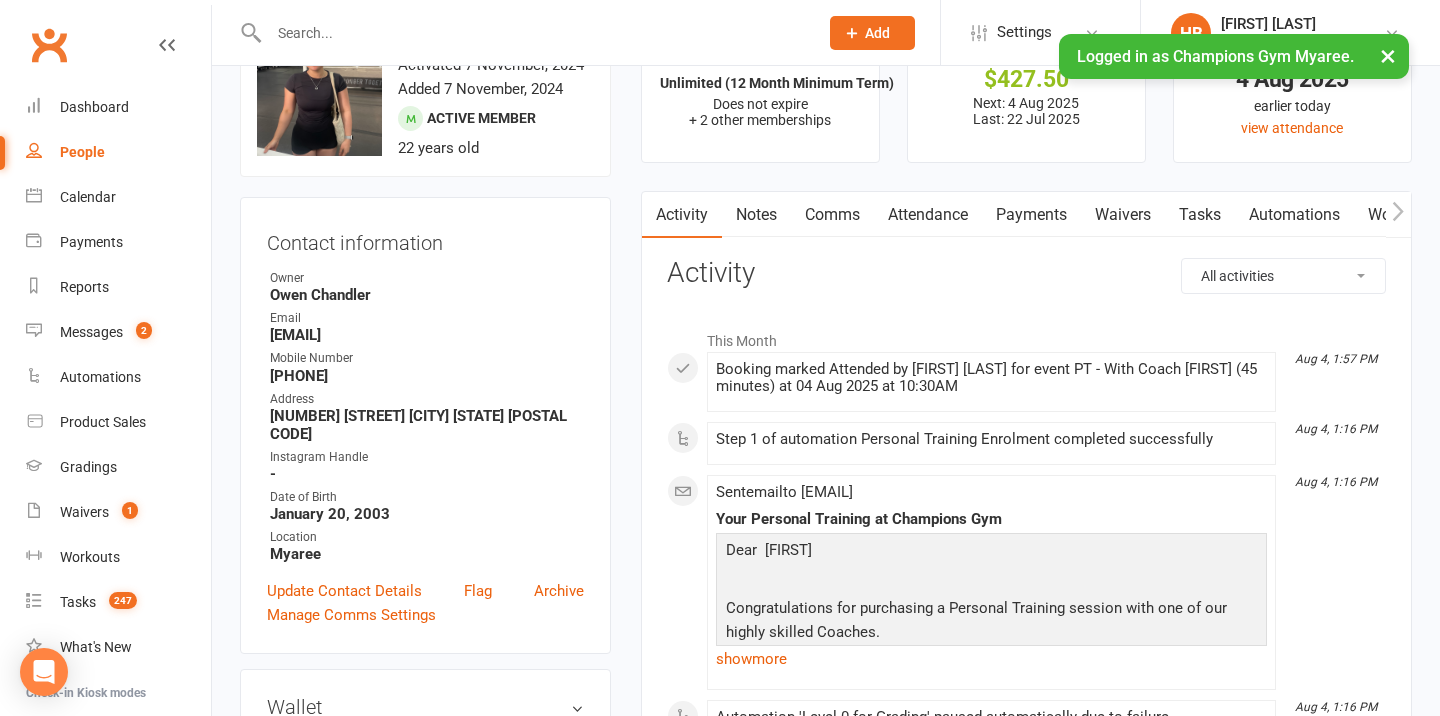 scroll, scrollTop: 135, scrollLeft: 0, axis: vertical 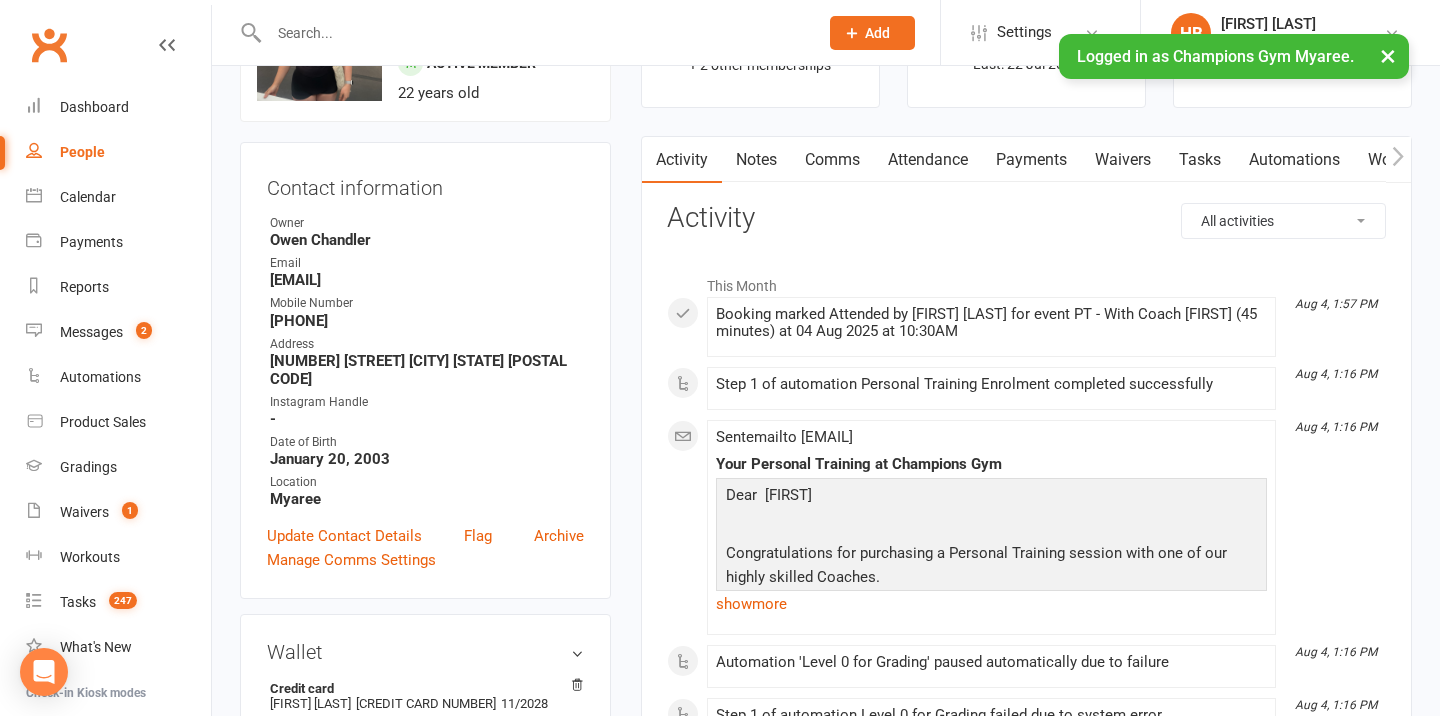 drag, startPoint x: 492, startPoint y: 286, endPoint x: 268, endPoint y: 284, distance: 224.00893 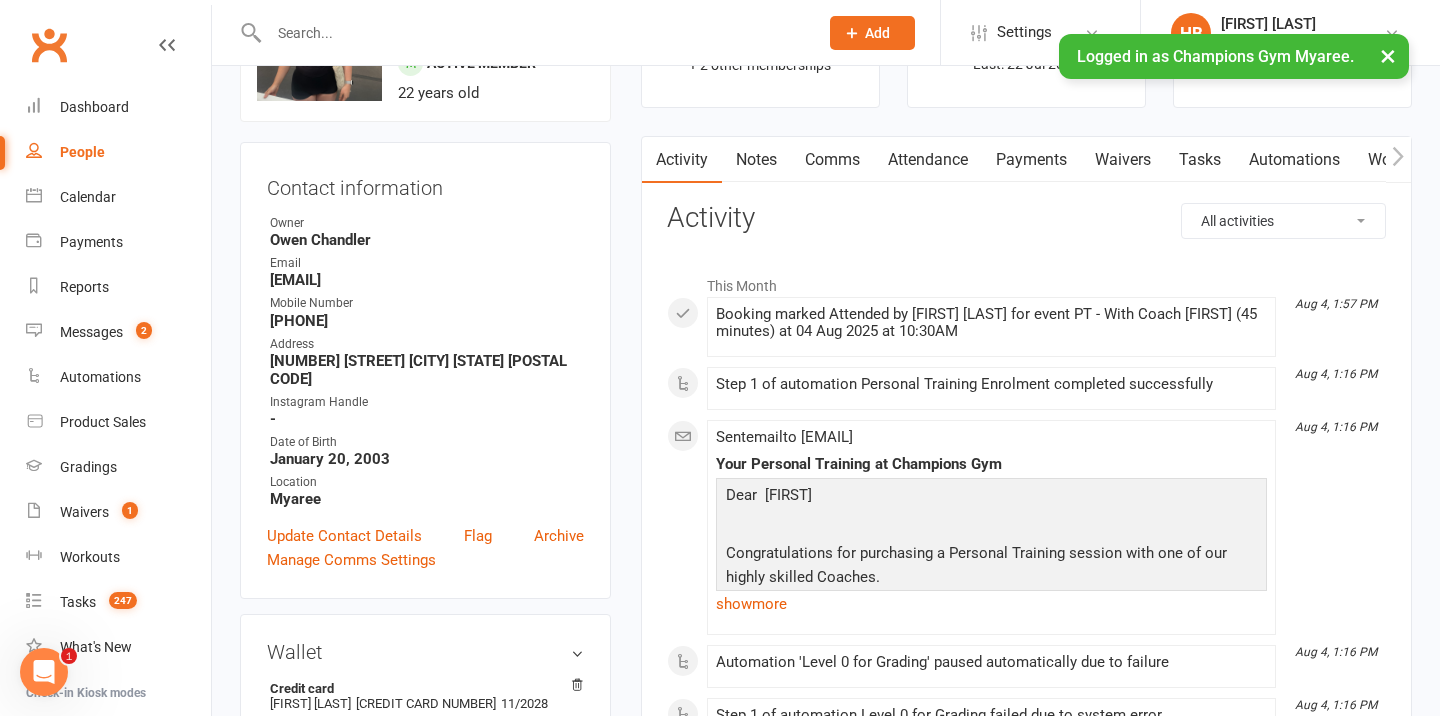 scroll, scrollTop: 0, scrollLeft: 0, axis: both 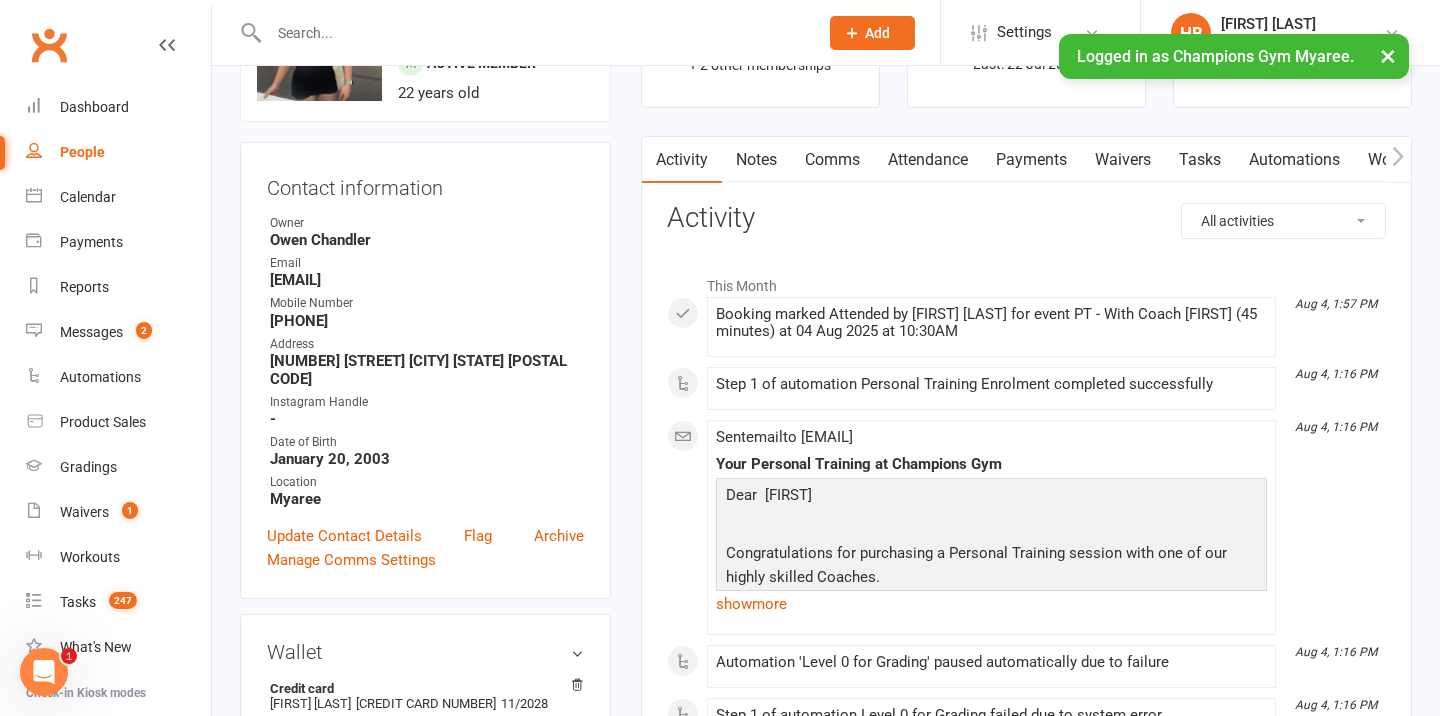 click on "Payments" at bounding box center [1031, 160] 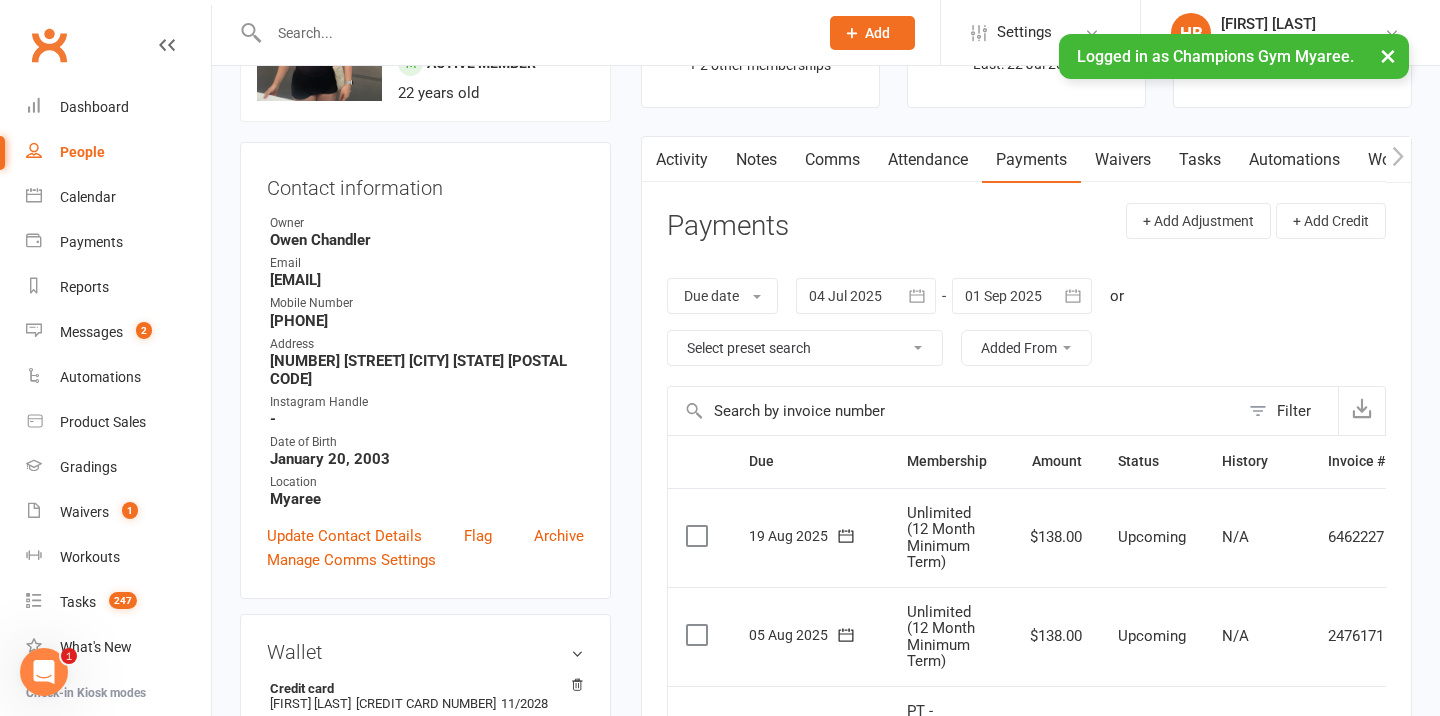 click on "Attendance" at bounding box center (928, 160) 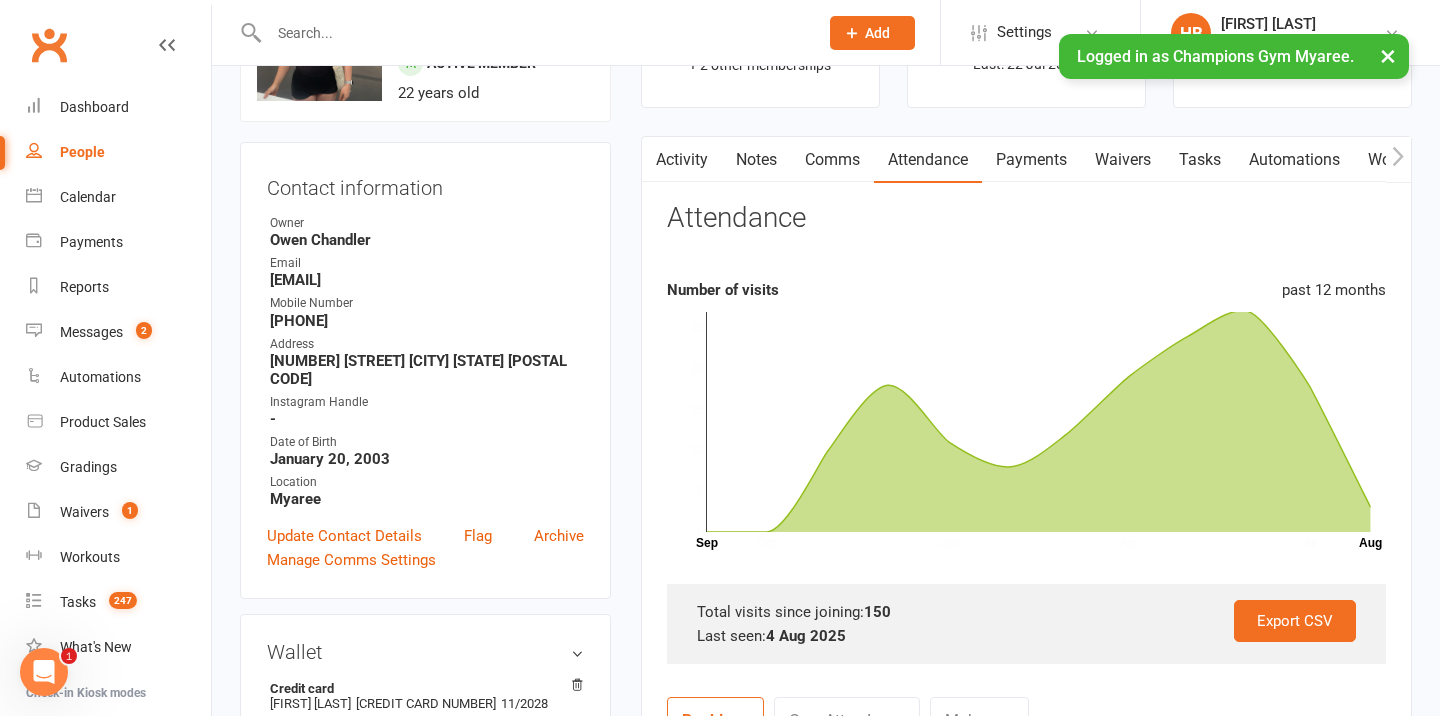scroll, scrollTop: 0, scrollLeft: 0, axis: both 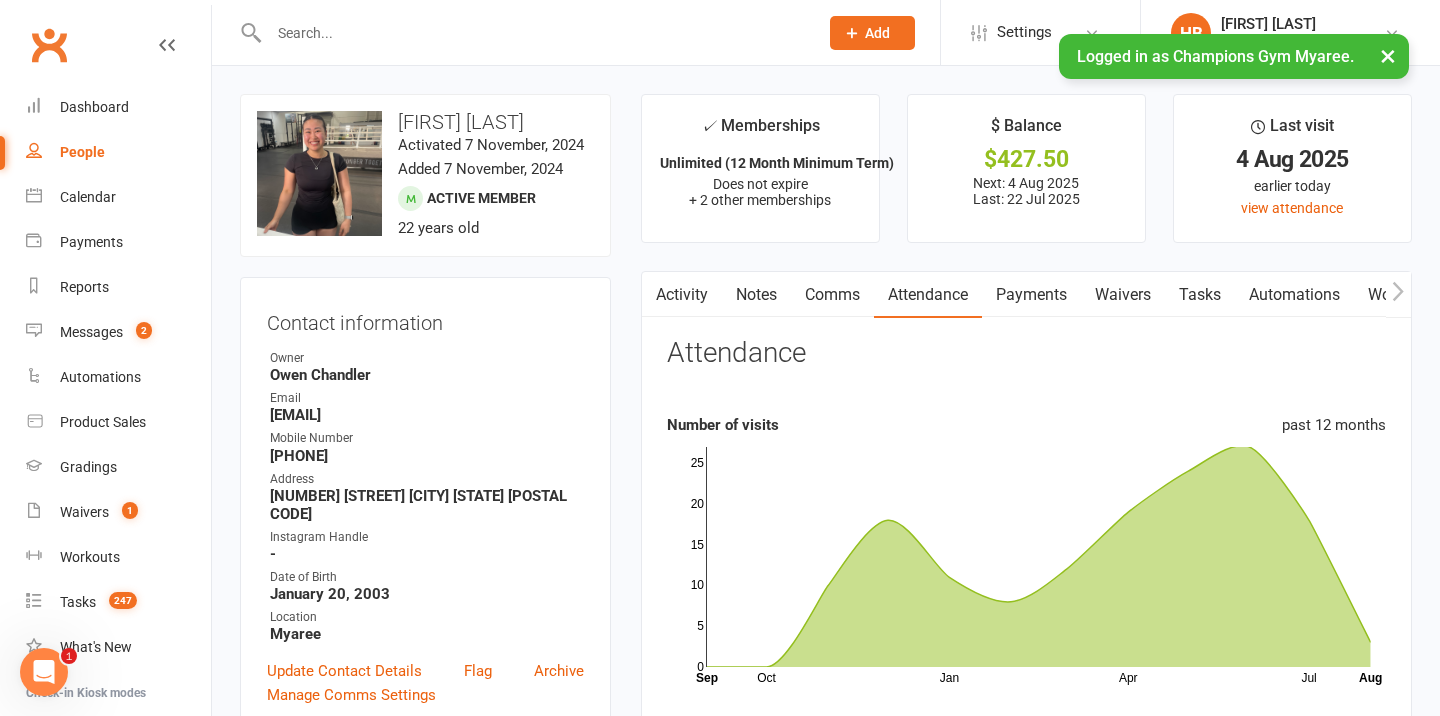 click at bounding box center [533, 33] 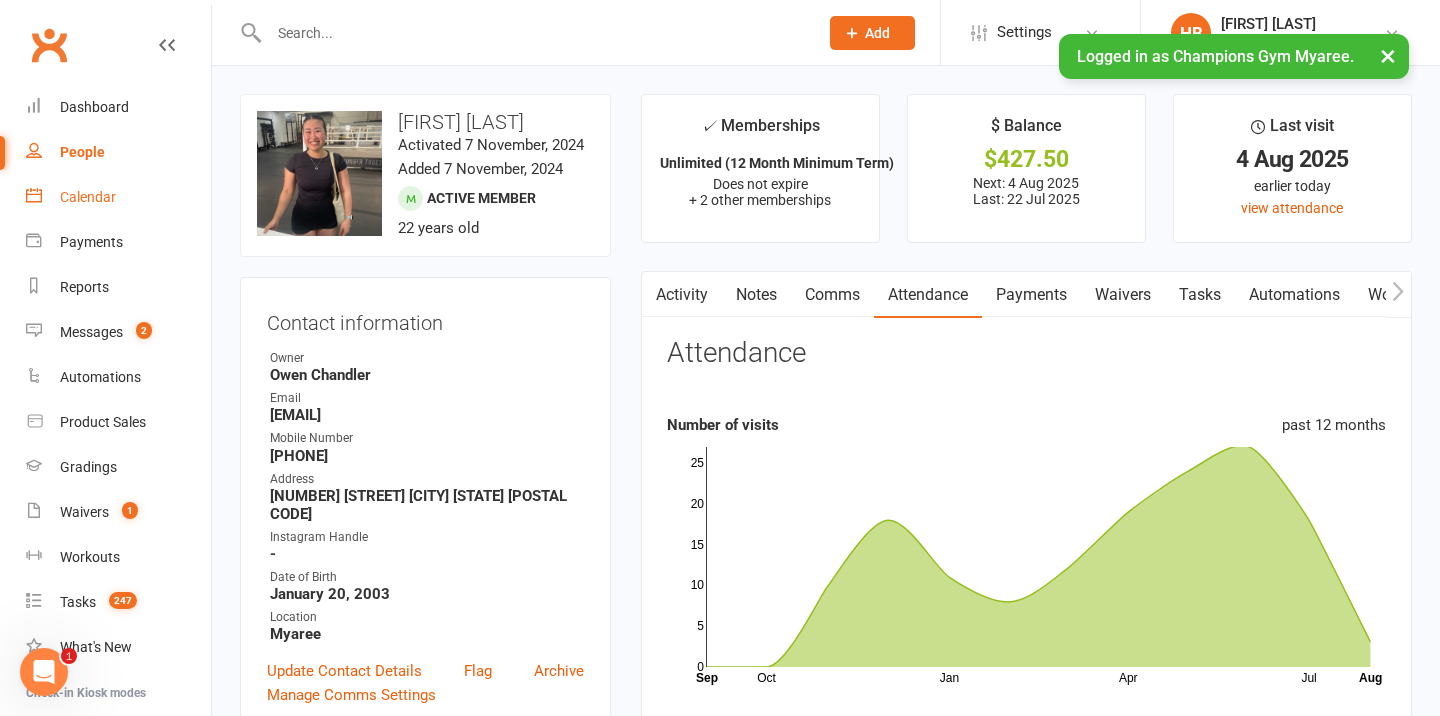 click on "Calendar" at bounding box center [88, 197] 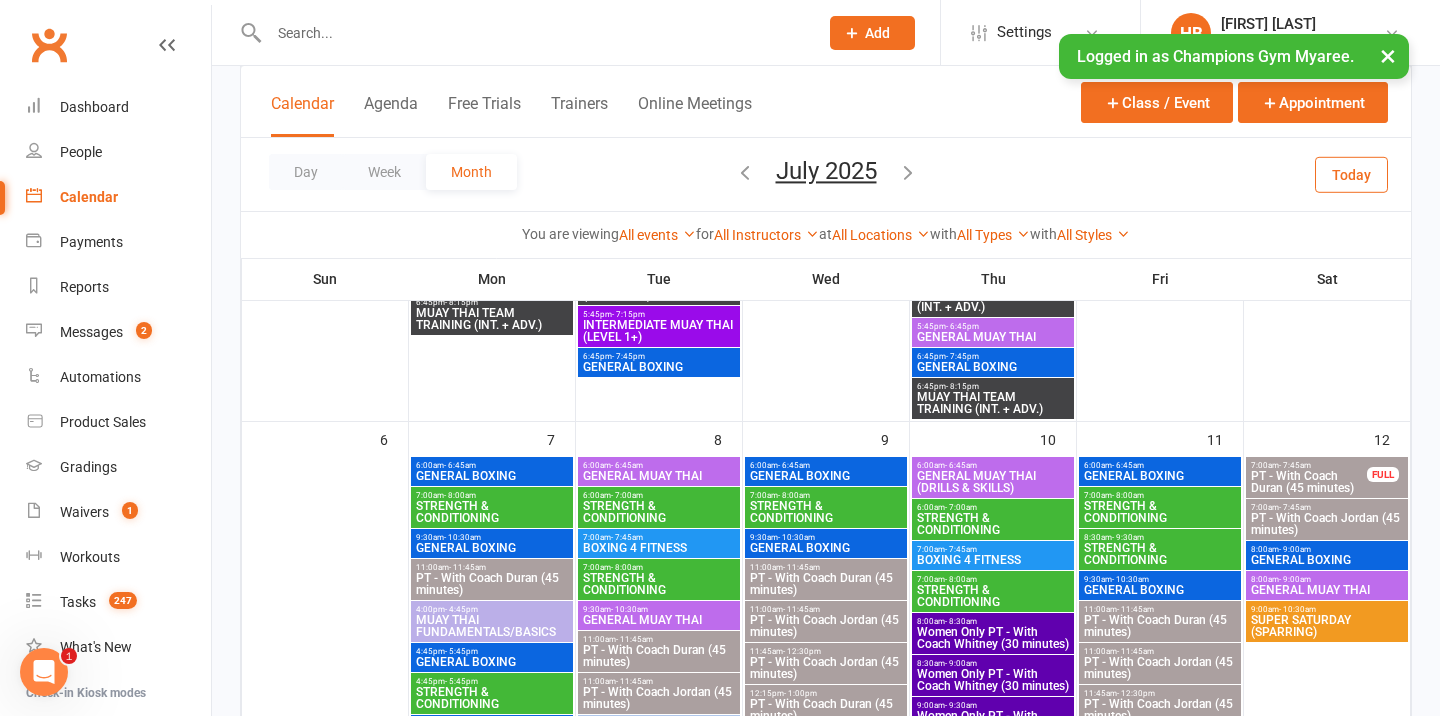 scroll, scrollTop: 547, scrollLeft: 0, axis: vertical 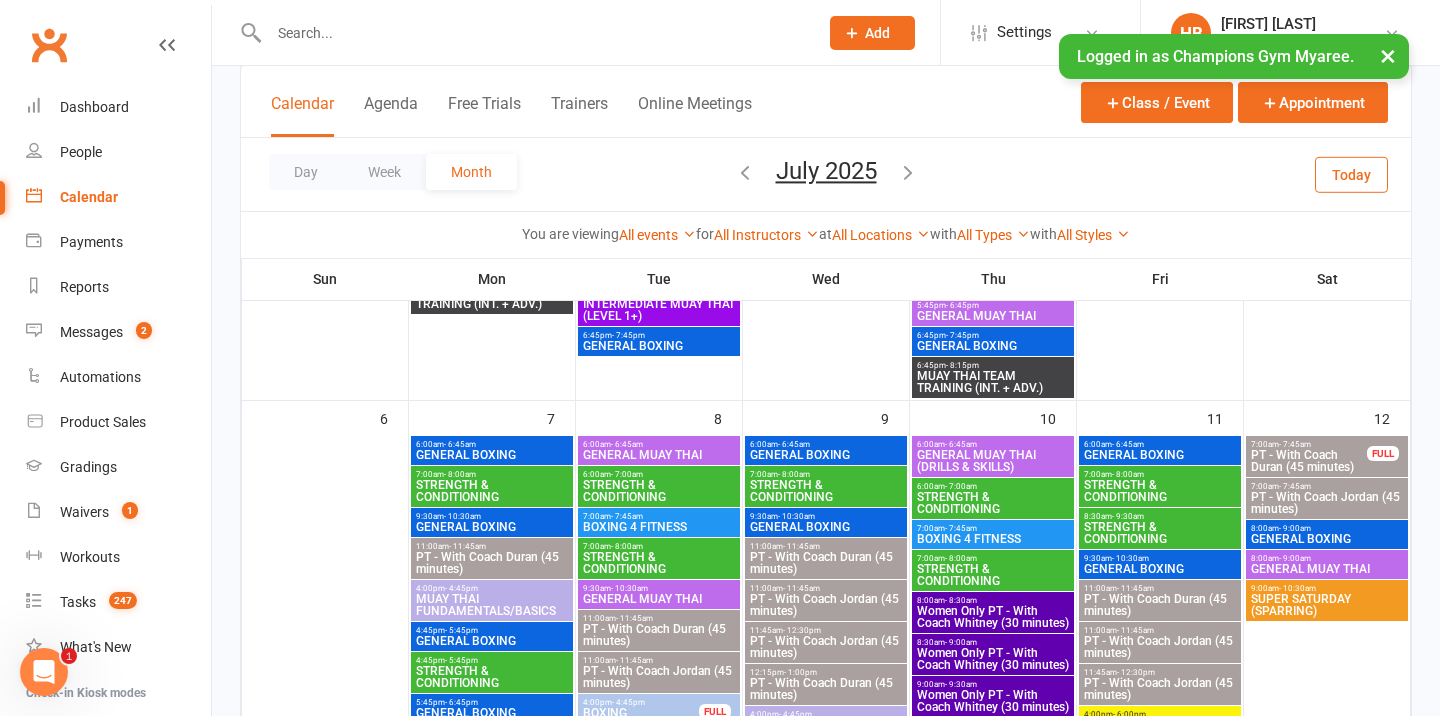 click on "PT - With Coach Duran (45 minutes)" at bounding box center [1309, 461] 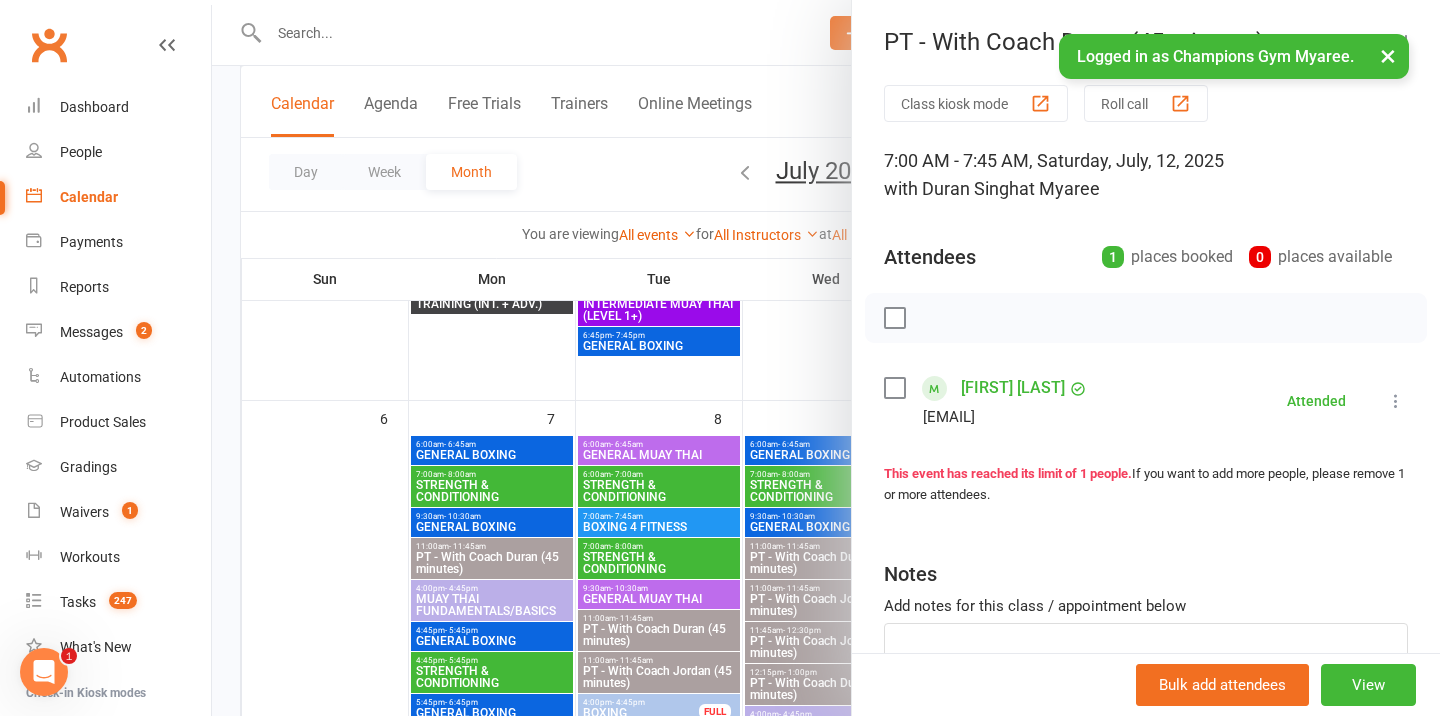 click on "×" at bounding box center (1388, 55) 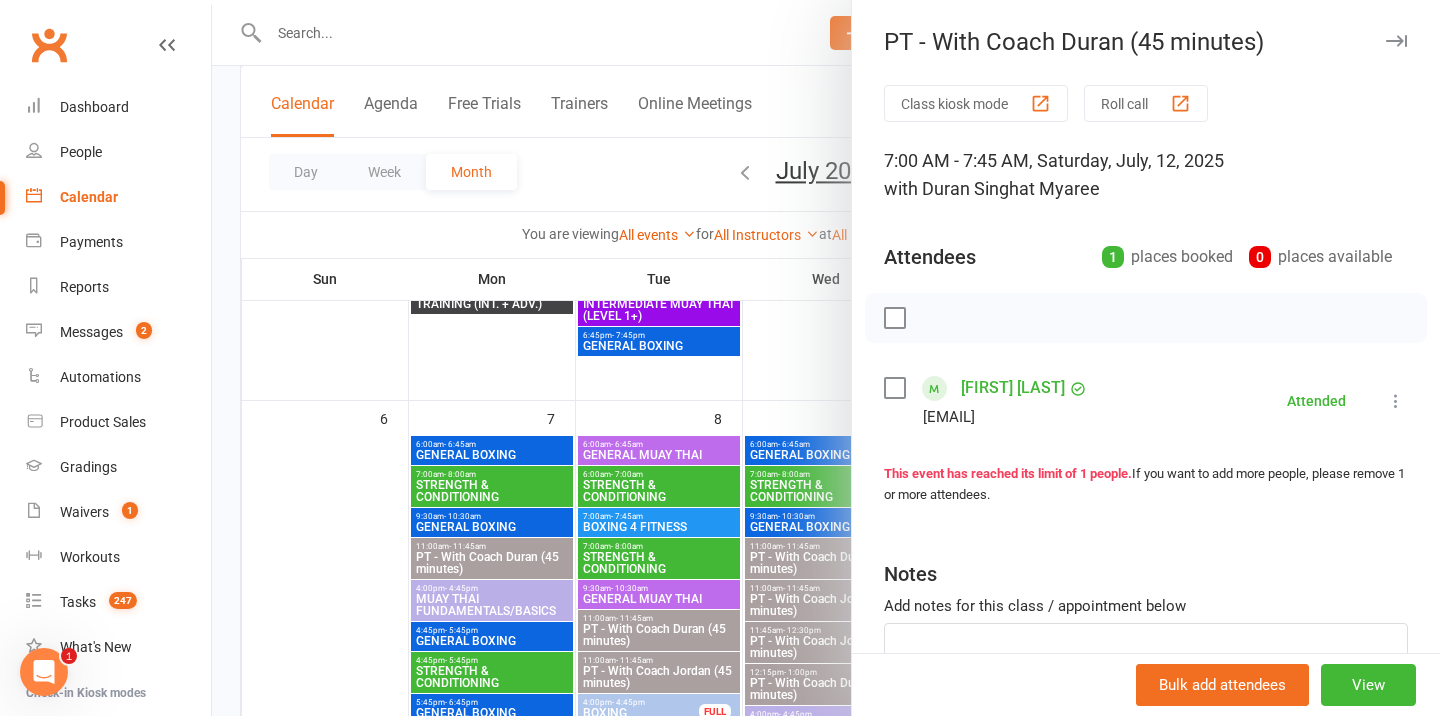 click at bounding box center (1396, 41) 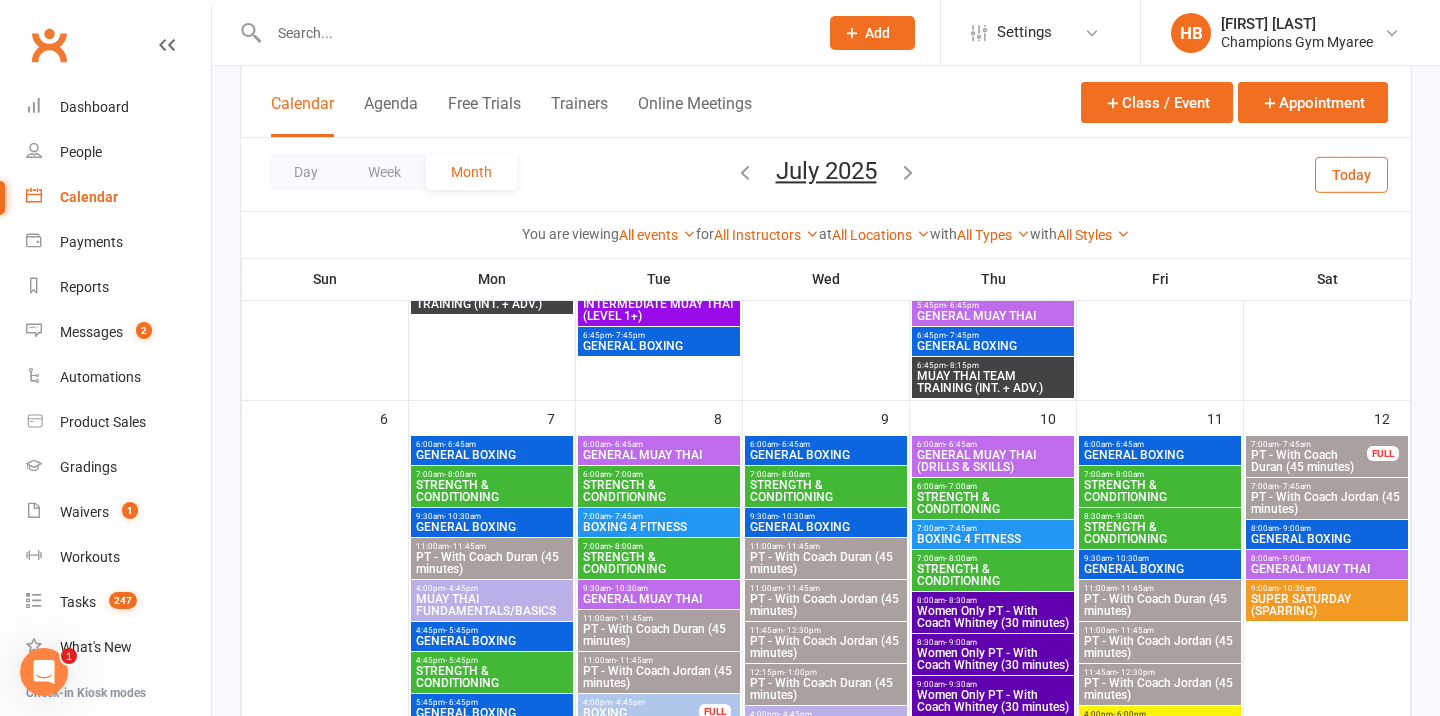 click on "PT - With Coach Jordan (45 minutes)" at bounding box center (1327, 503) 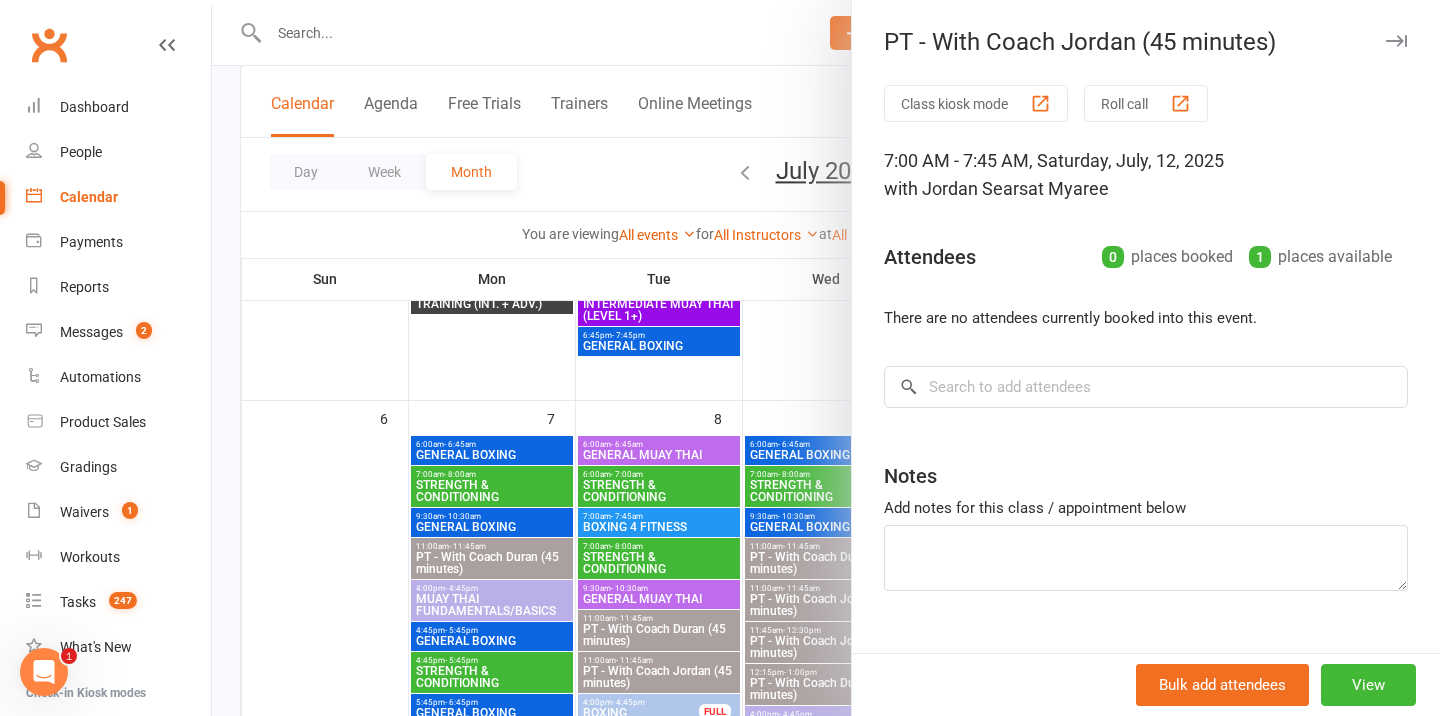 click on "PT - With Coach [FIRST] (45 minutes) Class kiosk mode  Roll call  7:00 AM - 7:45 AM, Saturday, July, 12, 2025 with [FIRST] [LAST]  at  Myaree  Attendees  0  places booked 1  places available There are no attendees currently booked into this event. × No results
Notes  Add notes for this class / appointment below Bulk add attendees  View" at bounding box center (1145, 358) 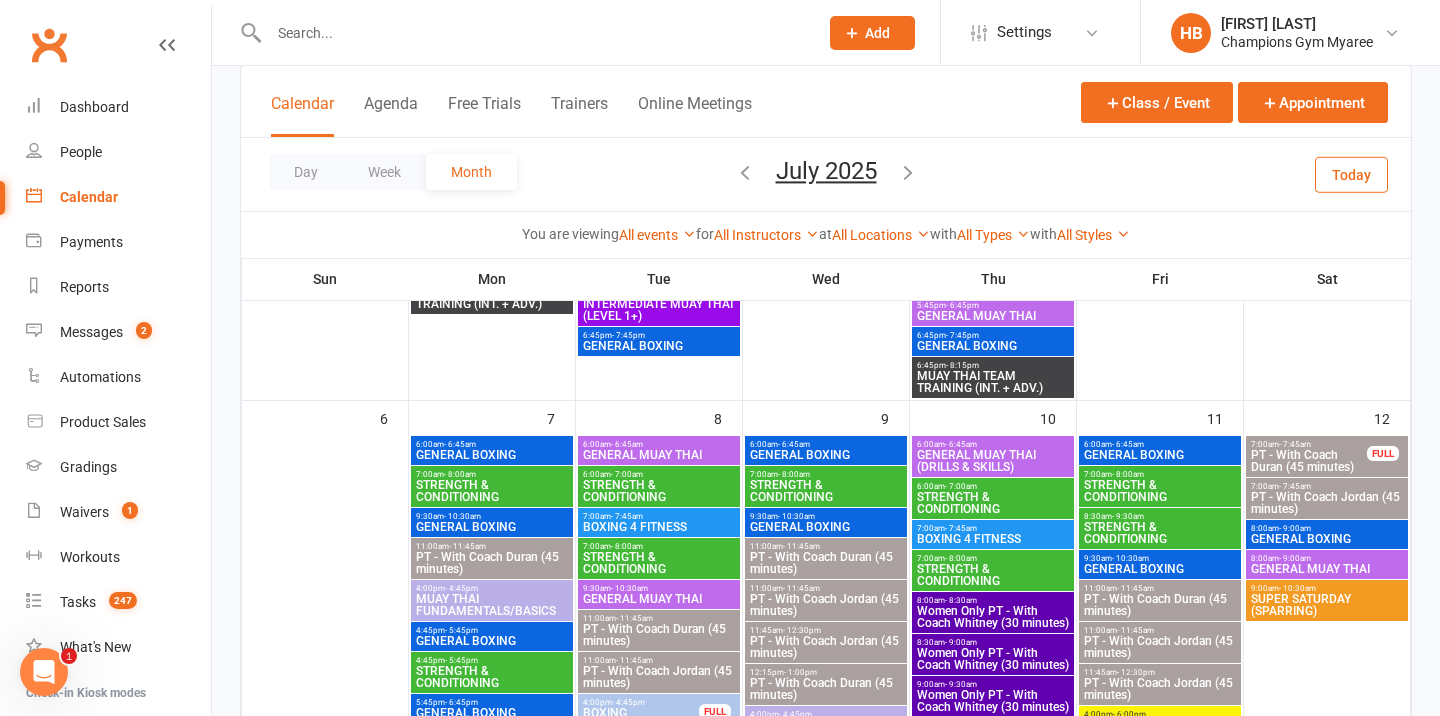 click at bounding box center [533, 33] 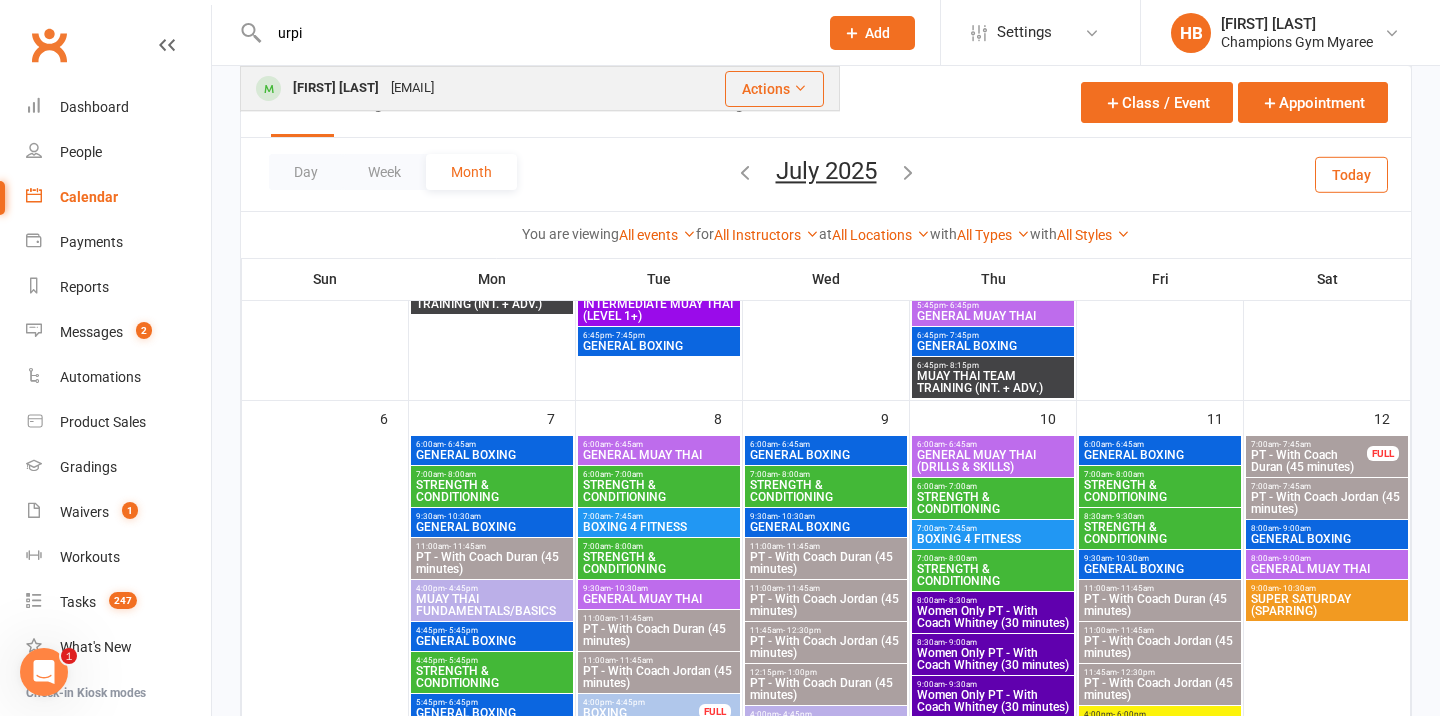 type on "urpi" 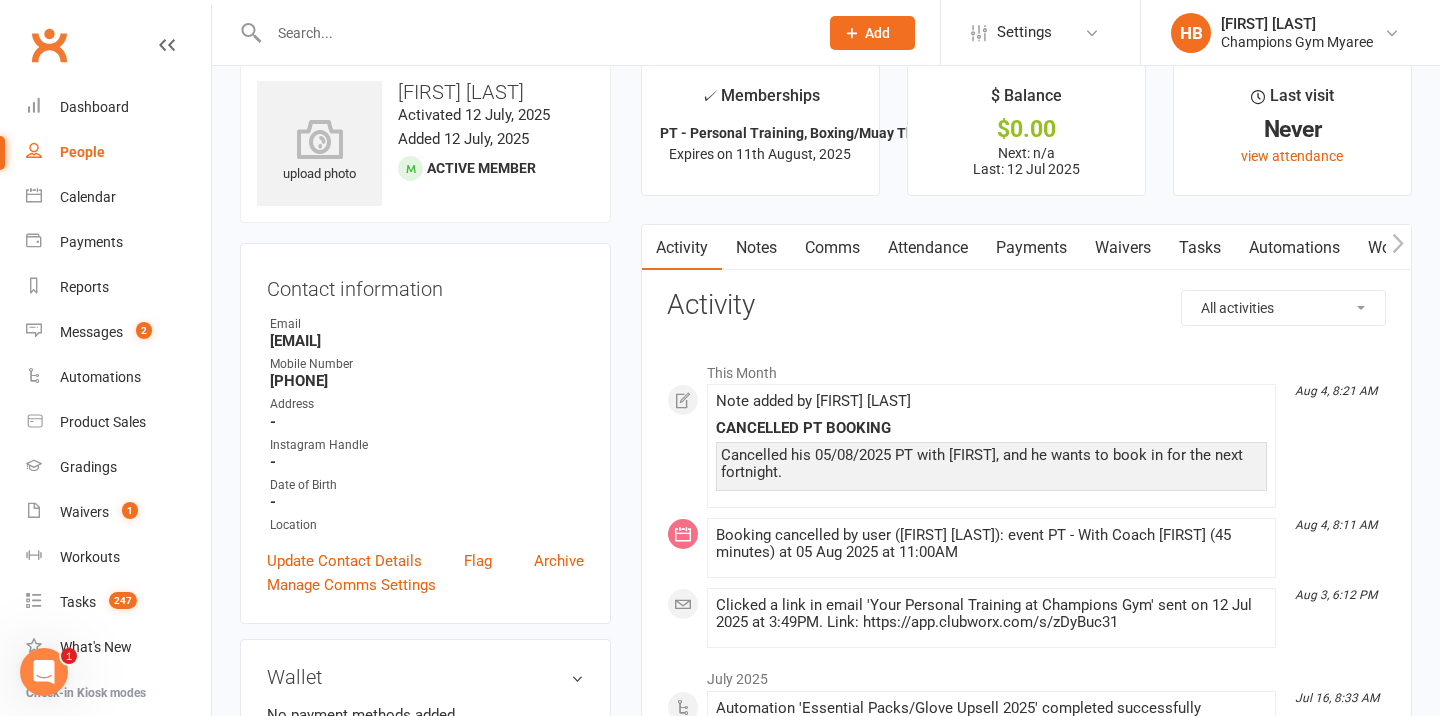 scroll, scrollTop: 7, scrollLeft: 0, axis: vertical 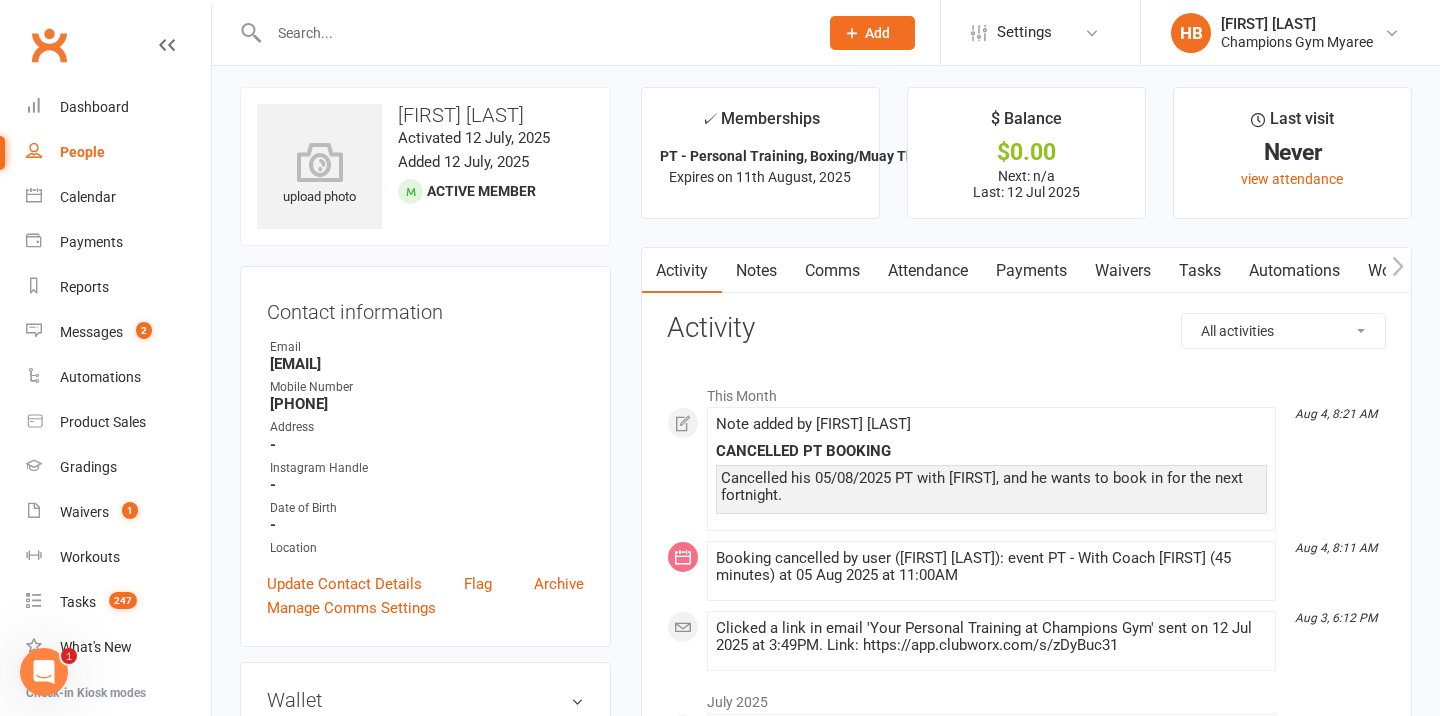 click on "Payments" at bounding box center (1031, 271) 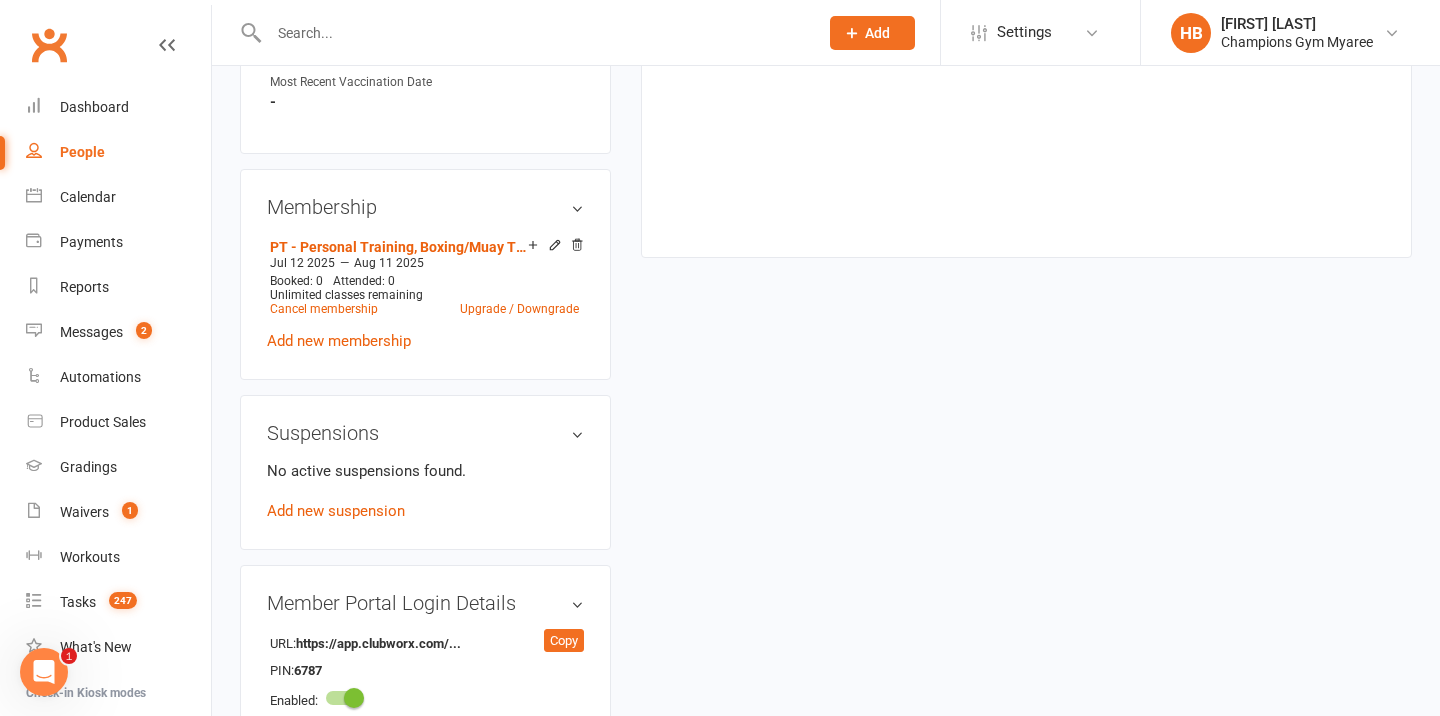 scroll, scrollTop: 868, scrollLeft: 0, axis: vertical 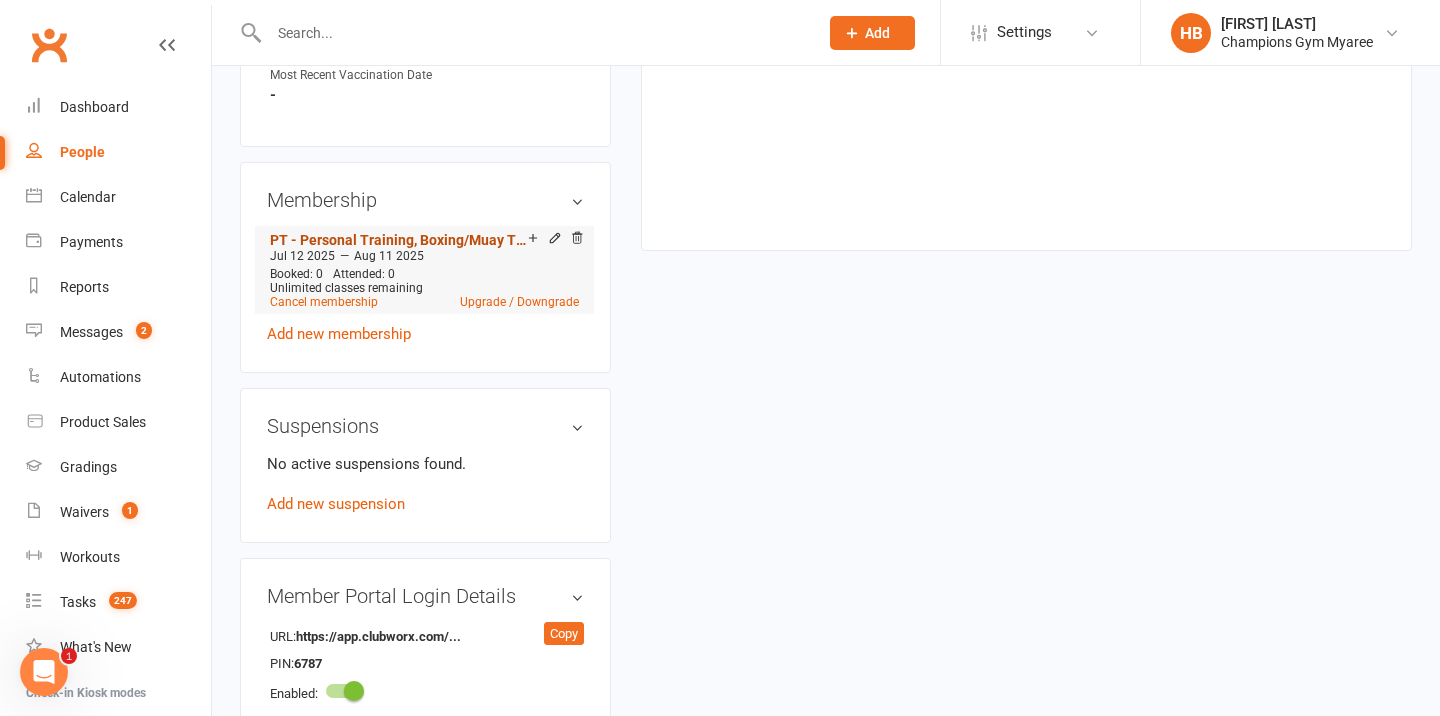 click on "PT - Personal Training, Boxing/Muay Thai/SAC (45 Minutes with Coach Jordan)" at bounding box center [399, 240] 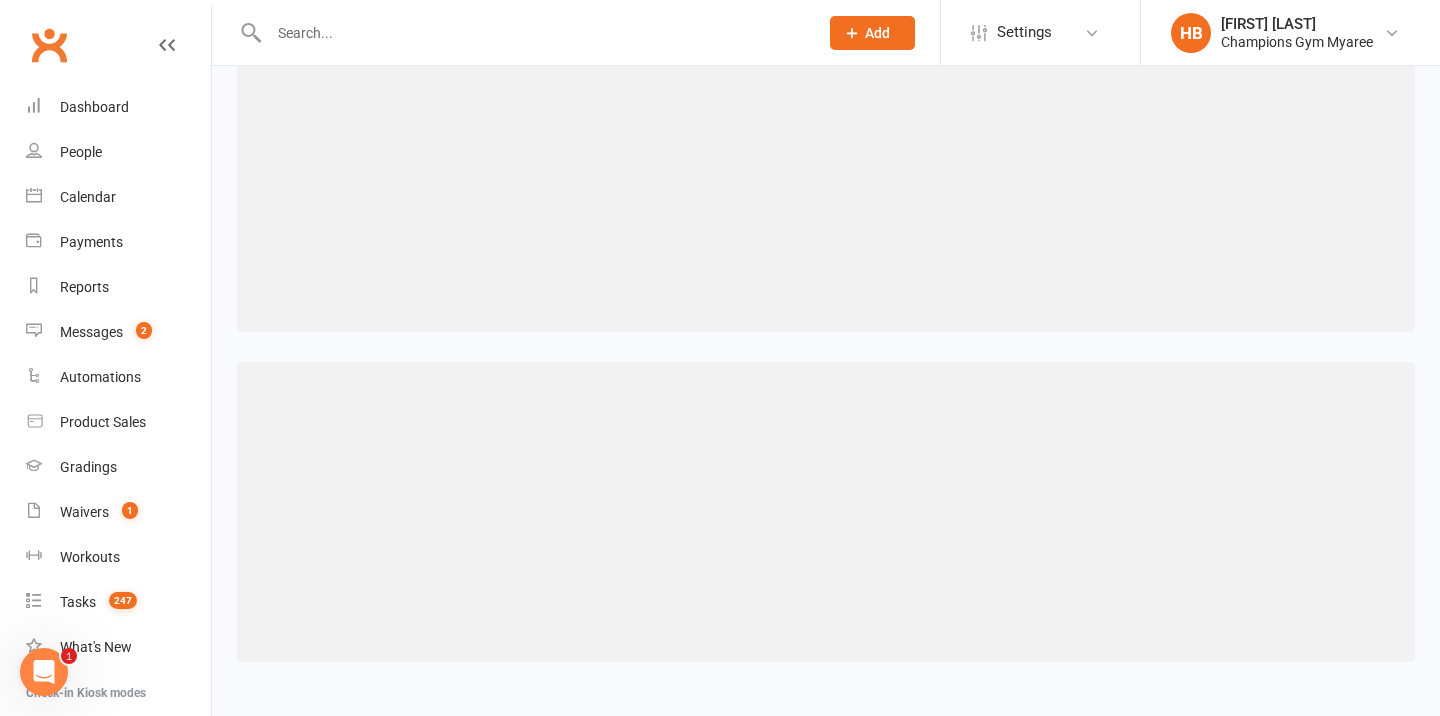 scroll, scrollTop: 0, scrollLeft: 0, axis: both 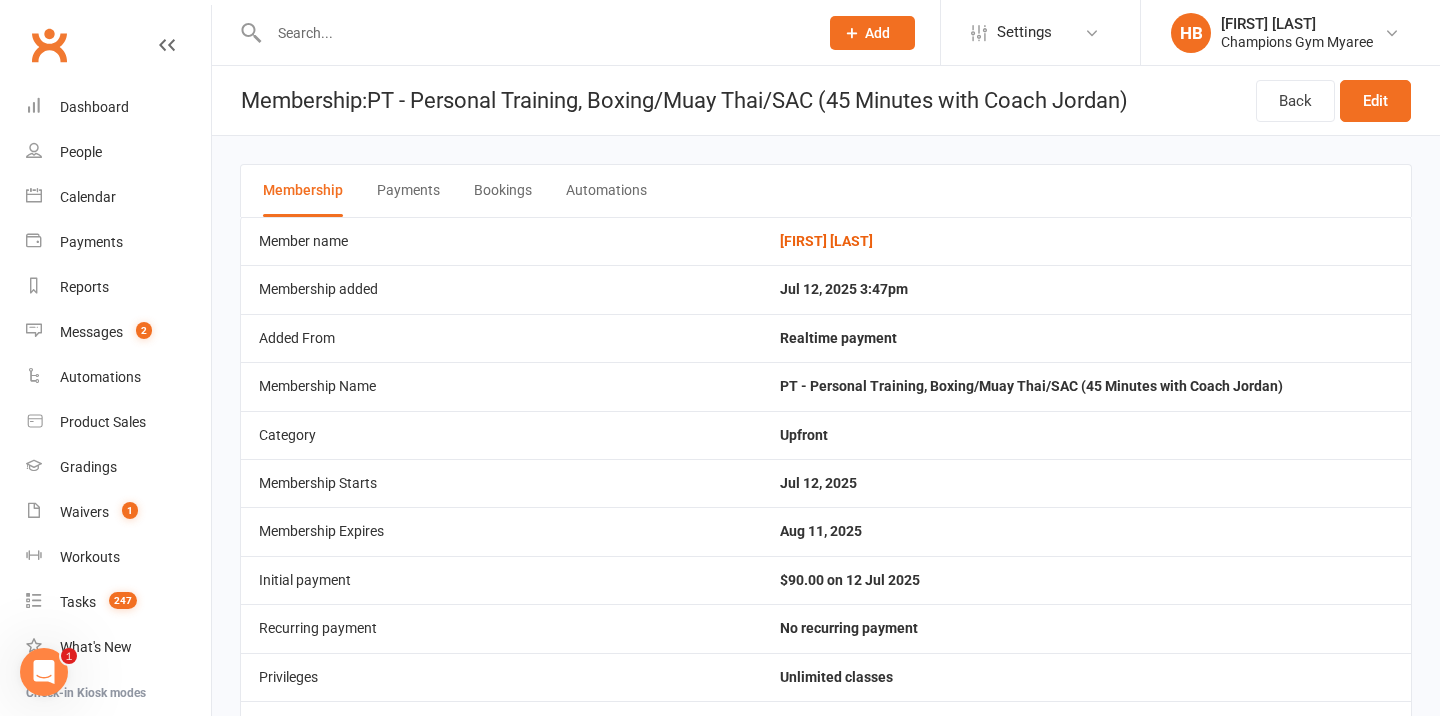 click on "Bookings" at bounding box center (503, 191) 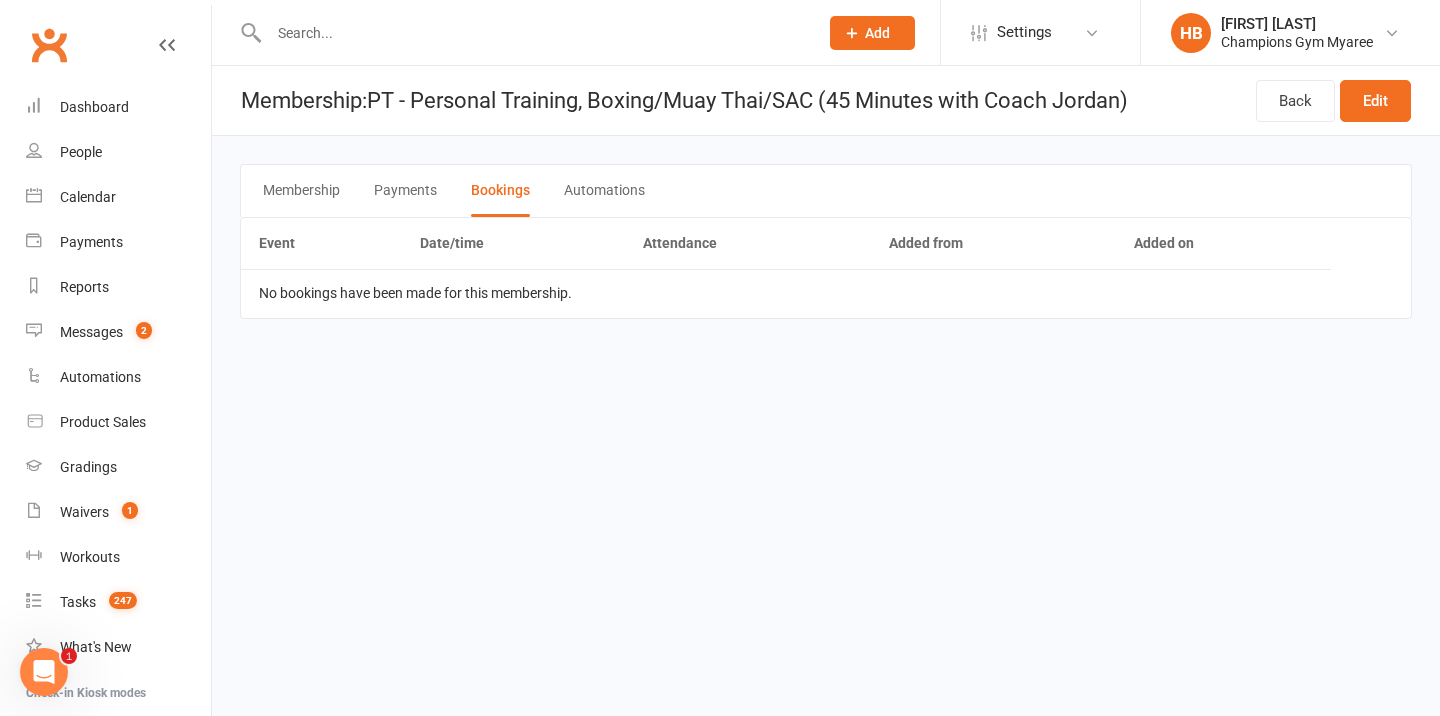 click on "Membership" at bounding box center (301, 191) 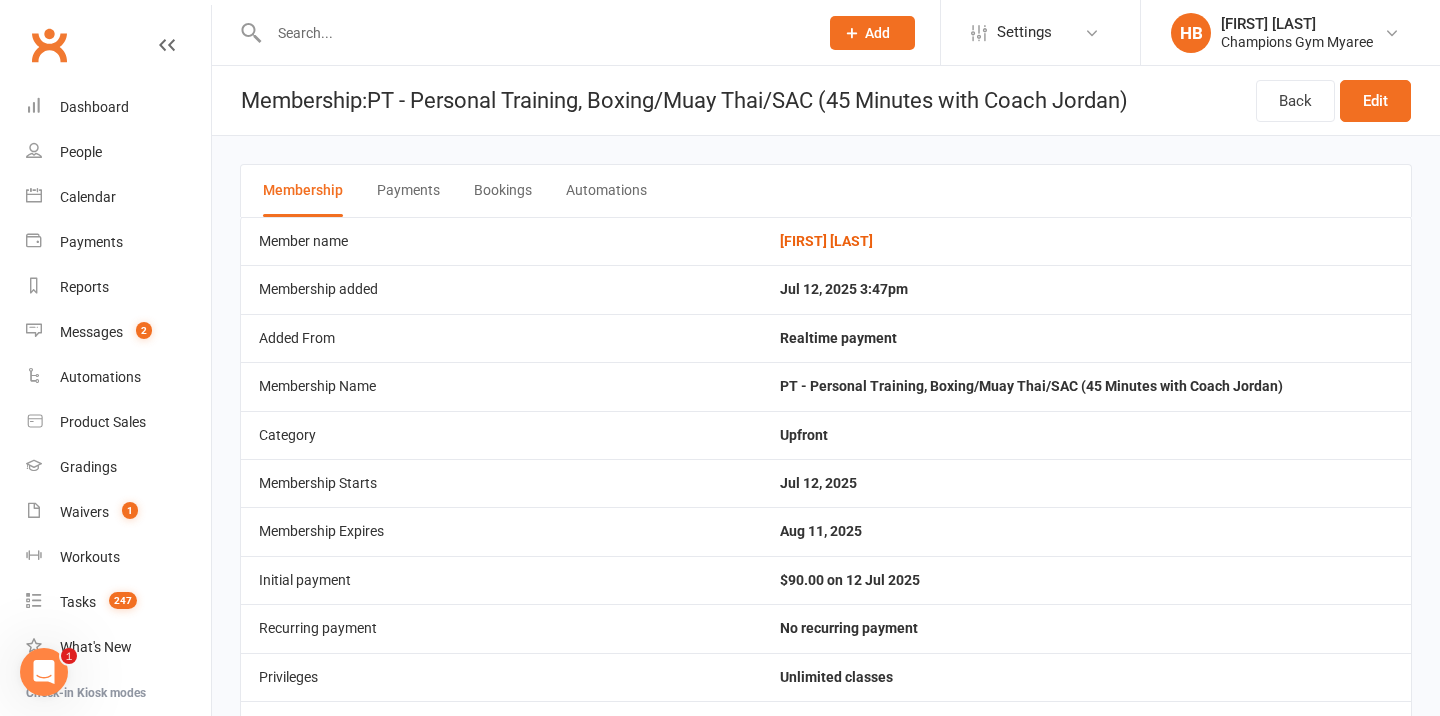 click on "Payments" at bounding box center (408, 191) 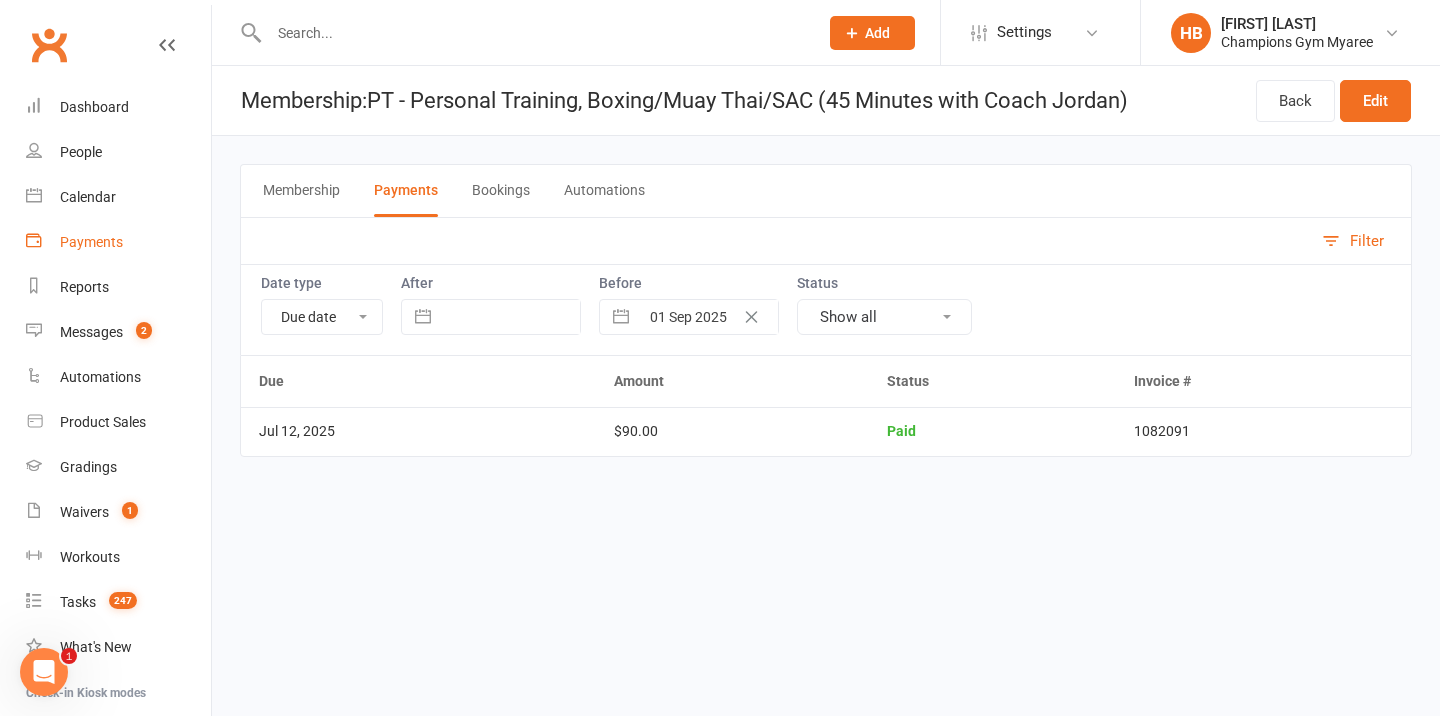 click on "Payments" at bounding box center (91, 242) 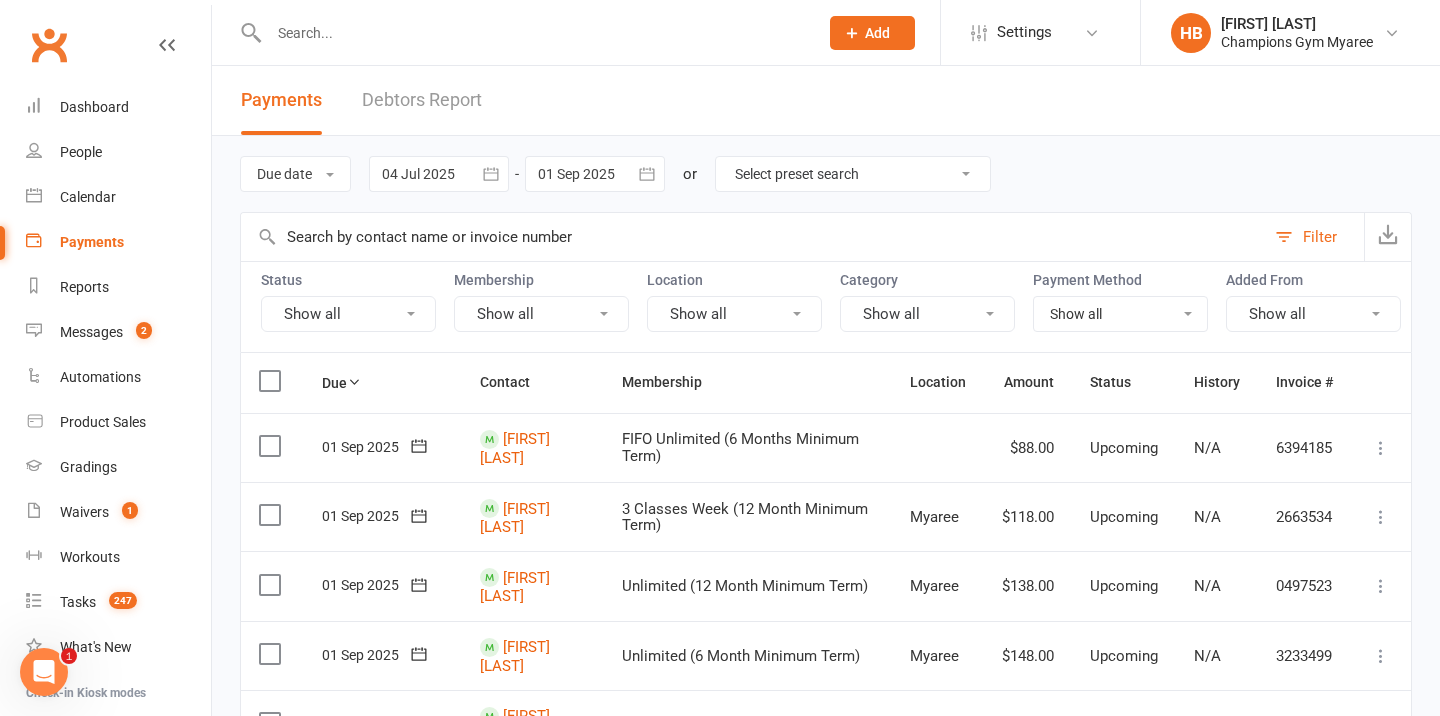 click at bounding box center (439, 174) 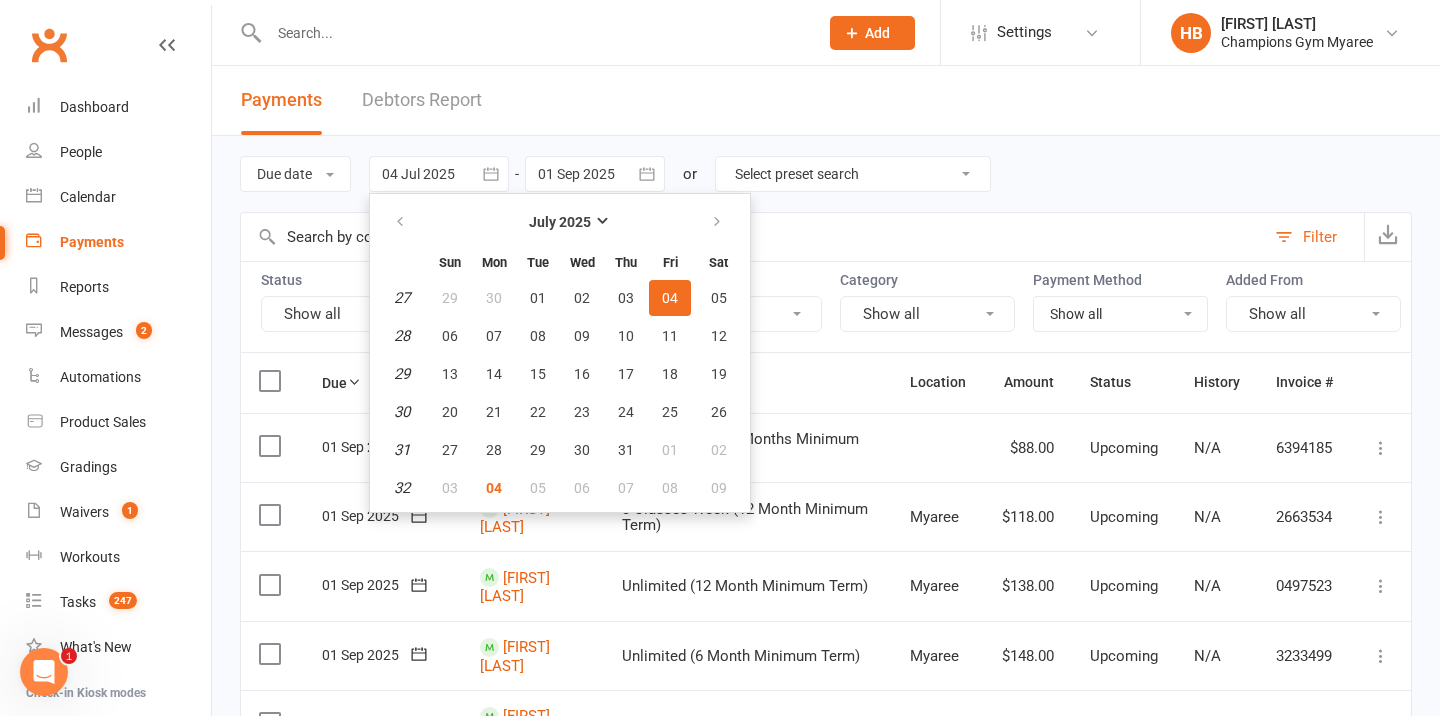 click on "Due date  Due date Date paid Date failed Date settled 04 Jul 2025
July 2025
Sun Mon Tue Wed Thu Fri Sat
27
29
30
01
02
03
04
05
28
06
07
08
09
10
11
12
29
13
14
15
16
17
18
19
30
20
21
22
23
24
25
26
31
27
28
29
30
31
01 02 32" at bounding box center (826, 174) 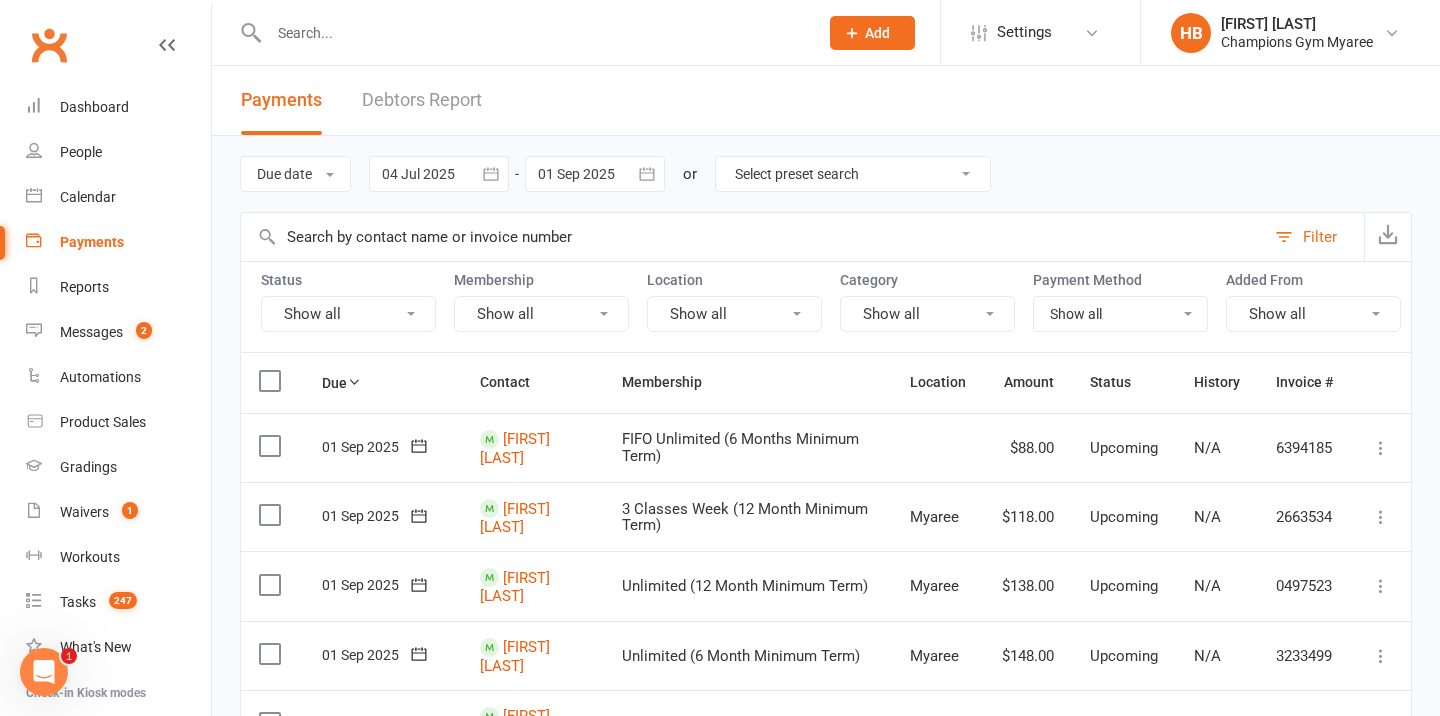 click on "Show all" at bounding box center (541, 314) 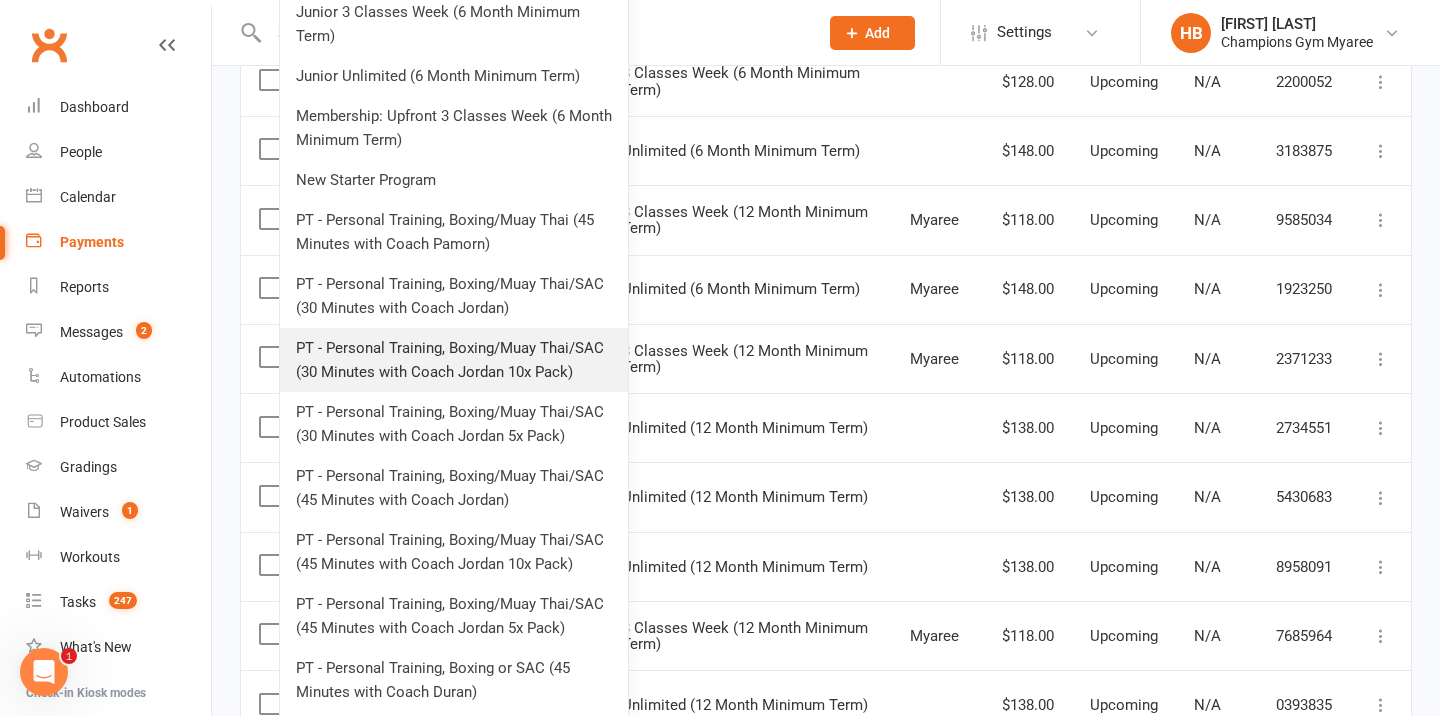 scroll, scrollTop: 852, scrollLeft: 0, axis: vertical 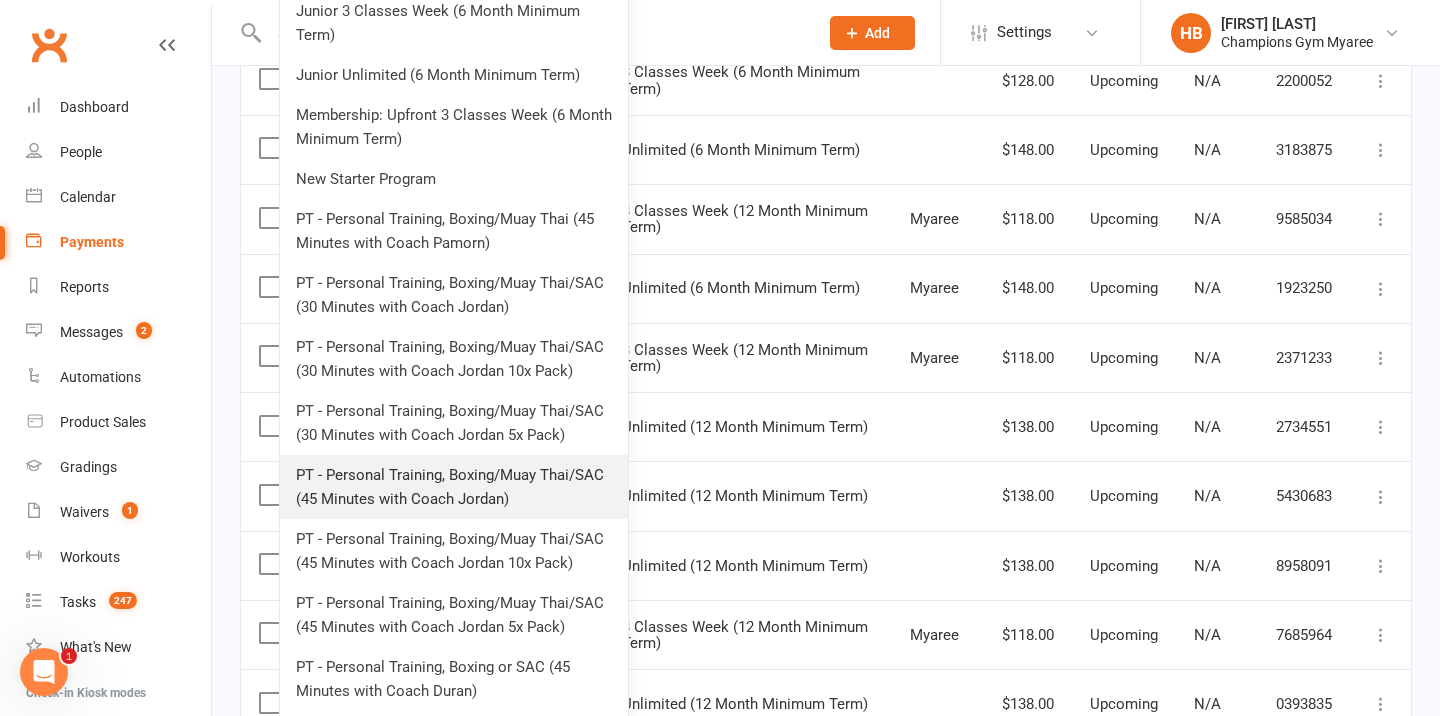 click on "PT - Personal Training, Boxing/Muay Thai/SAC (45 Minutes with Coach Jordan)" at bounding box center (454, 487) 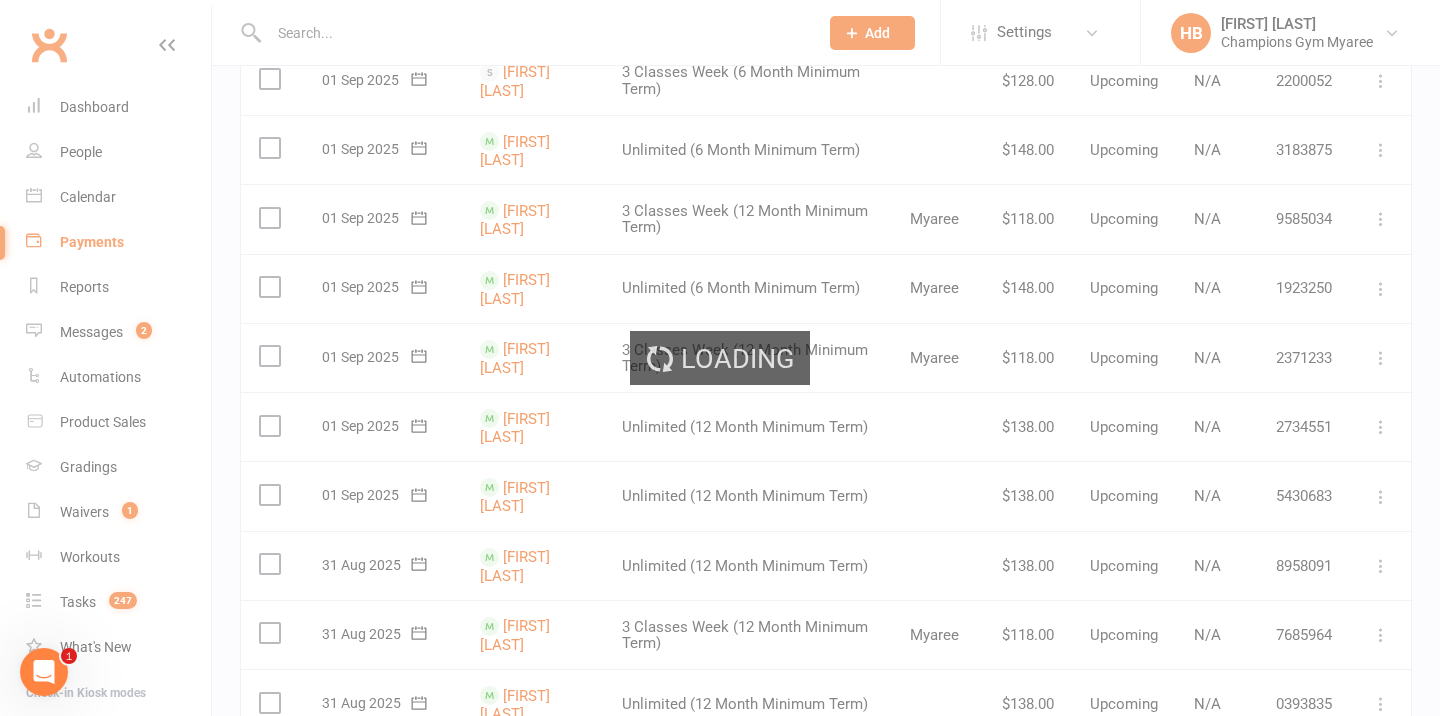 scroll, scrollTop: 0, scrollLeft: 0, axis: both 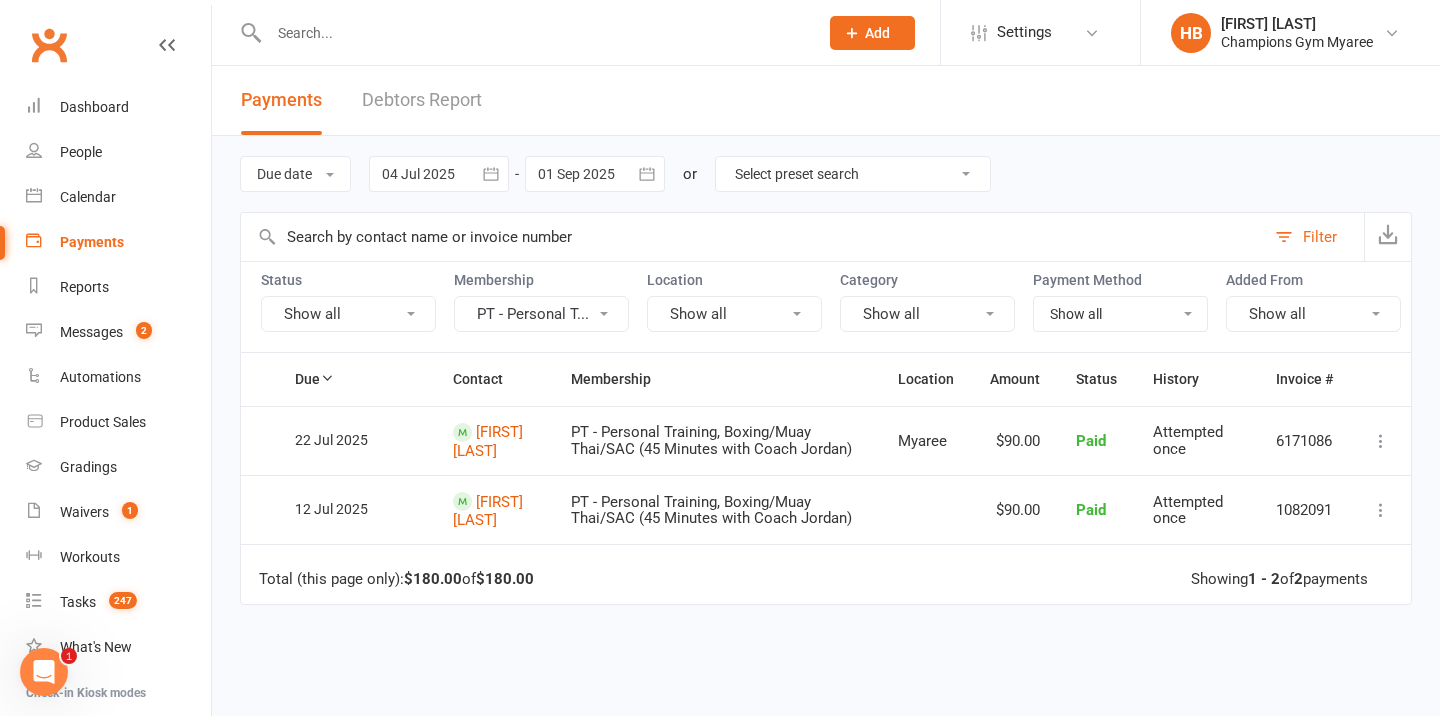 click on "PT - Personal T..." at bounding box center [541, 314] 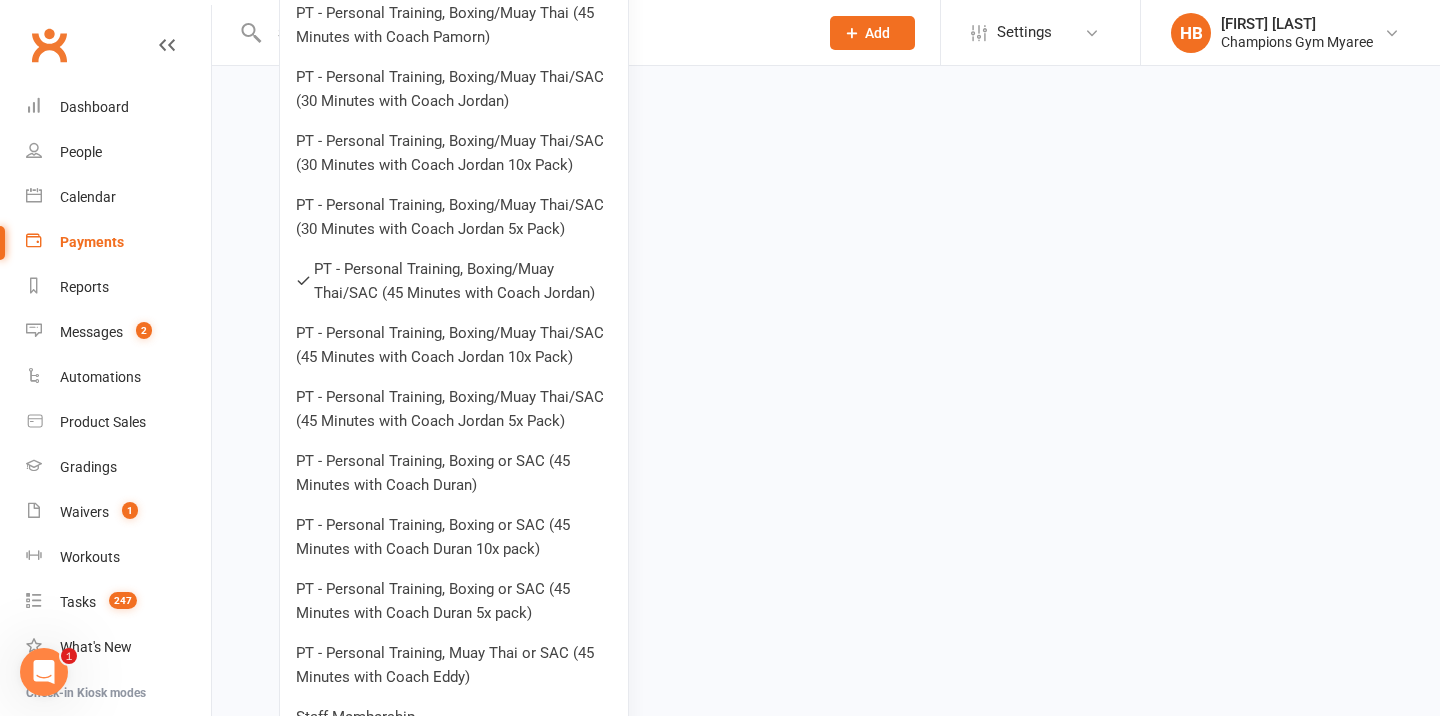 scroll, scrollTop: 1073, scrollLeft: 0, axis: vertical 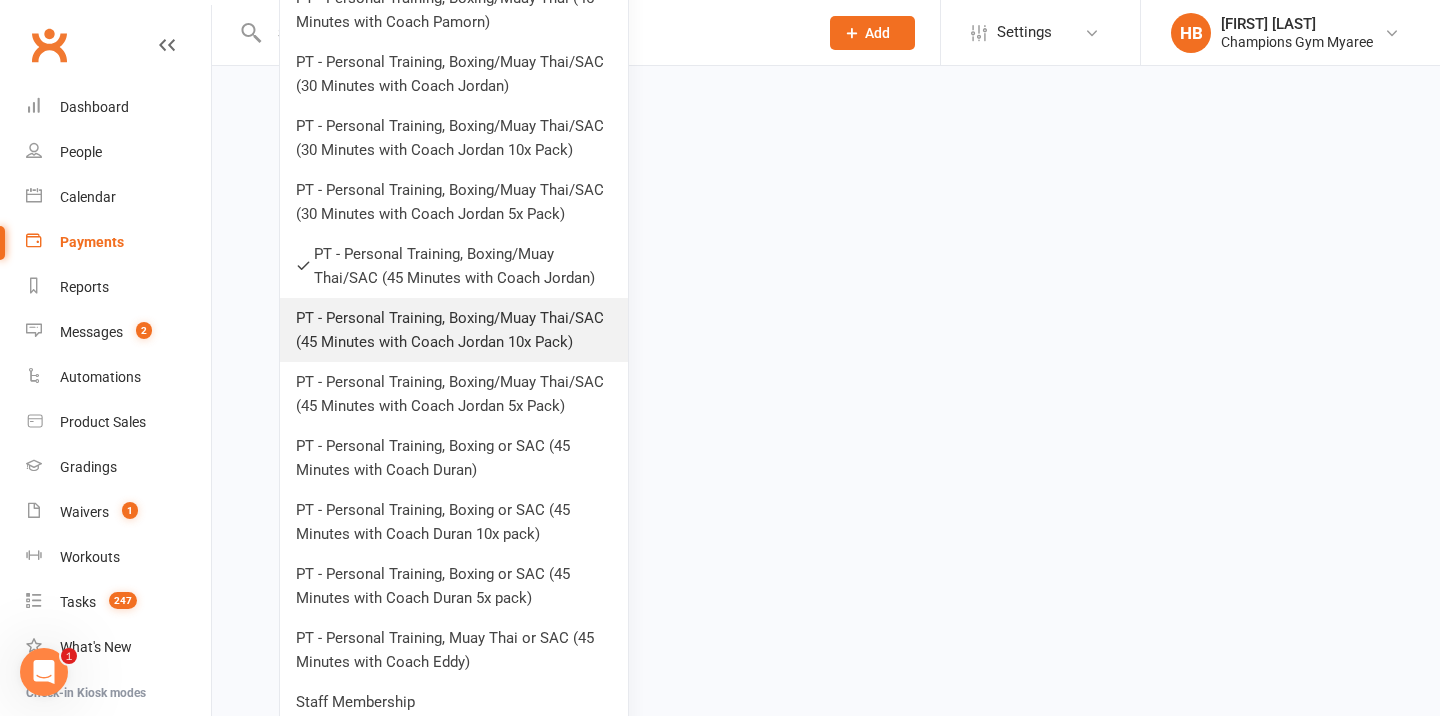click on "PT - Personal Training, Boxing/Muay Thai/SAC (45 Minutes with Coach Jordan 10x Pack)" at bounding box center (454, 330) 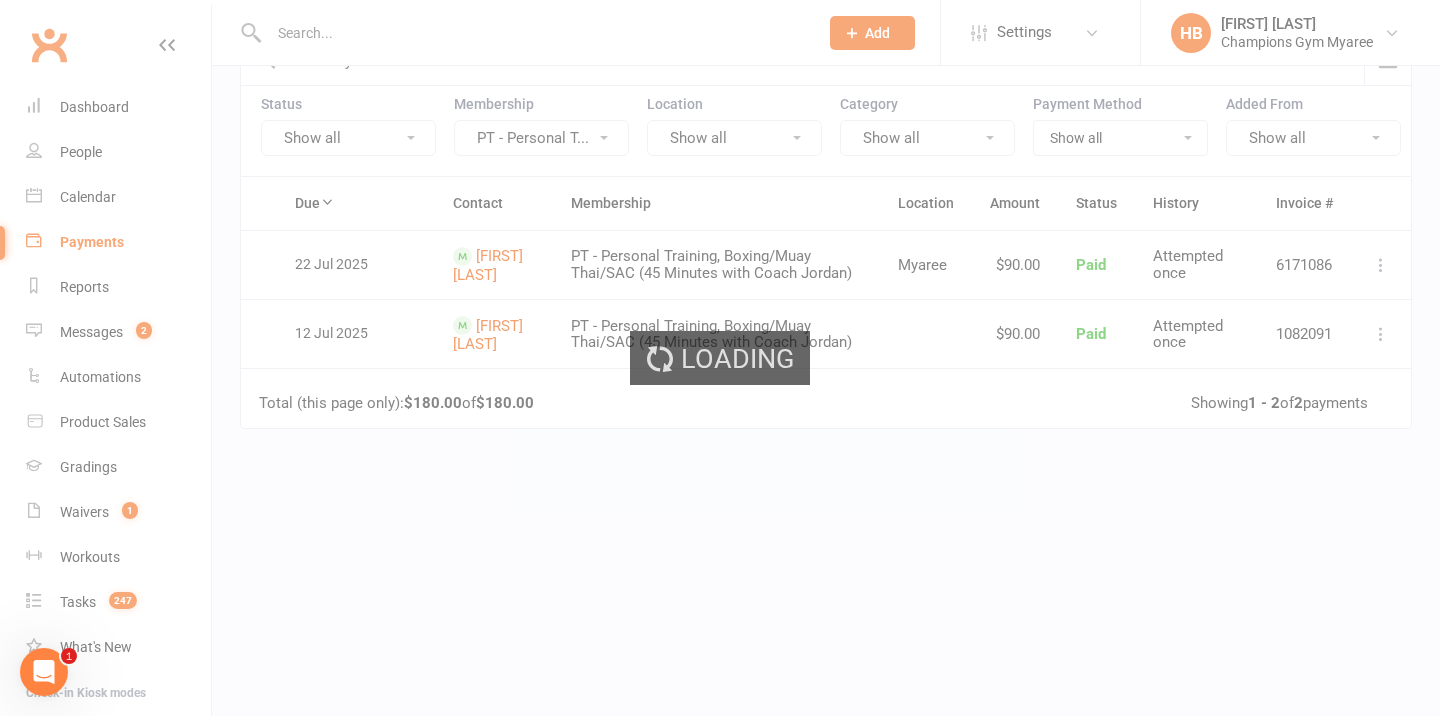 scroll, scrollTop: 0, scrollLeft: 0, axis: both 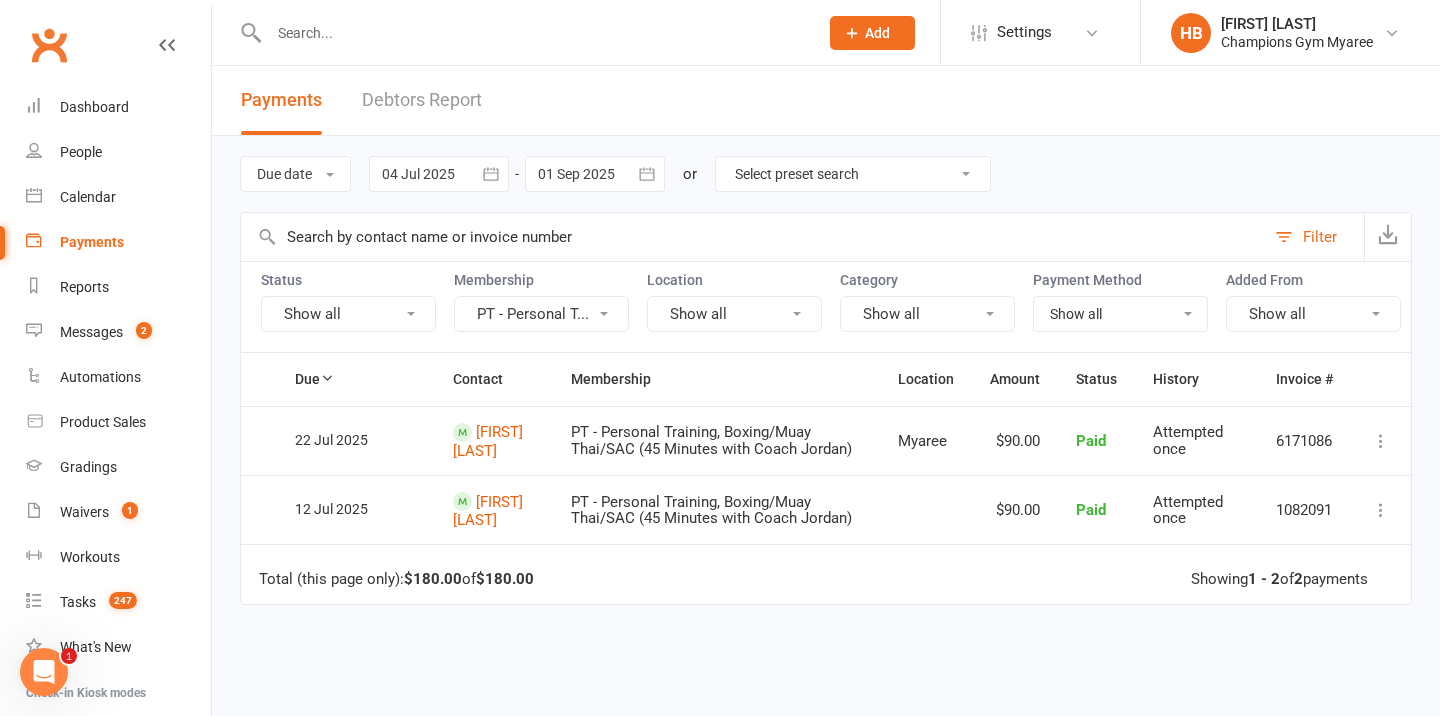 click on "PT - Personal T..." at bounding box center [541, 314] 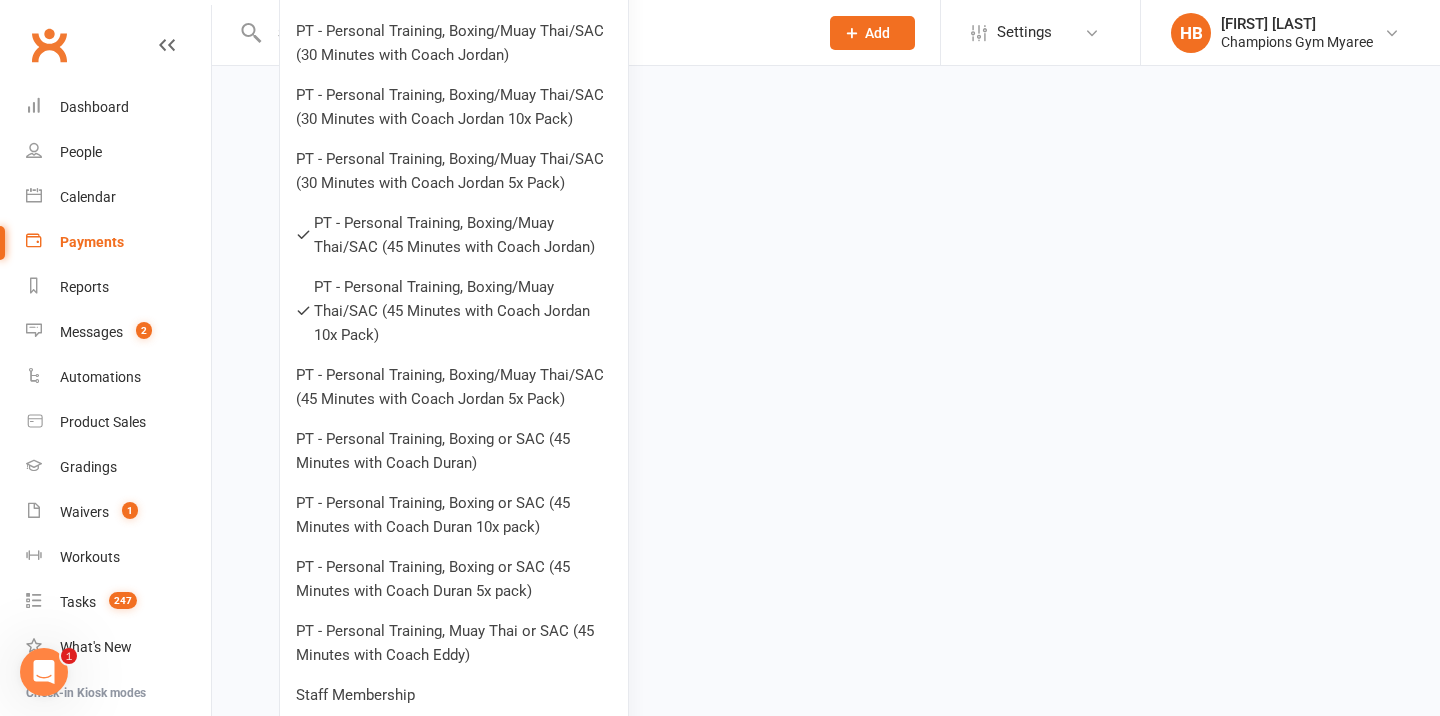 scroll, scrollTop: 1149, scrollLeft: 0, axis: vertical 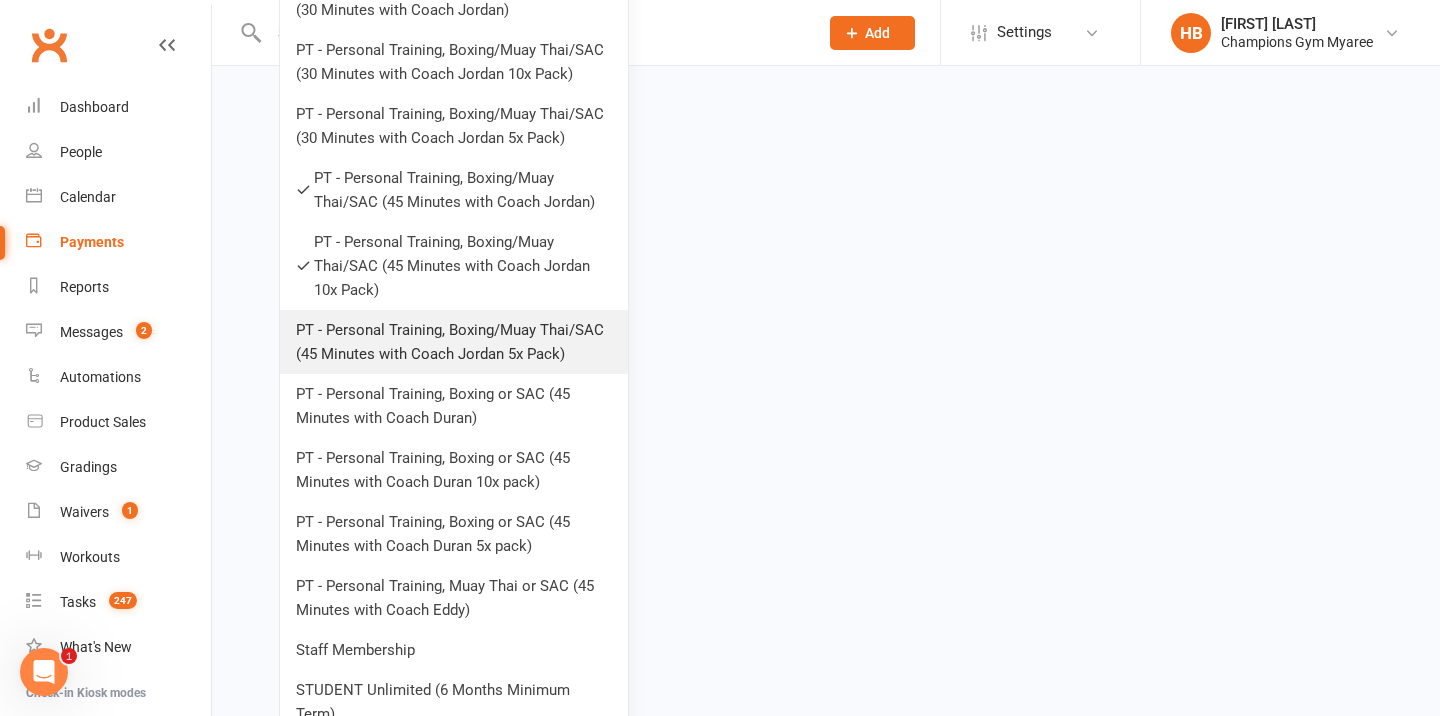 click on "PT - Personal Training, Boxing/Muay Thai/SAC (45 Minutes with Coach Jordan 5x Pack)" at bounding box center (454, 342) 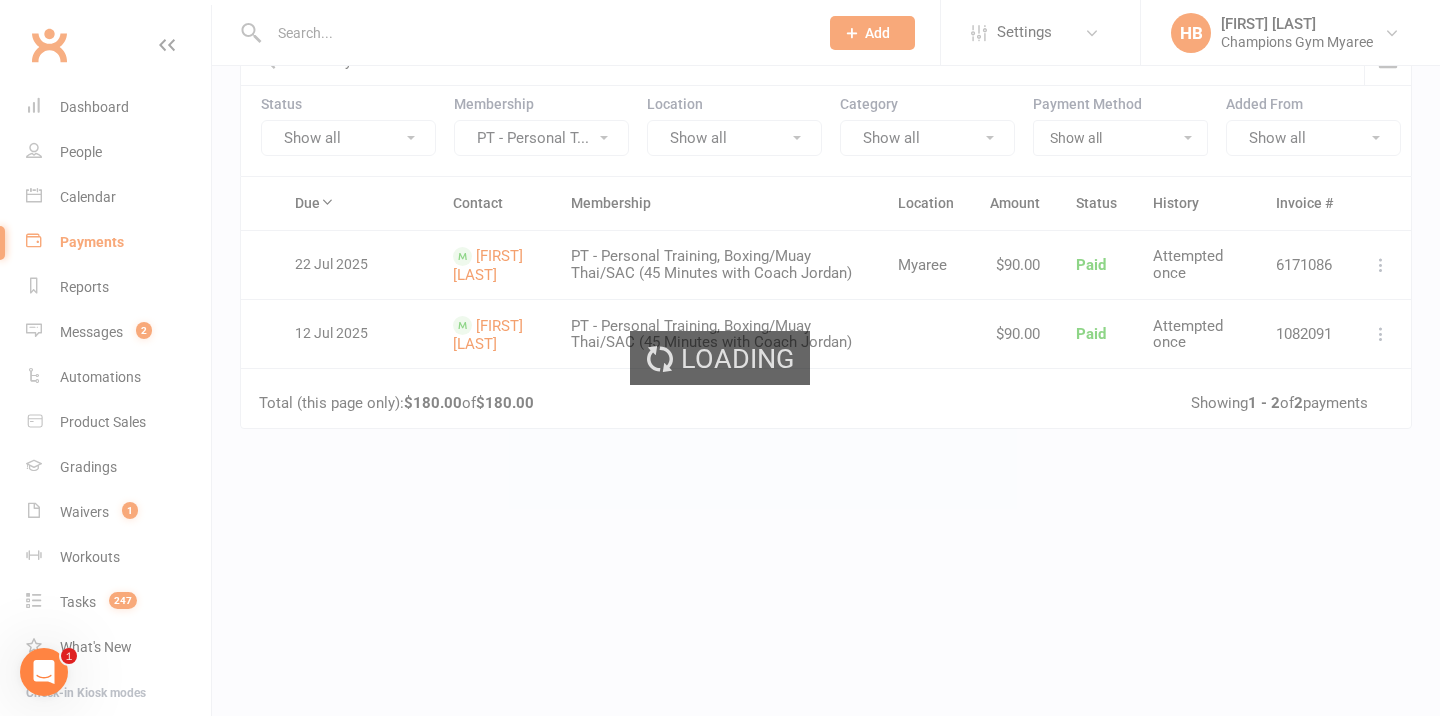 scroll, scrollTop: 0, scrollLeft: 0, axis: both 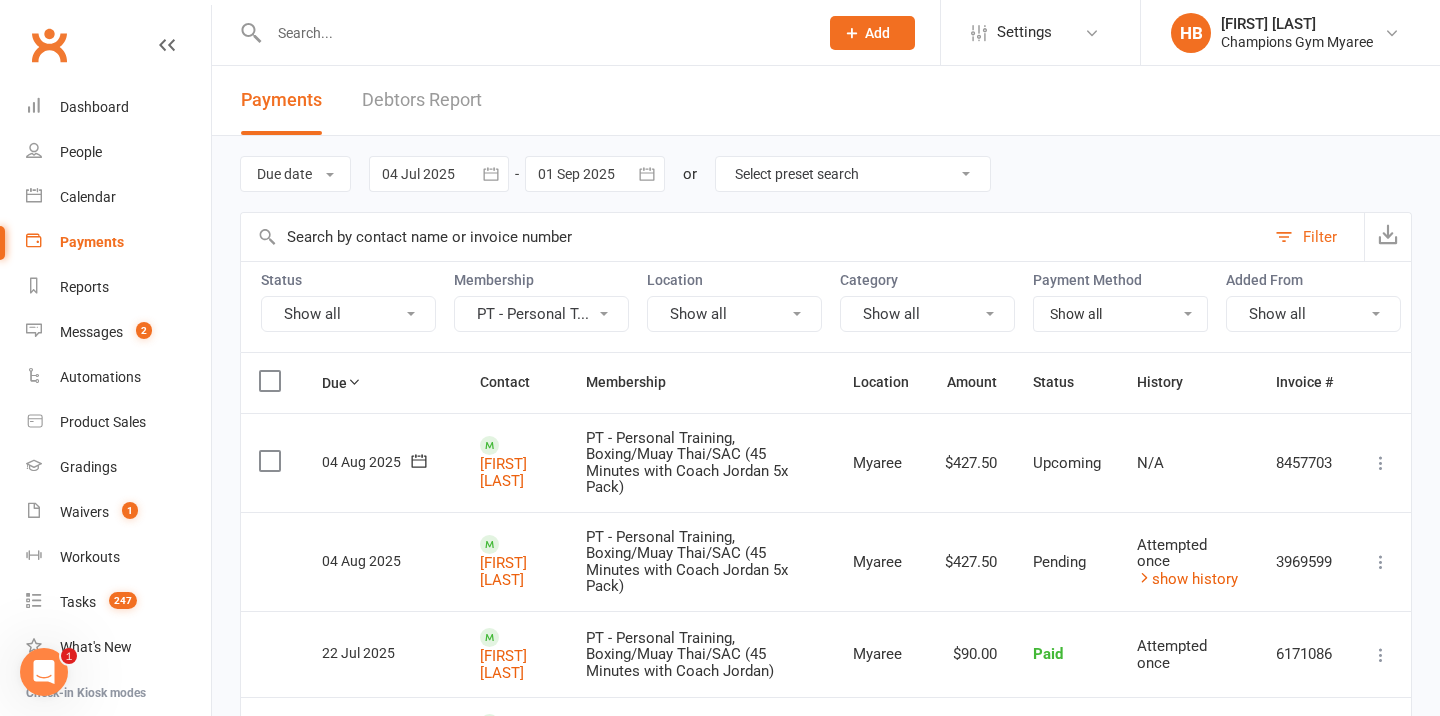 click on "PT - Personal T..." at bounding box center [541, 314] 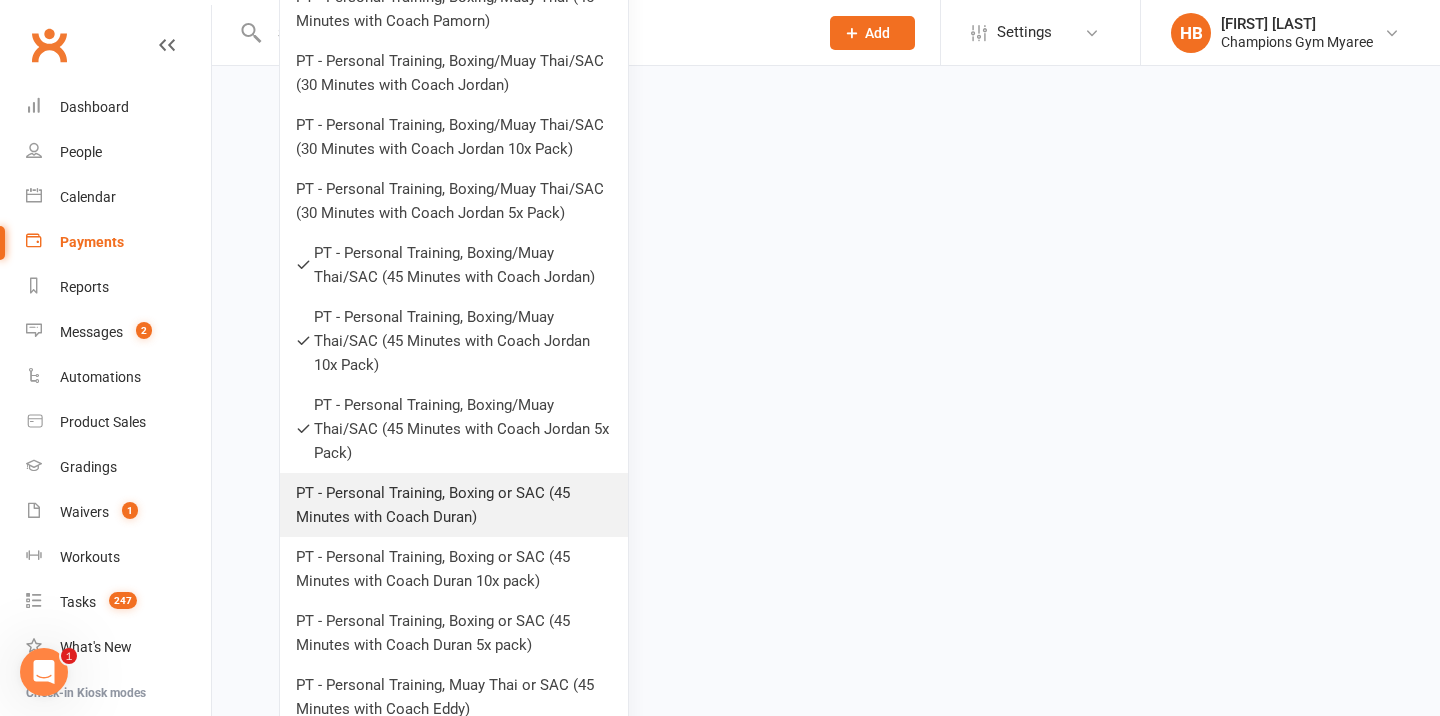 scroll, scrollTop: 937, scrollLeft: 0, axis: vertical 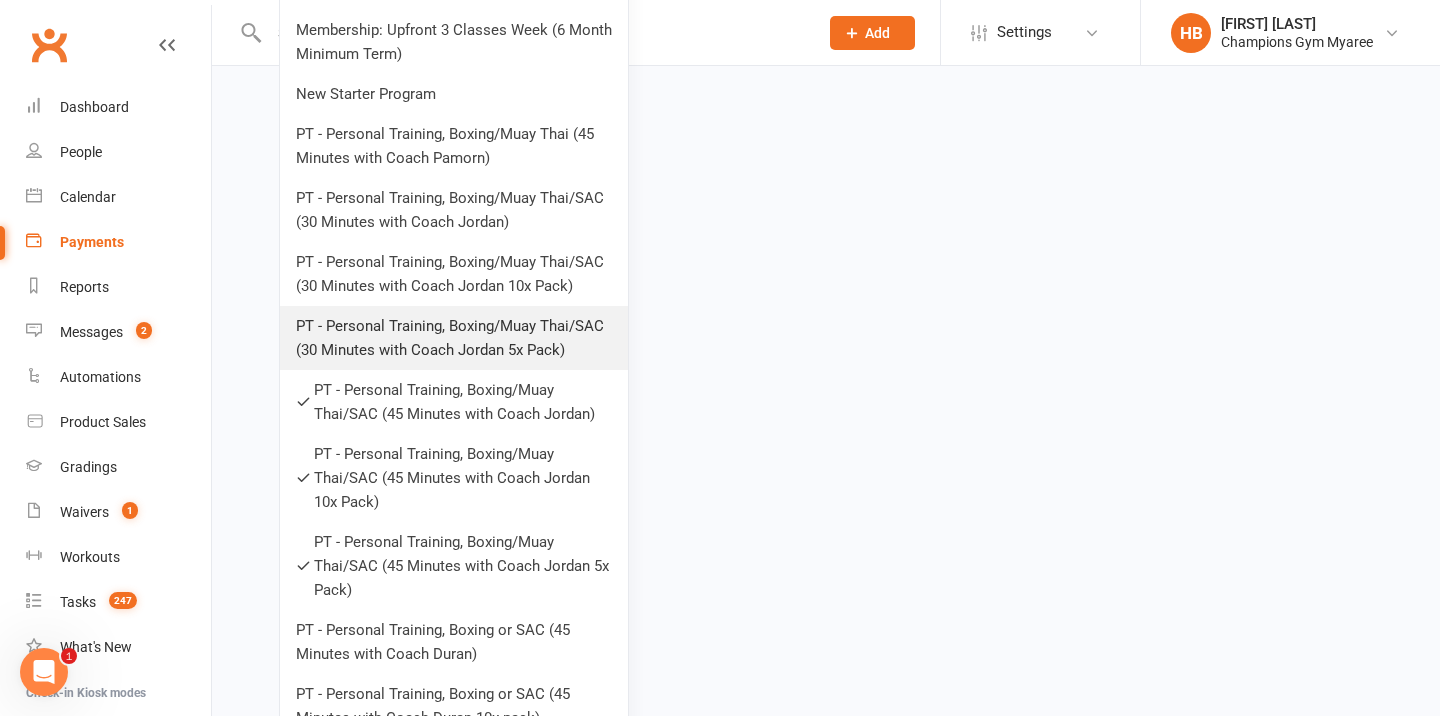 click on "PT - Personal Training, Boxing/Muay Thai/SAC (30 Minutes with Coach Jordan 5x Pack)" at bounding box center (454, 338) 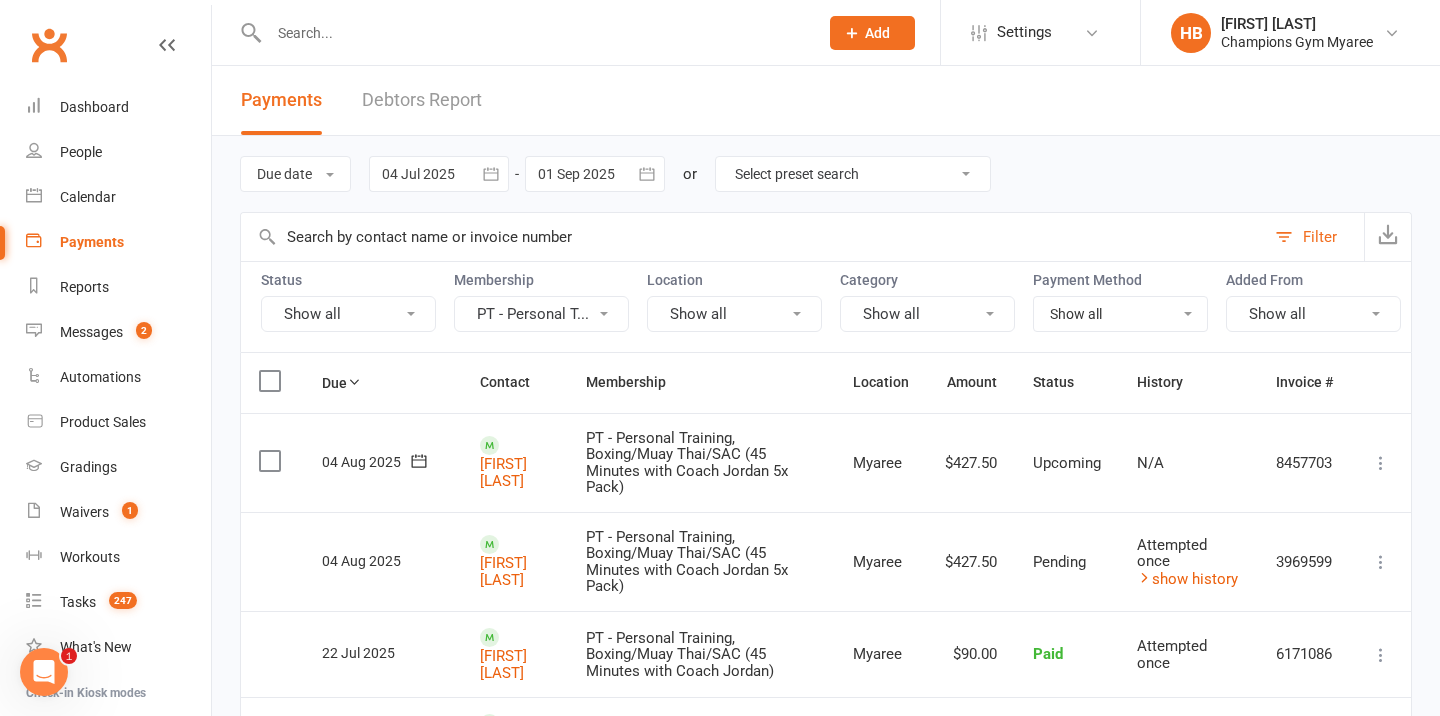 click on "PT - Personal T..." at bounding box center (541, 314) 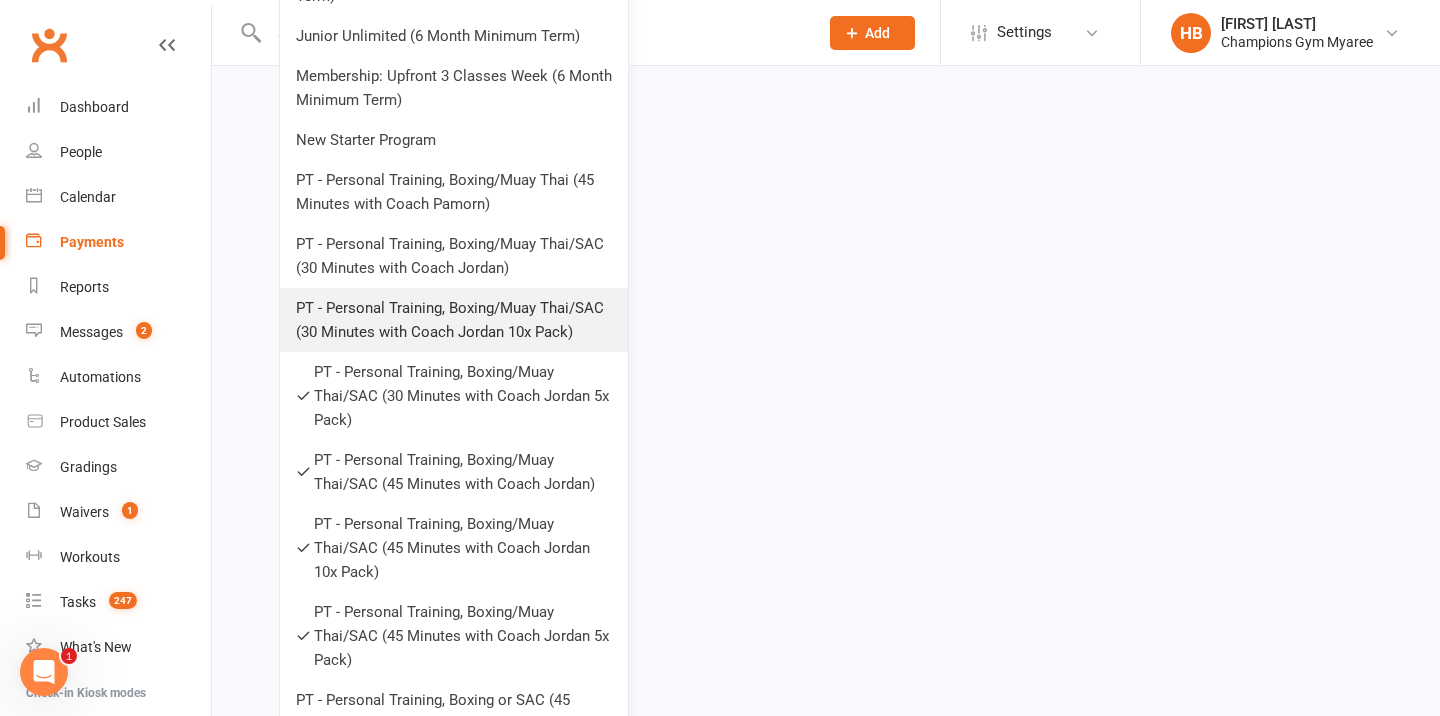 scroll, scrollTop: 876, scrollLeft: 0, axis: vertical 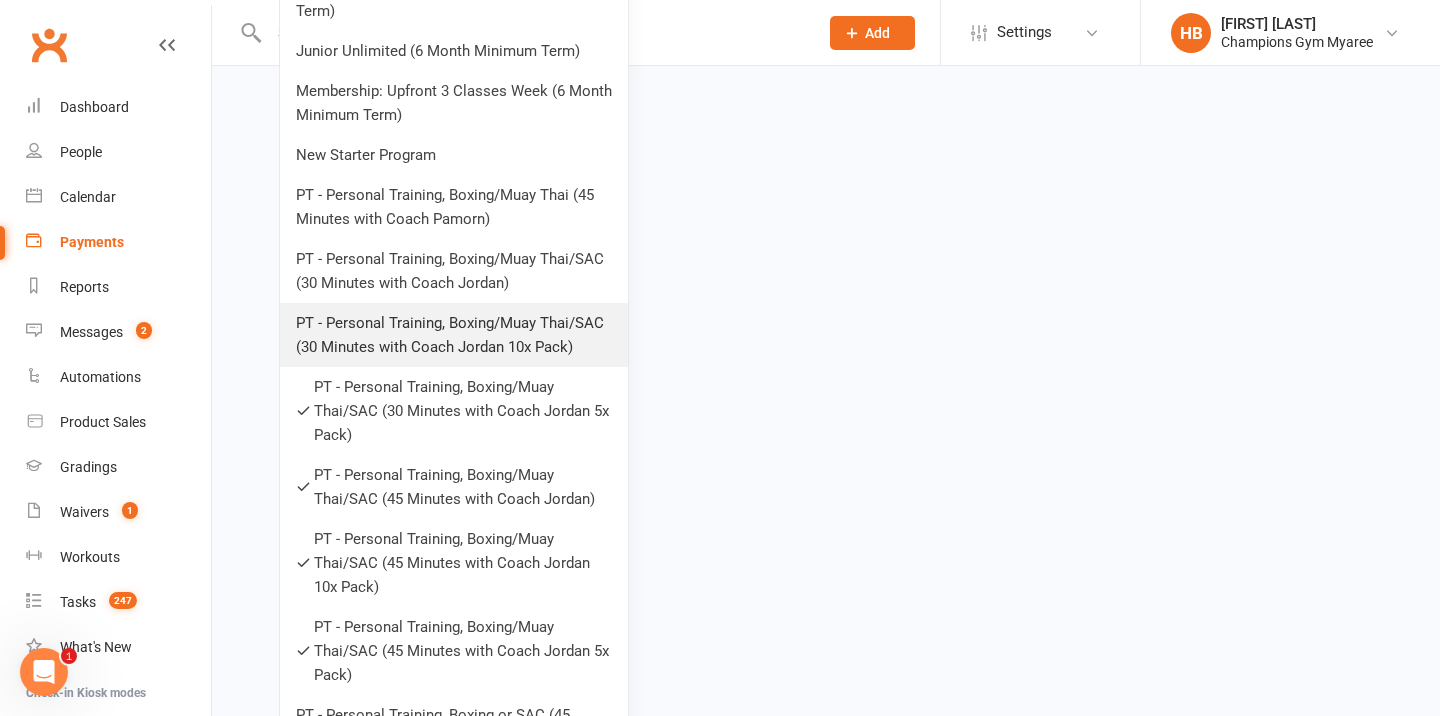 click on "PT - Personal Training, Boxing/Muay Thai/SAC (30 Minutes with Coach Jordan 10x Pack)" at bounding box center [454, 335] 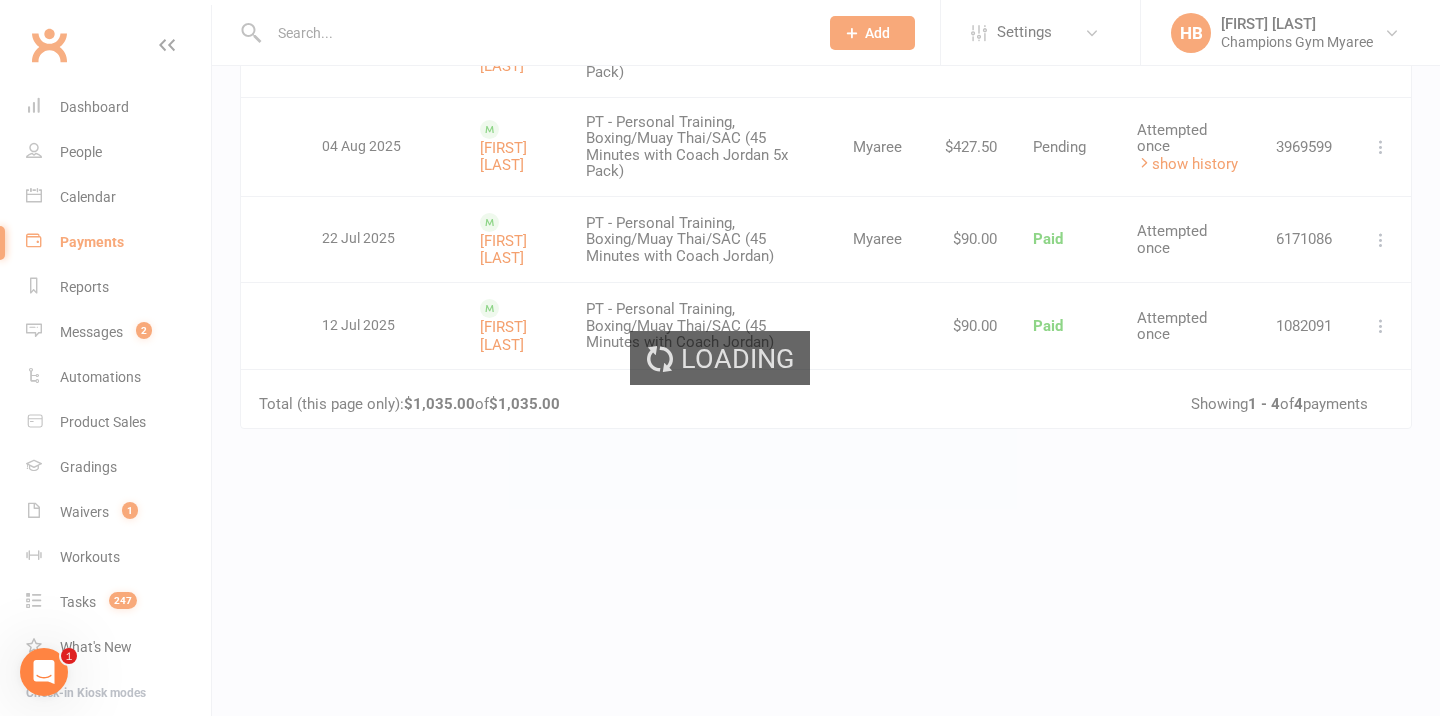 scroll, scrollTop: 0, scrollLeft: 0, axis: both 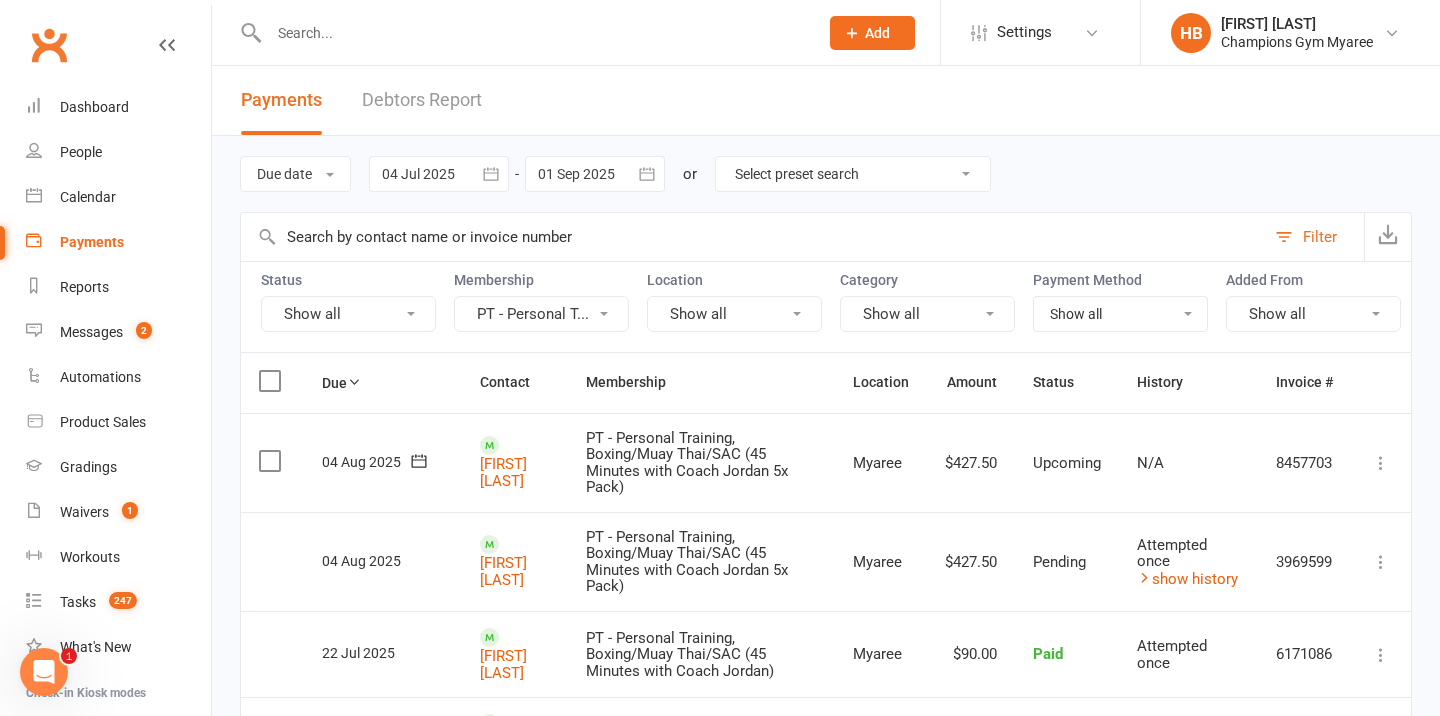 click on "PT - Personal T..." at bounding box center (541, 314) 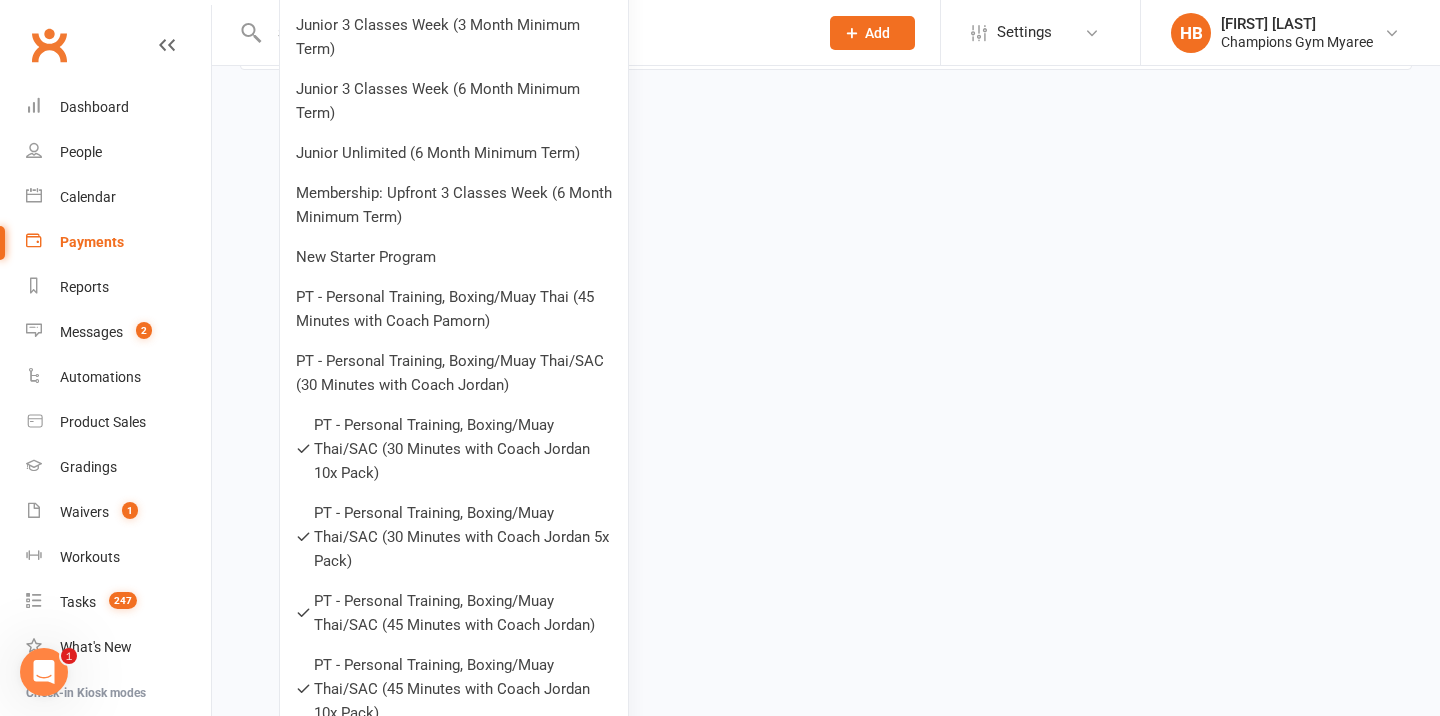scroll, scrollTop: 809, scrollLeft: 0, axis: vertical 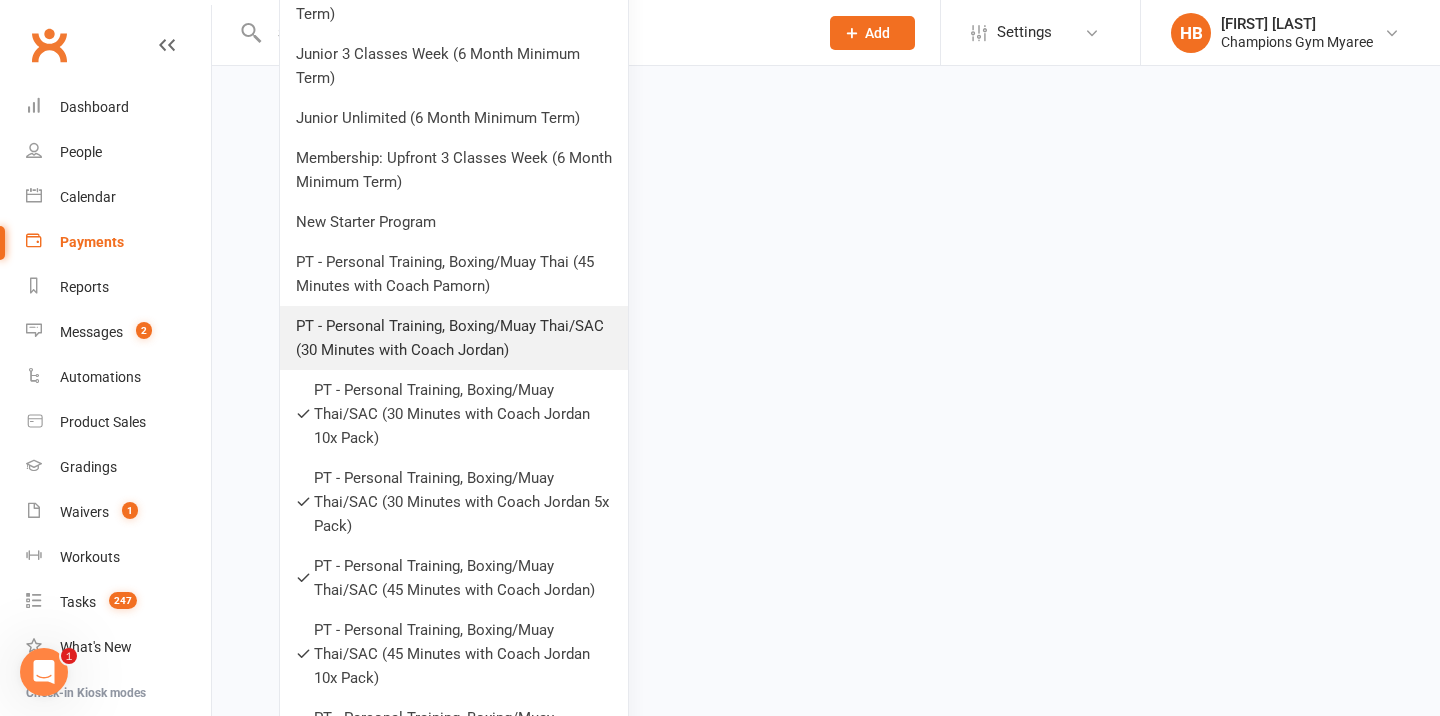 click on "PT - Personal Training, Boxing/Muay Thai/SAC (30 Minutes with Coach Jordan)" at bounding box center (454, 338) 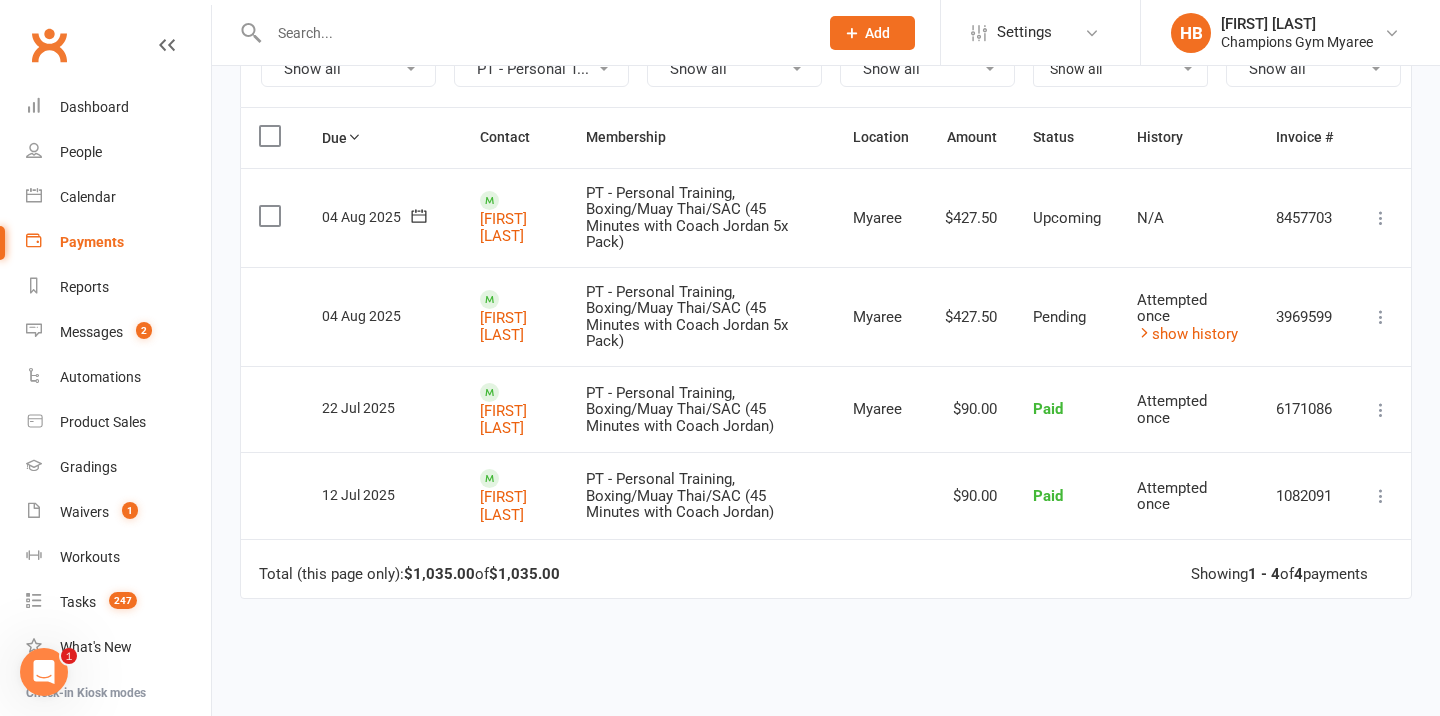 scroll, scrollTop: 108, scrollLeft: 0, axis: vertical 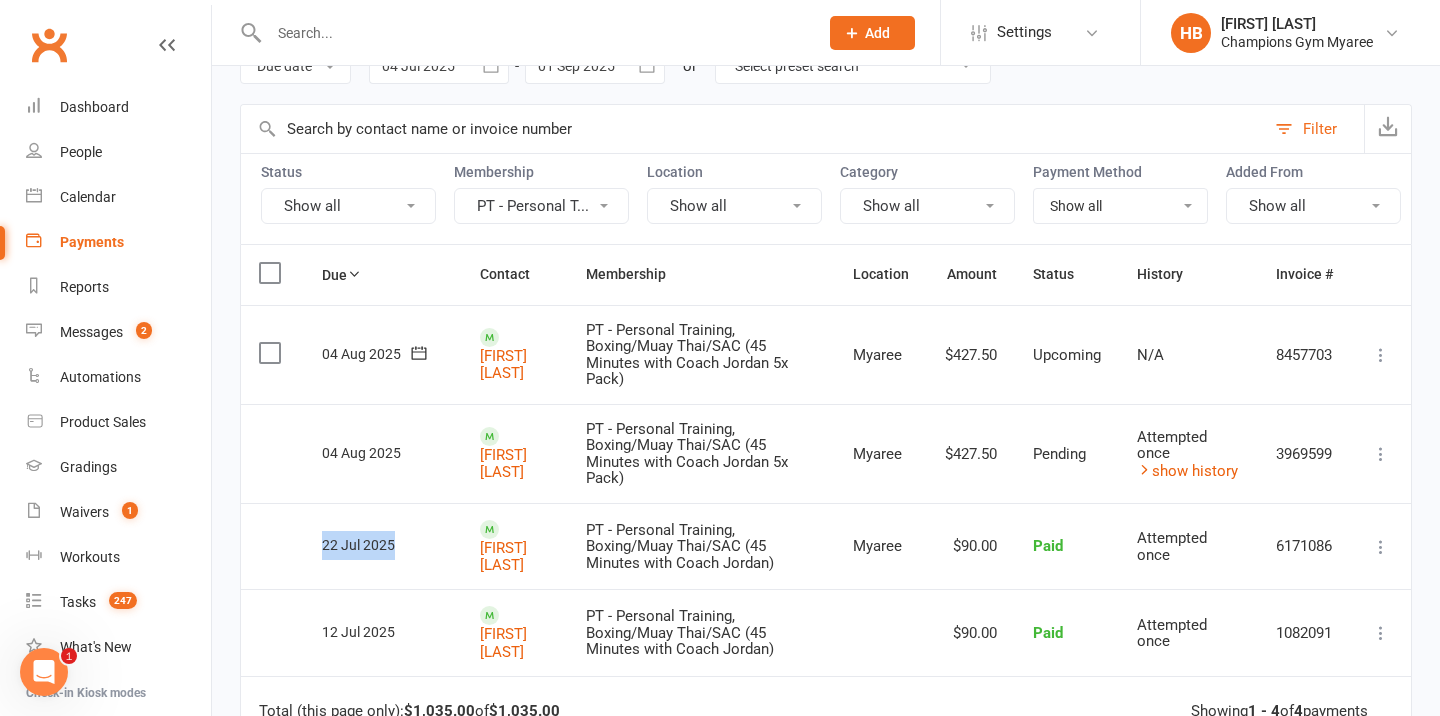 drag, startPoint x: 408, startPoint y: 549, endPoint x: 303, endPoint y: 549, distance: 105 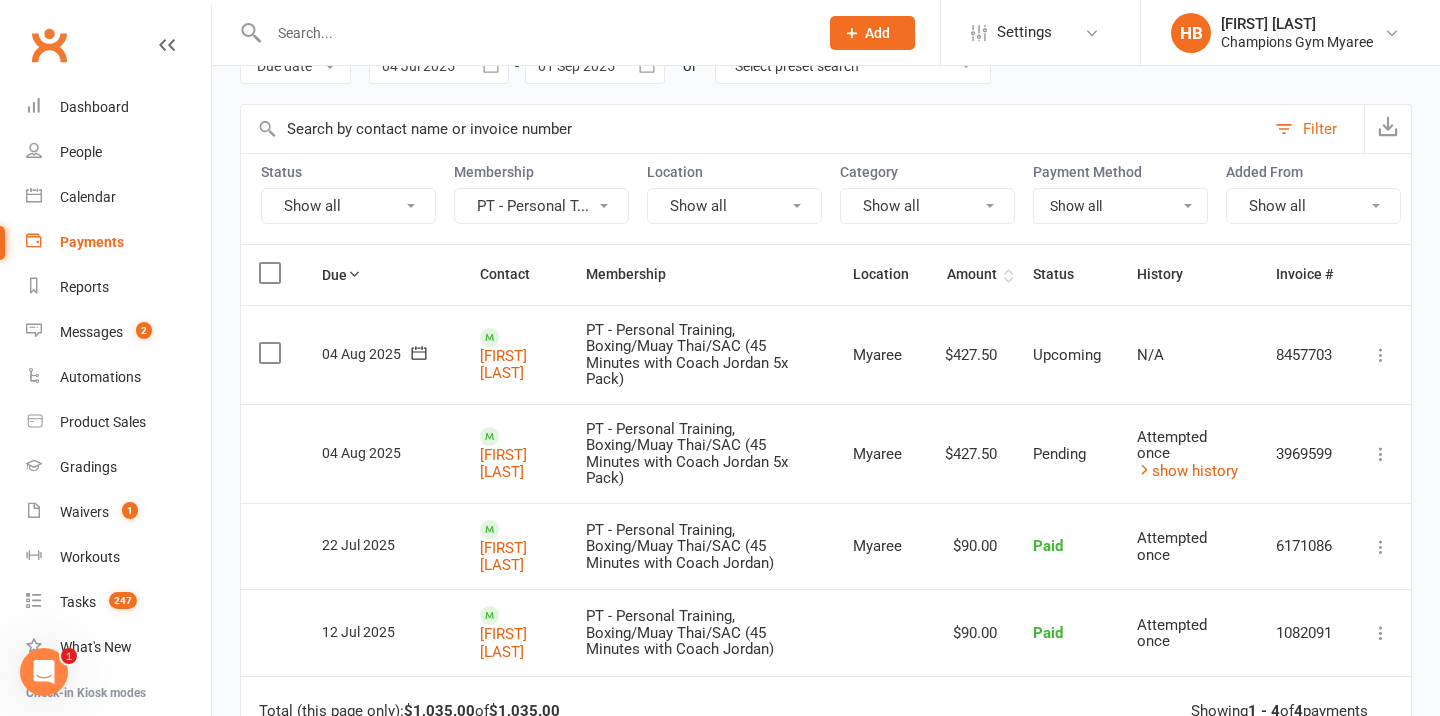 click on "Amount" at bounding box center [971, 274] 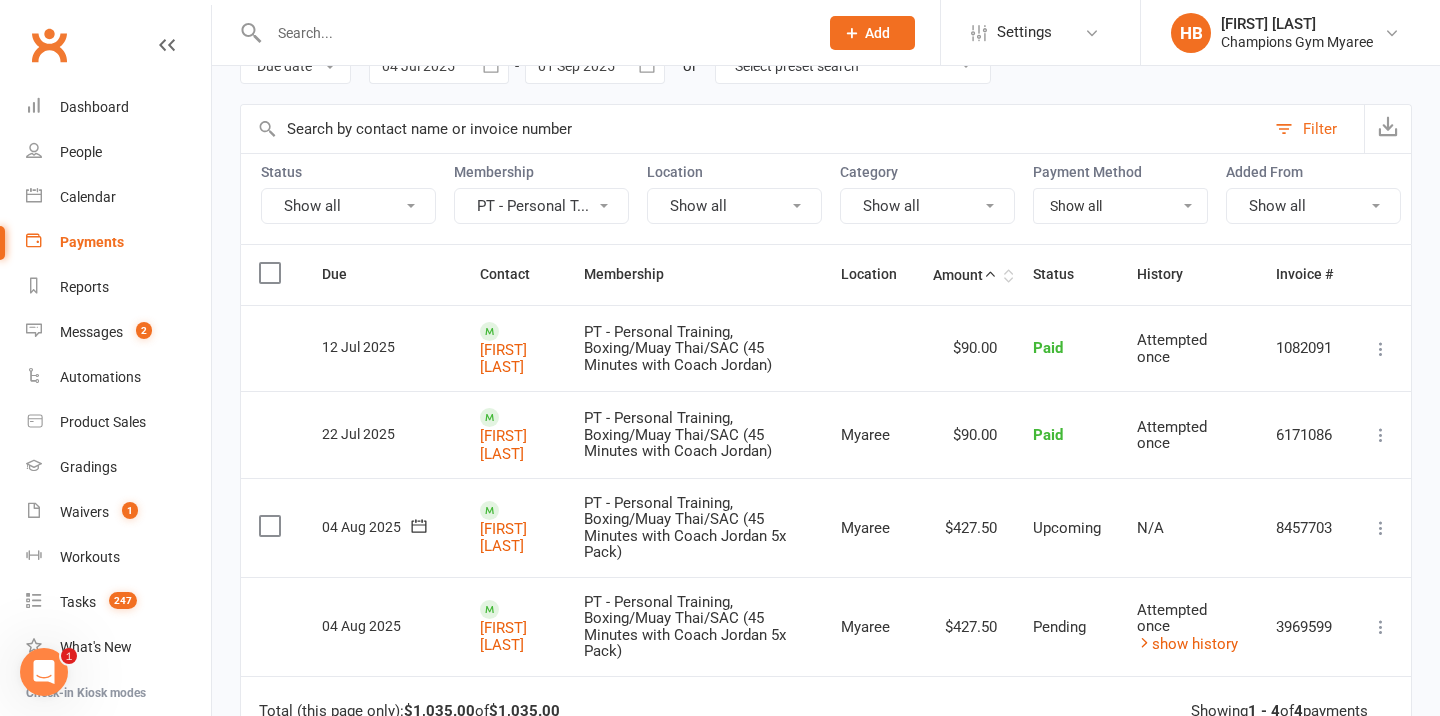 click on "Amount" at bounding box center (965, 274) 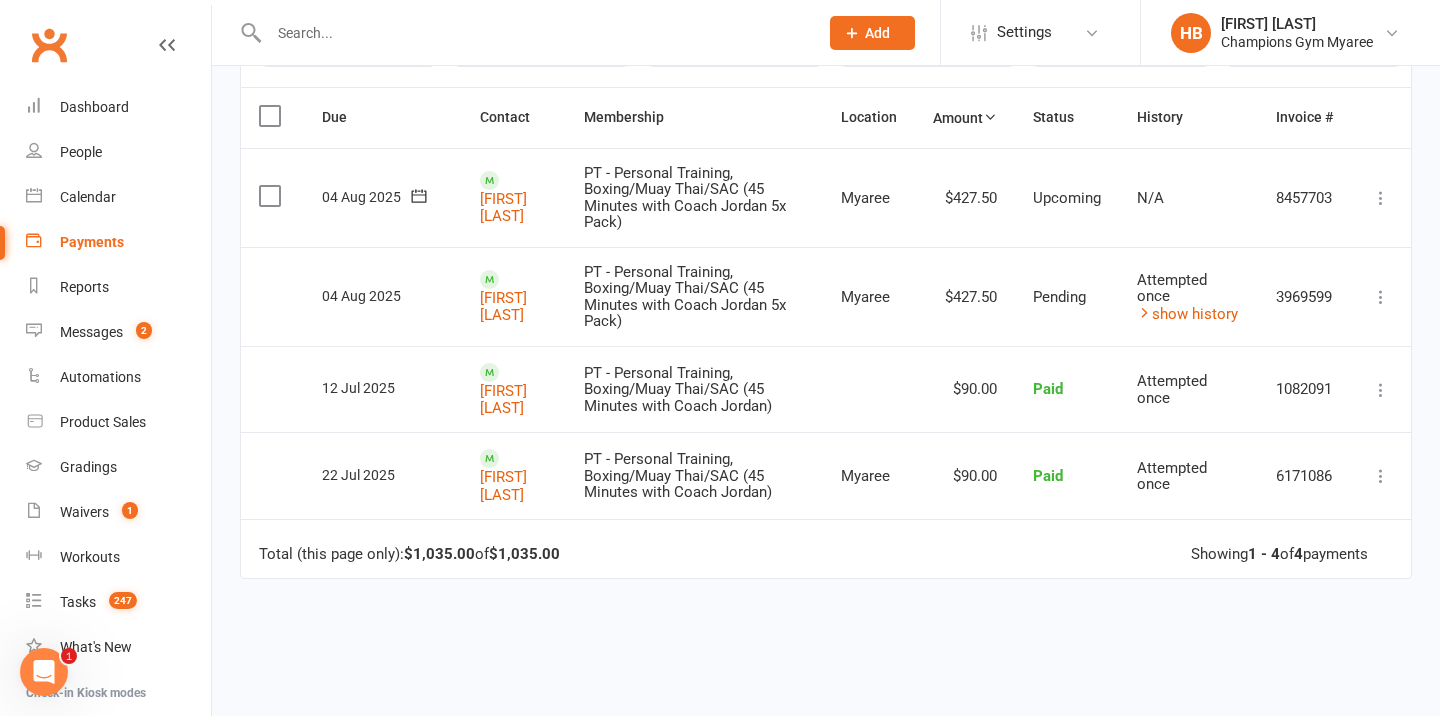 scroll, scrollTop: 301, scrollLeft: 0, axis: vertical 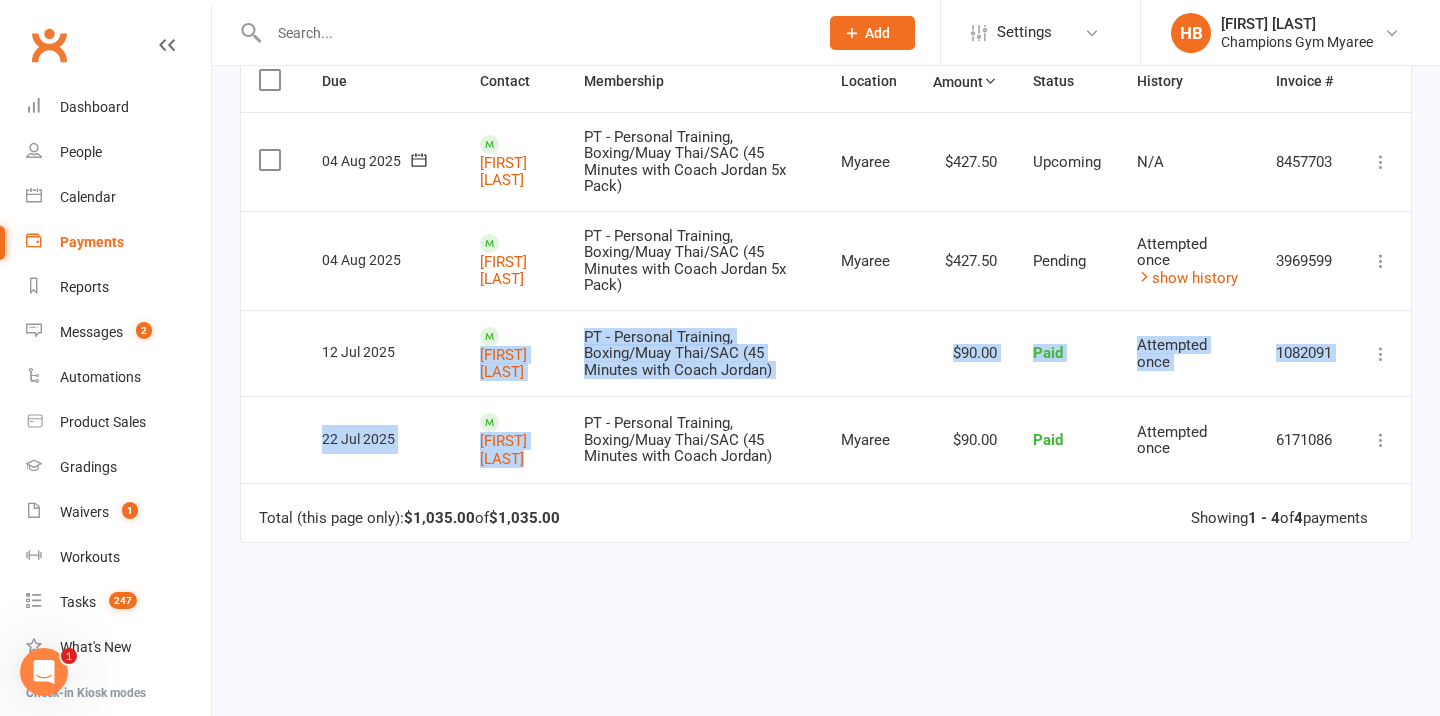drag, startPoint x: 545, startPoint y: 465, endPoint x: 482, endPoint y: 352, distance: 129.37543 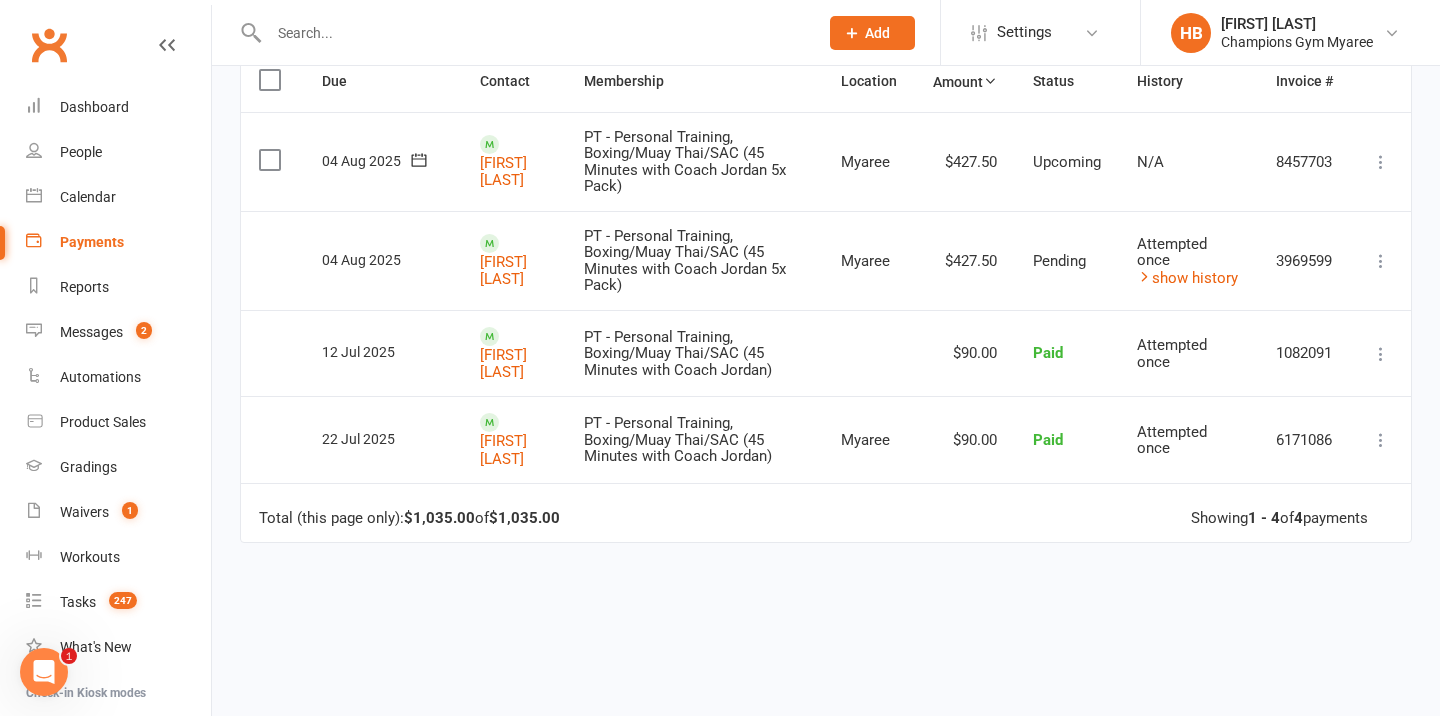 click on "Due  Contact  Membership Location Amount  Status History Invoice # Select this 04 Aug 2025
[FIRST] [LAST]
PT - Personal Training, Boxing/Muay Thai/SAC (45 Minutes with Coach [FIRST] 5x Pack) Myaree $427.50 Upcoming N/A 8457703 Mark as Paid (Cash)  Mark as Paid (POS)  Mark as Paid (Other)  Skip  Apply credit  Process now More Info Send message Select this 04 Aug 2025
[FIRST] [LAST]
PT - Personal Training, Boxing/Muay Thai/SAC (45 Minutes with Coach [FIRST] 5x Pack) Myaree $427.50 Pending Attempted once  show history 3969599 More Info Send message Select this 12 Jul 2025
[FIRST] [LAST]
PT - Personal Training, Boxing/Muay Thai/SAC (45 Minutes with Coach [FIRST]) $90.00 Paid  Attempted once 1082091 Refund  Re-send invoice receipt  View invoice receipt More Info Send message Select this 22 Jul 2025
[FIRST] [LAST]
PT - Personal Training, Boxing/Muay Thai/SAC (45 Minutes with Coach [FIRST]) Myaree $90.00 Paid  Attempted once 6171086 Refund  Re-send invoice receipt  View invoice receipt 4" at bounding box center [826, 426] 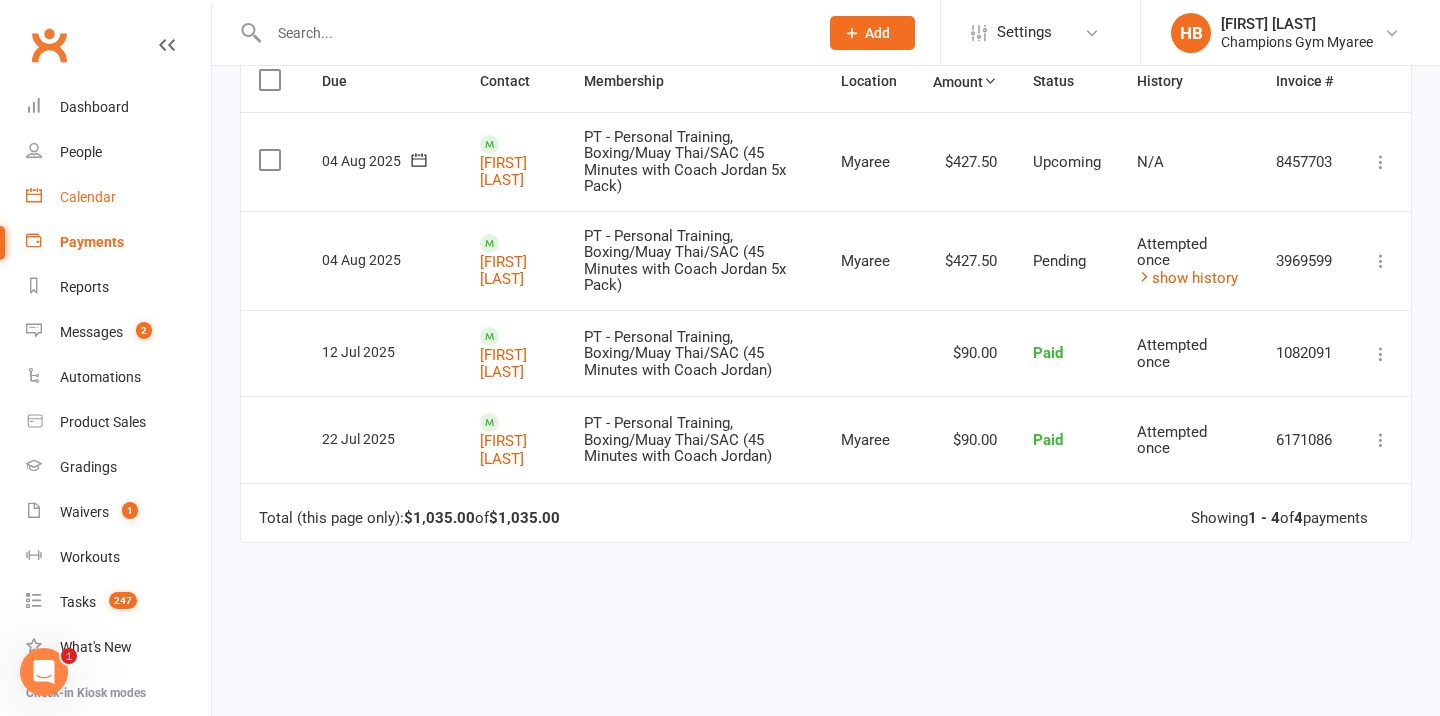 click on "Calendar" at bounding box center (88, 197) 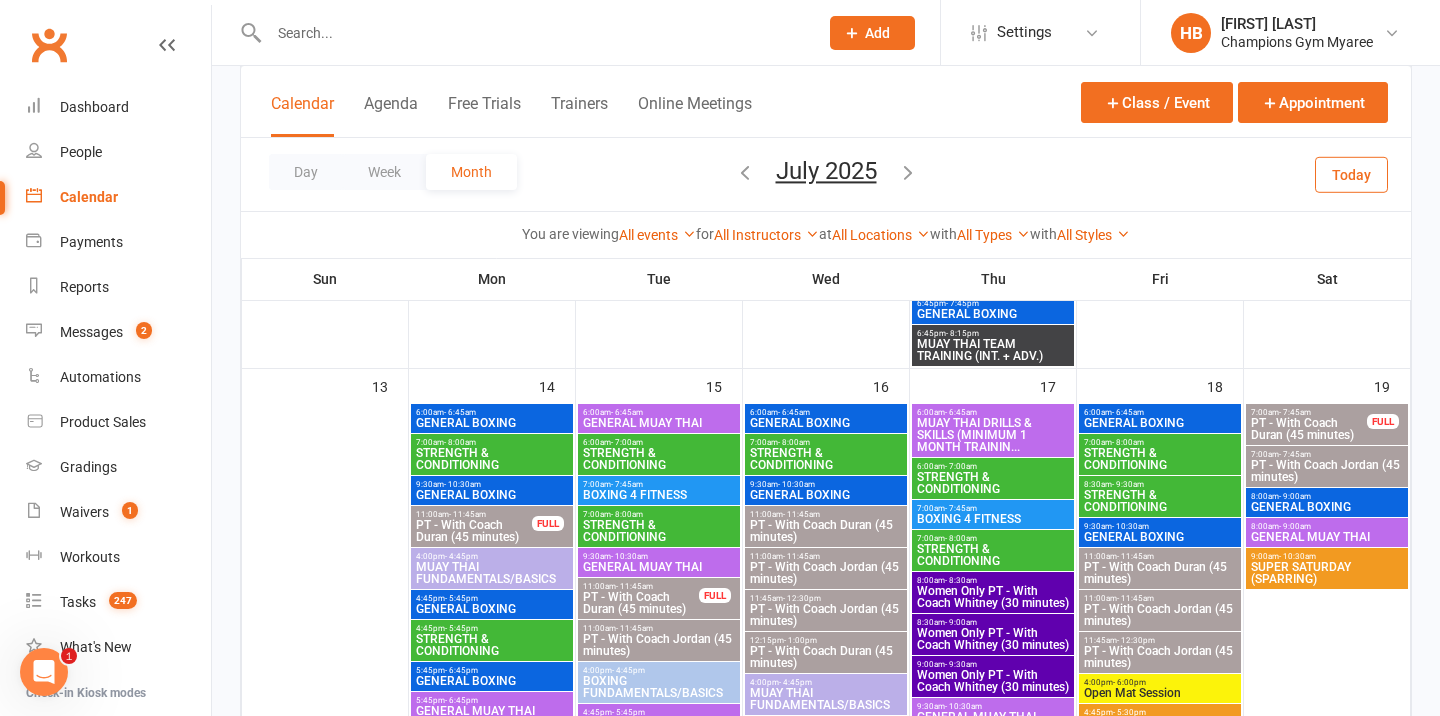 scroll, scrollTop: 1958, scrollLeft: 0, axis: vertical 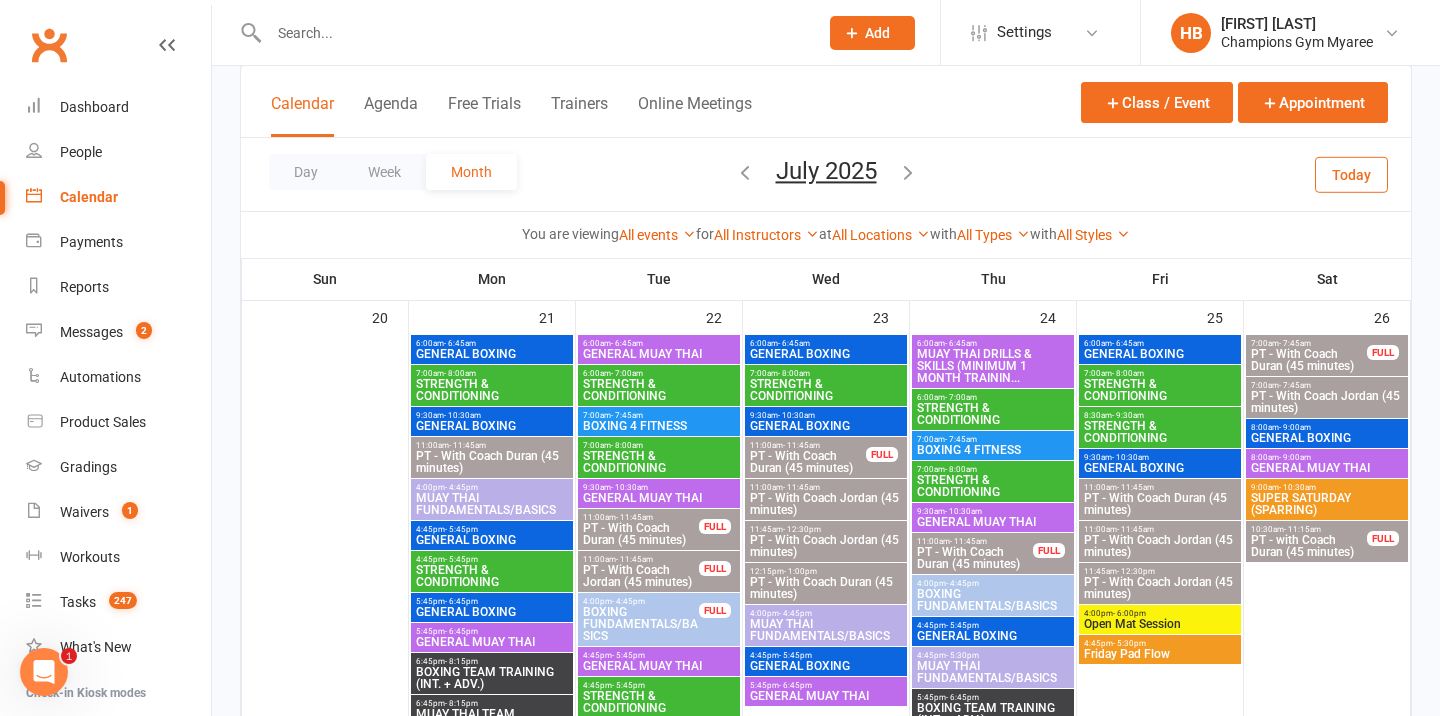 click at bounding box center (908, 172) 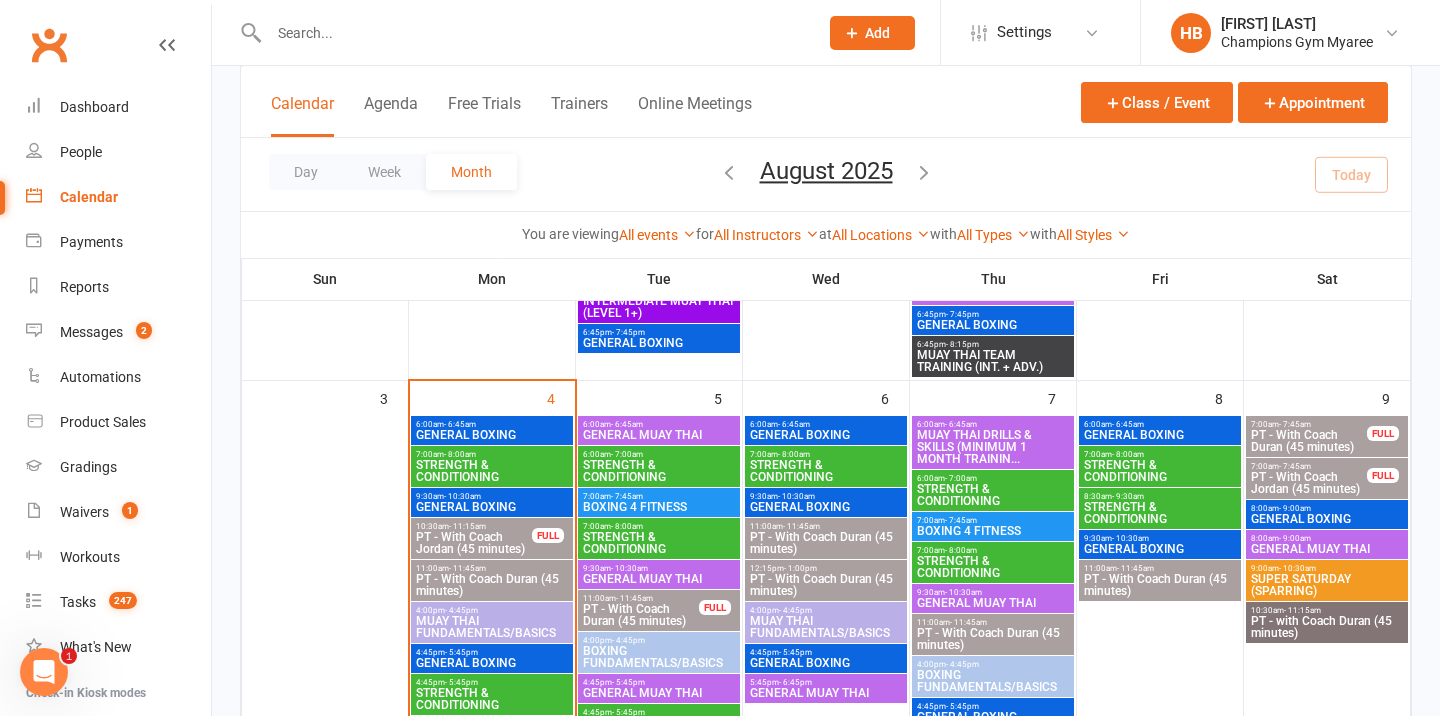 scroll, scrollTop: 641, scrollLeft: 0, axis: vertical 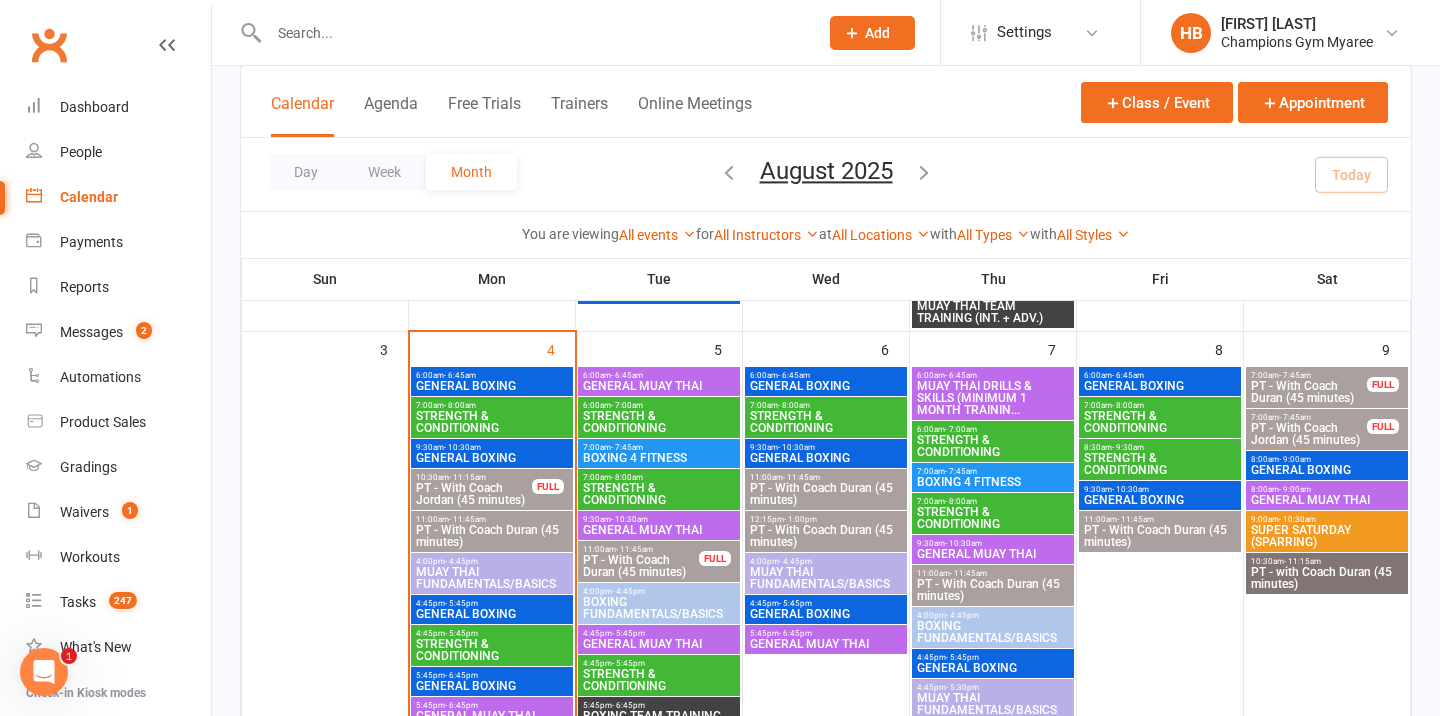 click on "10:30am  - 11:15am" at bounding box center [474, 477] 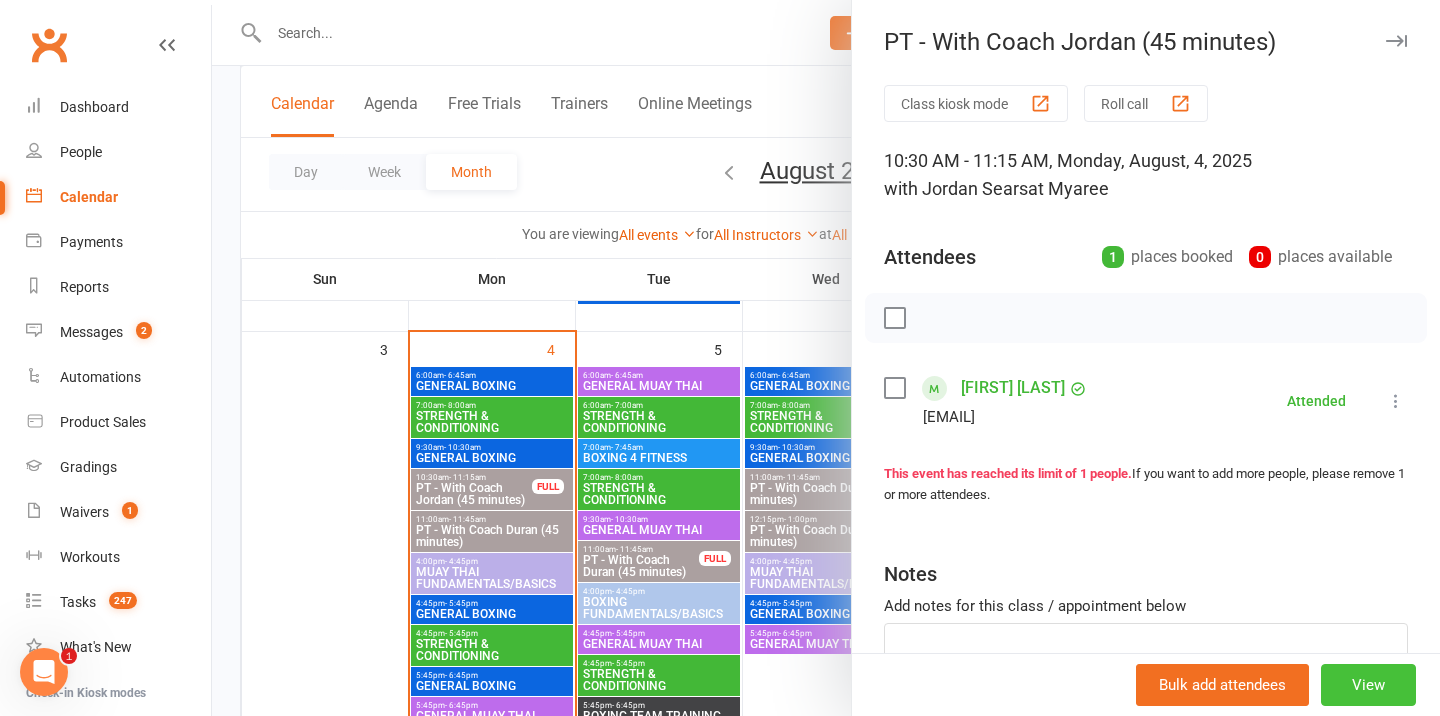 click on "View" at bounding box center [1368, 685] 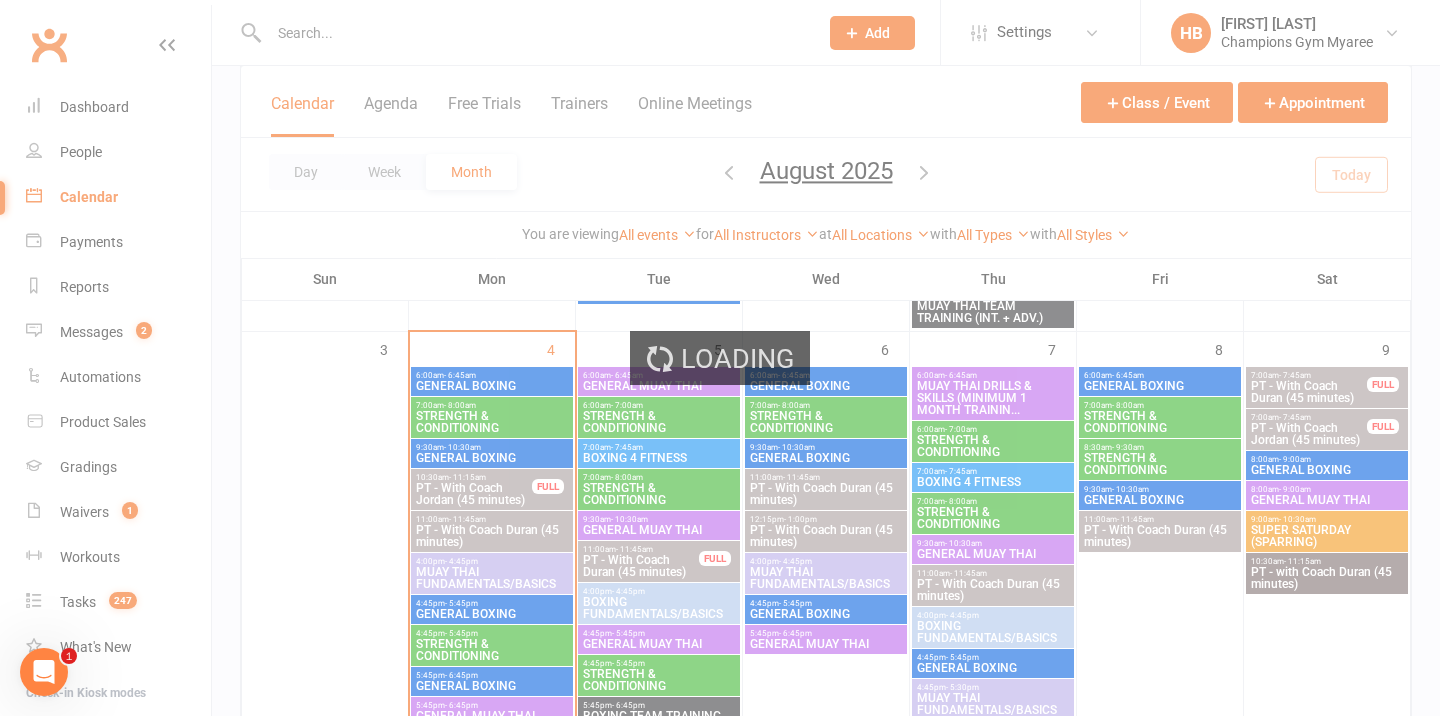 scroll, scrollTop: 0, scrollLeft: 0, axis: both 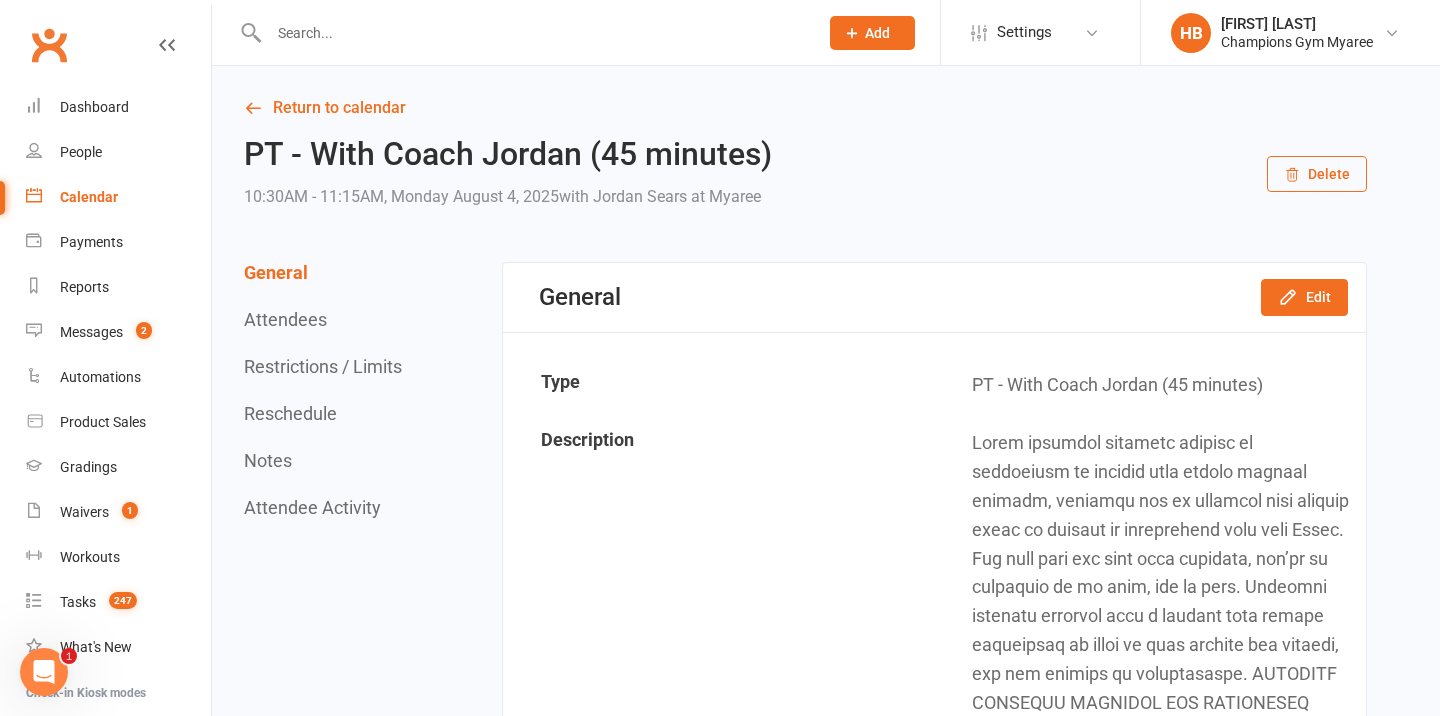 click on "Reschedule" at bounding box center (290, 413) 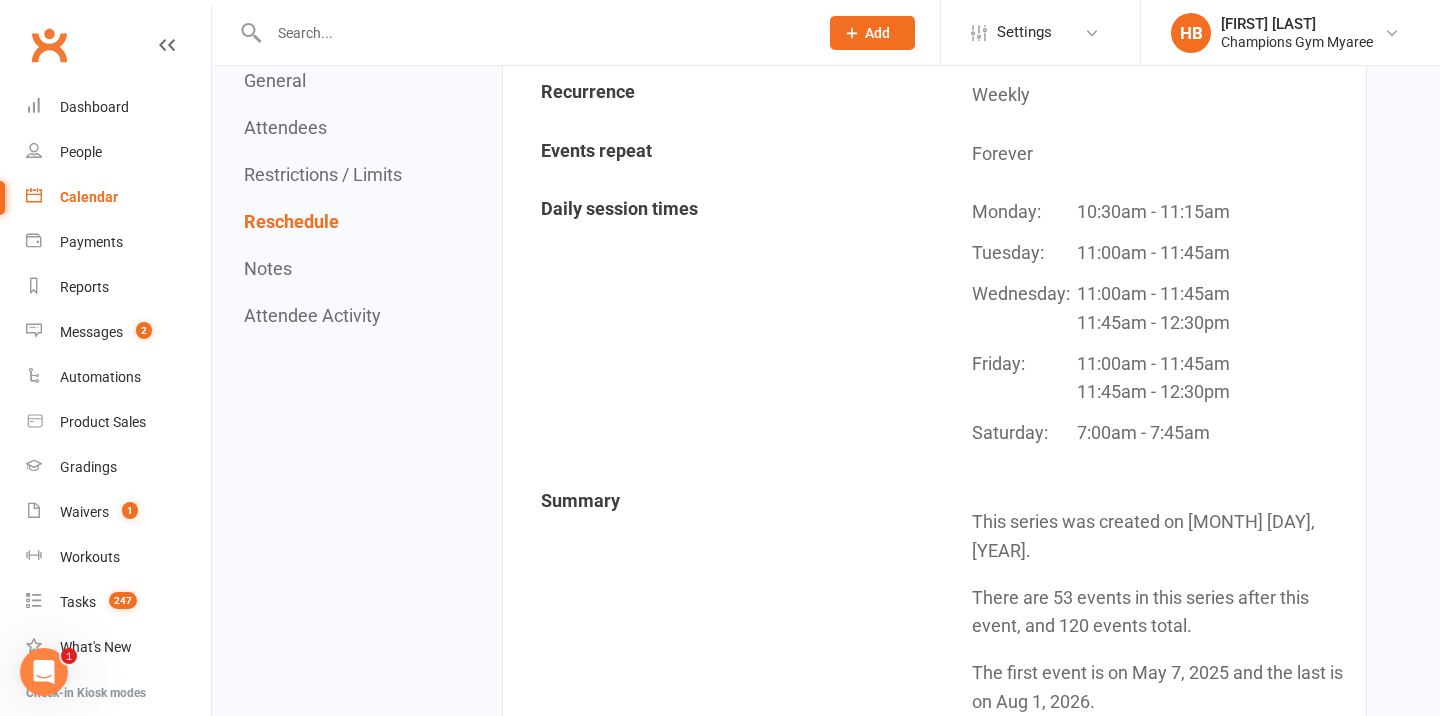 scroll, scrollTop: 2447, scrollLeft: 0, axis: vertical 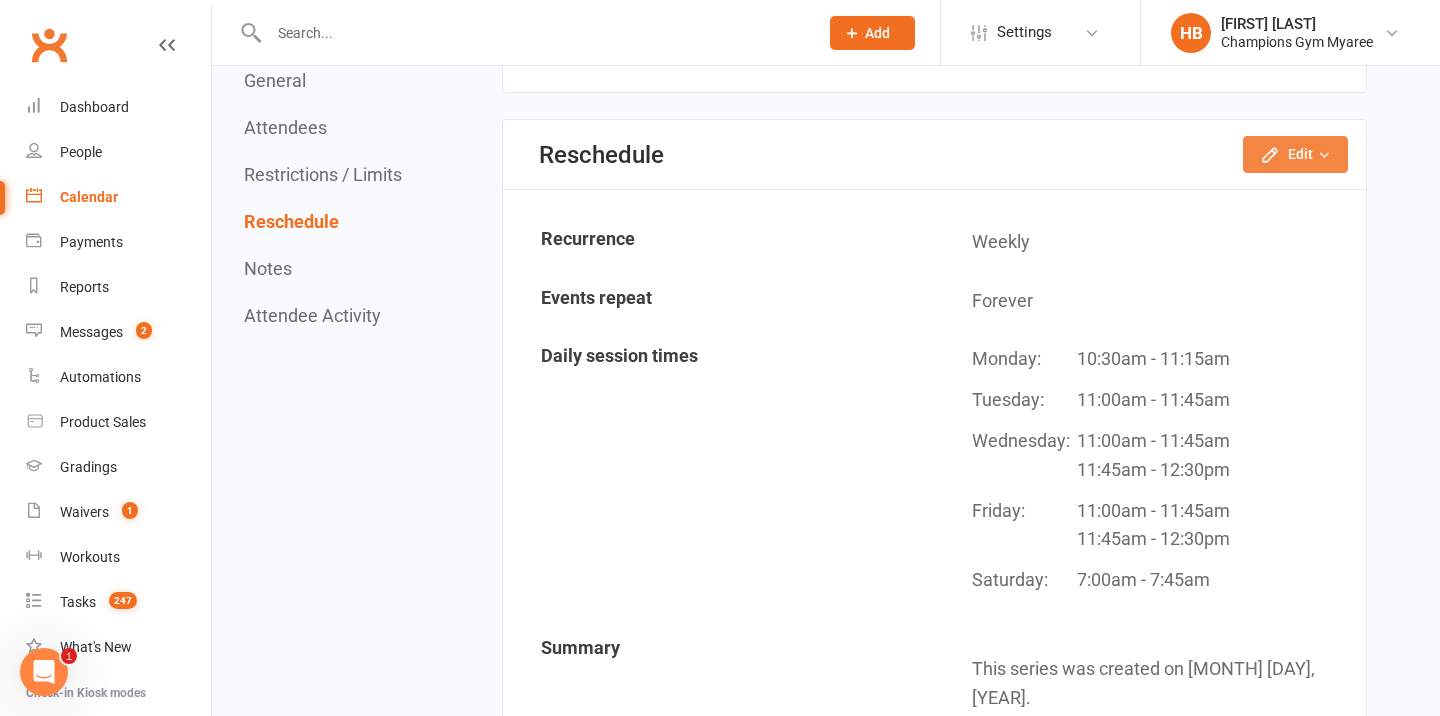 click on "Edit" 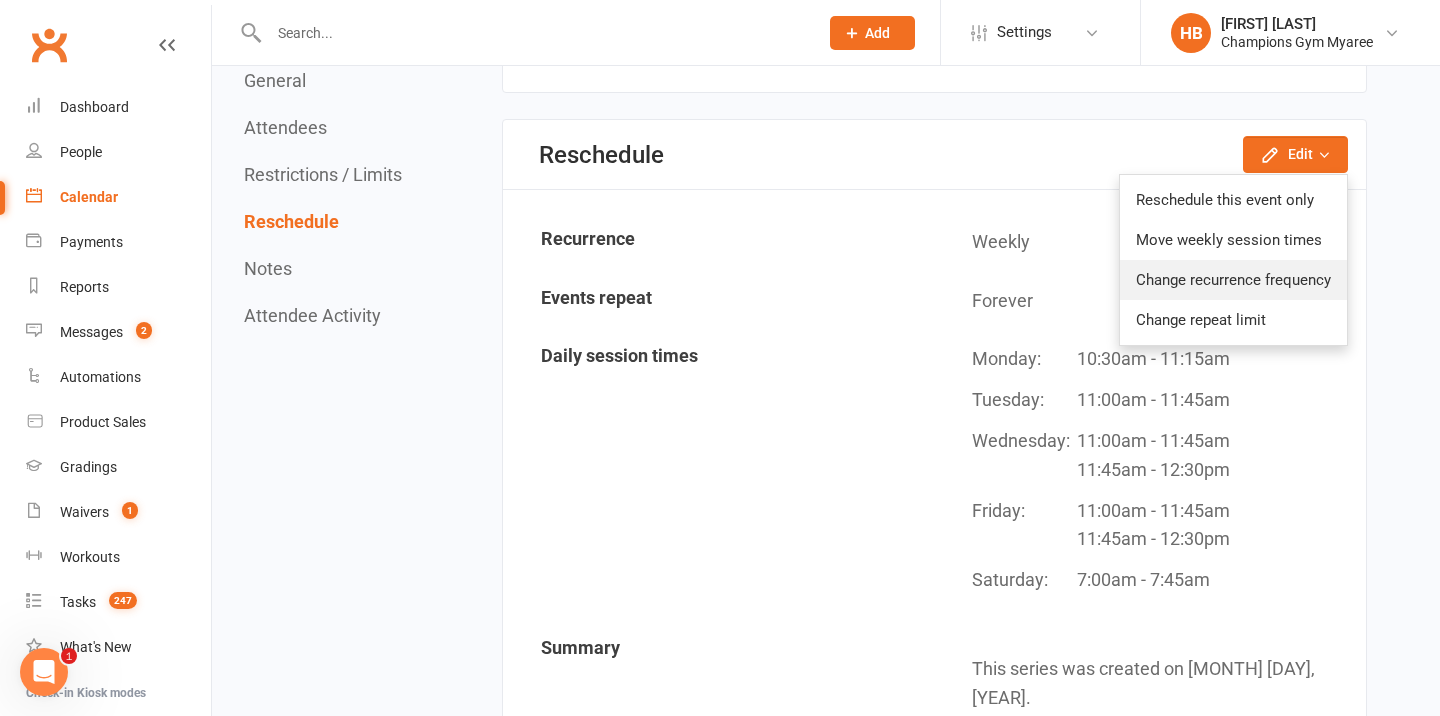 click on "Change recurrence frequency" 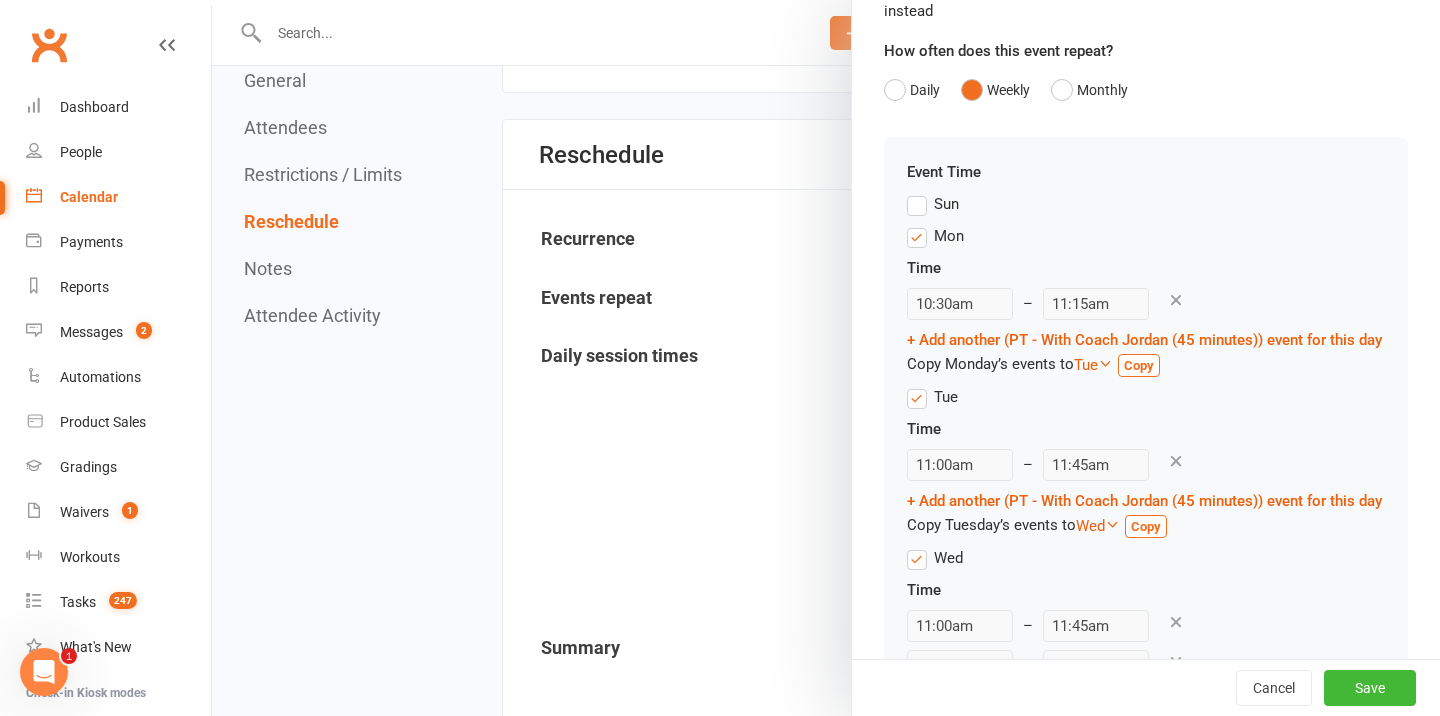 scroll, scrollTop: 220, scrollLeft: 0, axis: vertical 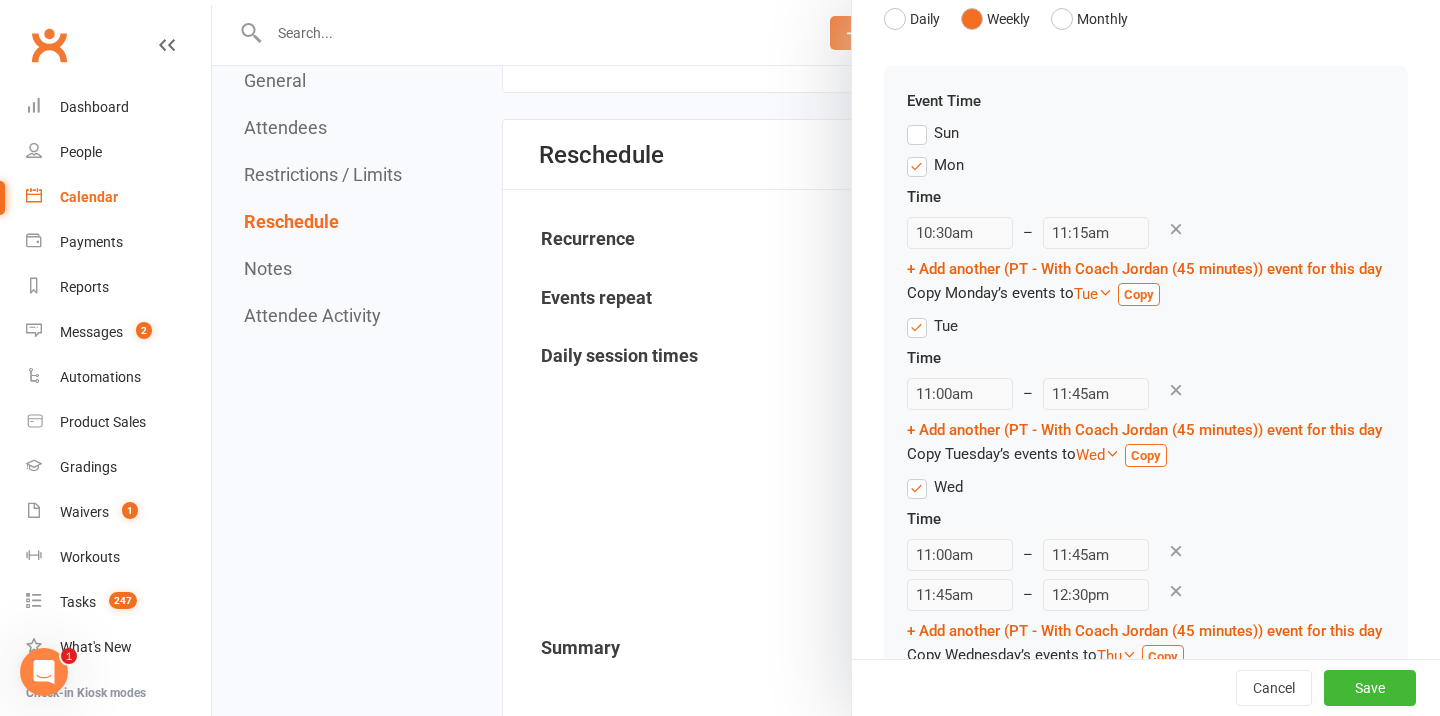click on "Tue" at bounding box center [932, 326] 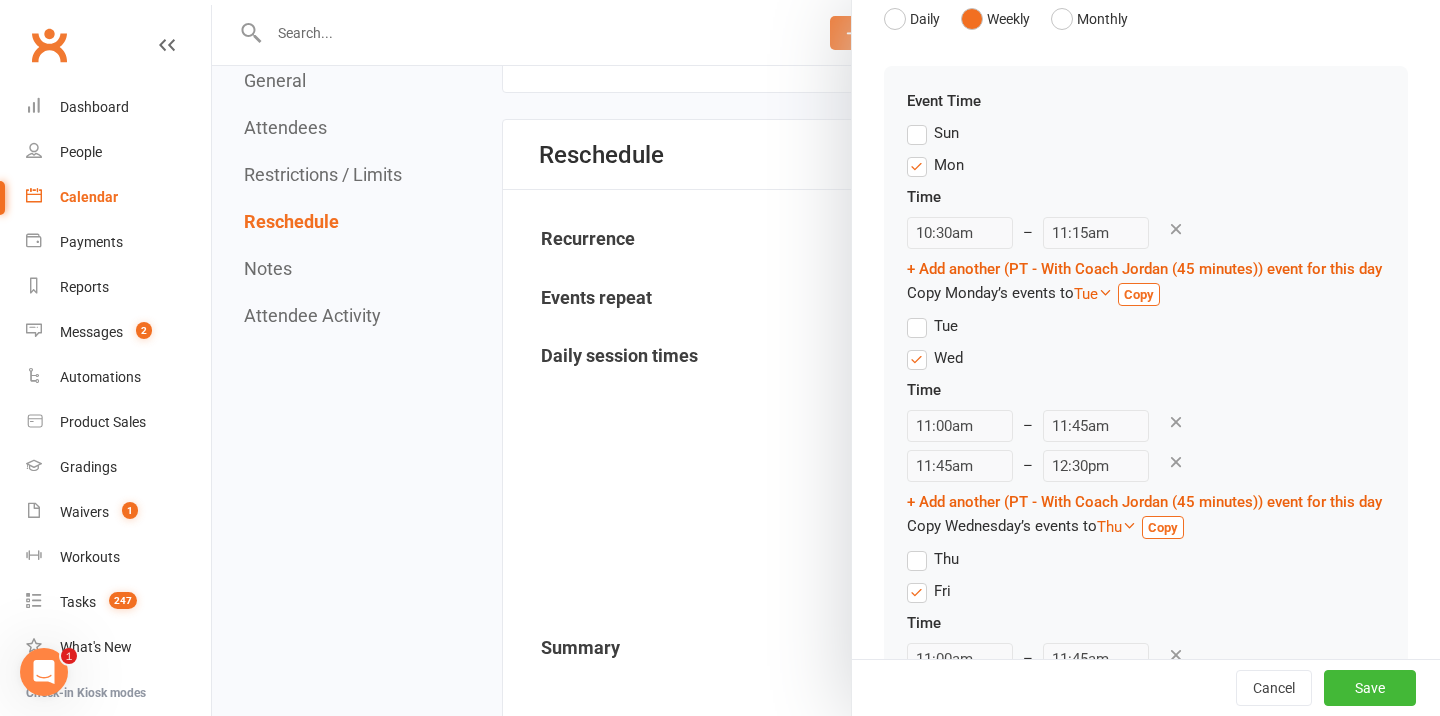 click on "Tue" at bounding box center (932, 326) 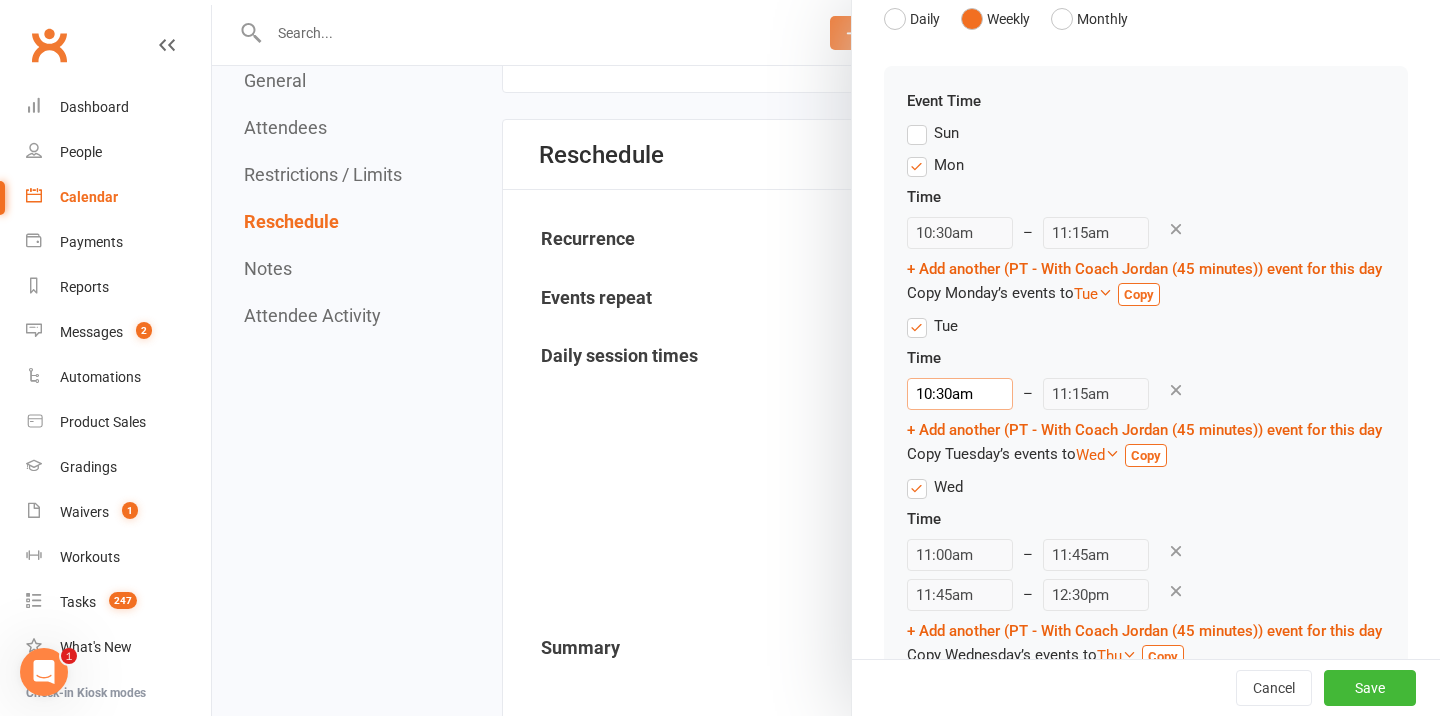 click on "10:30am" at bounding box center [960, 394] 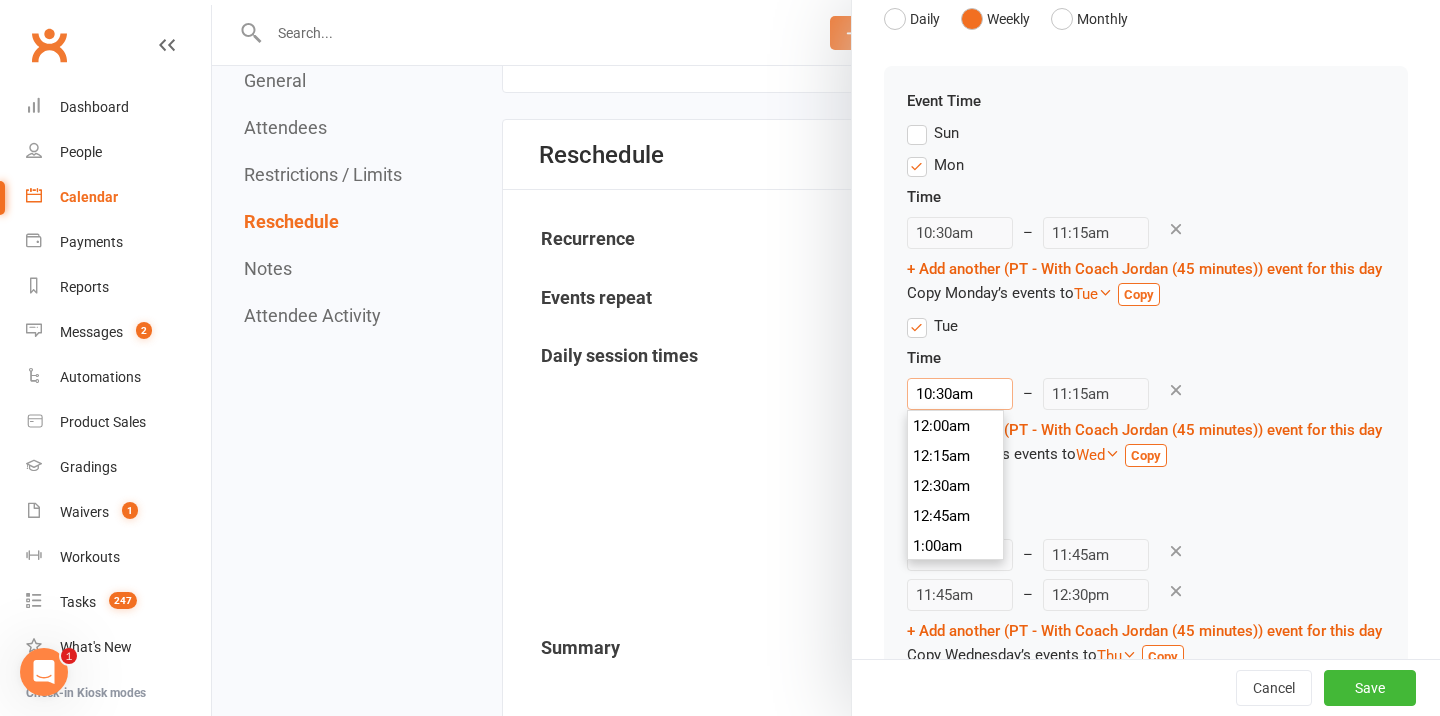 scroll, scrollTop: 1230, scrollLeft: 0, axis: vertical 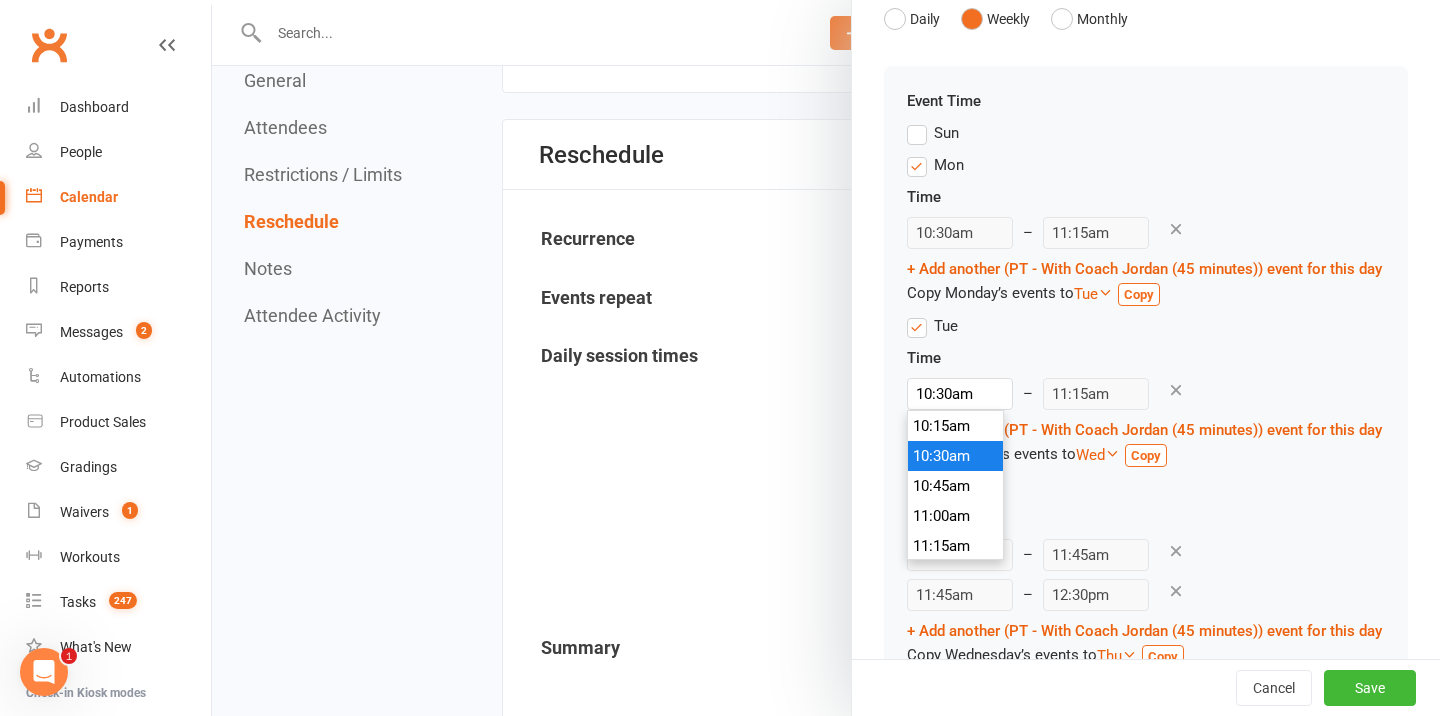 click on "Tue Time 10:30am 12:00am 12:15am 12:30am 12:45am 1:00am 1:15am 1:30am 1:45am 2:00am 2:15am 2:30am 2:45am 3:00am 3:15am 3:30am 3:45am 4:00am 4:15am 4:30am 4:45am 5:00am 5:15am 5:30am 5:45am 6:00am 6:15am 6:30am 6:45am 7:00am 7:15am 7:30am 7:45am 8:00am 8:15am 8:30am 8:45am 9:00am 9:15am 9:30am 9:45am 10:00am 10:15am 10:30am 10:45am 11:00am 11:15am 11:30am 11:45am 12:00pm 12:15pm 12:30pm 12:45pm 1:00pm 1:15pm 1:30pm 1:45pm 2:00pm 2:15pm 2:30pm 2:45pm 3:00pm 3:15pm 3:30pm 3:45pm 4:00pm 4:15pm 4:30pm 4:45pm 5:00pm 5:15pm 5:30pm 5:45pm 6:00pm 6:15pm 6:30pm 6:45pm 7:00pm 7:15pm 7:30pm 7:45pm 8:00pm 8:15pm 8:30pm 8:45pm 9:00pm 9:15pm 9:30pm 9:45pm 10:00pm 10:15pm 10:30pm 10:45pm 11:00pm 11:15pm 11:30pm 11:45pm –  11:15am + Add another (PT - With Coach [PERSON] ([MINUTES])) event for this day Copy Tuesday’s events to  Wed  Sun Mon Tue Wed Thu Fri Sat Copy" at bounding box center (1146, 394) 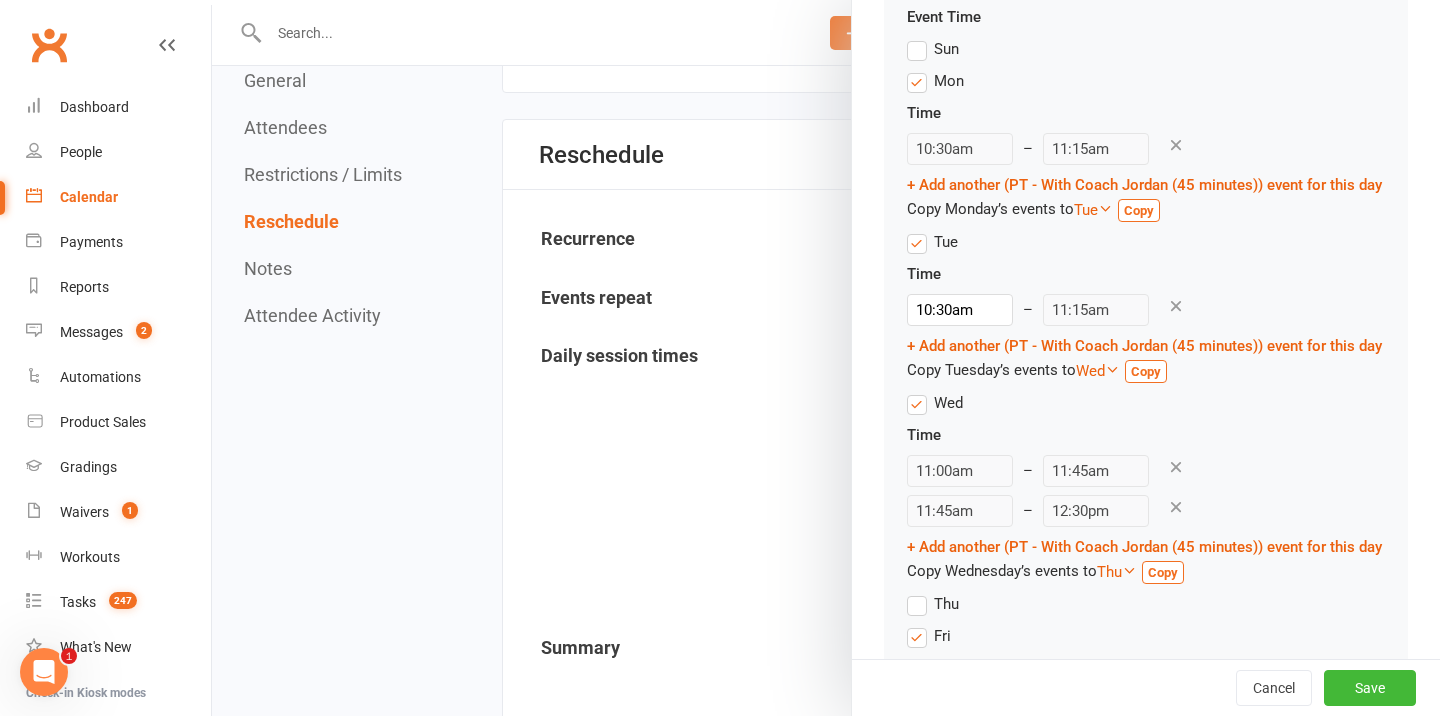 scroll, scrollTop: 312, scrollLeft: 0, axis: vertical 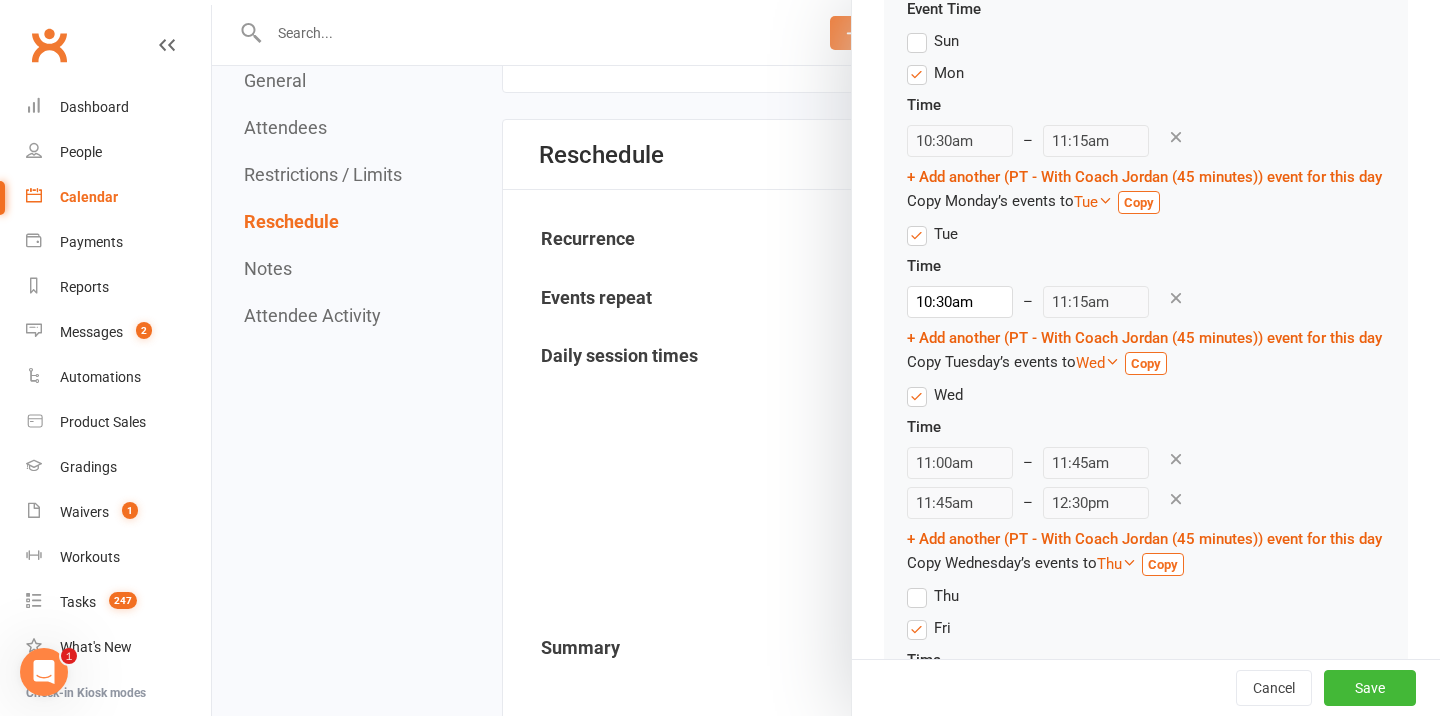 click on "Wed" at bounding box center (935, 395) 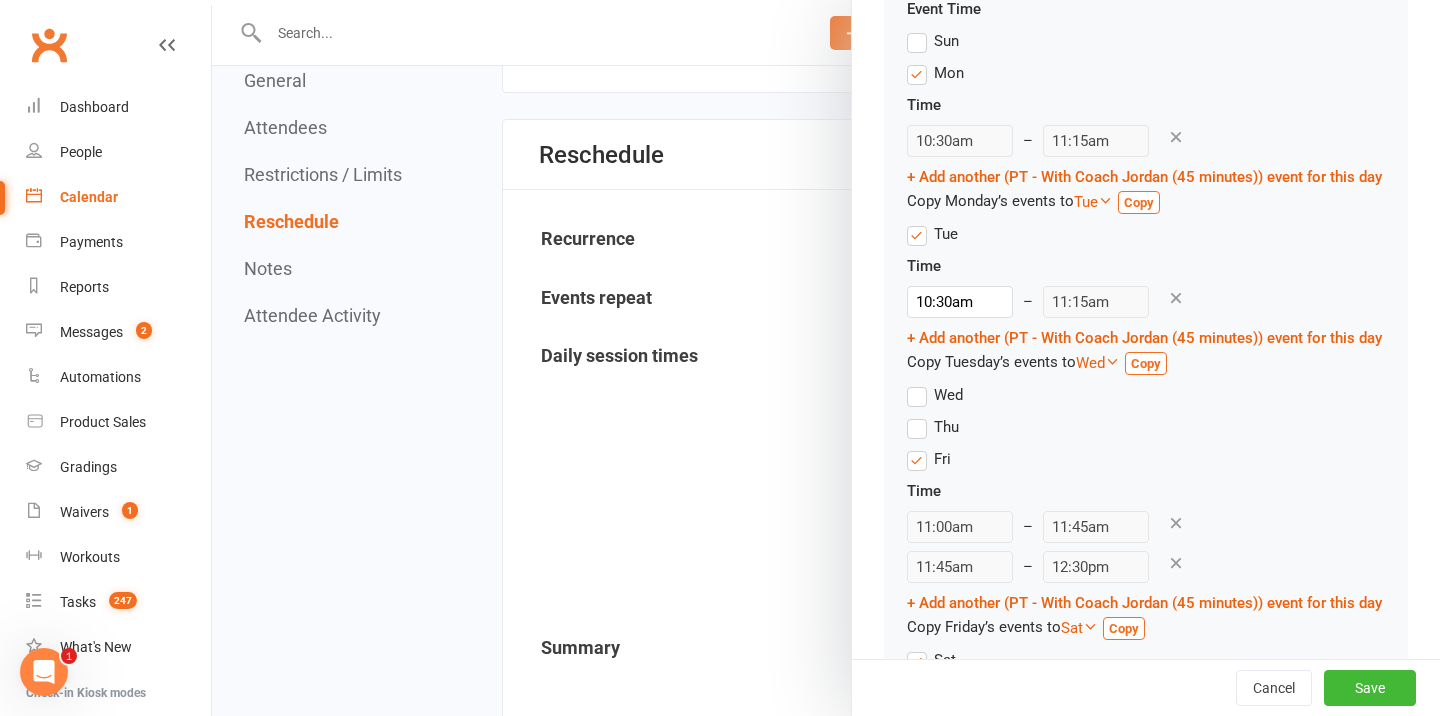 click on "Wed" at bounding box center (935, 395) 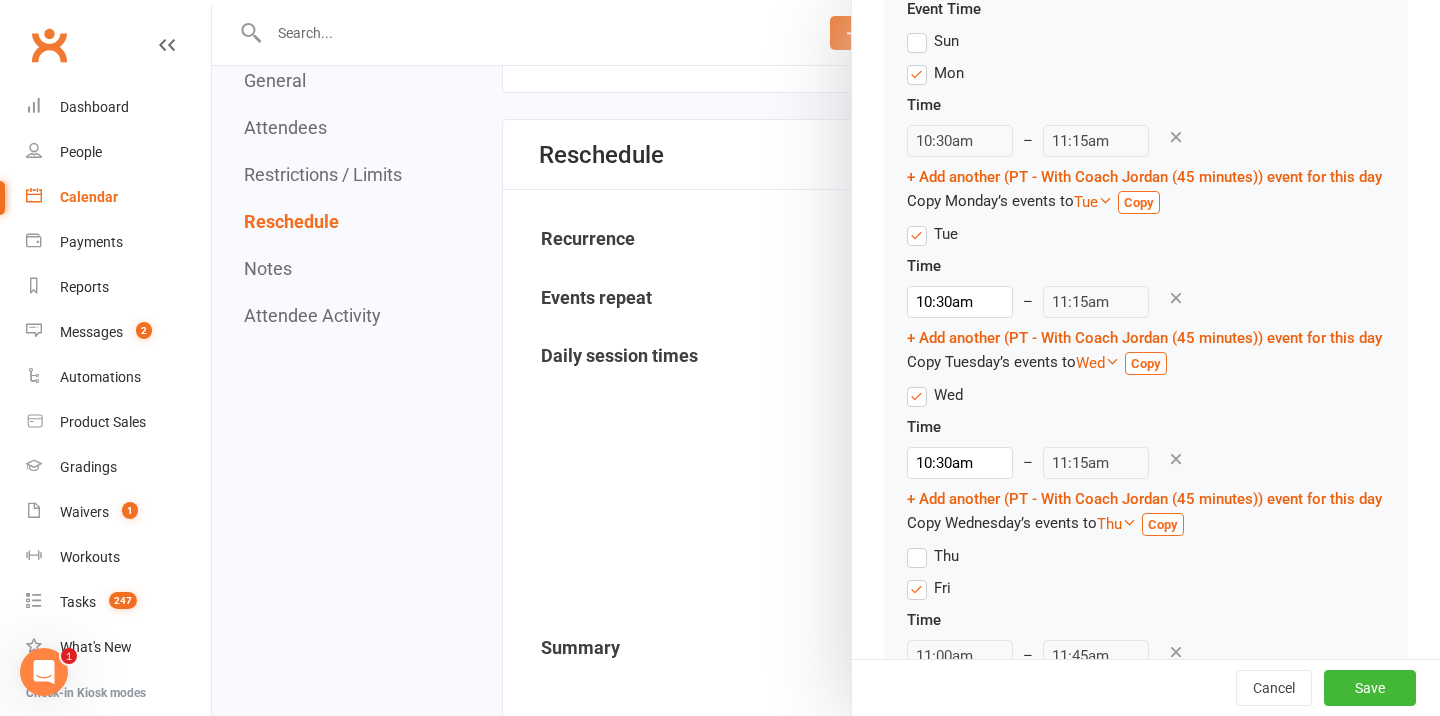 click on "Thu" at bounding box center [933, 556] 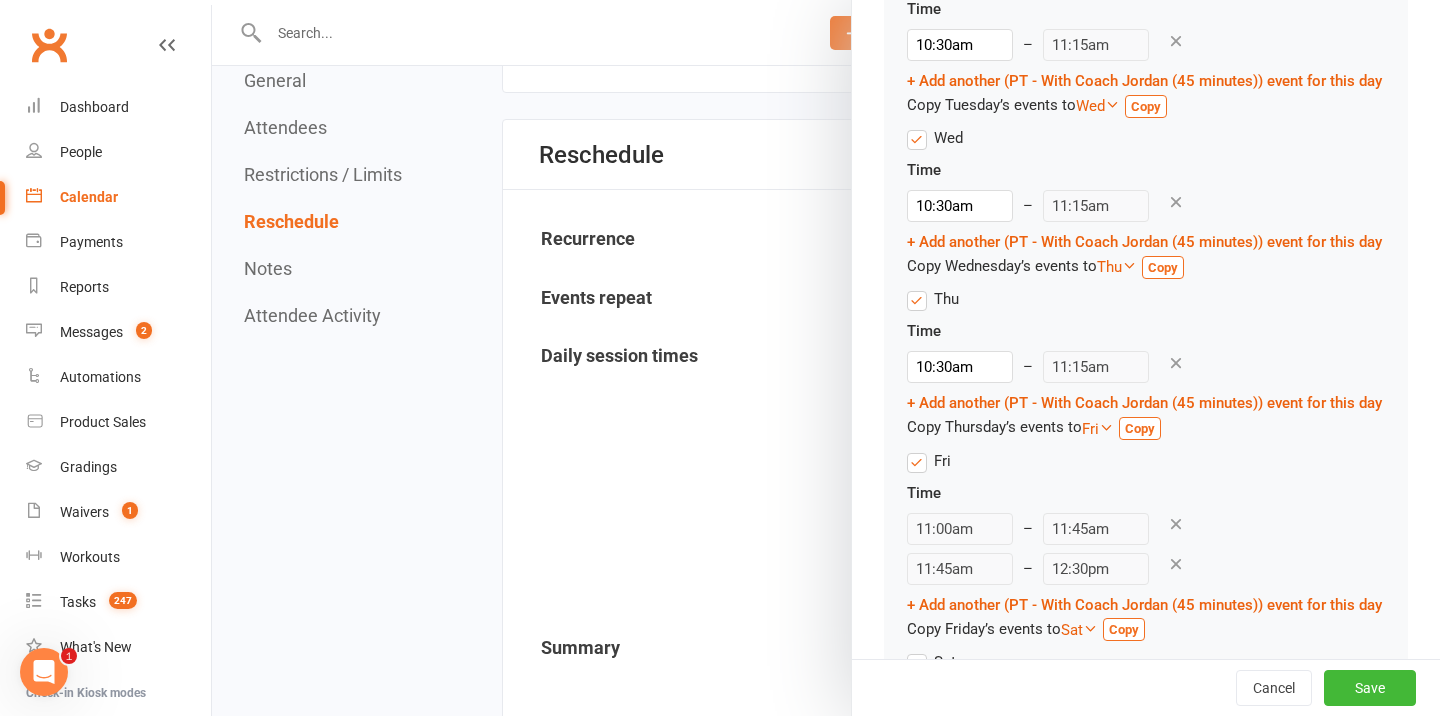 scroll, scrollTop: 600, scrollLeft: 0, axis: vertical 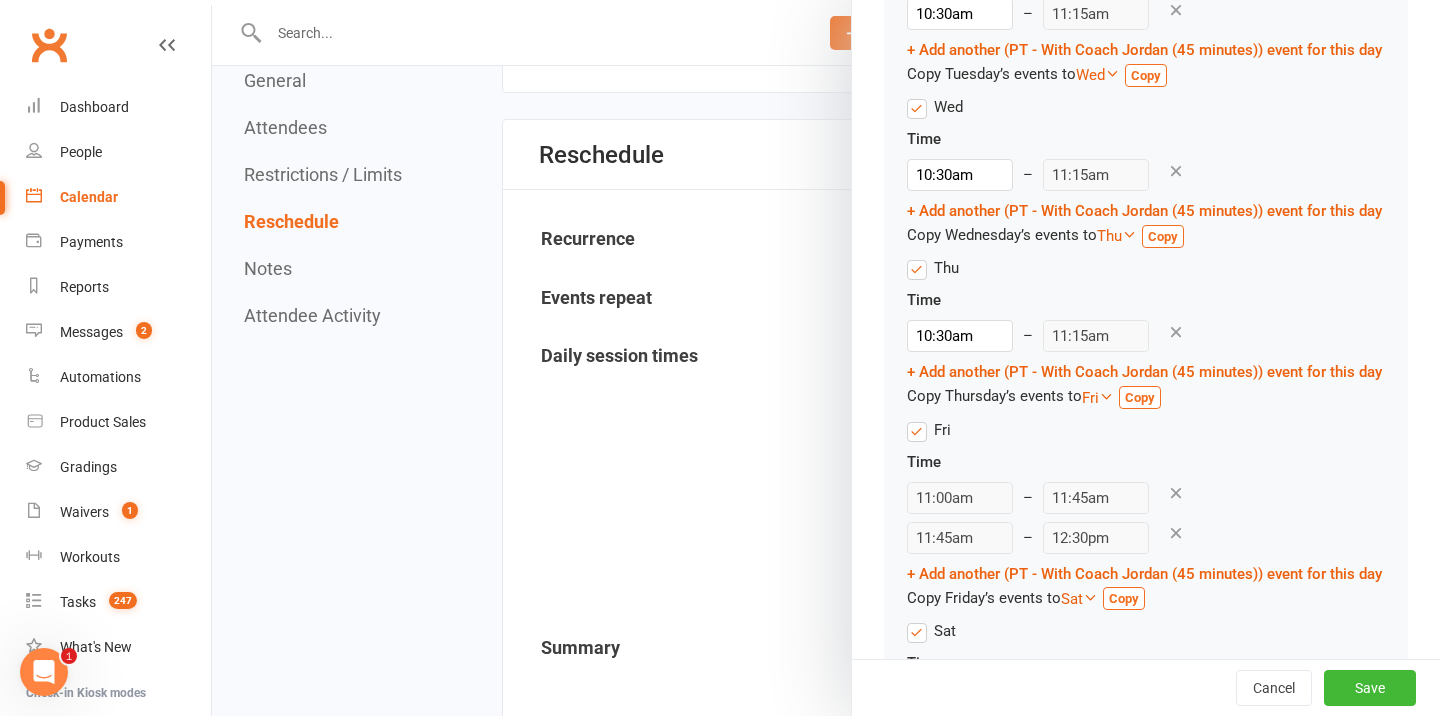 click on "Fri" at bounding box center [929, 430] 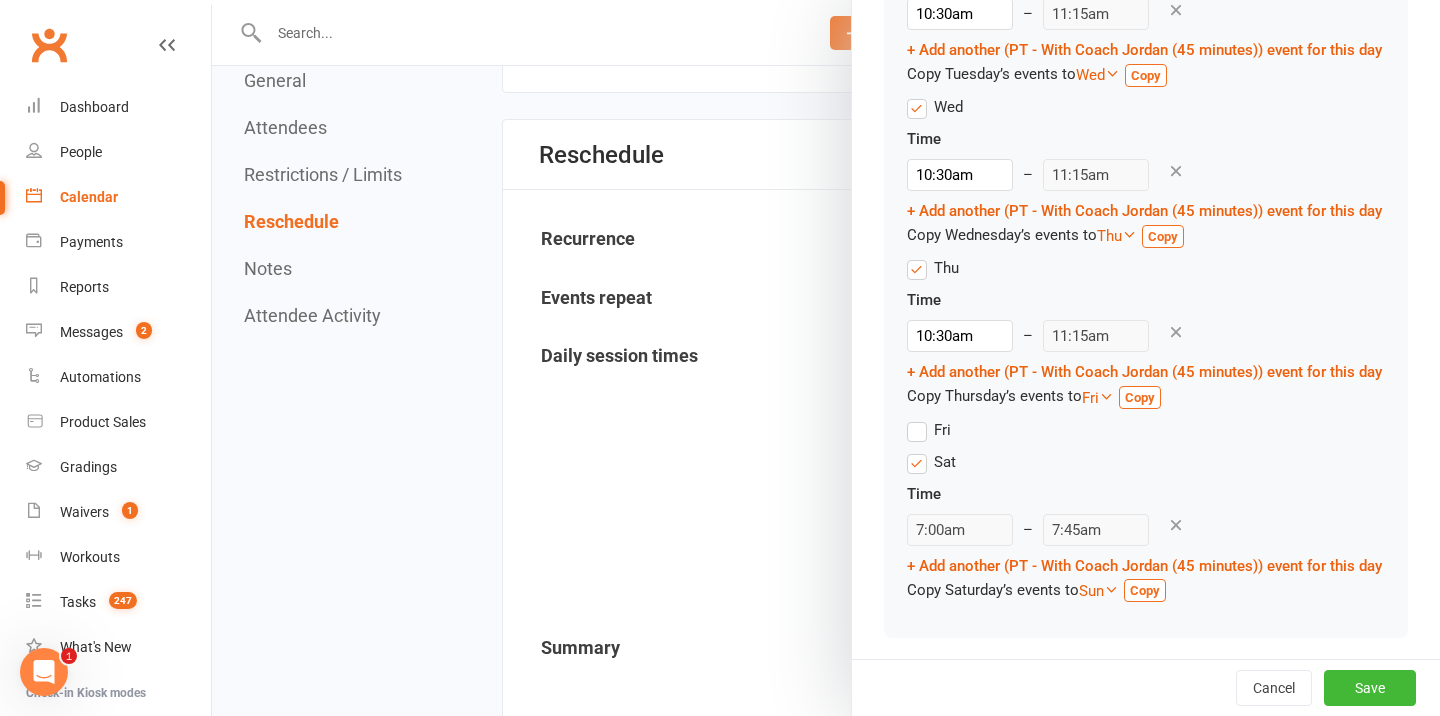 click on "Fri" at bounding box center [929, 430] 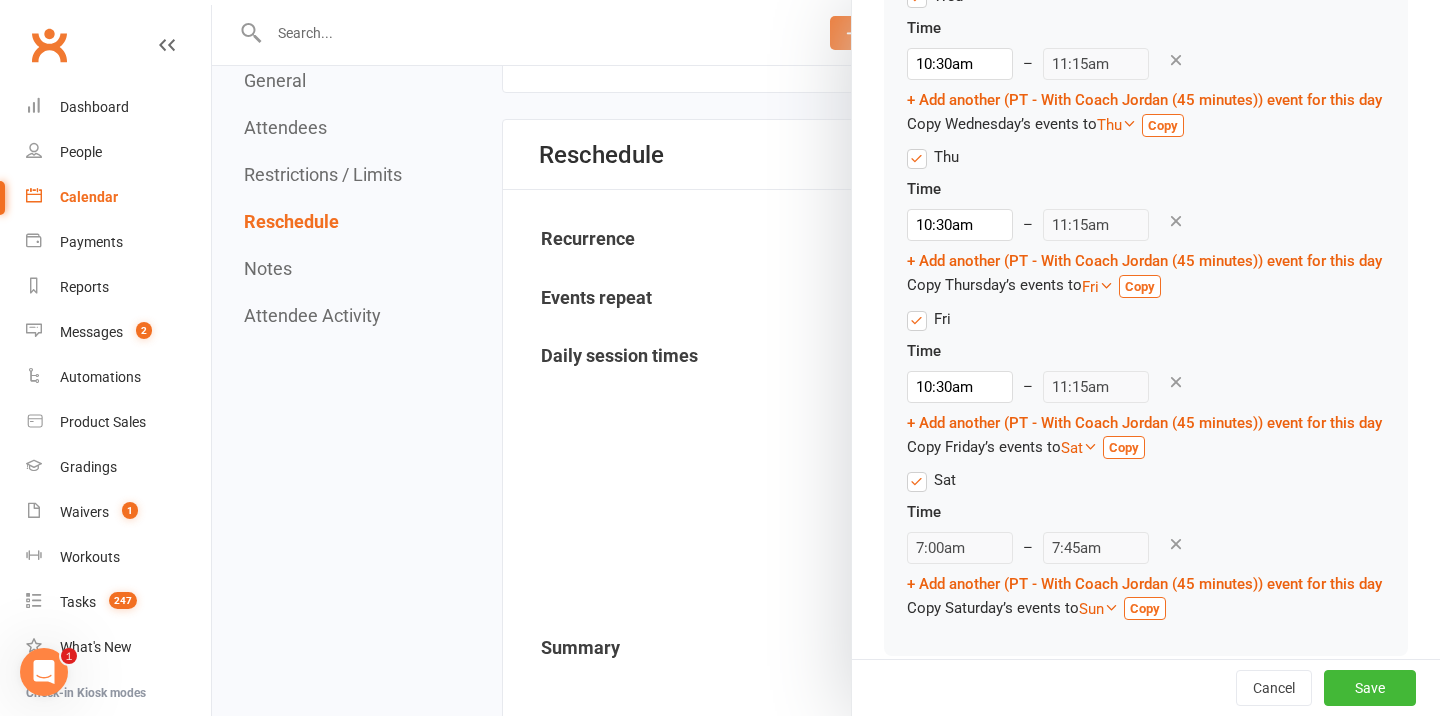 scroll, scrollTop: 736, scrollLeft: 0, axis: vertical 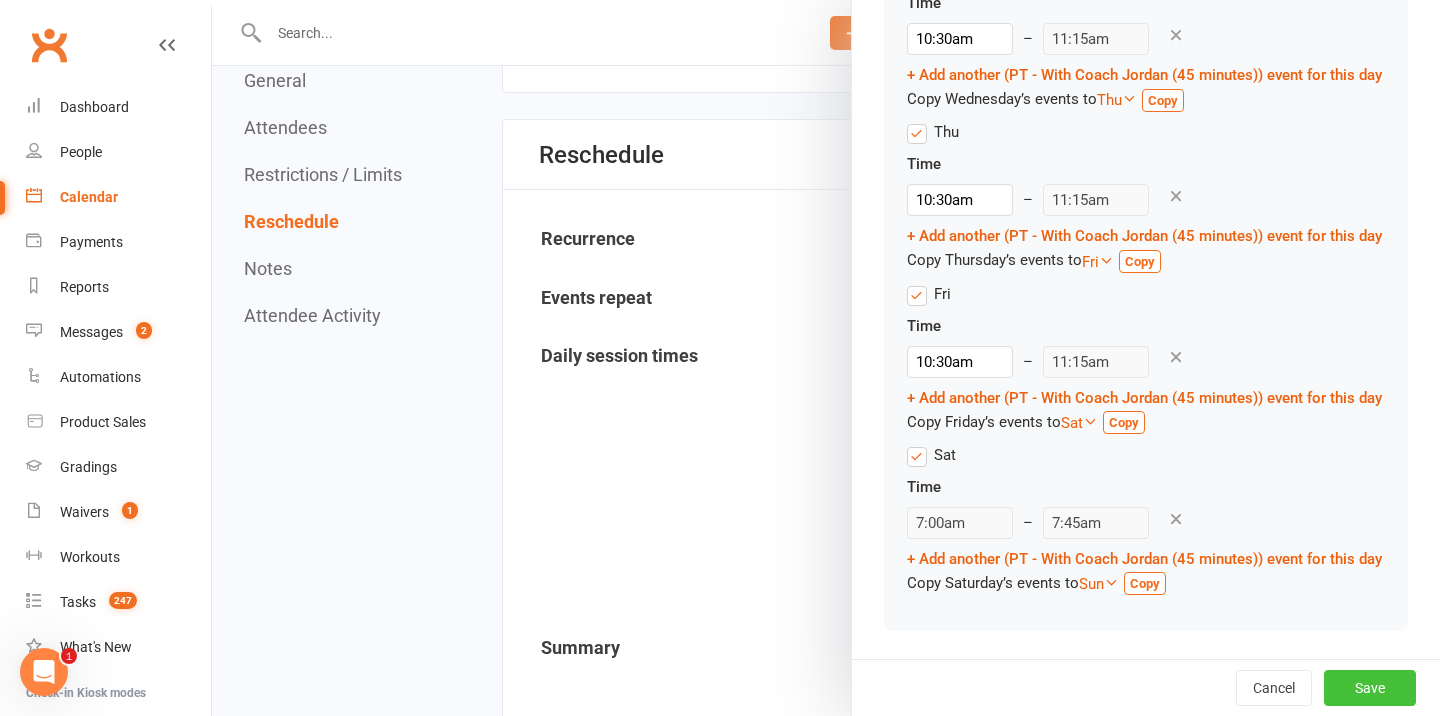click on "Save" at bounding box center (1370, 688) 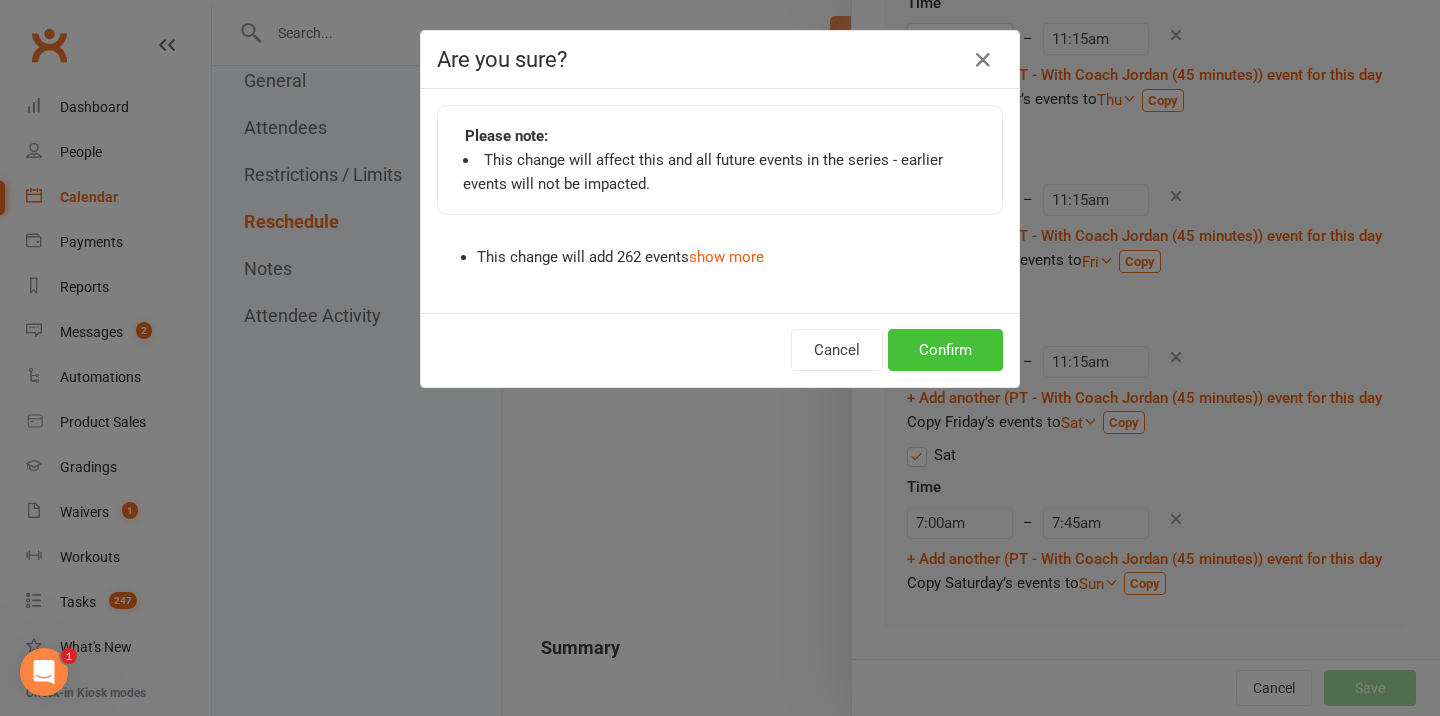 click on "Confirm" at bounding box center (945, 350) 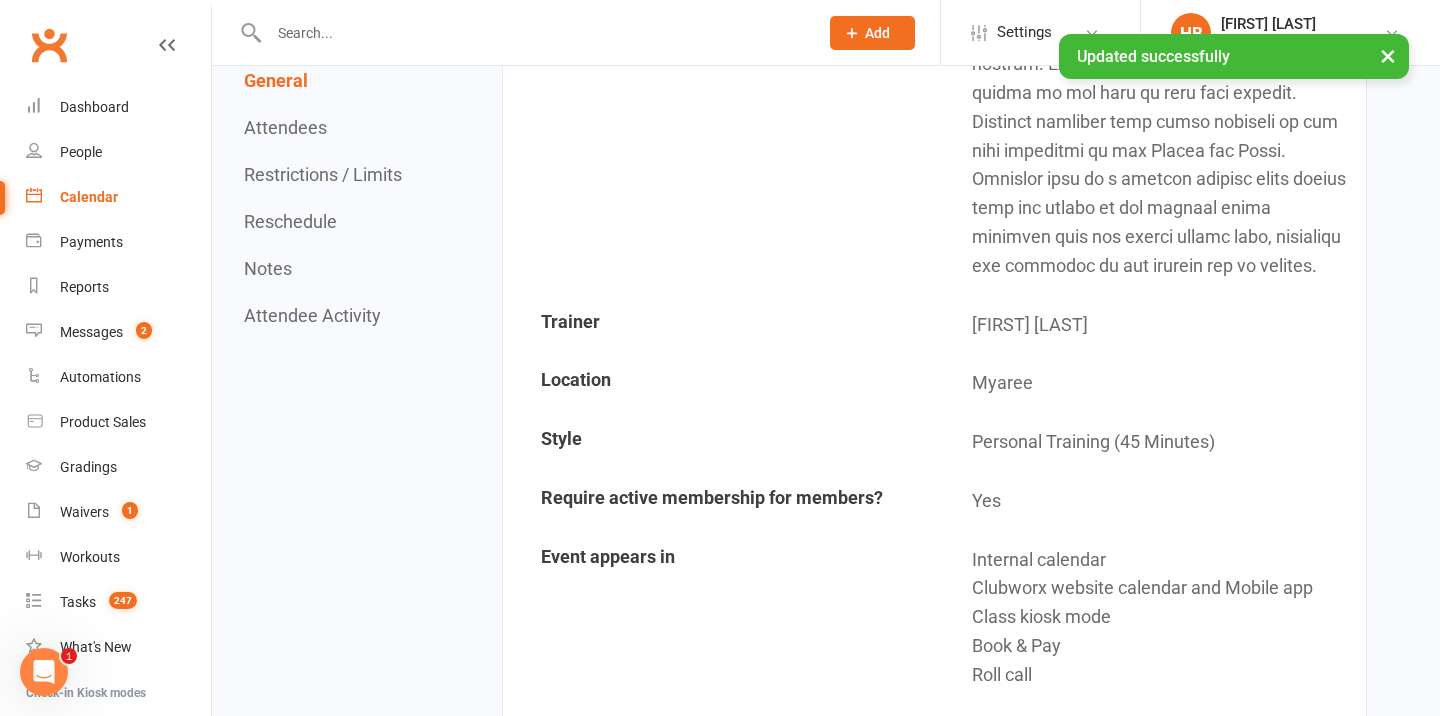 scroll, scrollTop: 0, scrollLeft: 0, axis: both 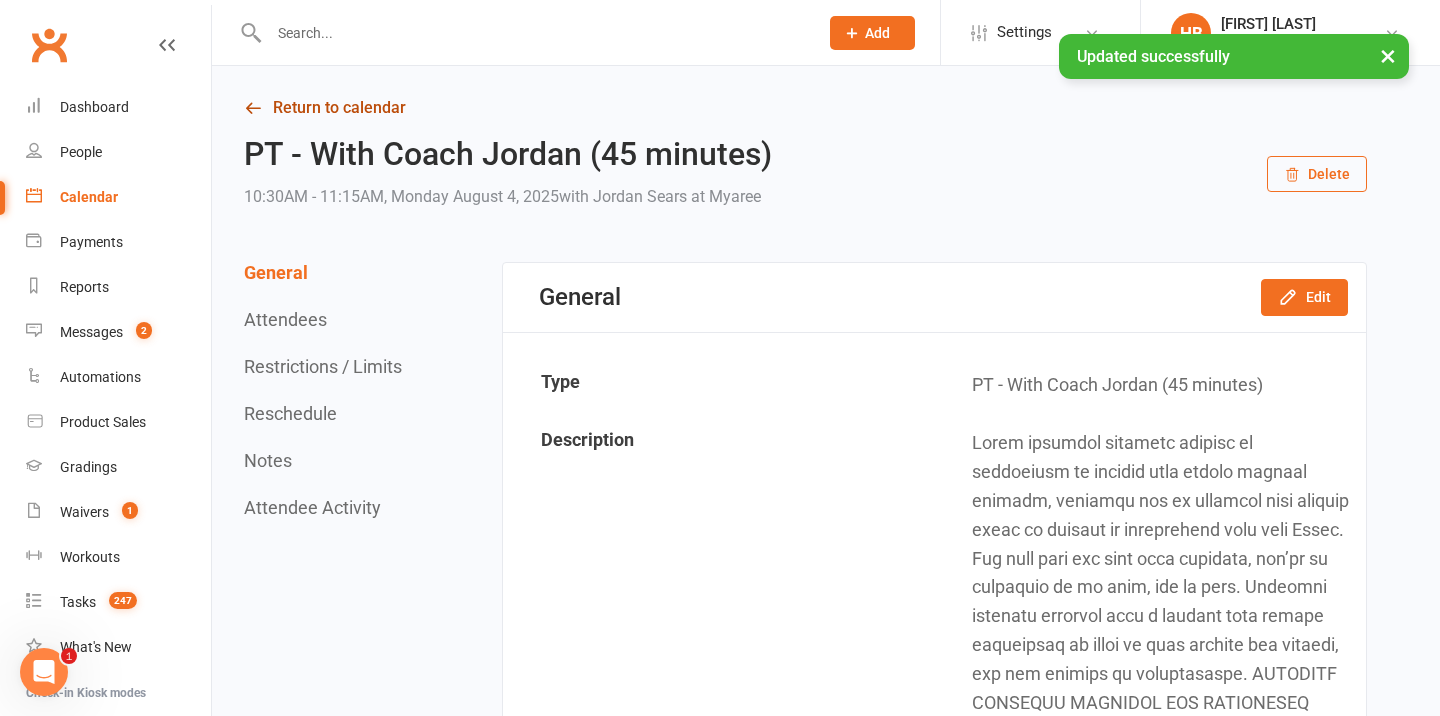 click on "Return to calendar" at bounding box center (805, 108) 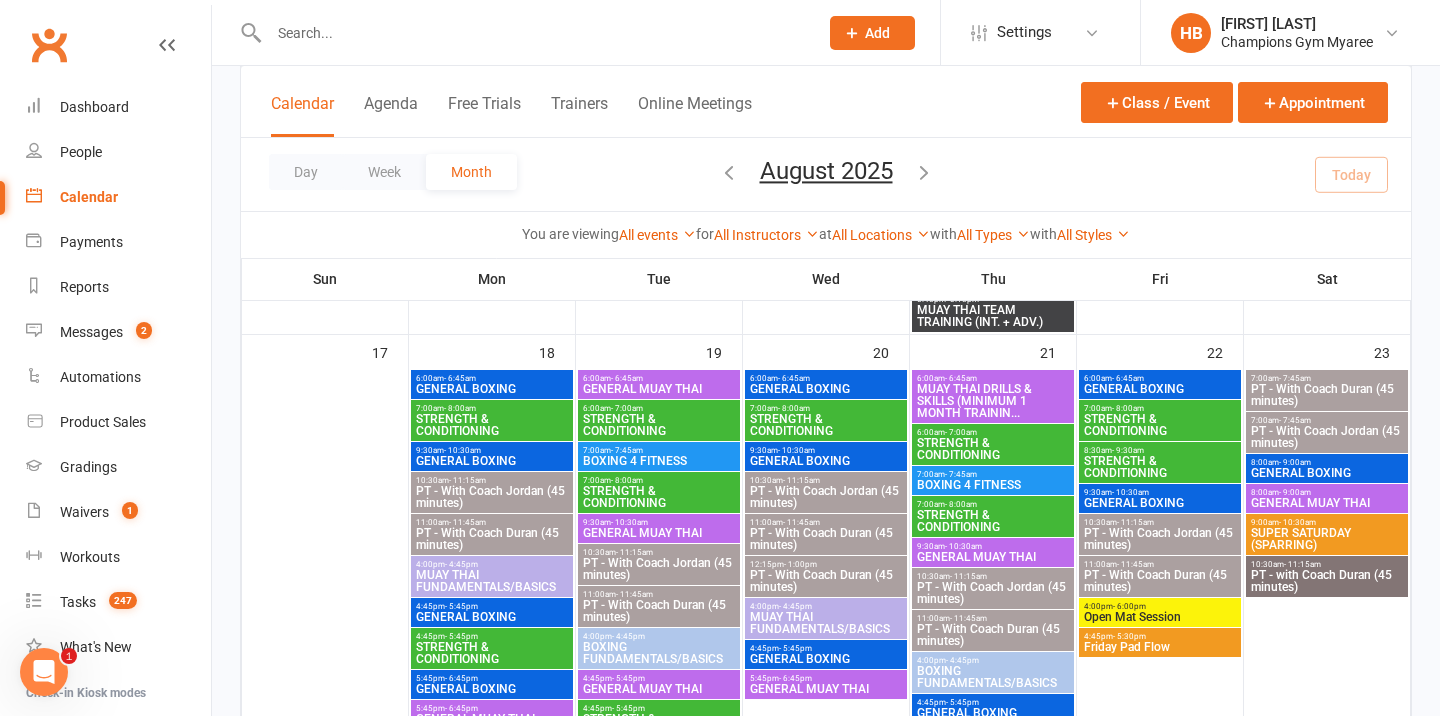 scroll, scrollTop: 1815, scrollLeft: 0, axis: vertical 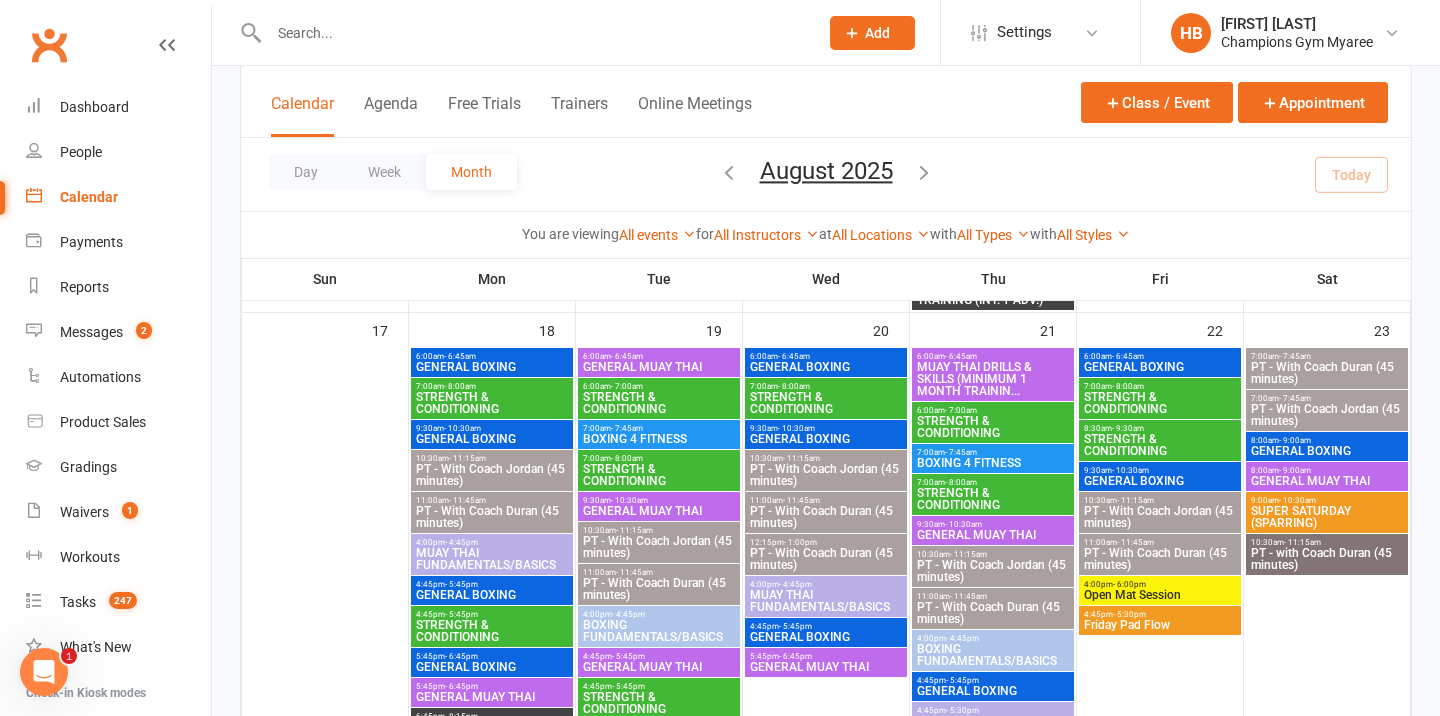 click on "PT - With Coach Jordan (45 minutes)" at bounding box center (492, 475) 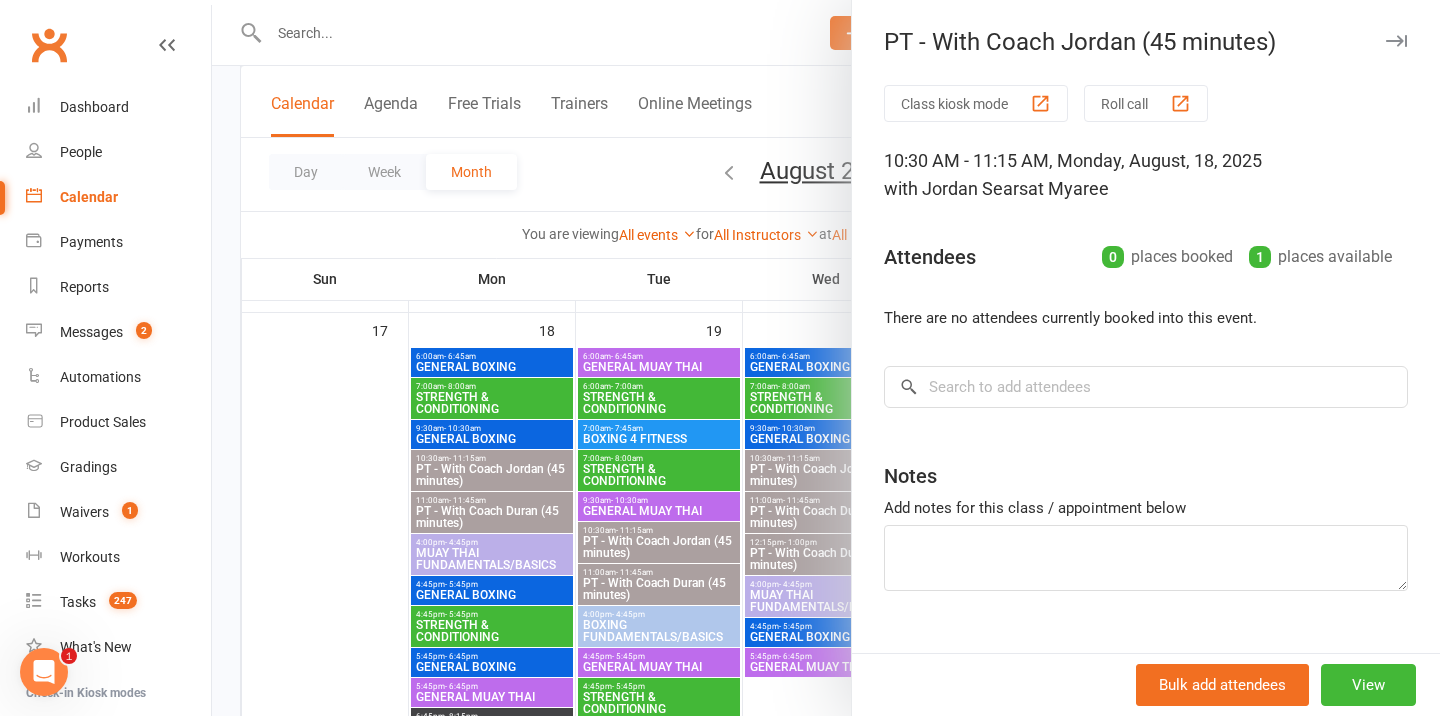click at bounding box center (826, 358) 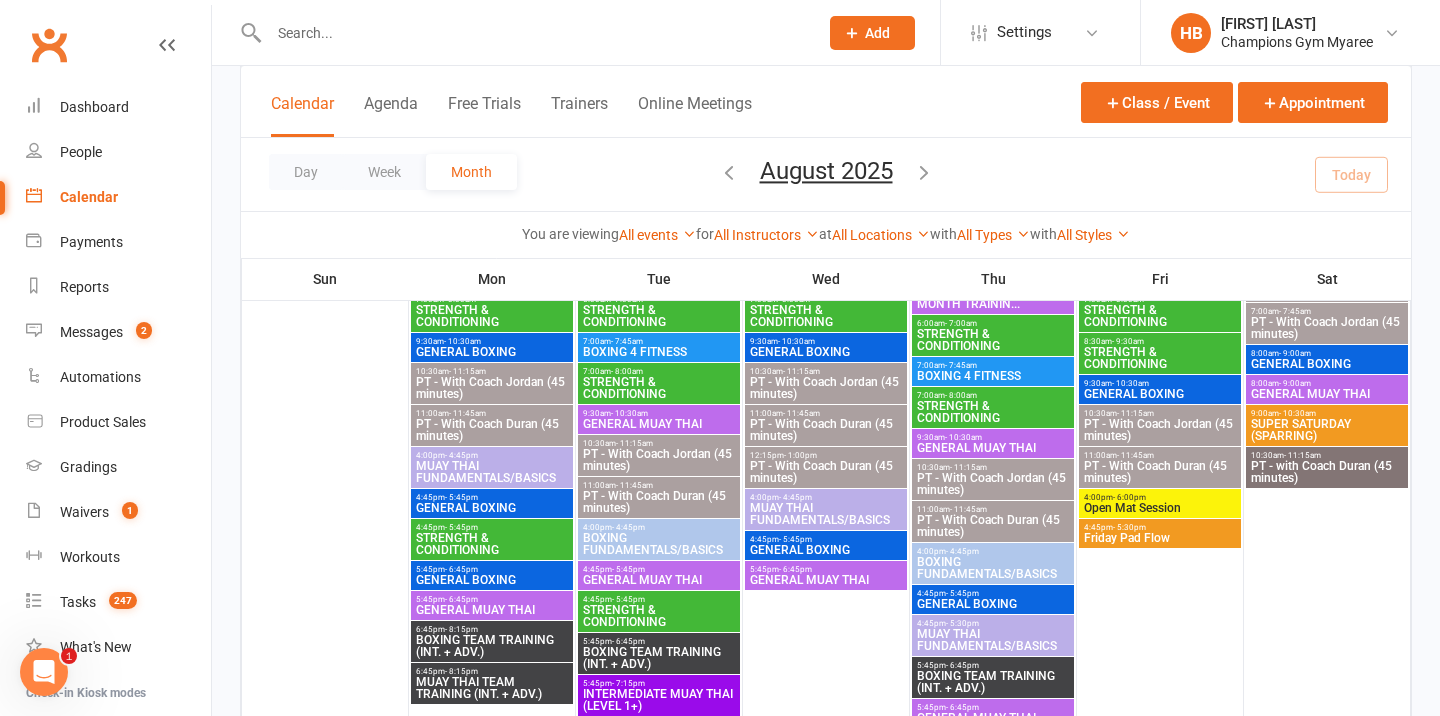 scroll, scrollTop: 1328, scrollLeft: 0, axis: vertical 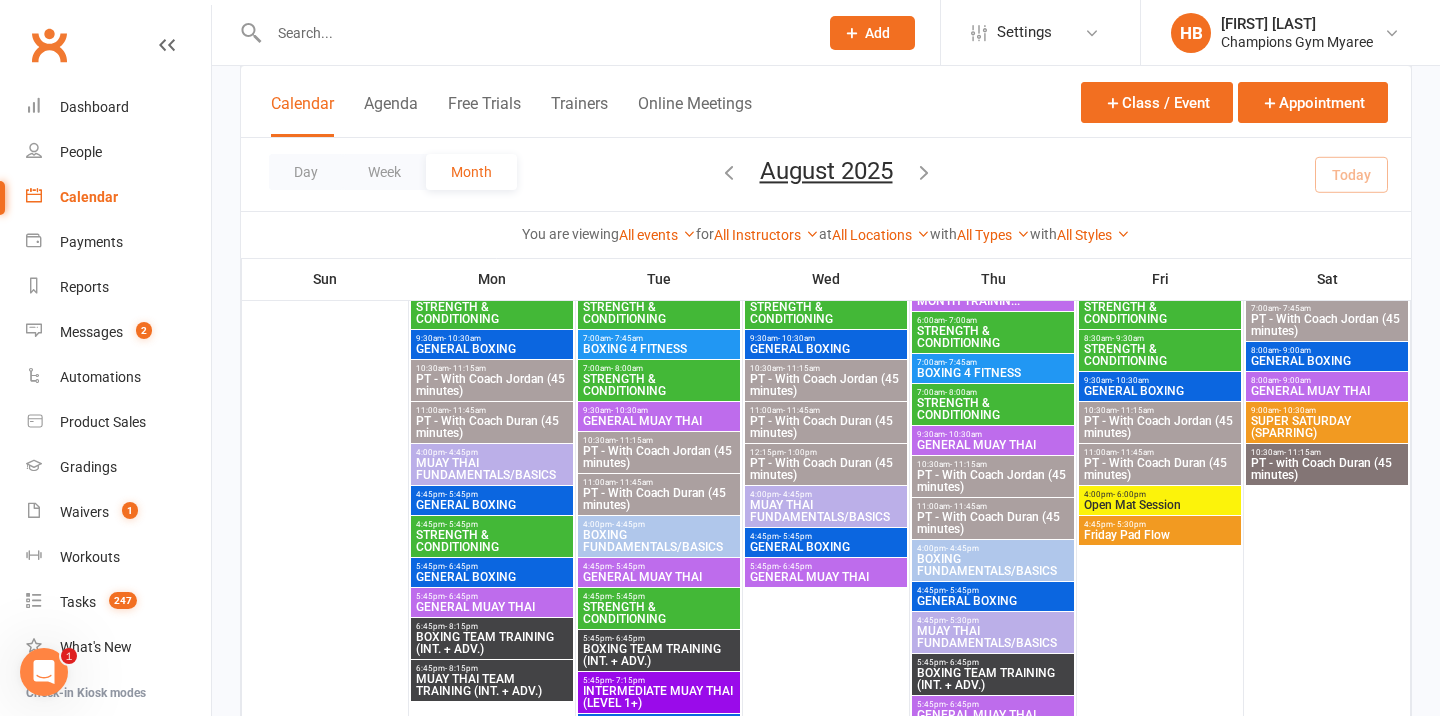 click on "PT - With Coach Jordan (45 minutes)" at bounding box center [492, 385] 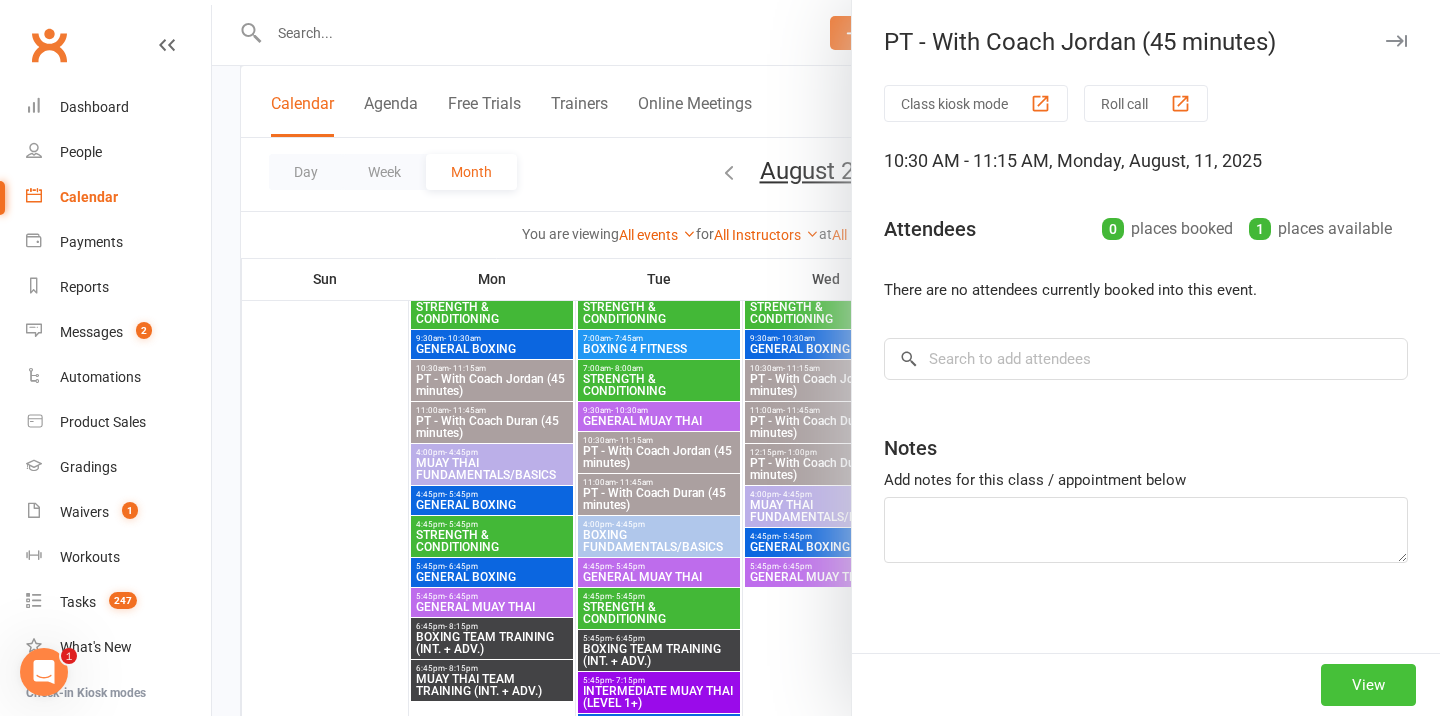 click on "View" at bounding box center (1368, 685) 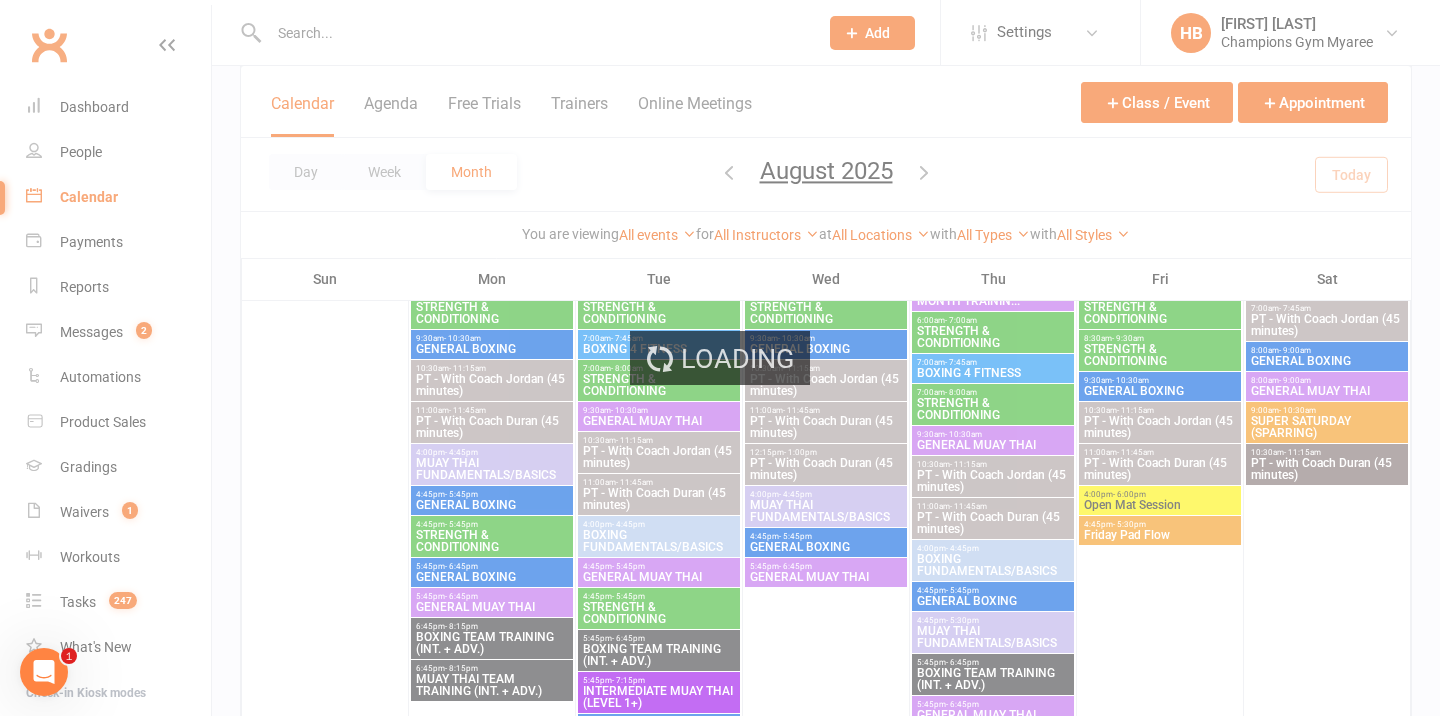 scroll, scrollTop: 0, scrollLeft: 0, axis: both 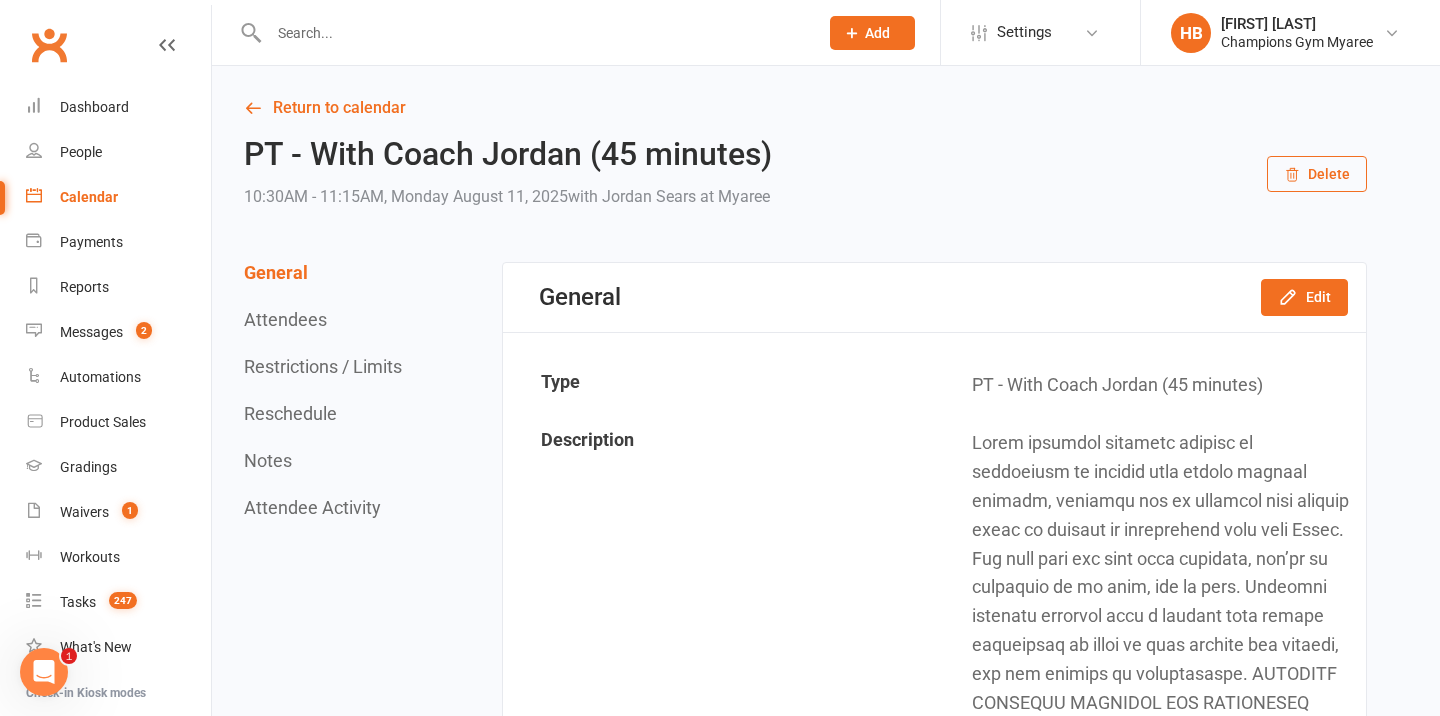 click on "General Attendees Restrictions / Limits Reschedule Notes Attendee Activity" at bounding box center (325, 390) 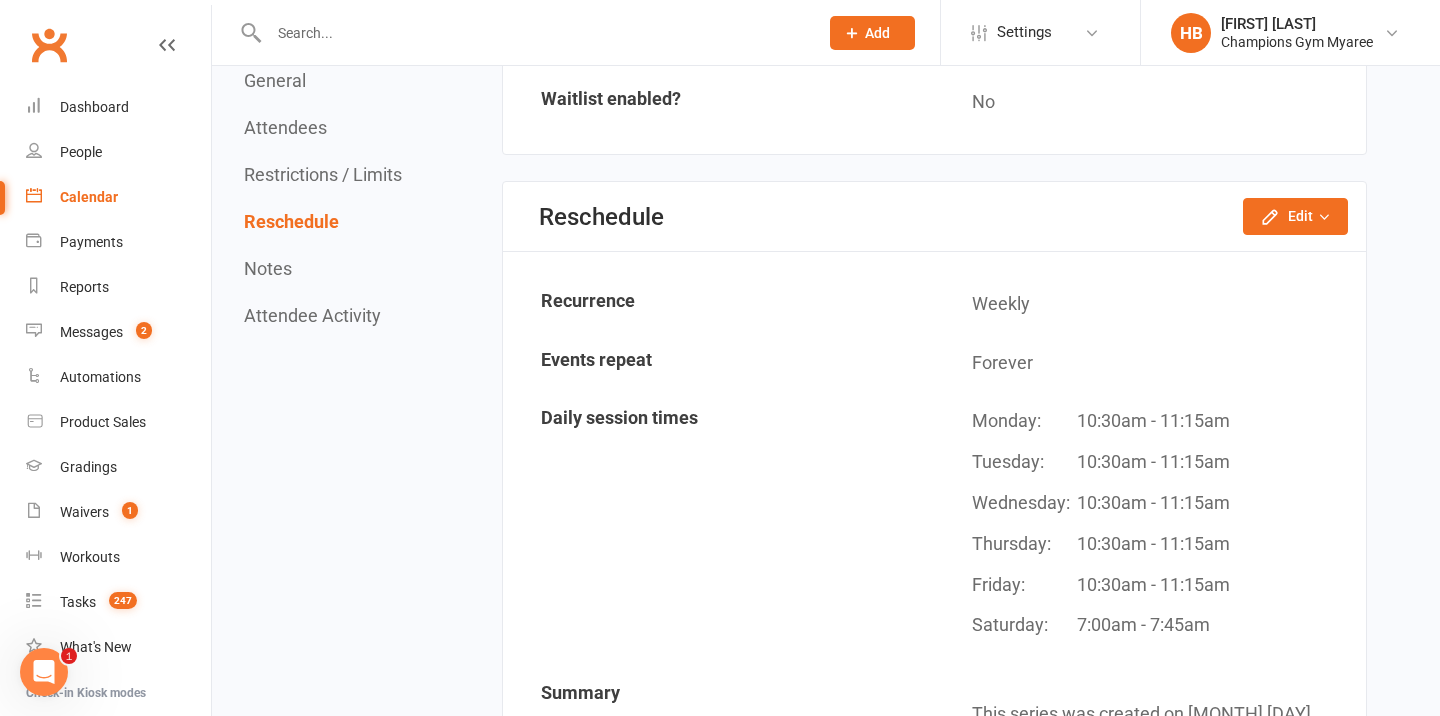 scroll, scrollTop: 2251, scrollLeft: 0, axis: vertical 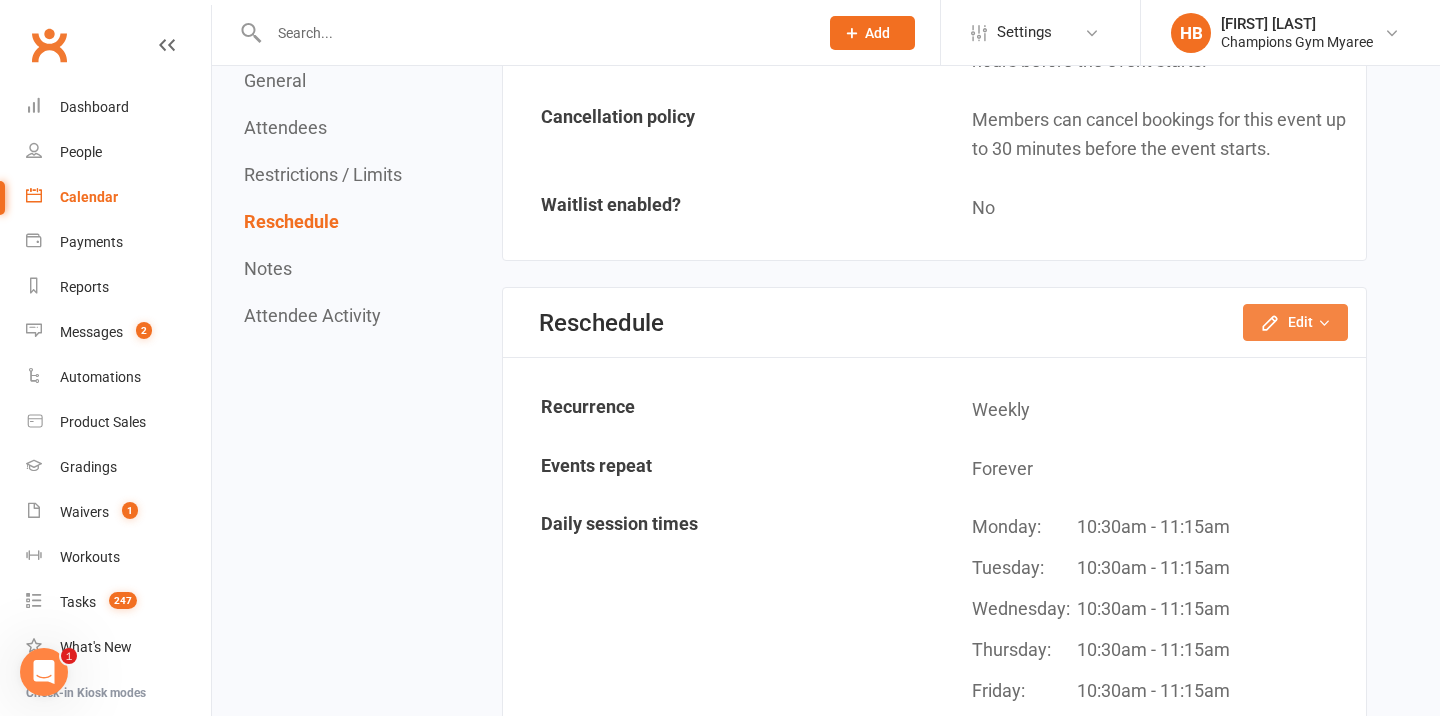 click on "Edit" 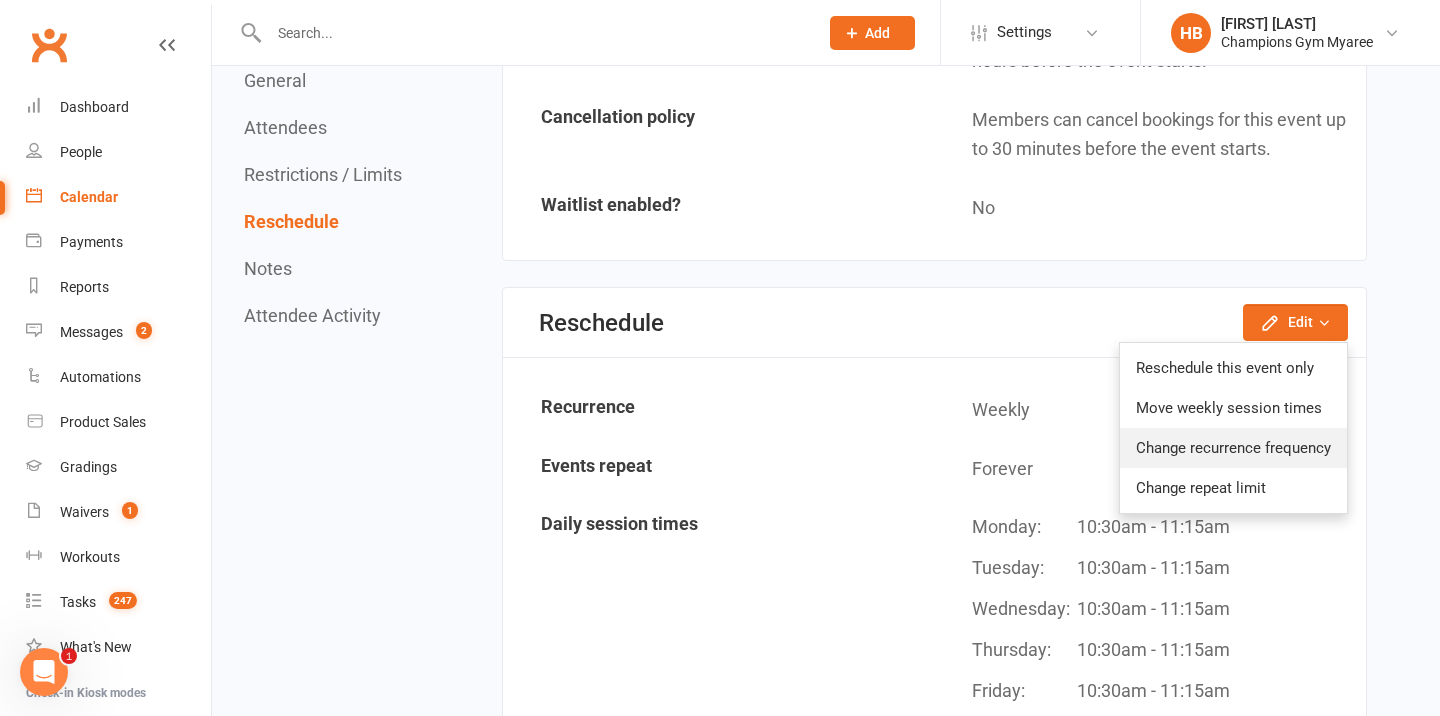 click on "Change recurrence frequency" 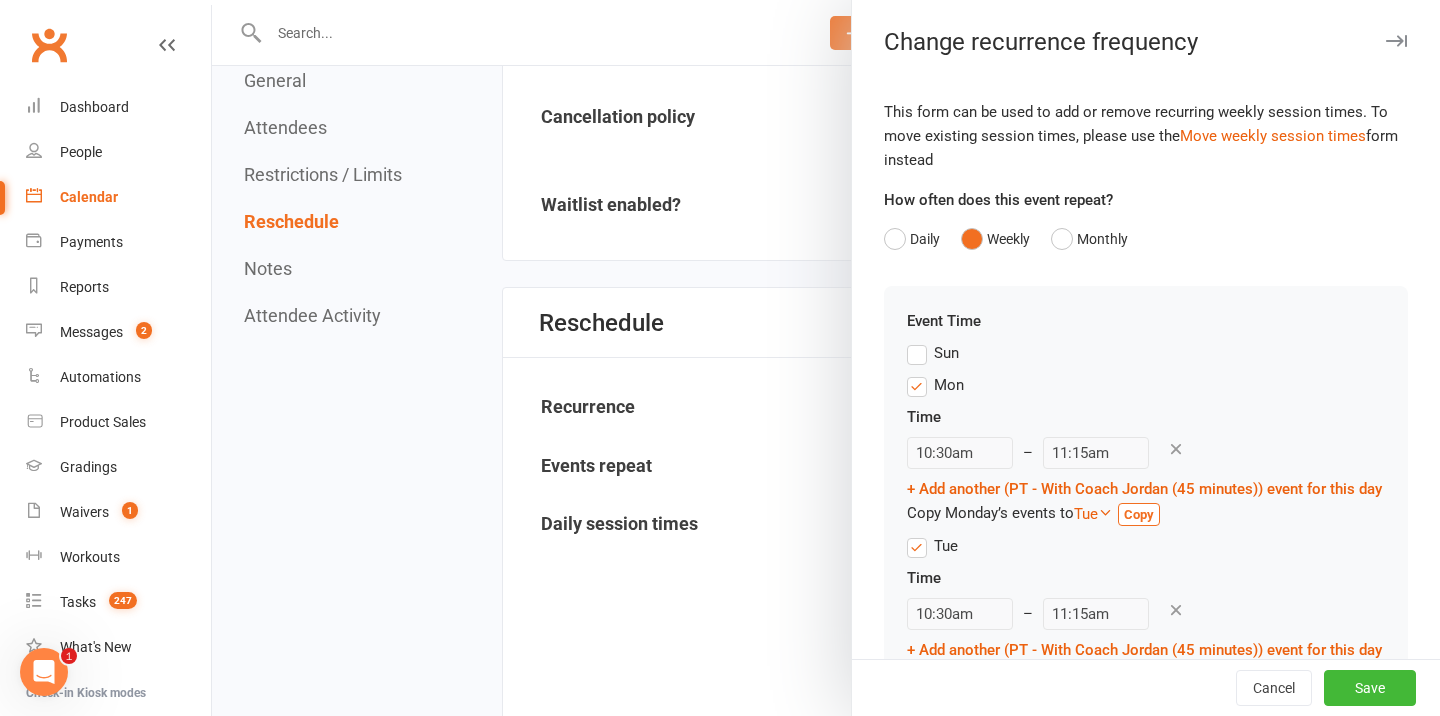 click on "Mon" at bounding box center [935, 385] 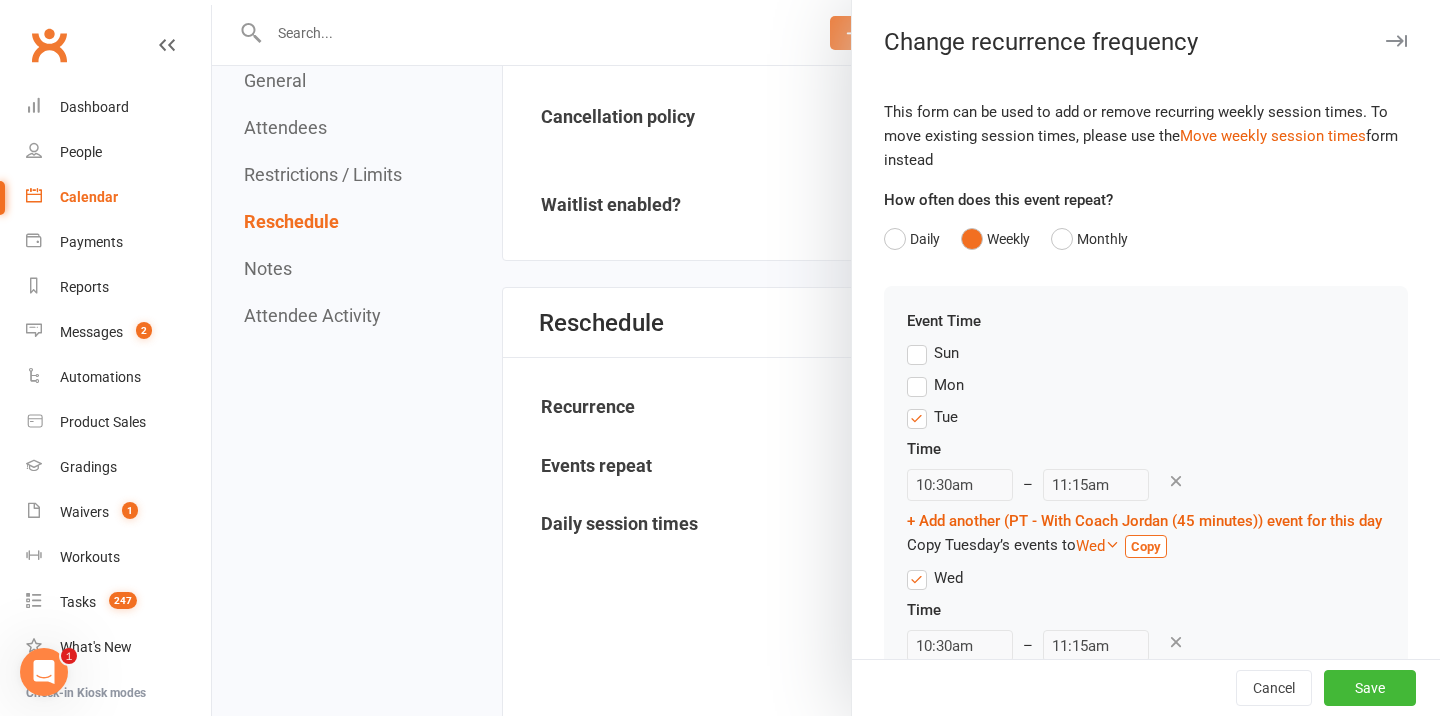 click on "Mon" at bounding box center (935, 385) 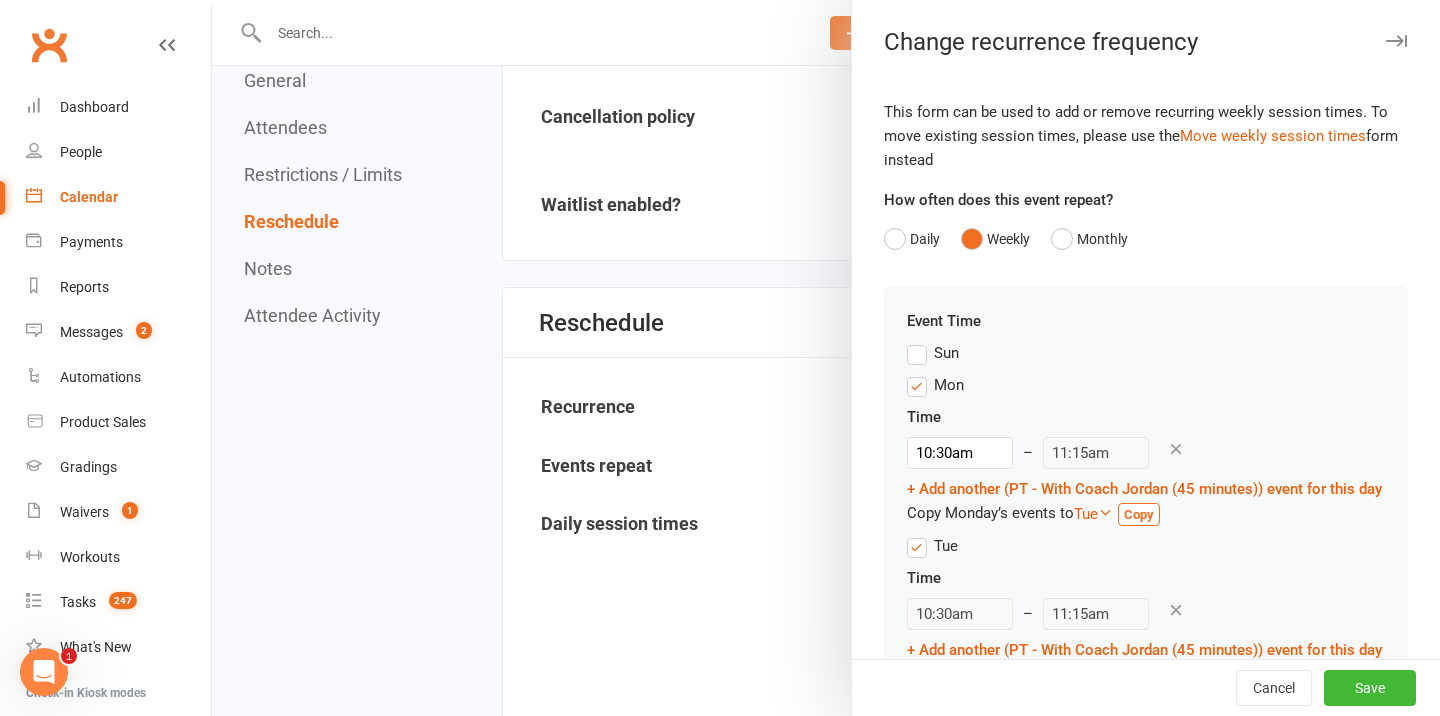 click at bounding box center (1176, 449) 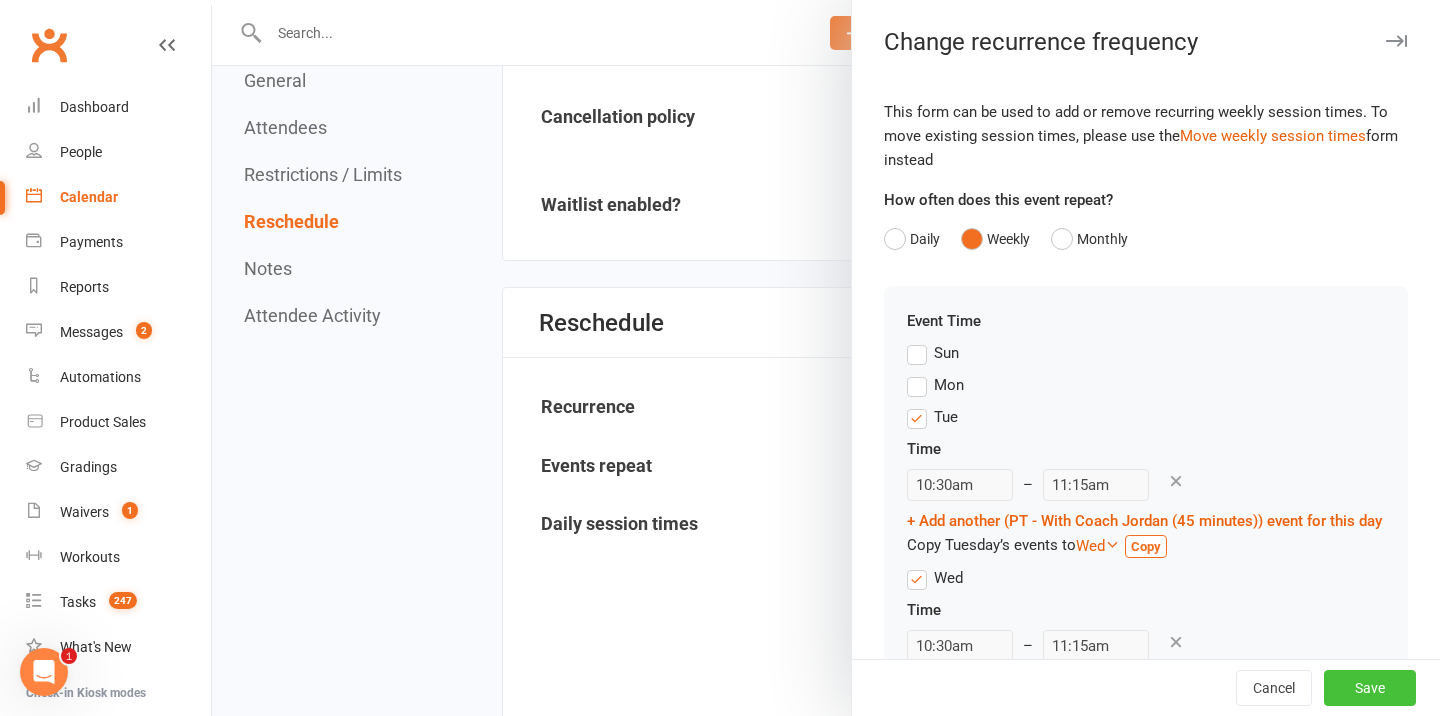 click on "Save" at bounding box center (1370, 688) 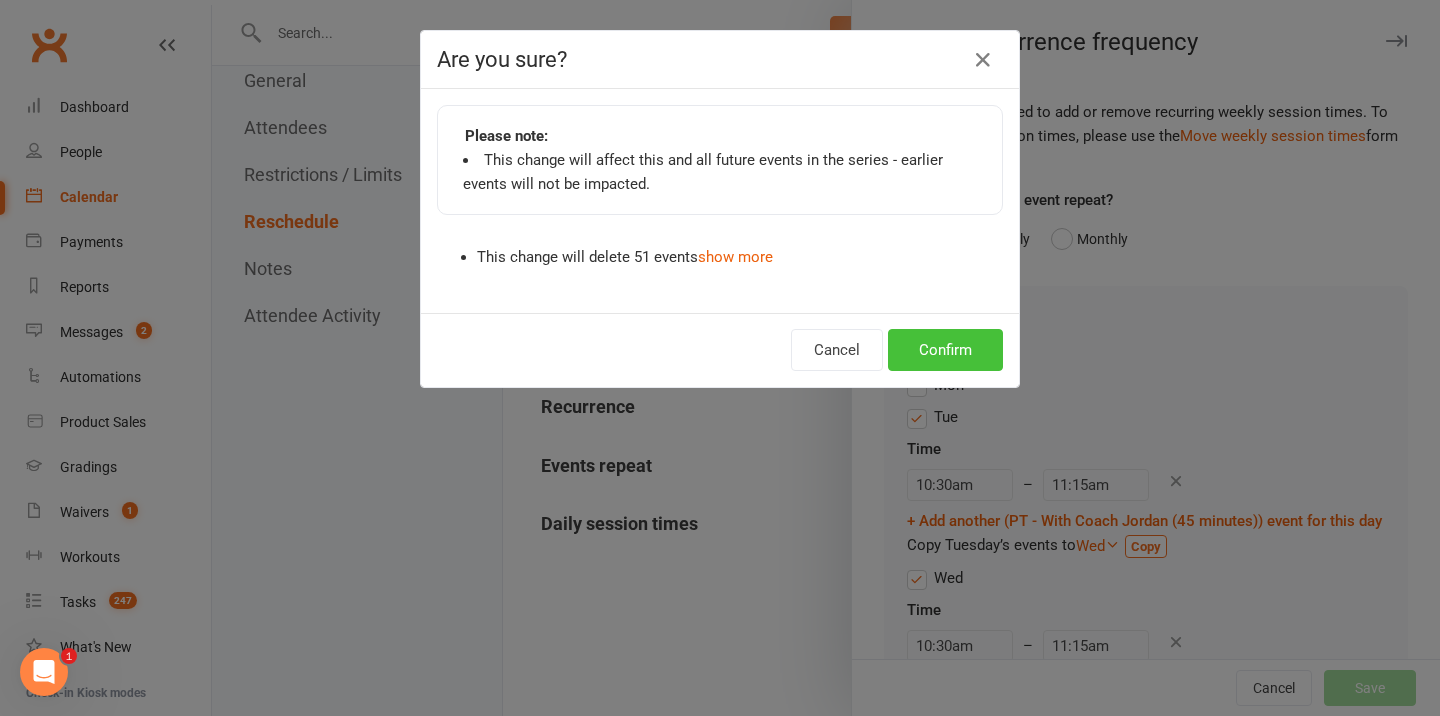 click on "Confirm" at bounding box center [945, 350] 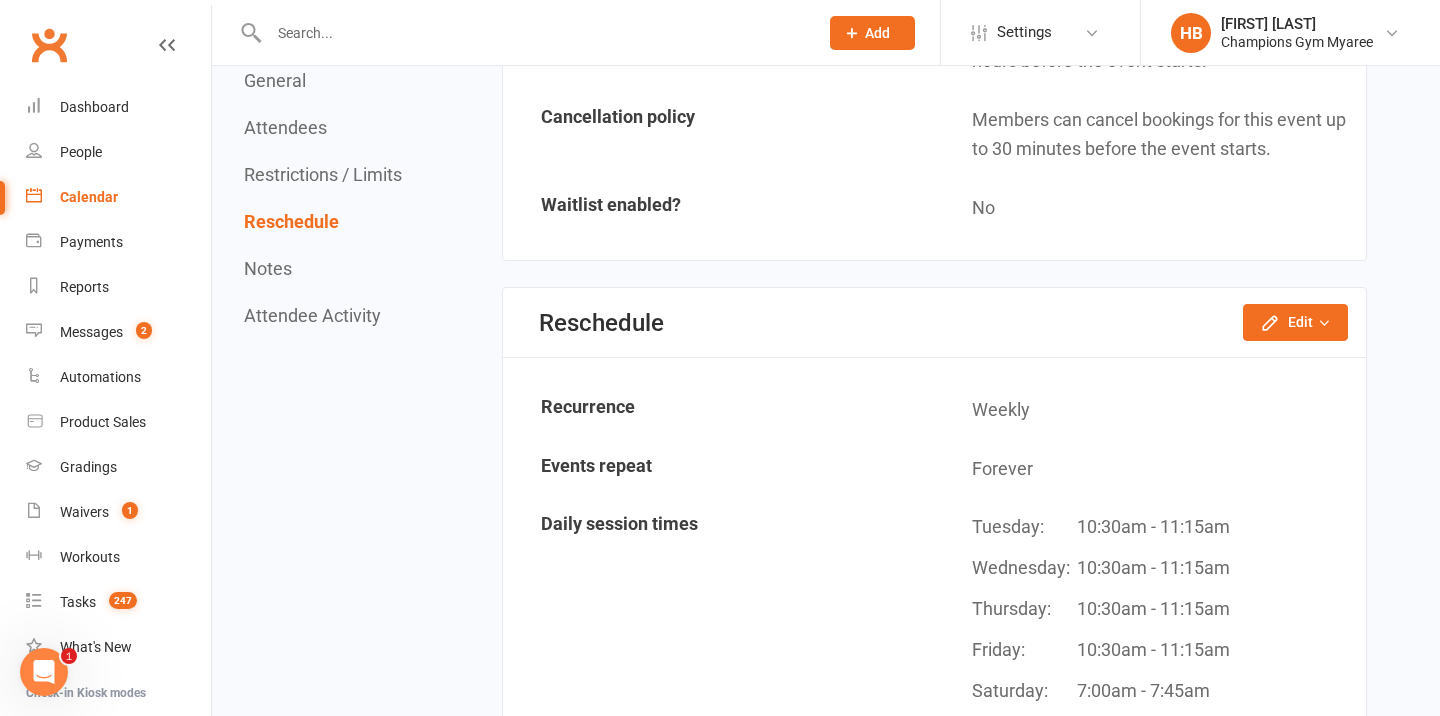click on "Calendar" at bounding box center [89, 197] 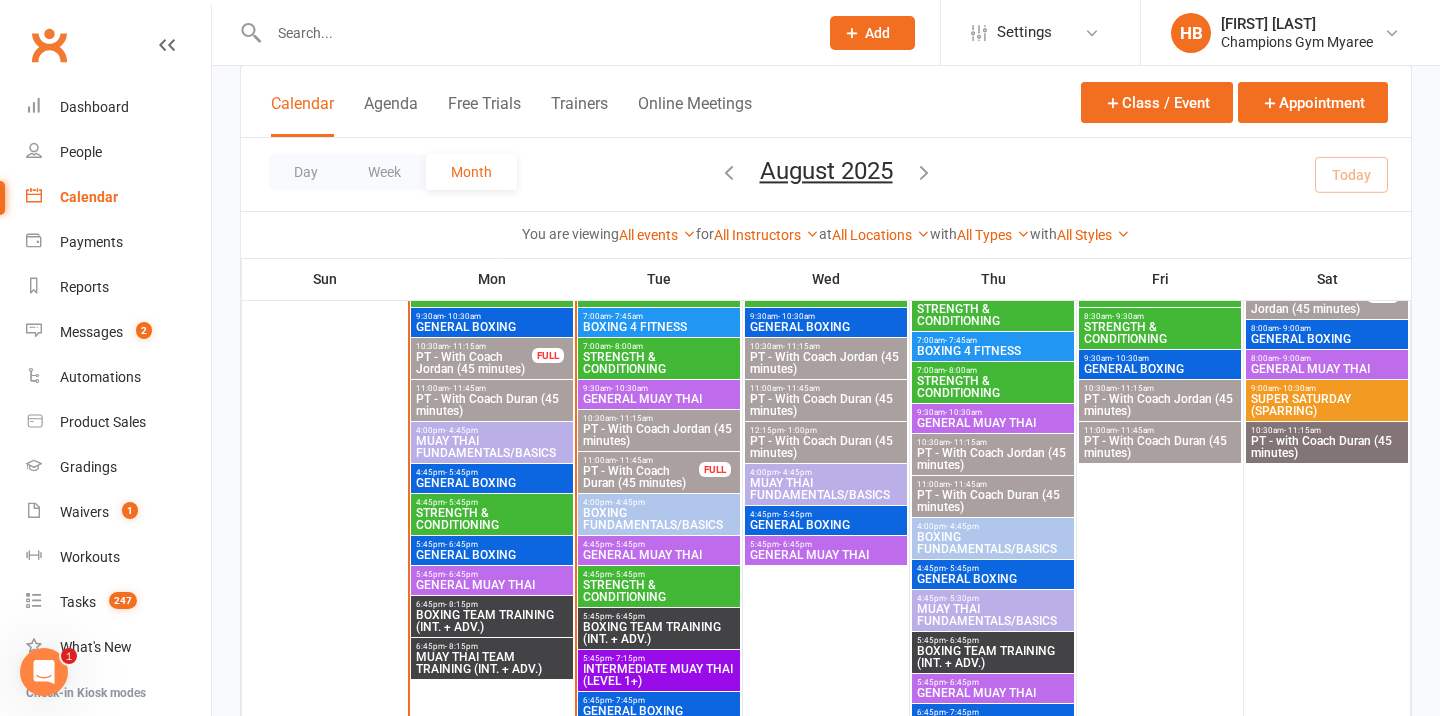 scroll, scrollTop: 757, scrollLeft: 0, axis: vertical 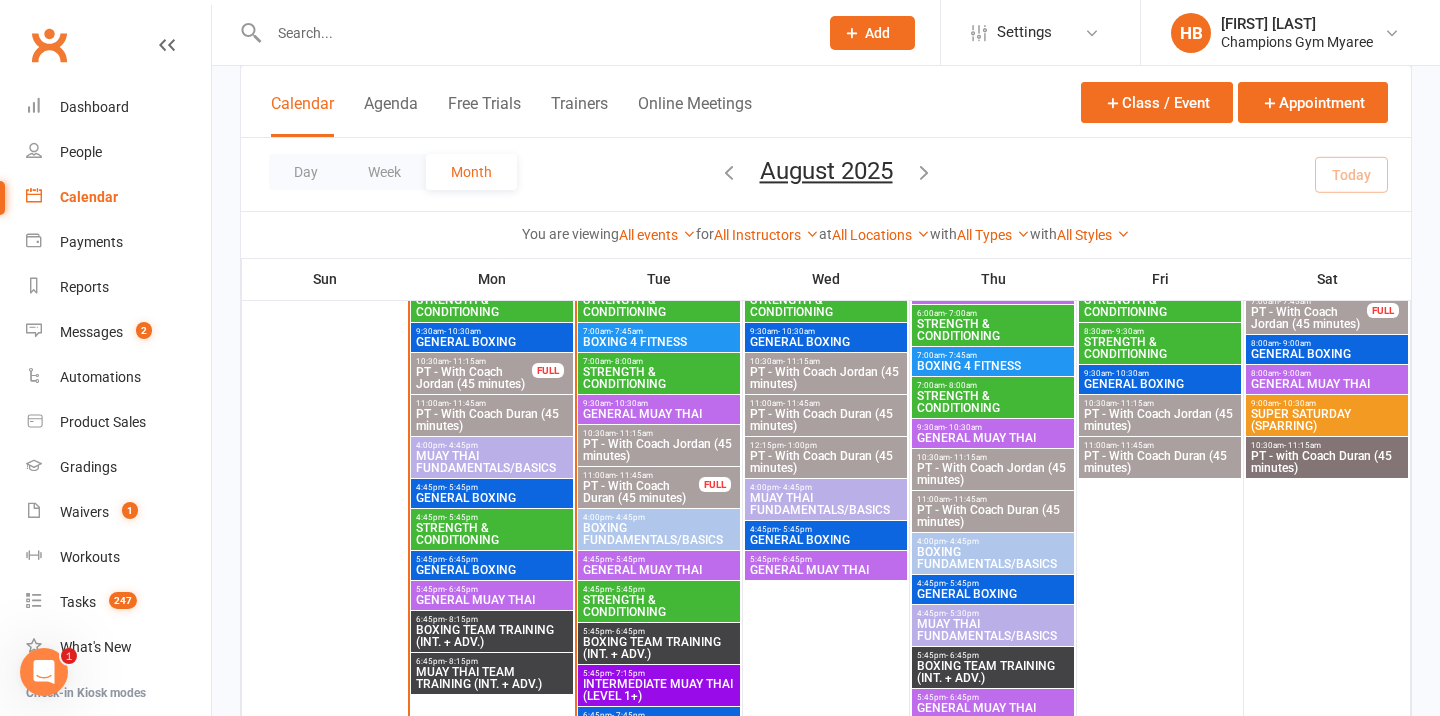 click at bounding box center [533, 33] 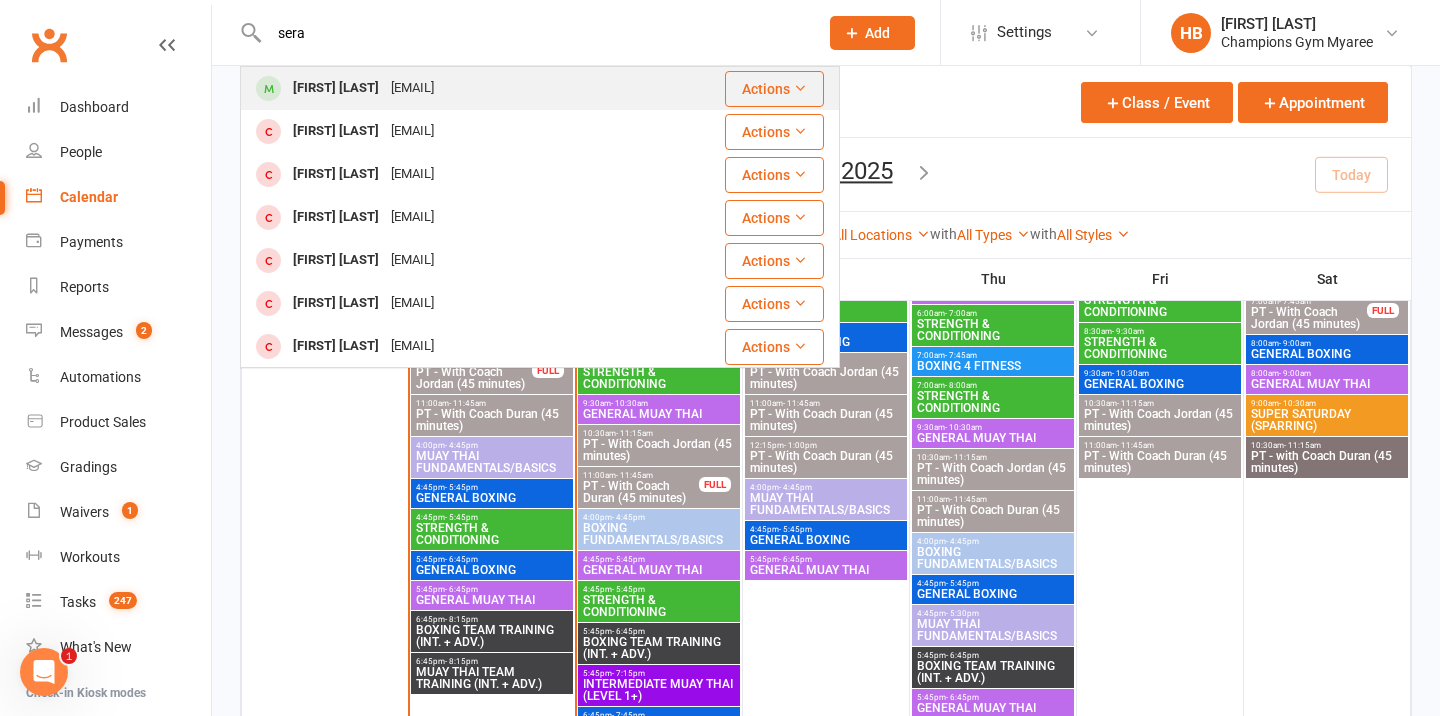 type on "sera" 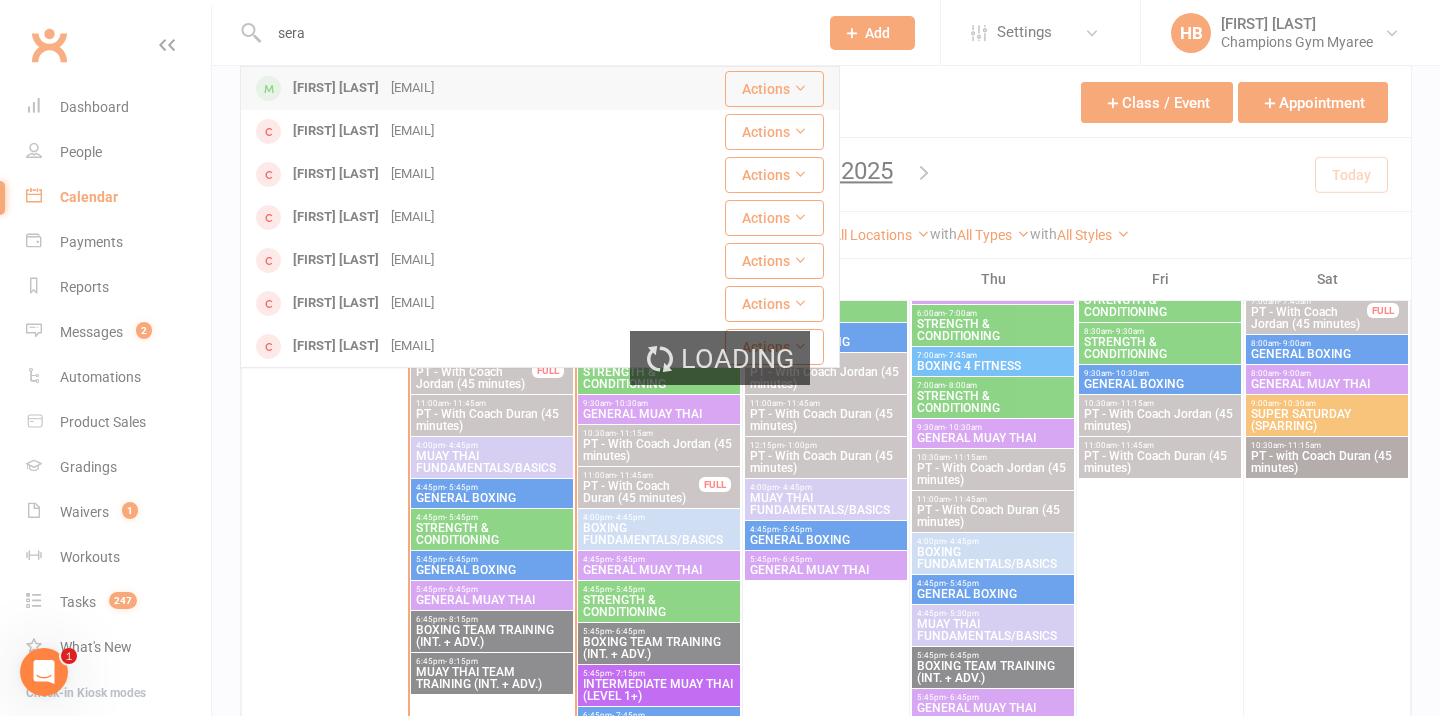 type 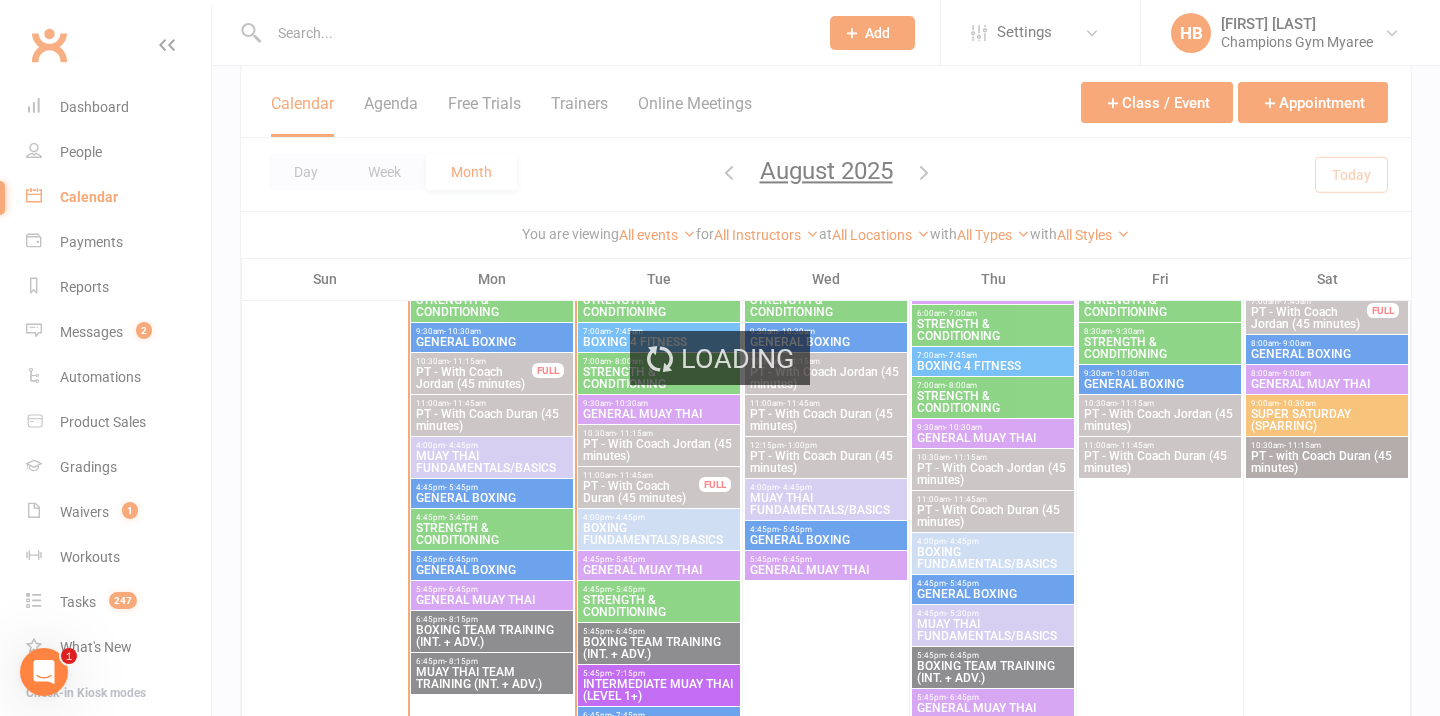 scroll, scrollTop: 0, scrollLeft: 0, axis: both 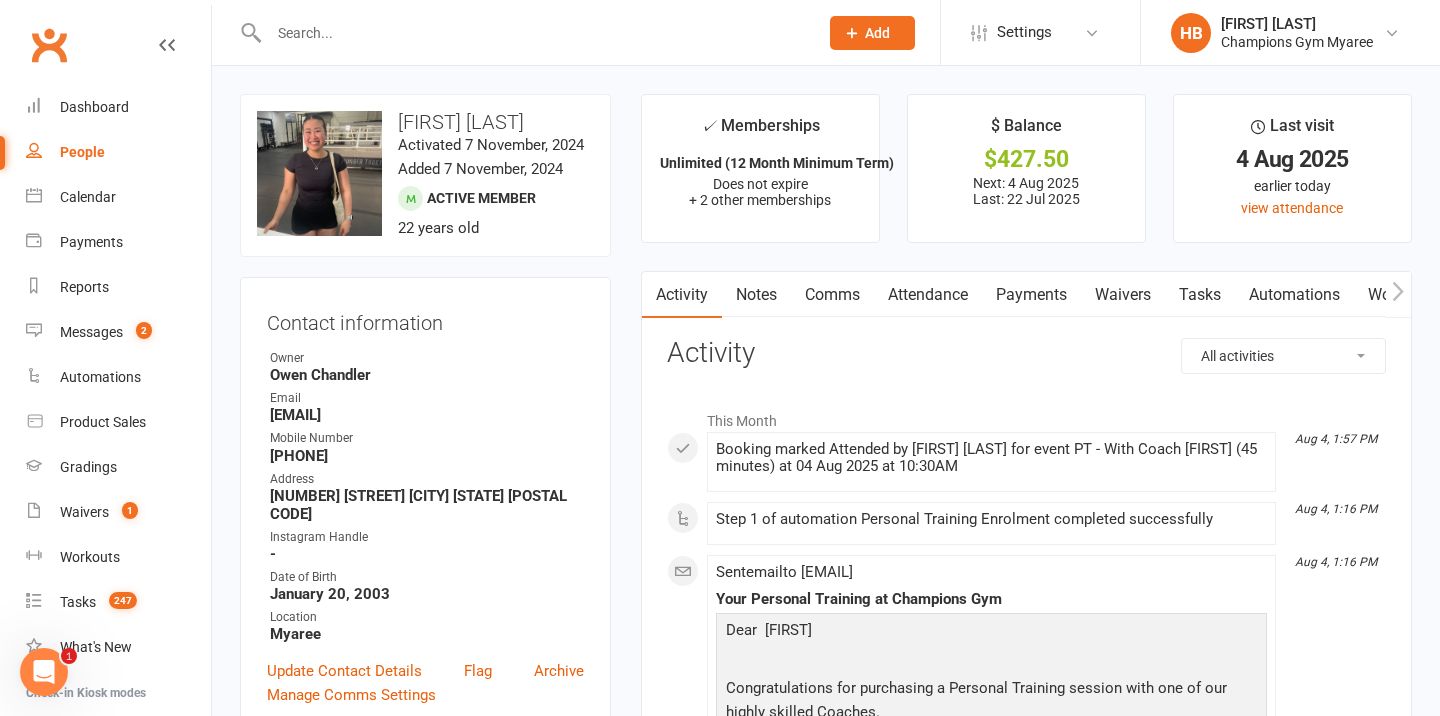 click on "Attendance" at bounding box center (928, 295) 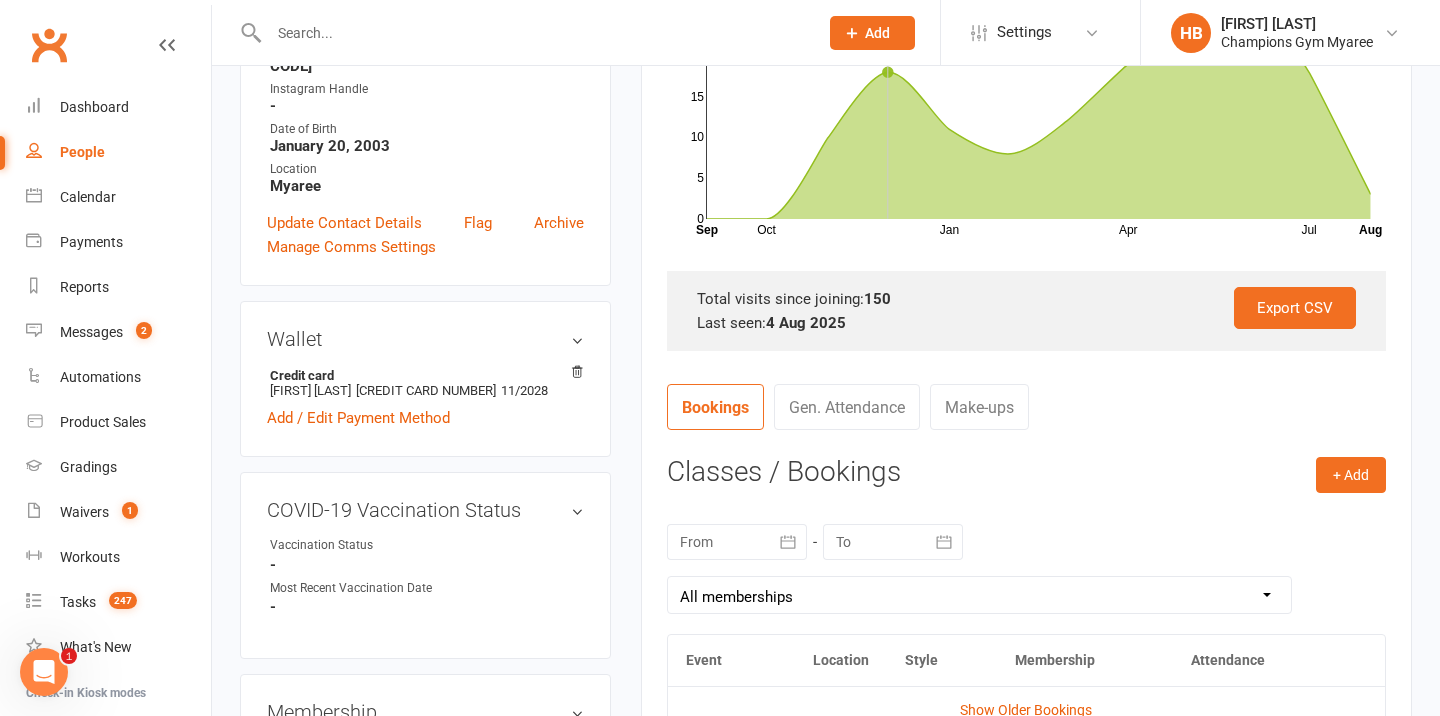 scroll, scrollTop: 596, scrollLeft: 0, axis: vertical 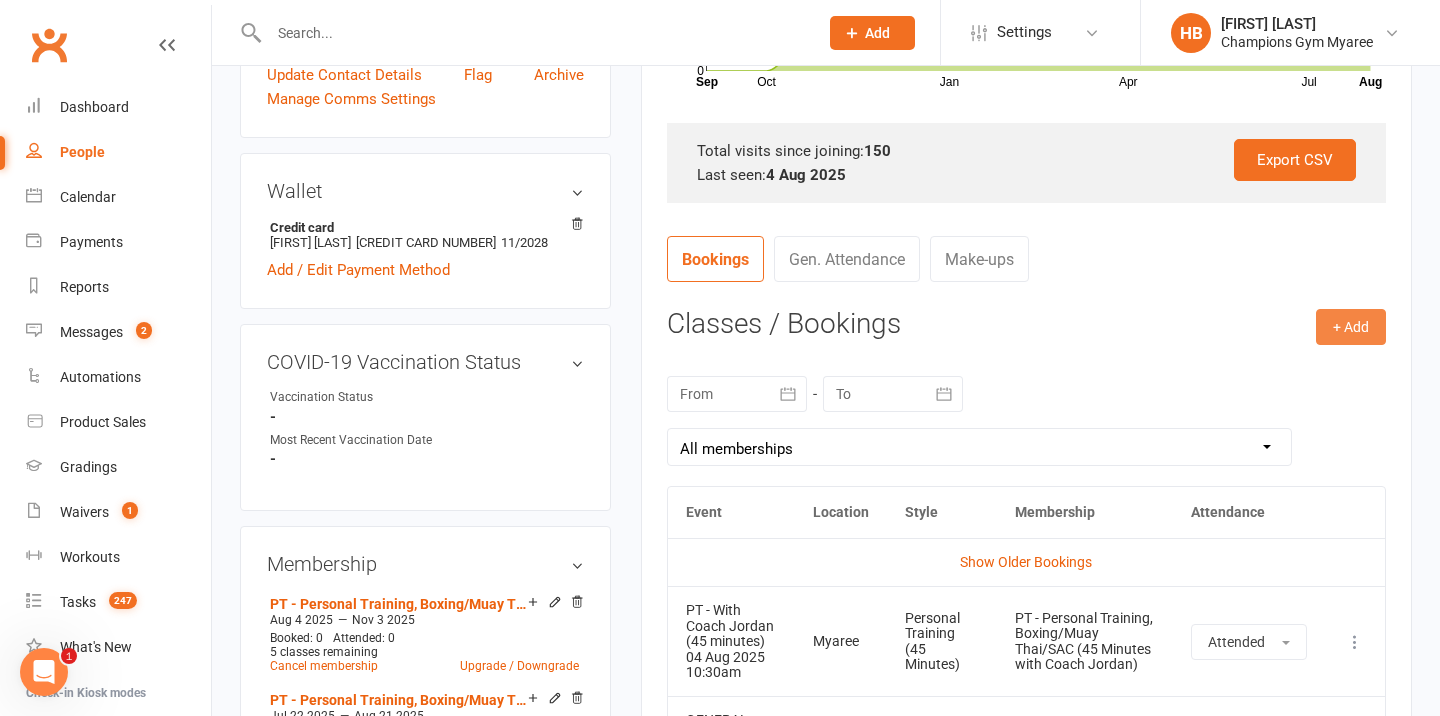 click on "+ Add" at bounding box center (1351, 327) 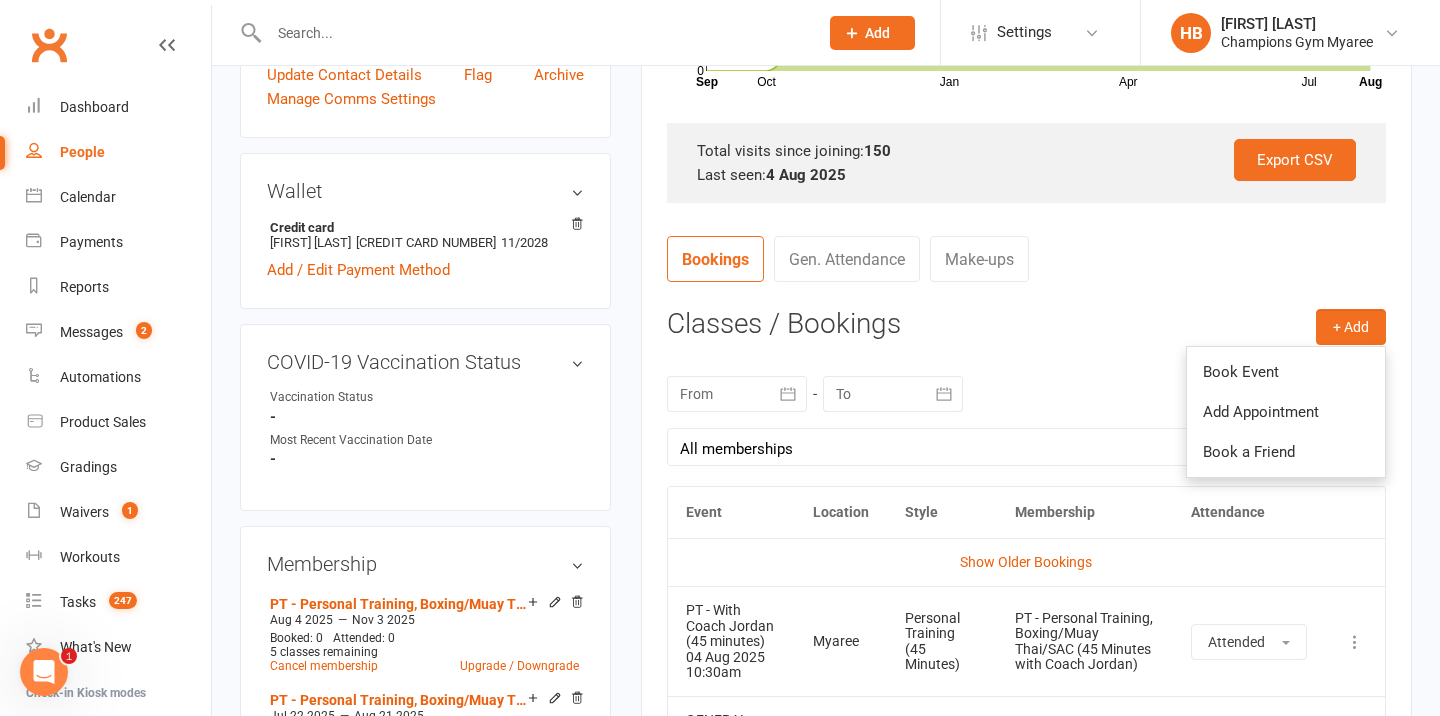 click on "Book Event" at bounding box center (1286, 372) 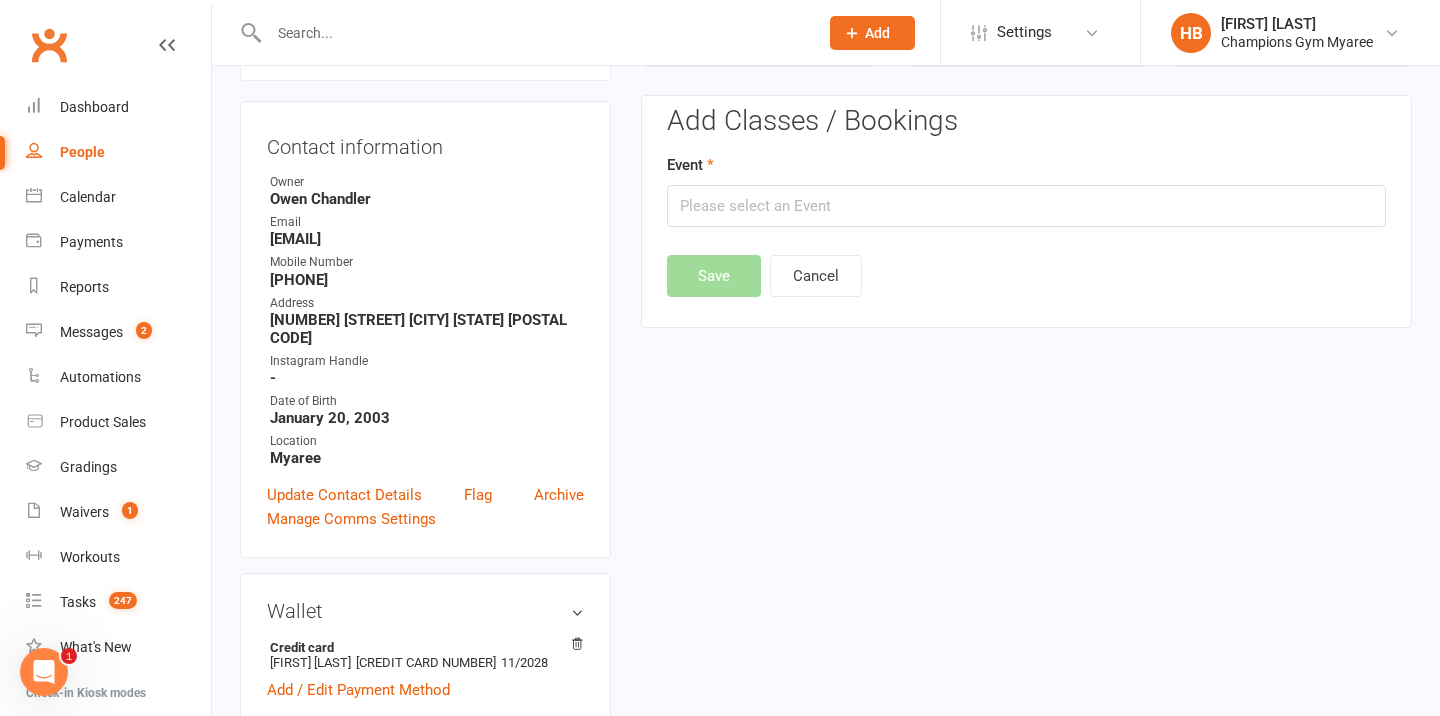 scroll, scrollTop: 171, scrollLeft: 0, axis: vertical 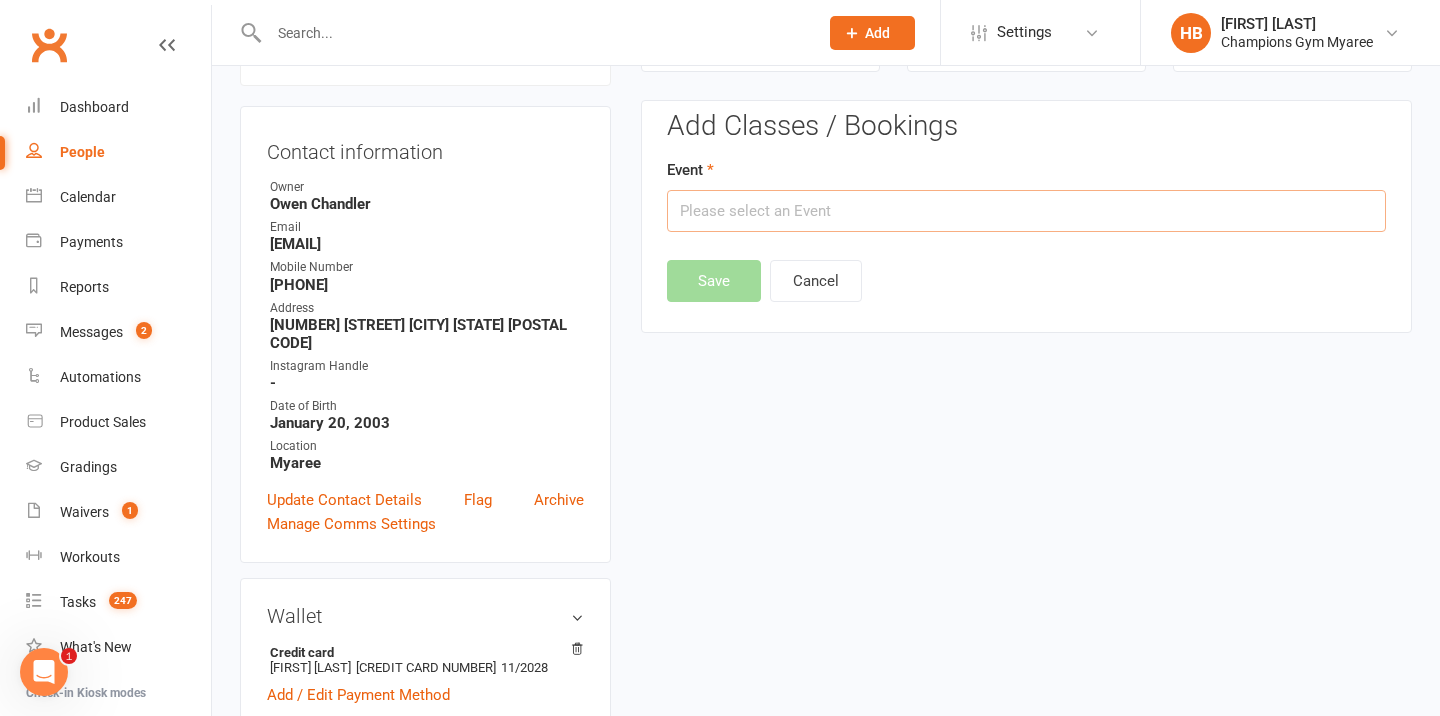click at bounding box center (1026, 211) 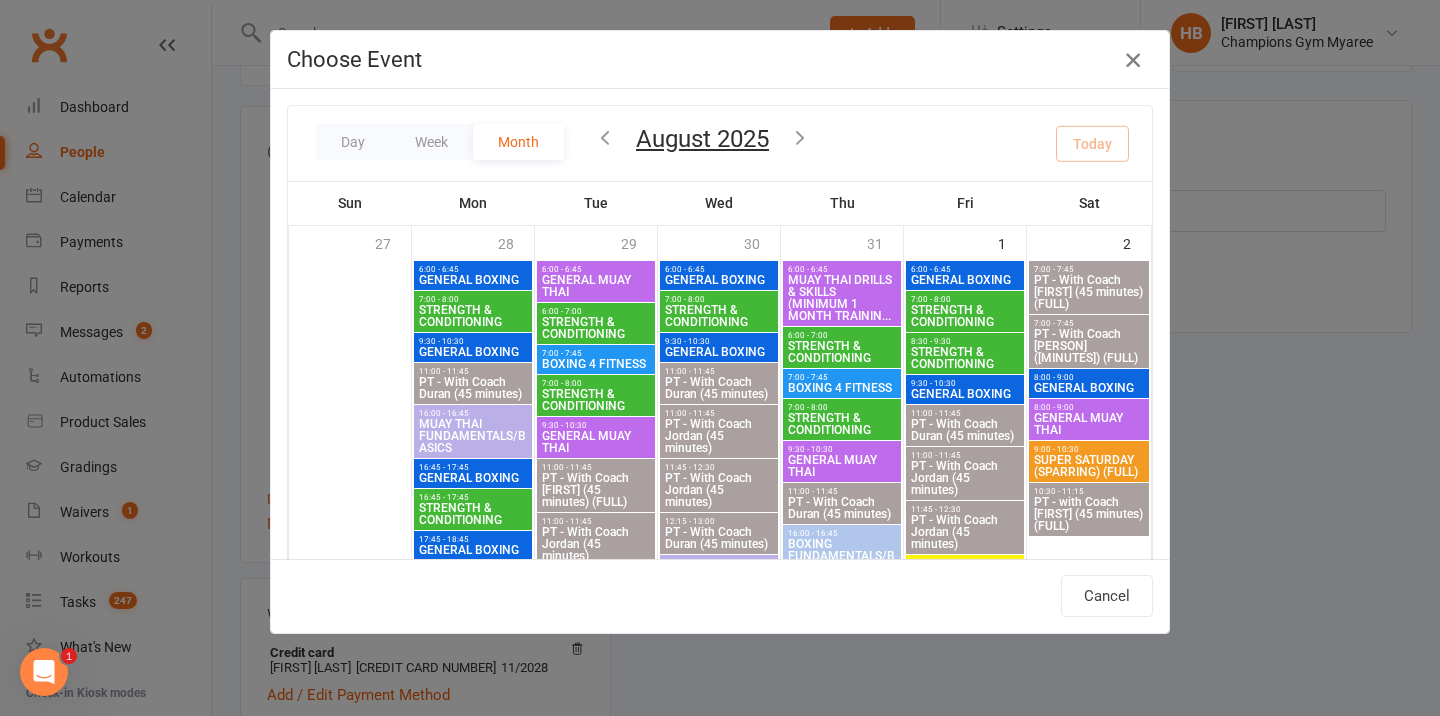 click at bounding box center (1133, 60) 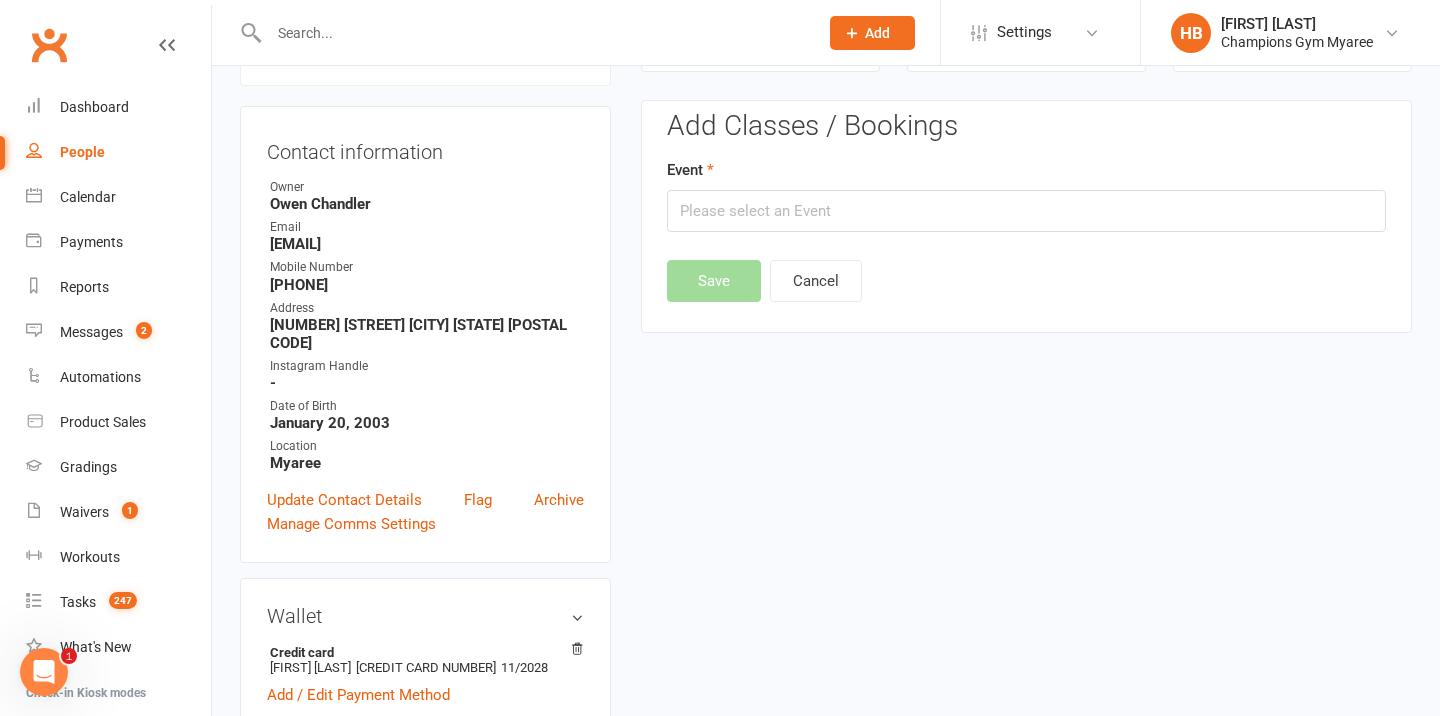 scroll, scrollTop: 699, scrollLeft: 0, axis: vertical 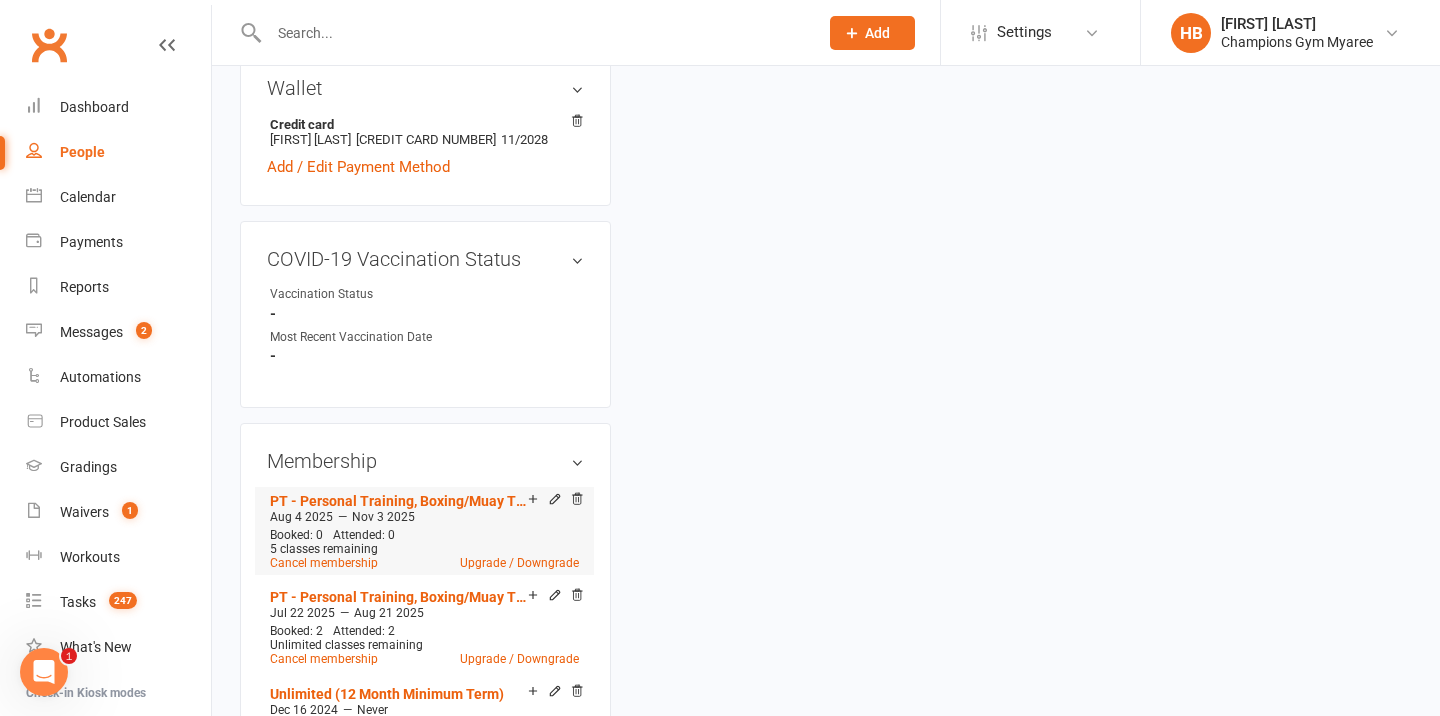 click on "Add make-up class" at bounding box center (603, 500) 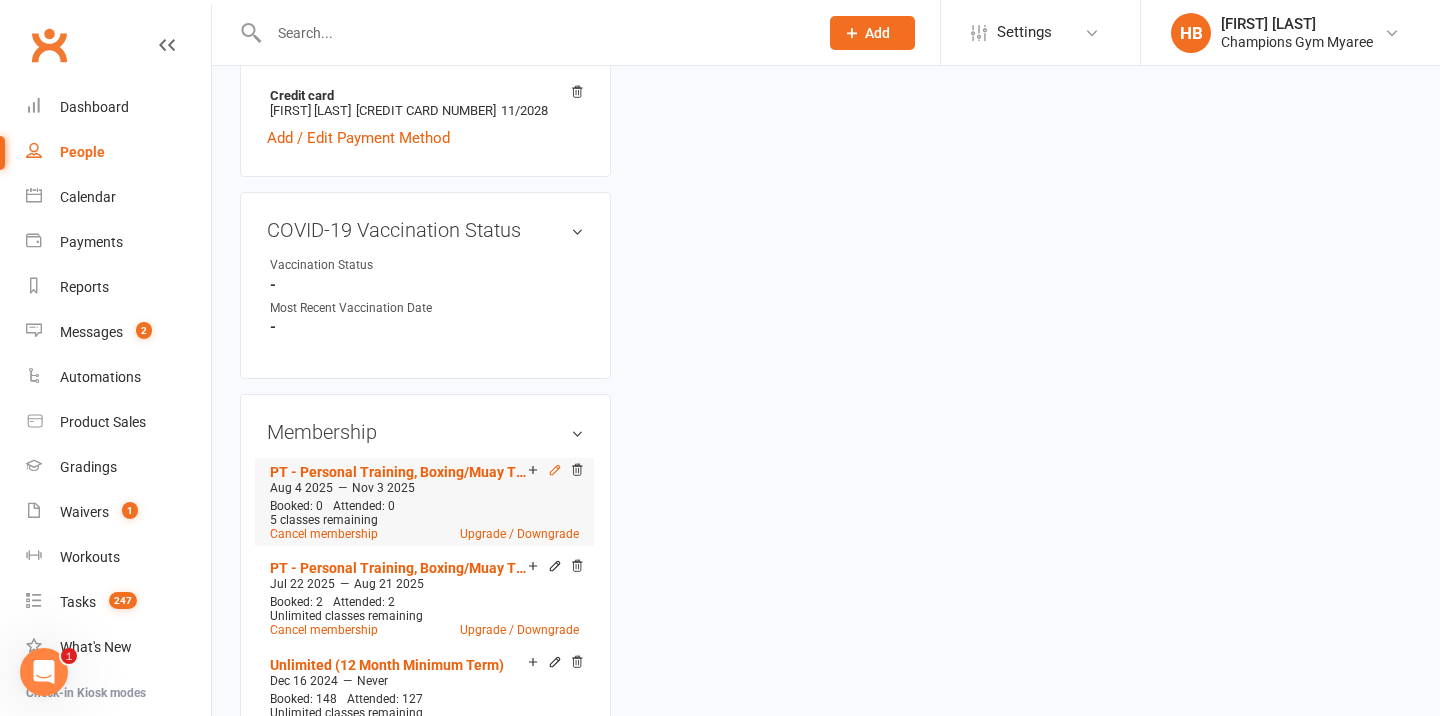 click 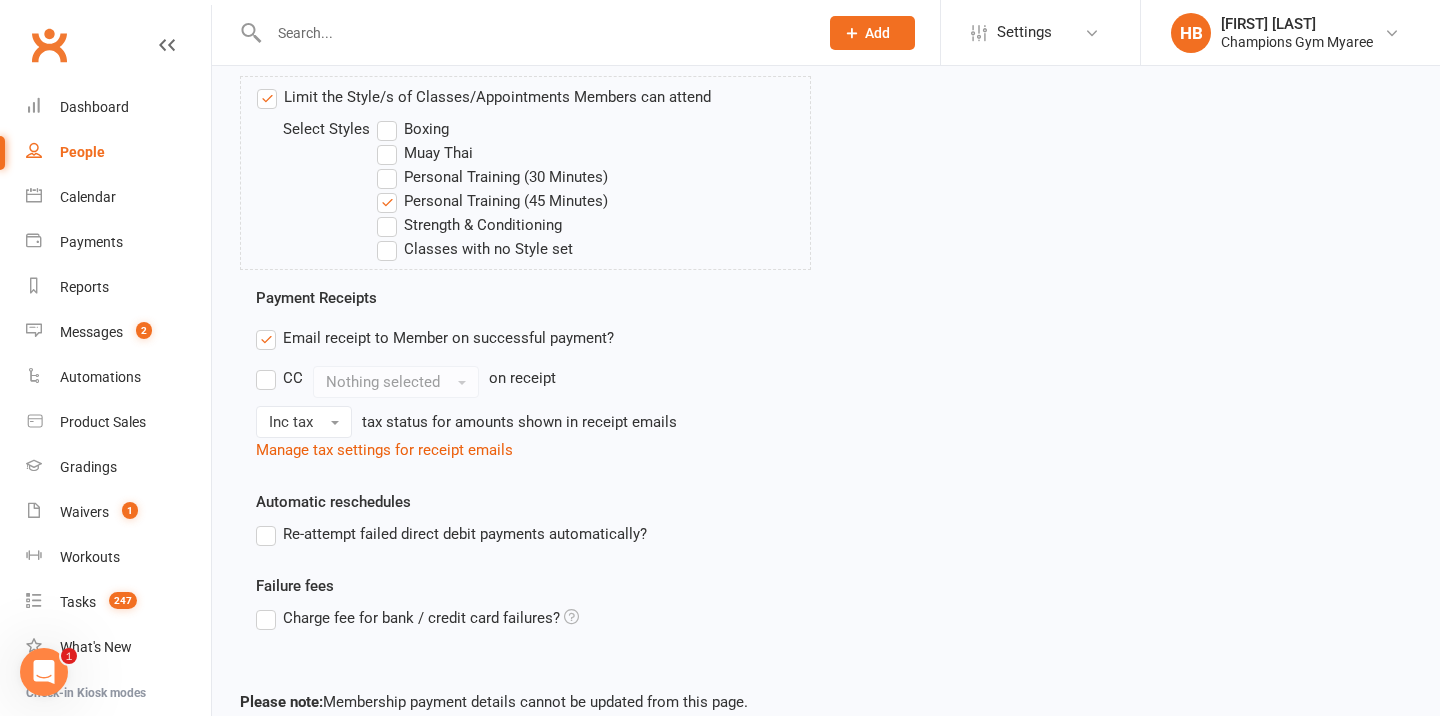 scroll, scrollTop: 1278, scrollLeft: 0, axis: vertical 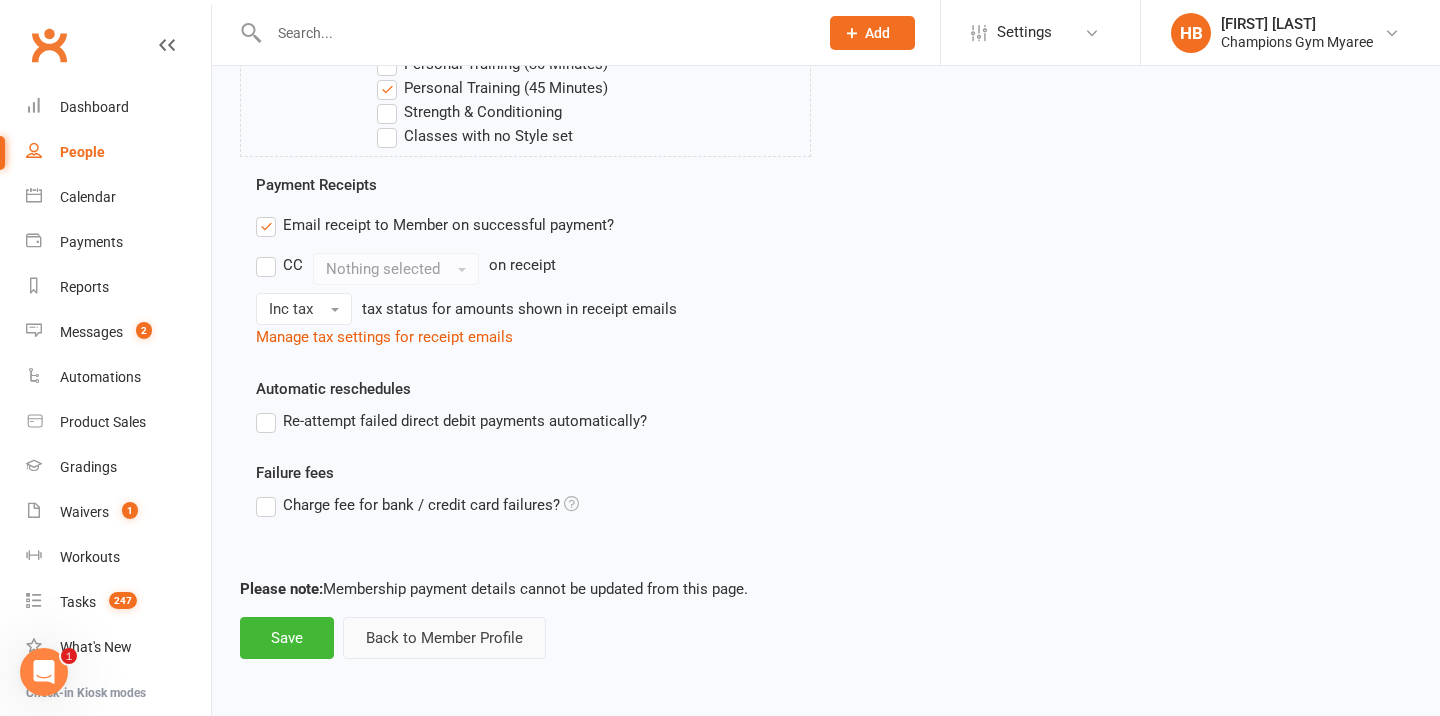 click on "Back to Member Profile" at bounding box center [444, 638] 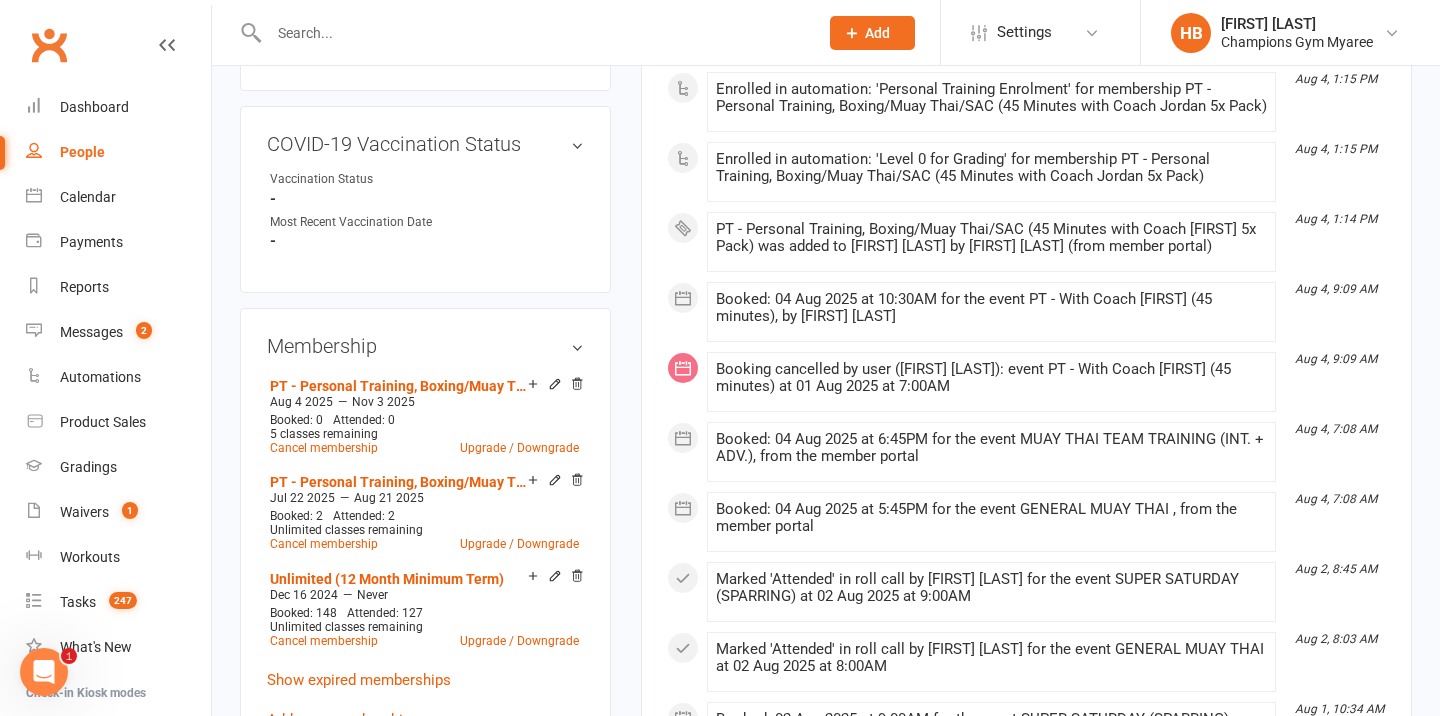scroll, scrollTop: 815, scrollLeft: 0, axis: vertical 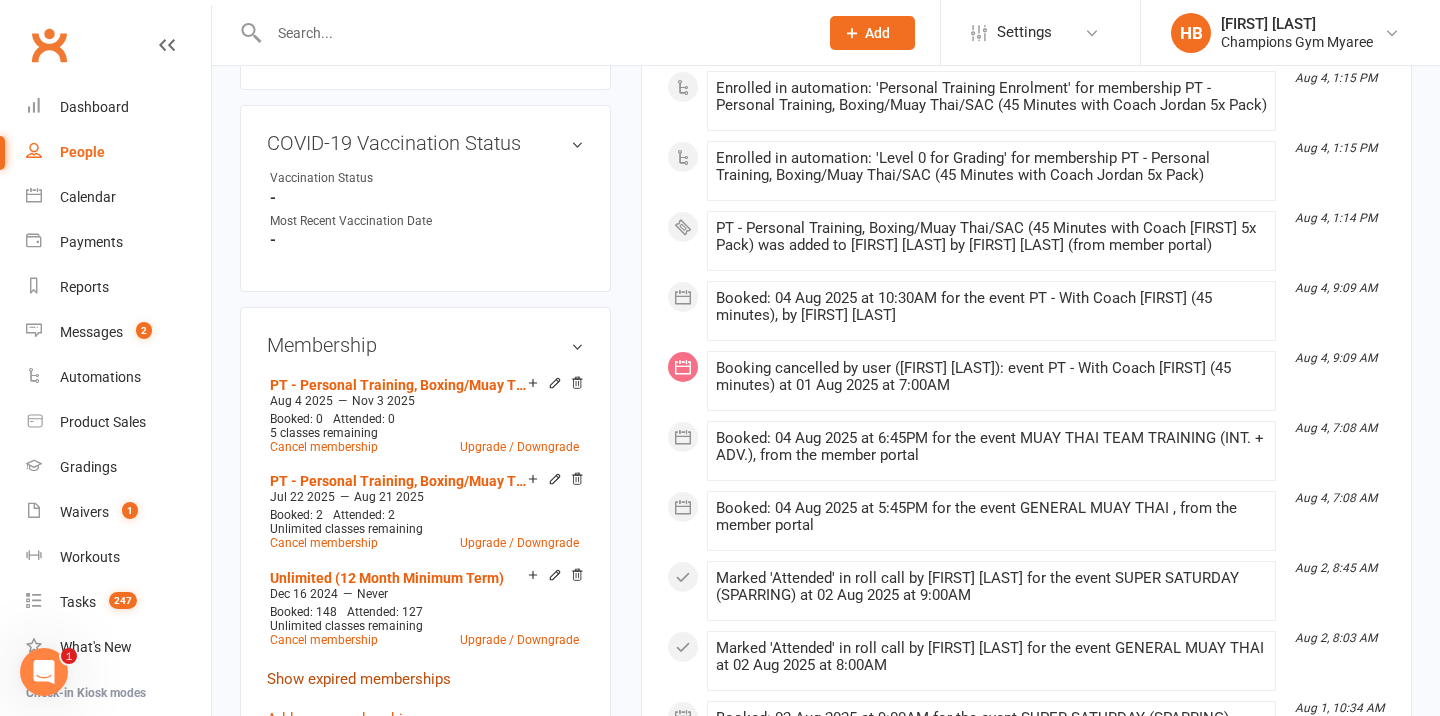 click on "Show expired memberships" at bounding box center (359, 679) 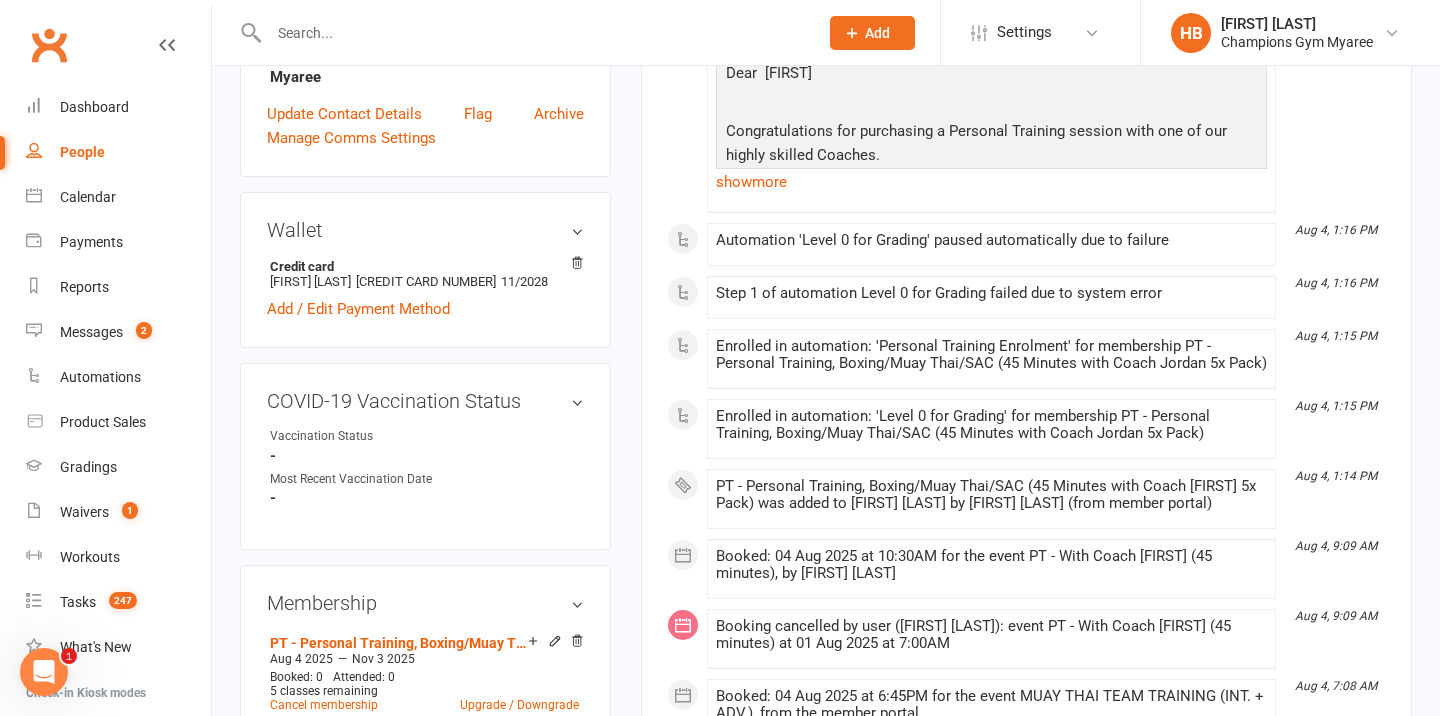 scroll, scrollTop: 674, scrollLeft: 0, axis: vertical 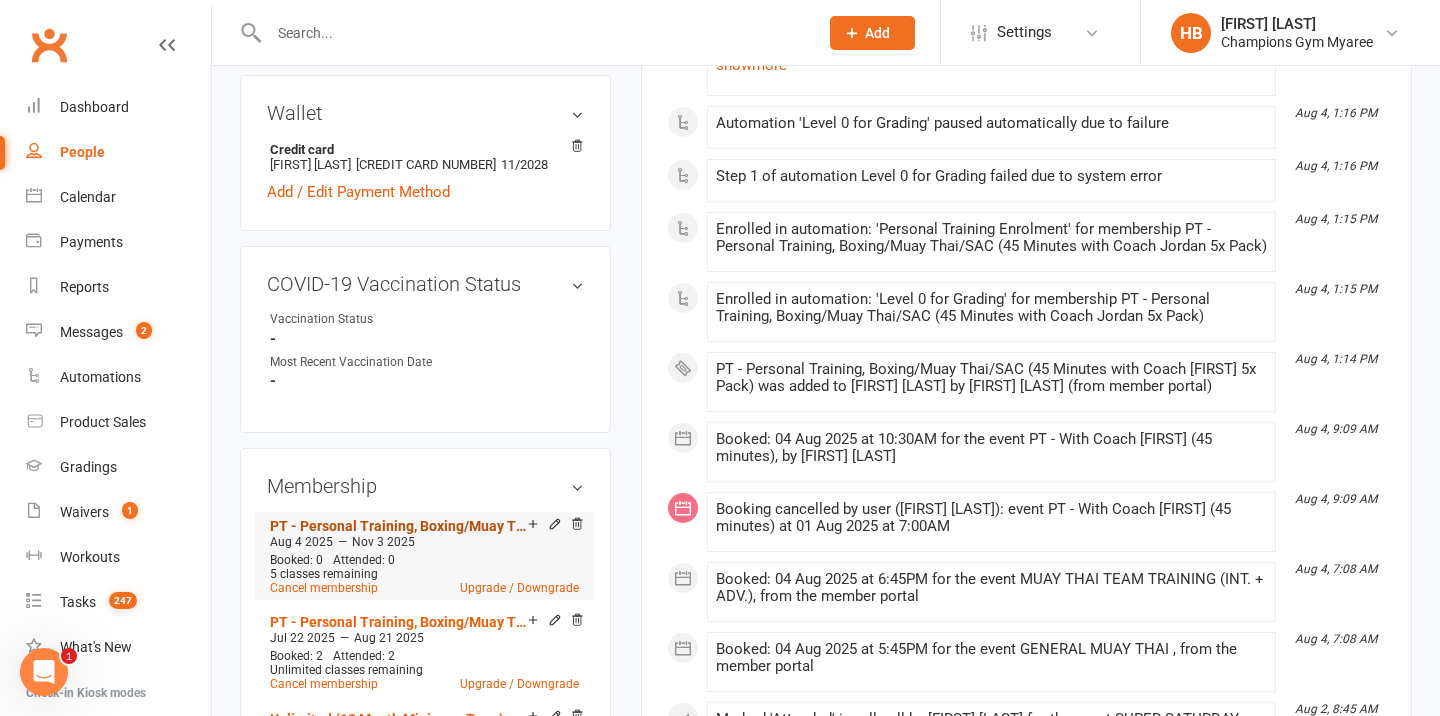 click on "PT - Personal Training, Boxing/Muay Thai/SAC (45 Minutes with Coach Jordan 5x Pack)" at bounding box center [399, 526] 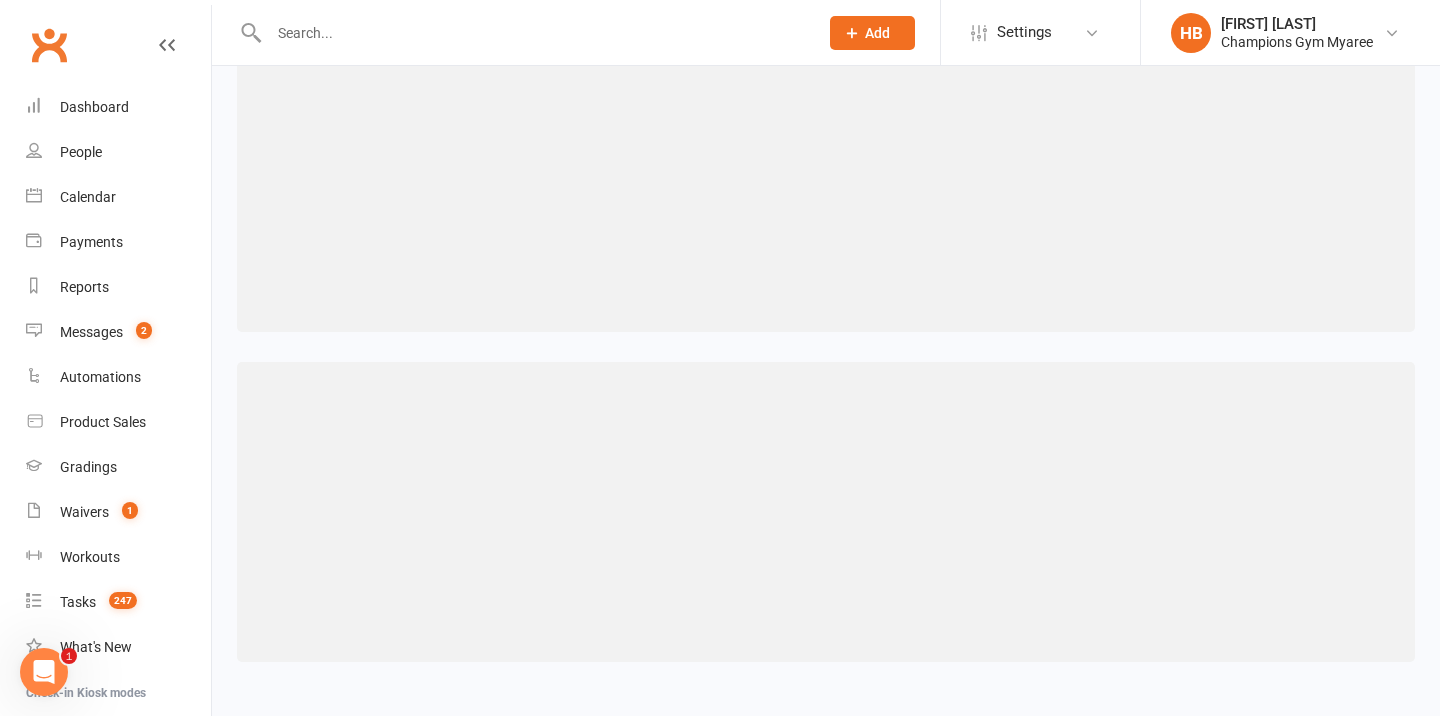 scroll, scrollTop: 0, scrollLeft: 0, axis: both 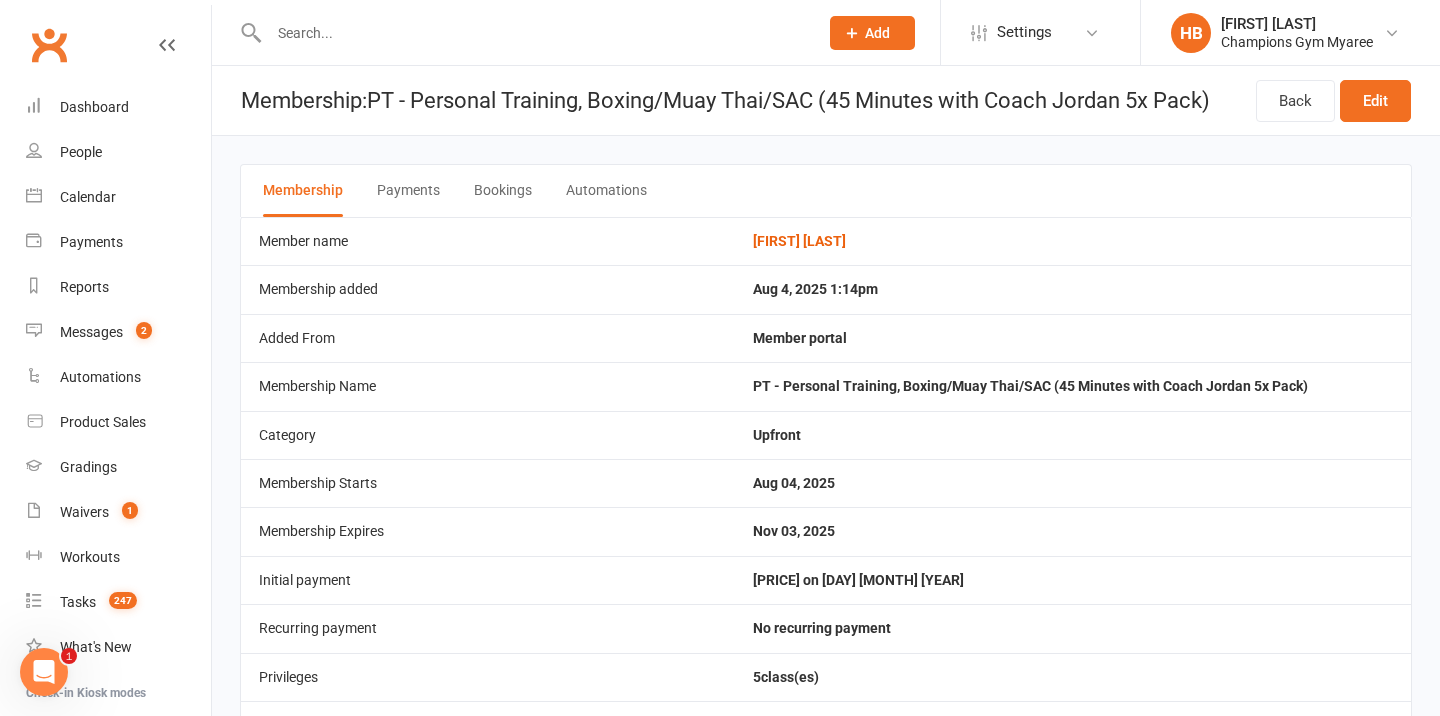 click on "Bookings" at bounding box center (503, 191) 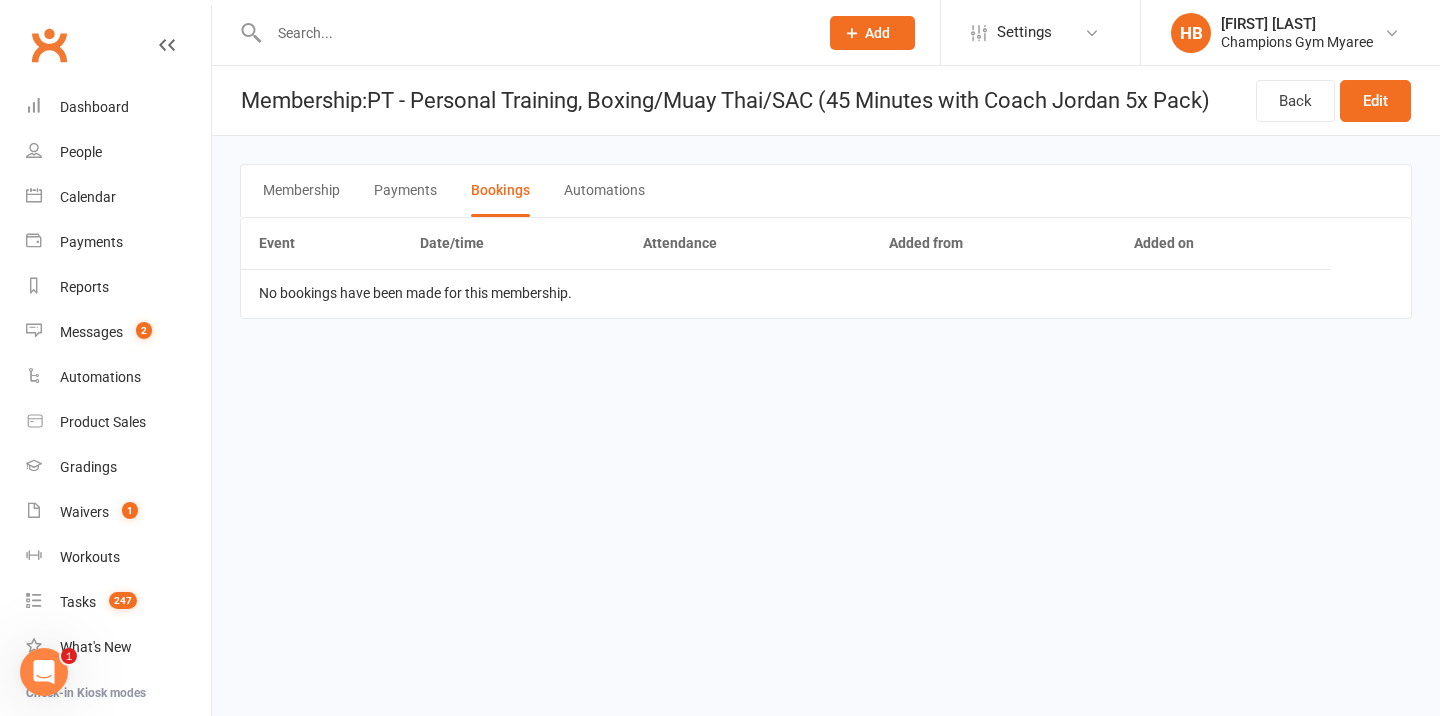 click on "Membership" at bounding box center [301, 191] 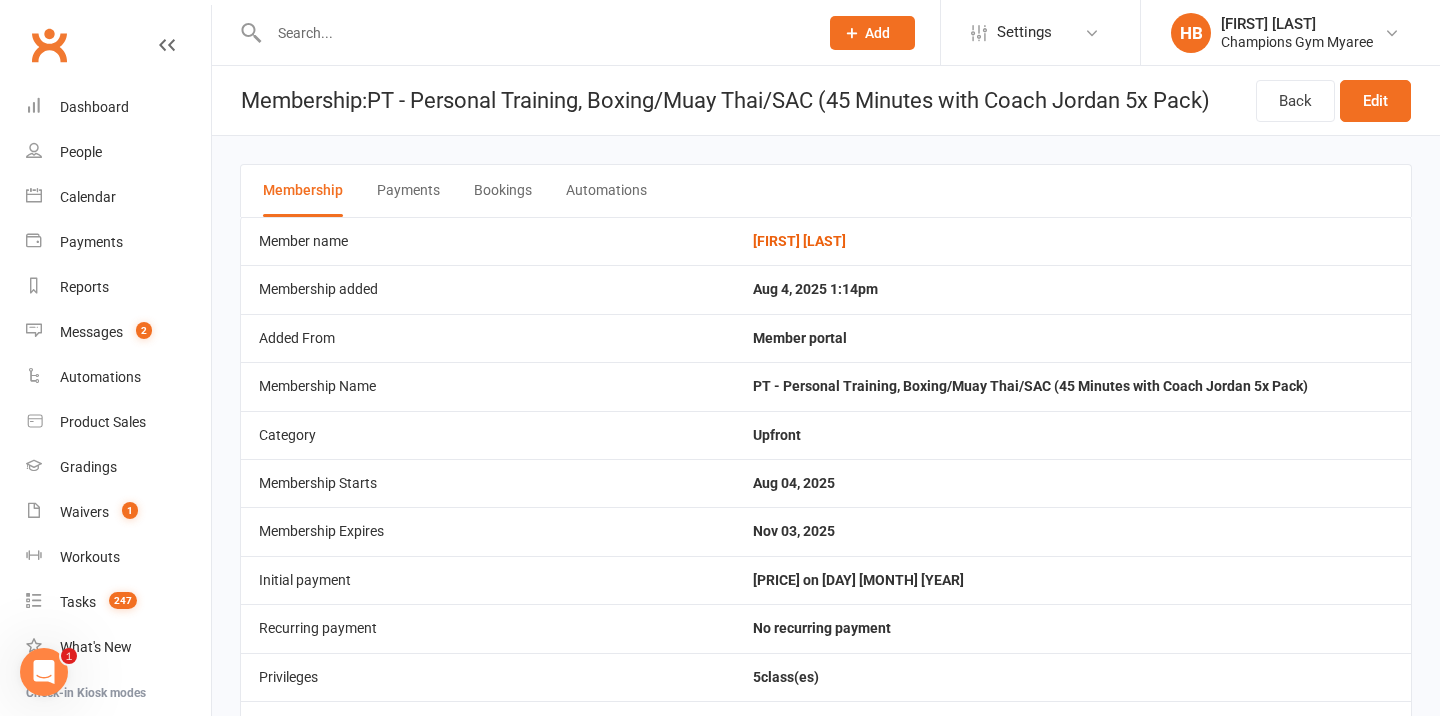 click on "Bookings" at bounding box center (503, 191) 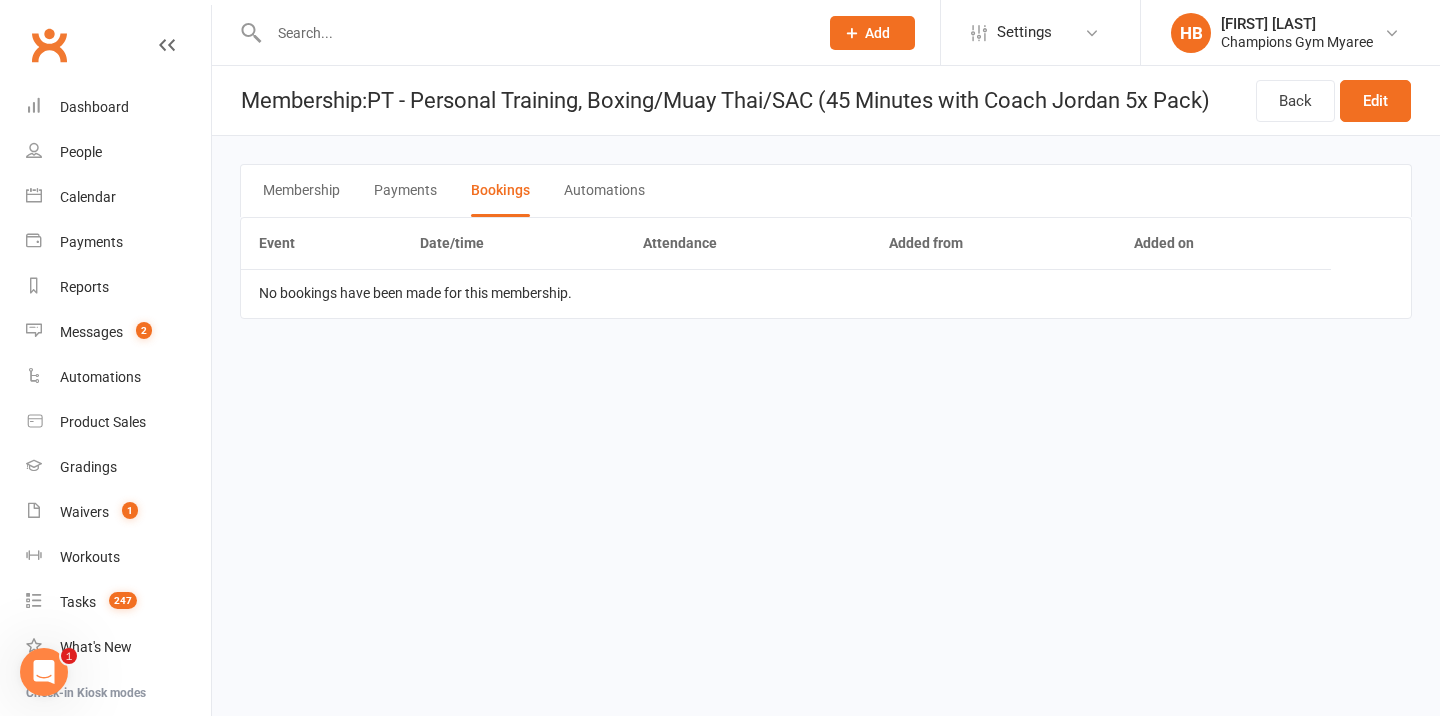 click on "No bookings have been made for this membership." at bounding box center [786, 293] 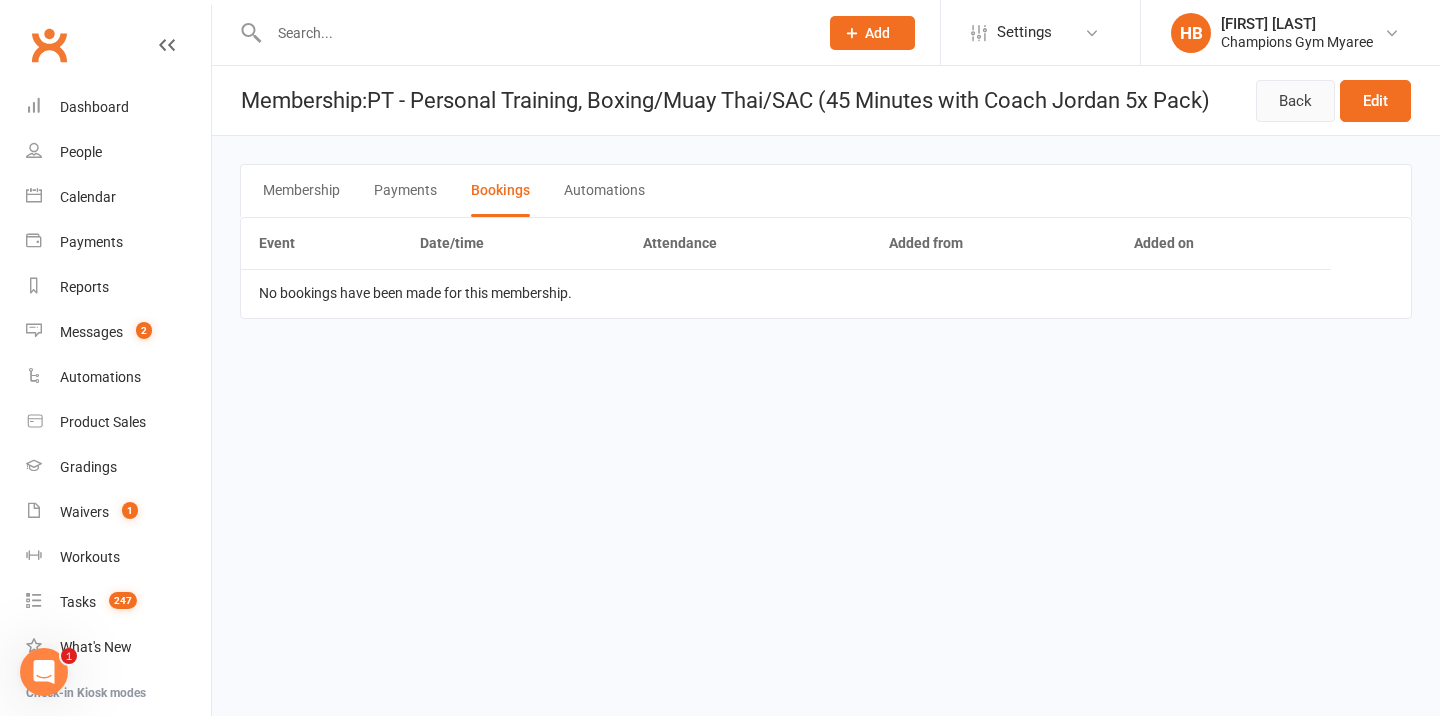 click on "Back" at bounding box center (1295, 101) 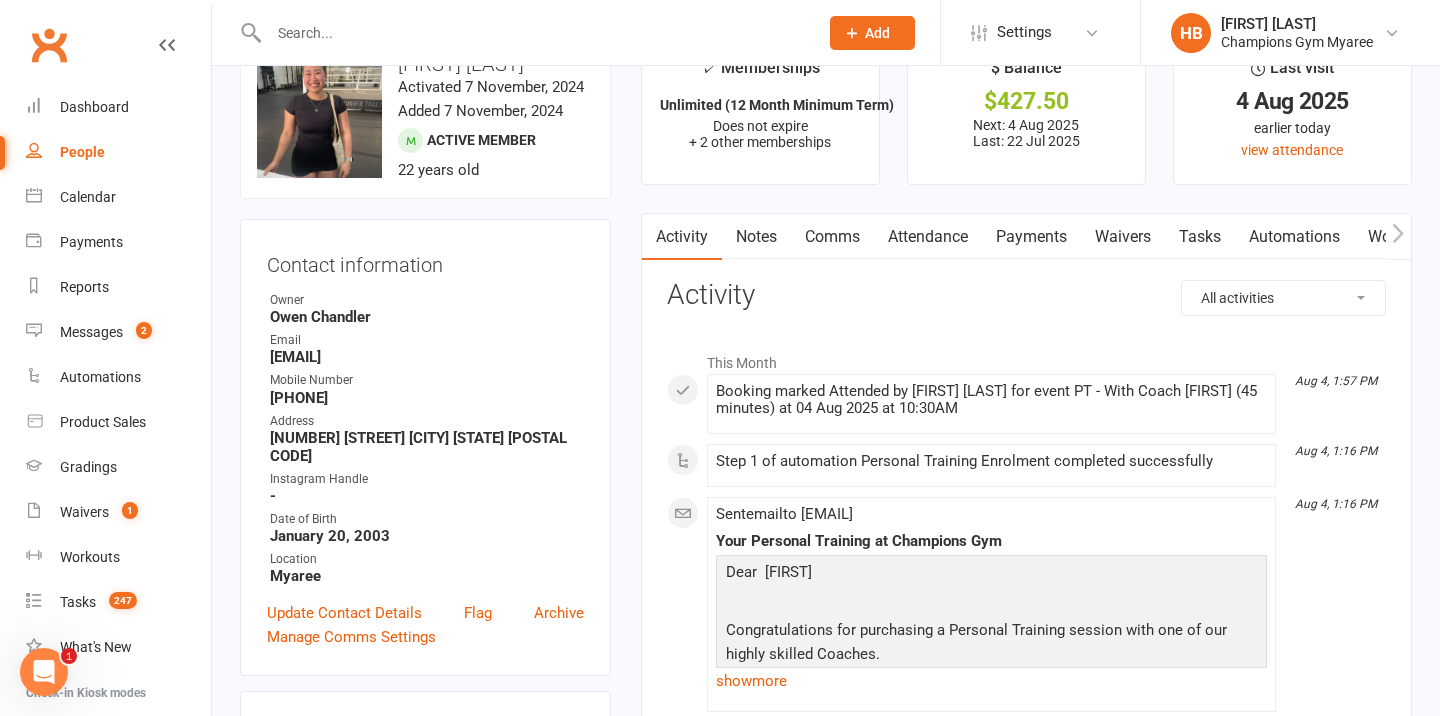 scroll, scrollTop: 15, scrollLeft: 0, axis: vertical 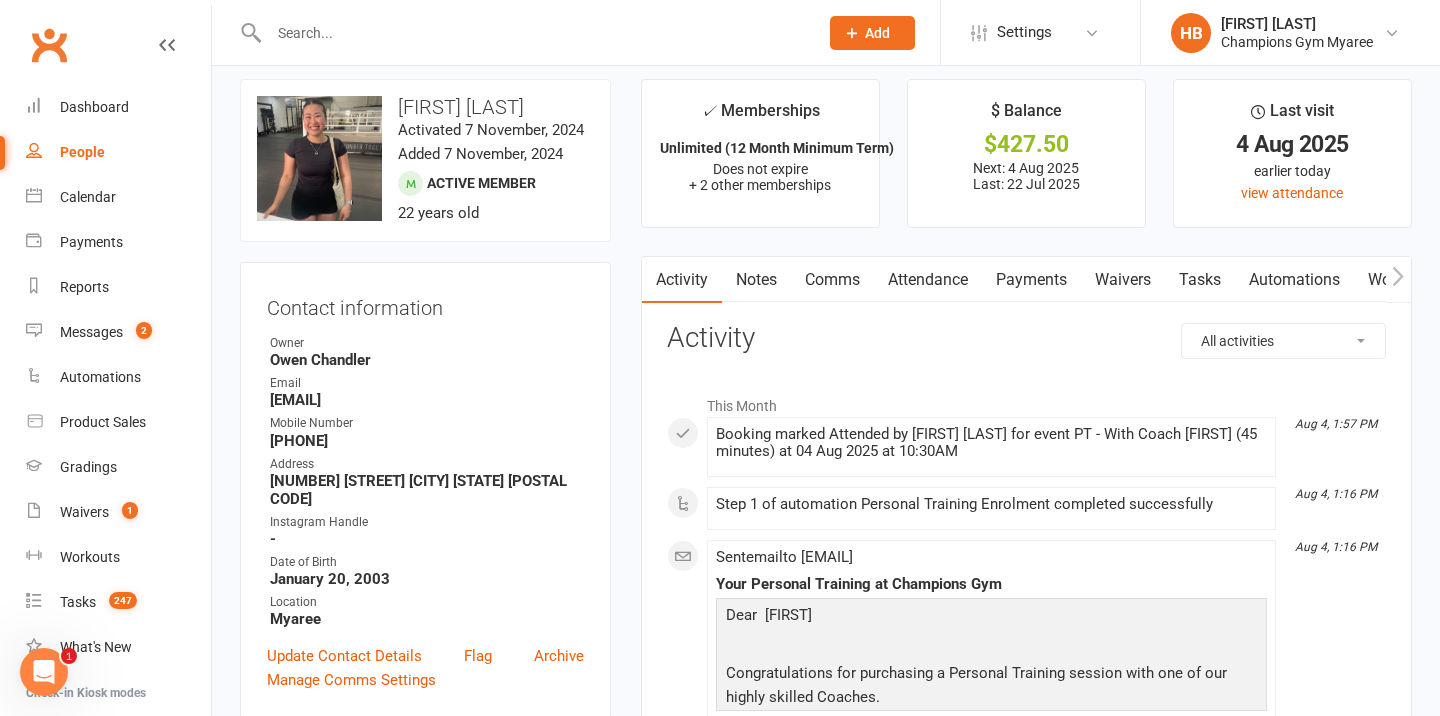 click on "Attendance" at bounding box center [928, 280] 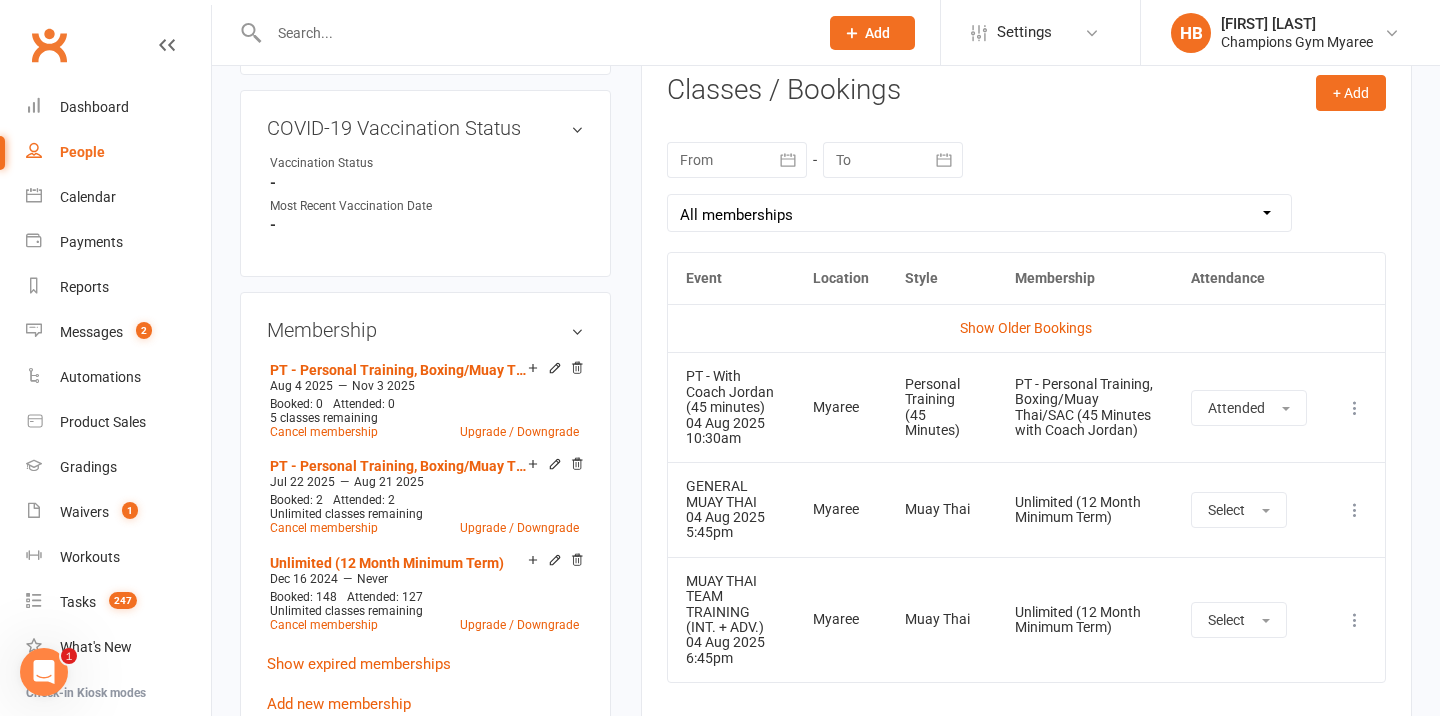 scroll, scrollTop: 886, scrollLeft: 0, axis: vertical 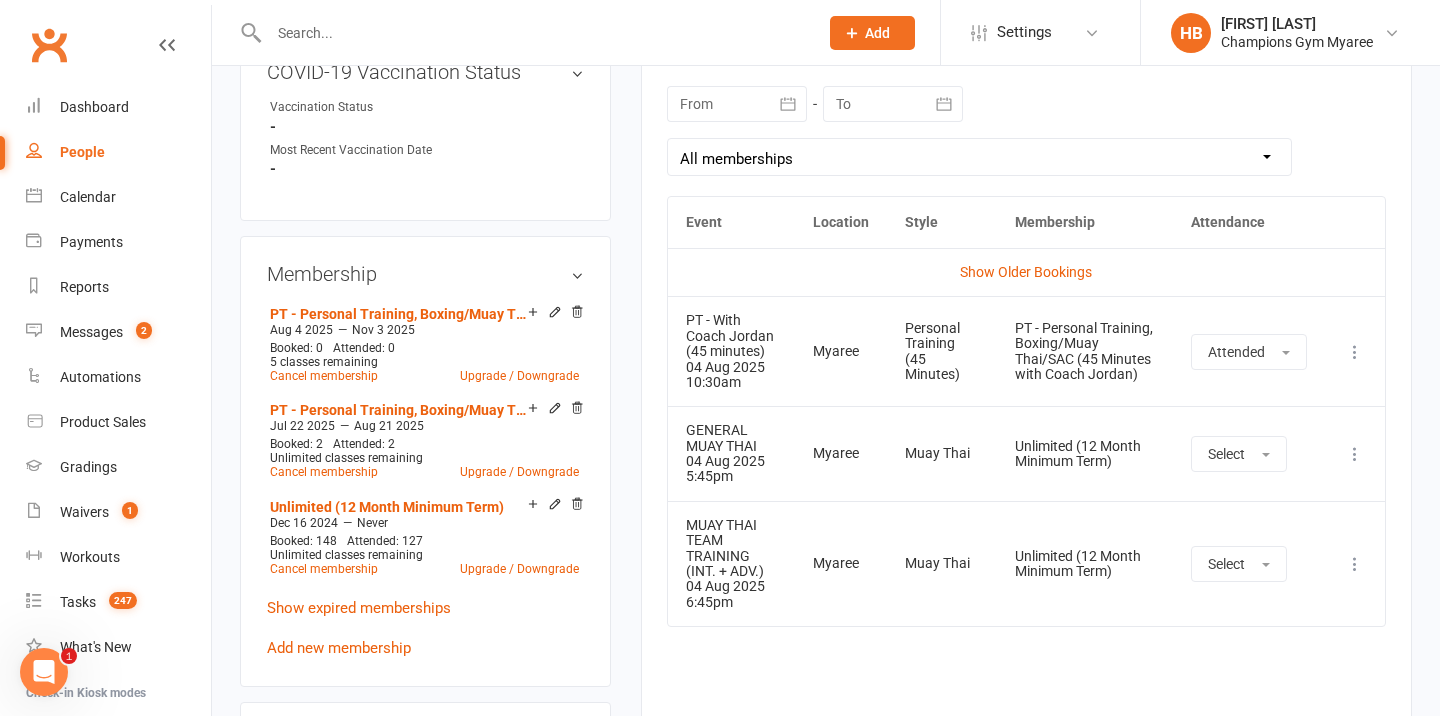 click at bounding box center (1355, 352) 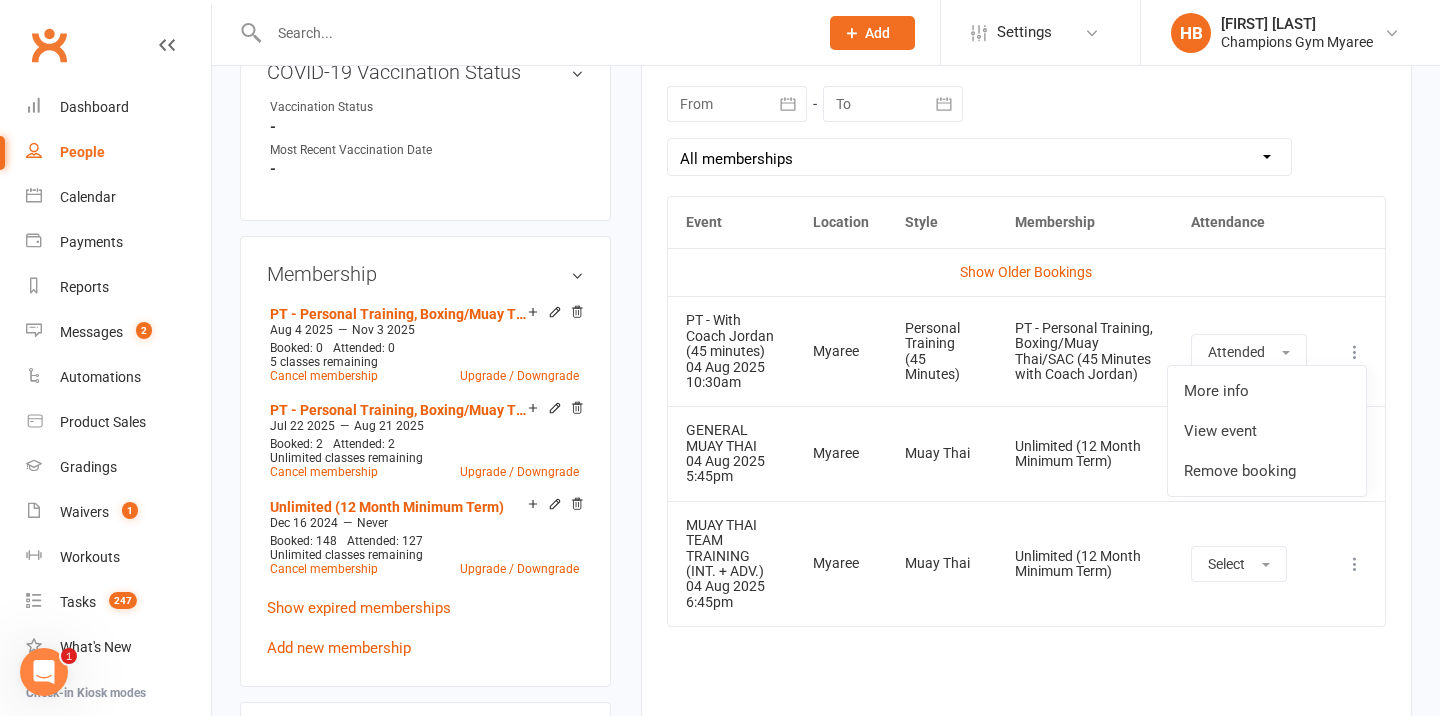 click on "More info View event Remove booking" at bounding box center (1355, 351) 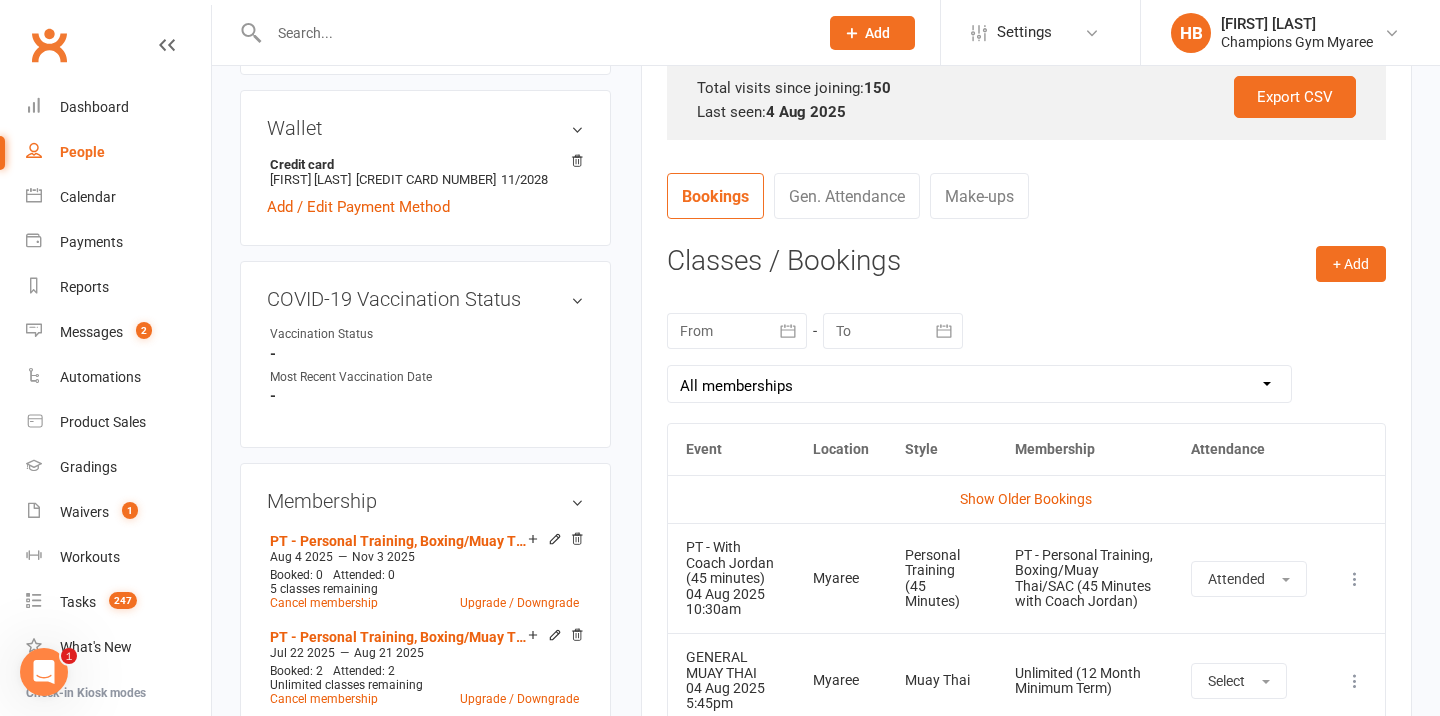 scroll, scrollTop: 466, scrollLeft: 0, axis: vertical 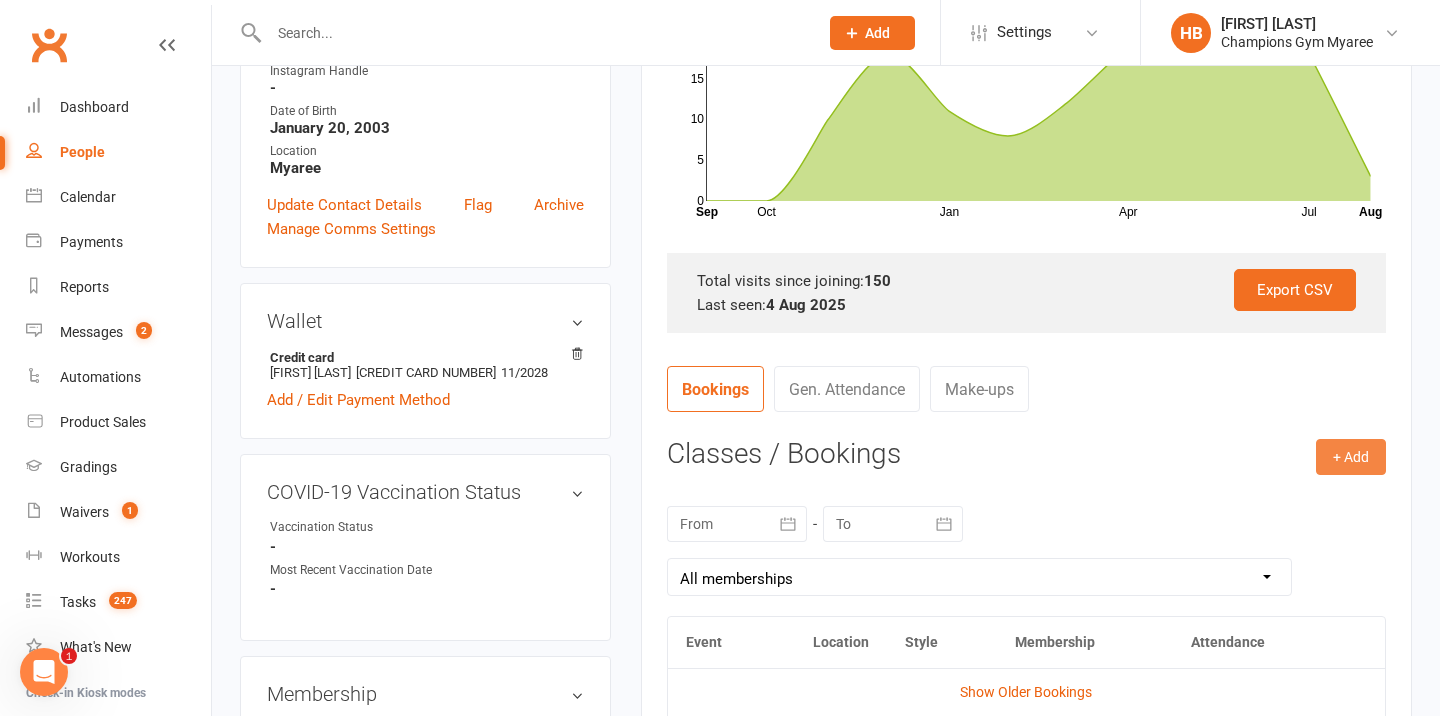 click on "+ Add" at bounding box center [1351, 457] 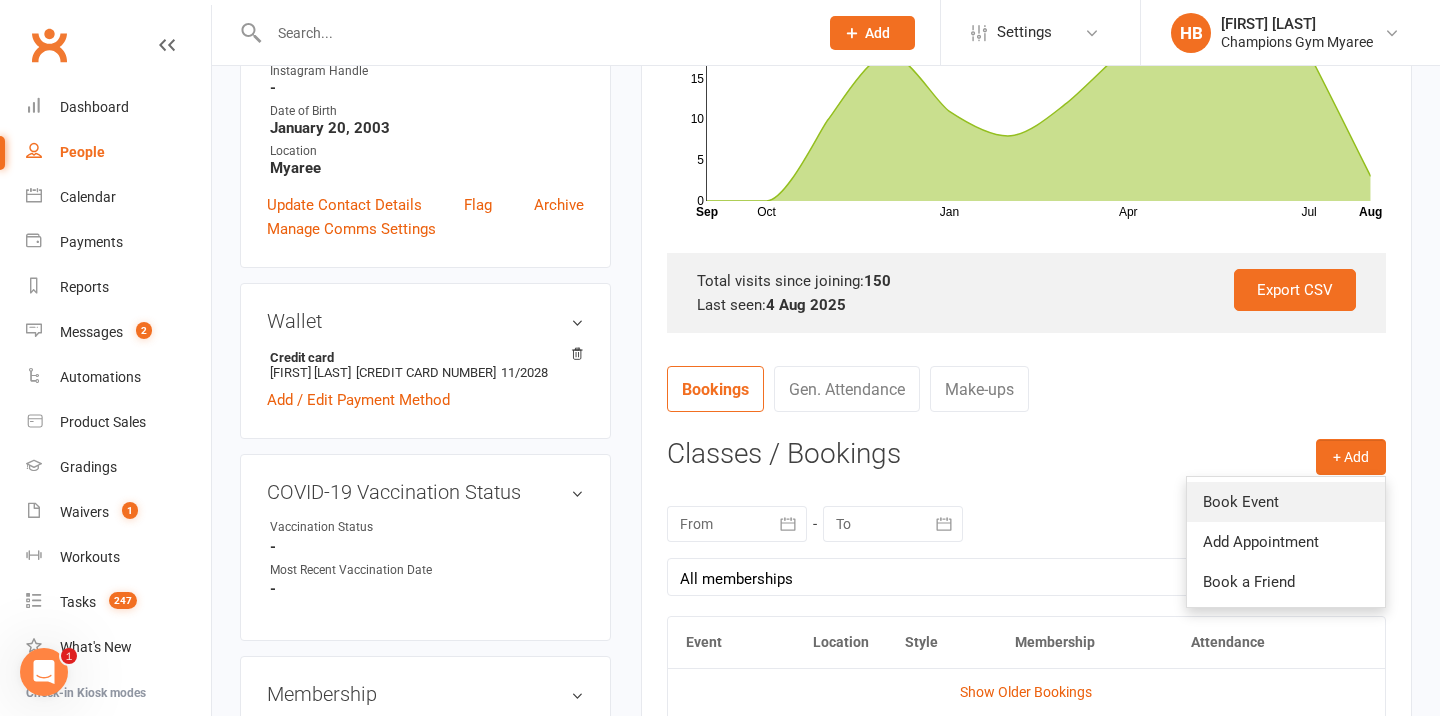 click on "Book Event" at bounding box center (1286, 502) 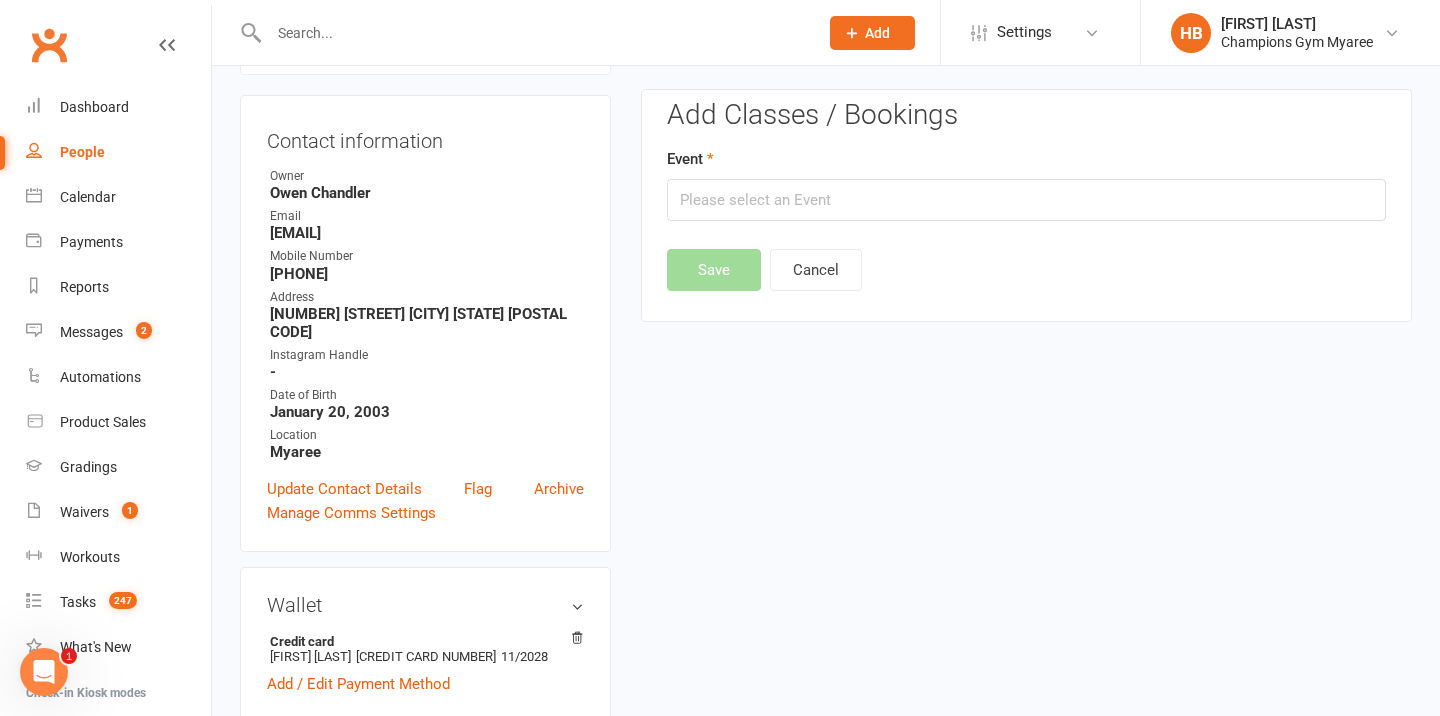 scroll, scrollTop: 171, scrollLeft: 0, axis: vertical 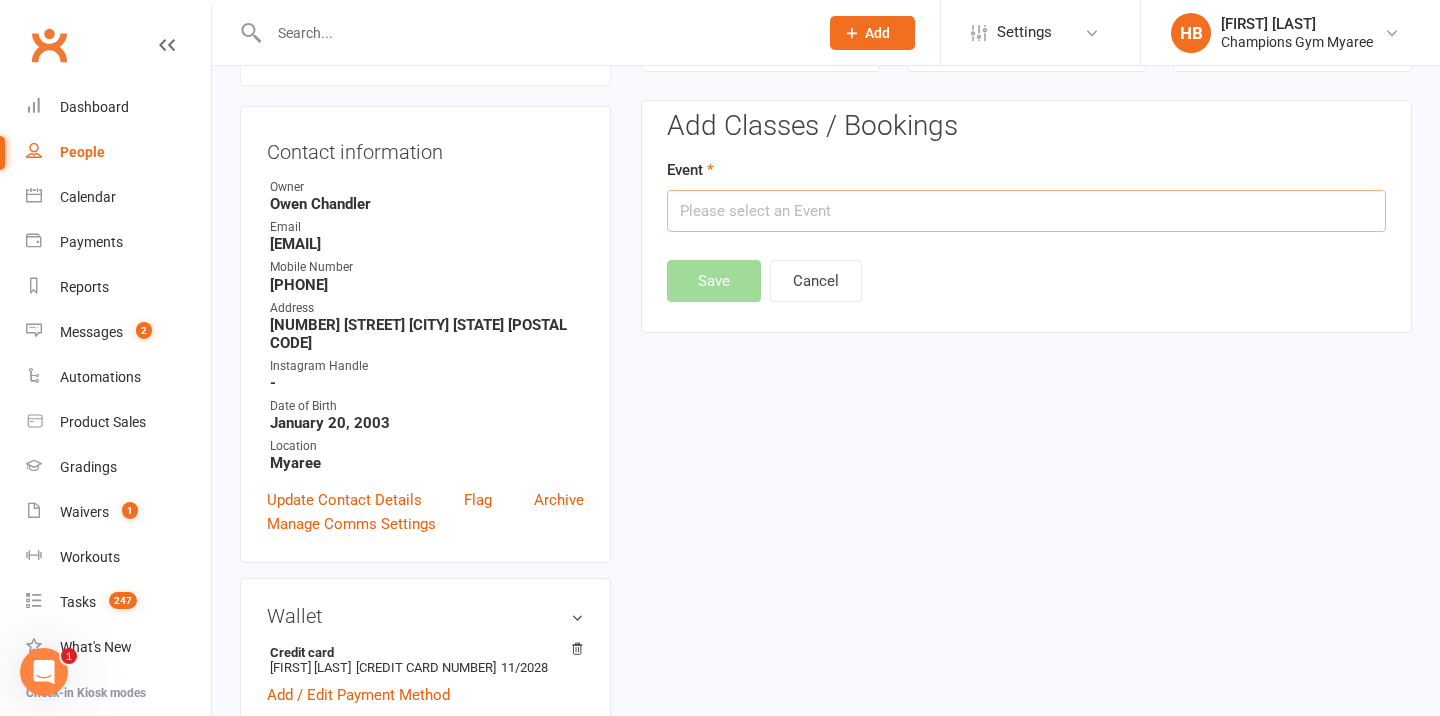 click at bounding box center (1026, 211) 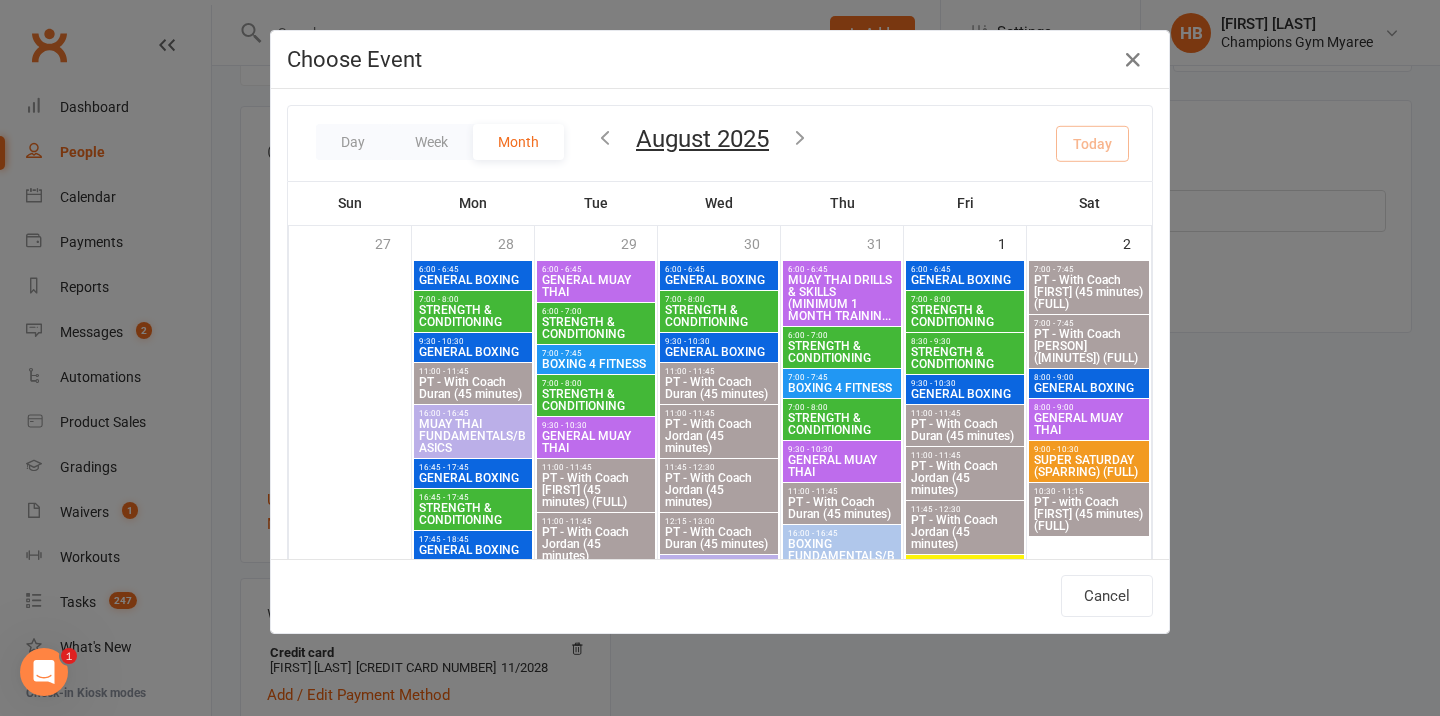 click at bounding box center (605, 137) 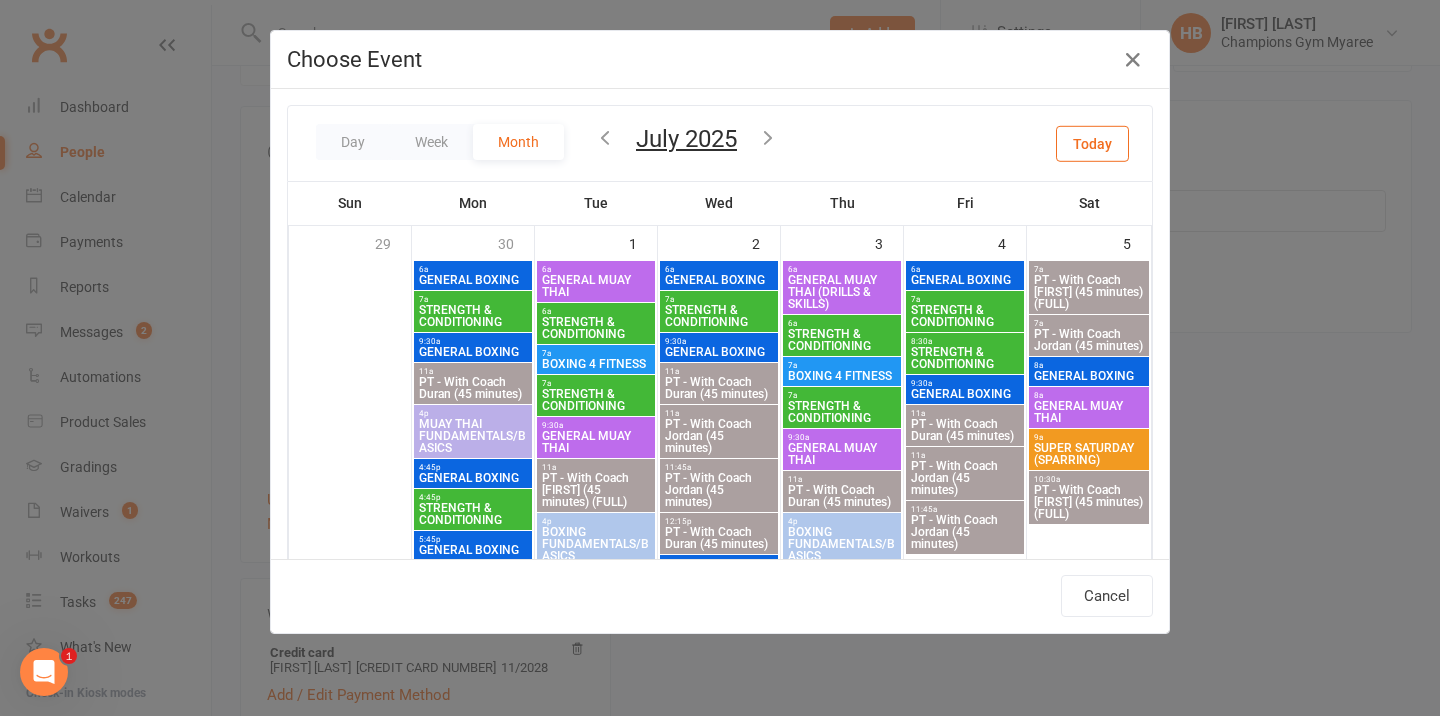 click at bounding box center (768, 137) 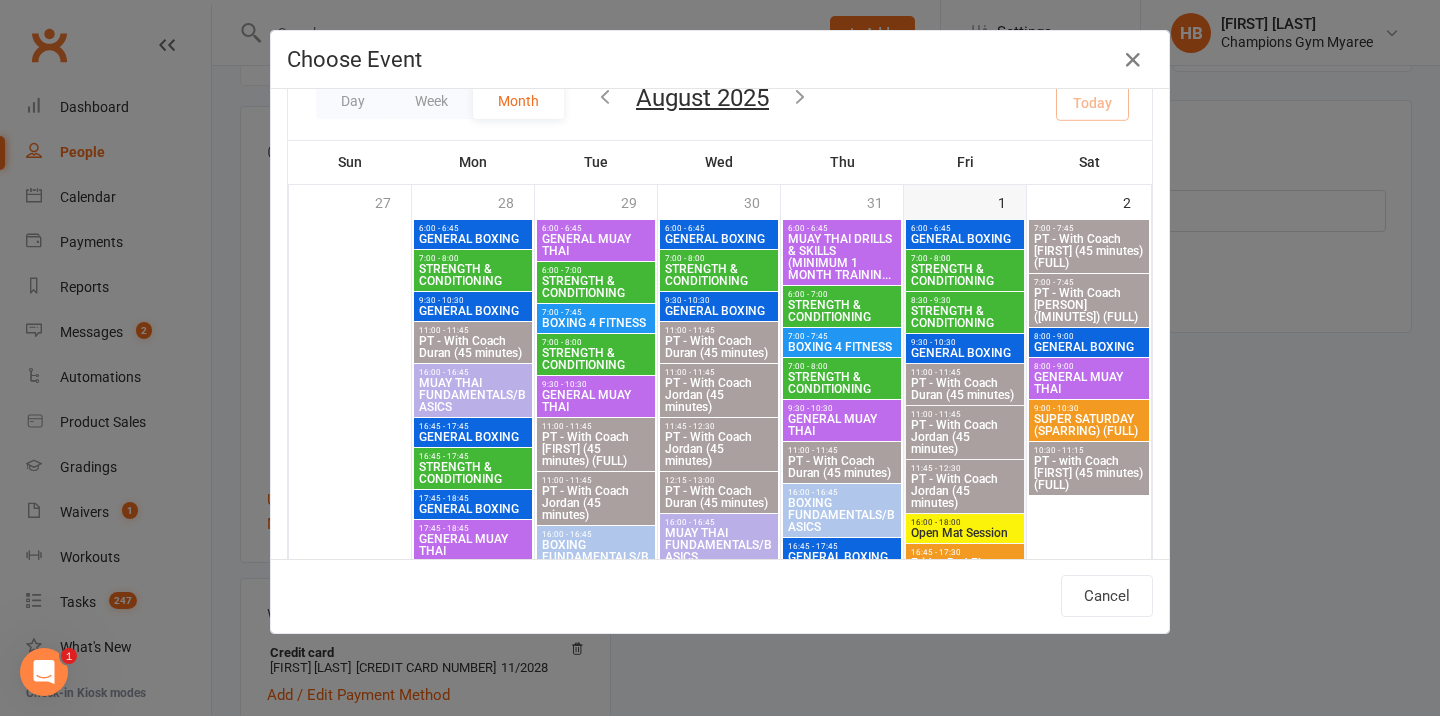 scroll, scrollTop: 64, scrollLeft: 0, axis: vertical 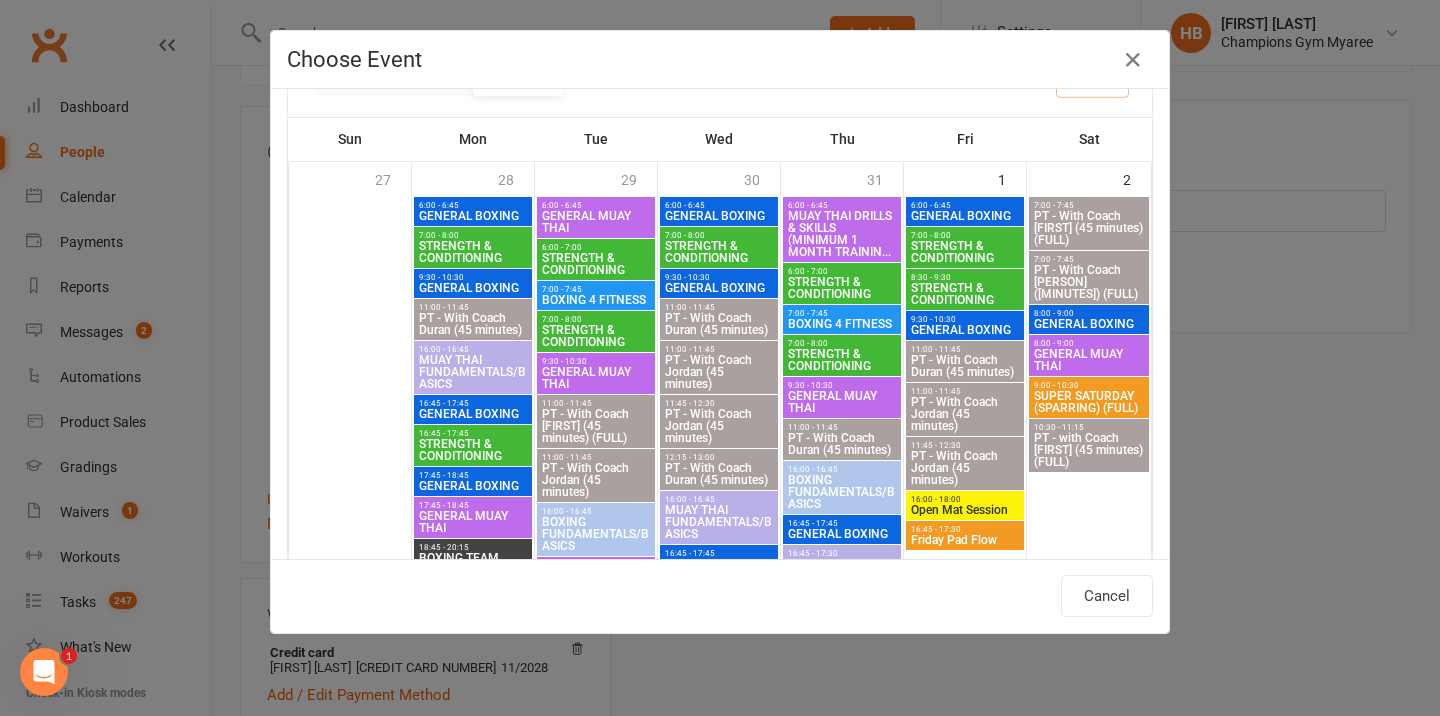 click on "PT - With Coach Jordan (45 minutes)" at bounding box center (965, 414) 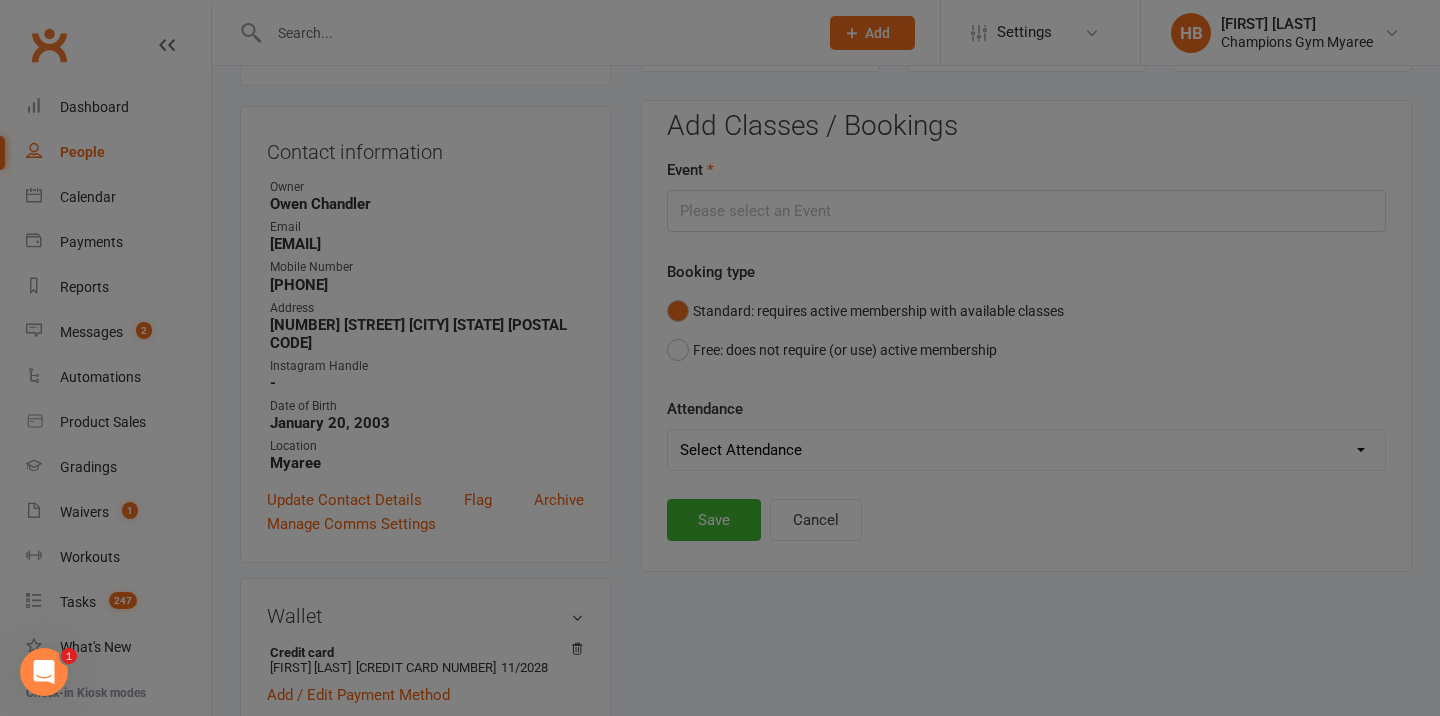 type on "PT - With Coach [PERSON] ([MINUTES]) - [MONTH] [DAY], [YEAR] [HOUR]:[MINUTE]:[SECOND] [AM/PM]" 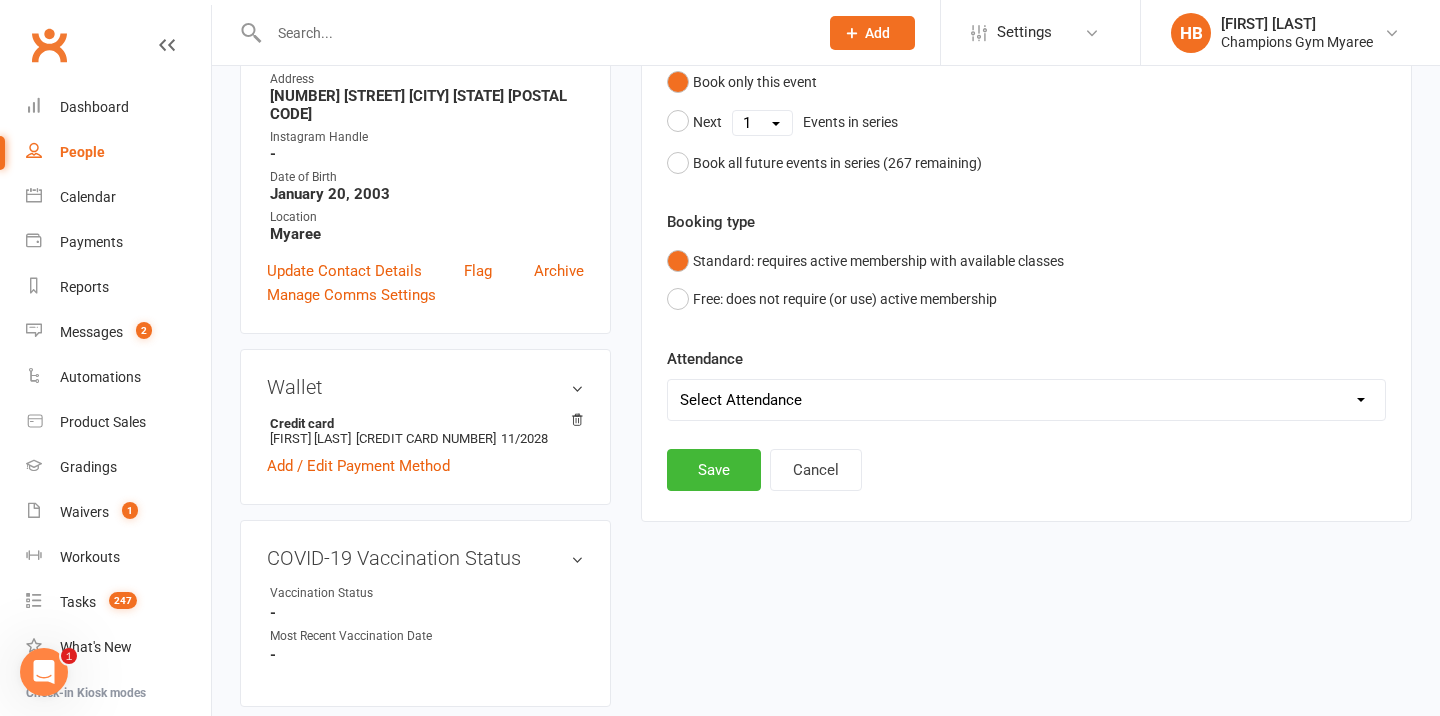 scroll, scrollTop: 397, scrollLeft: 0, axis: vertical 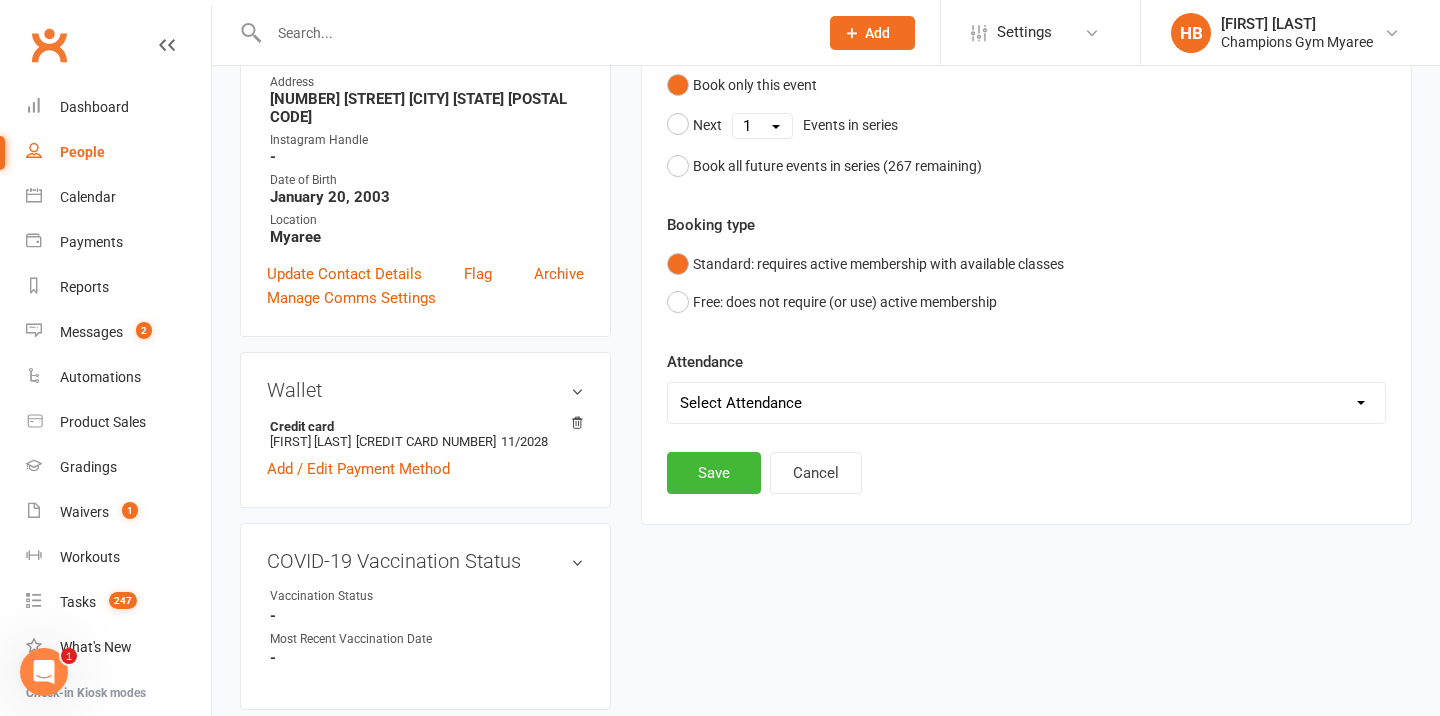 click on "Select Attendance Attended Absent" at bounding box center (1026, 403) 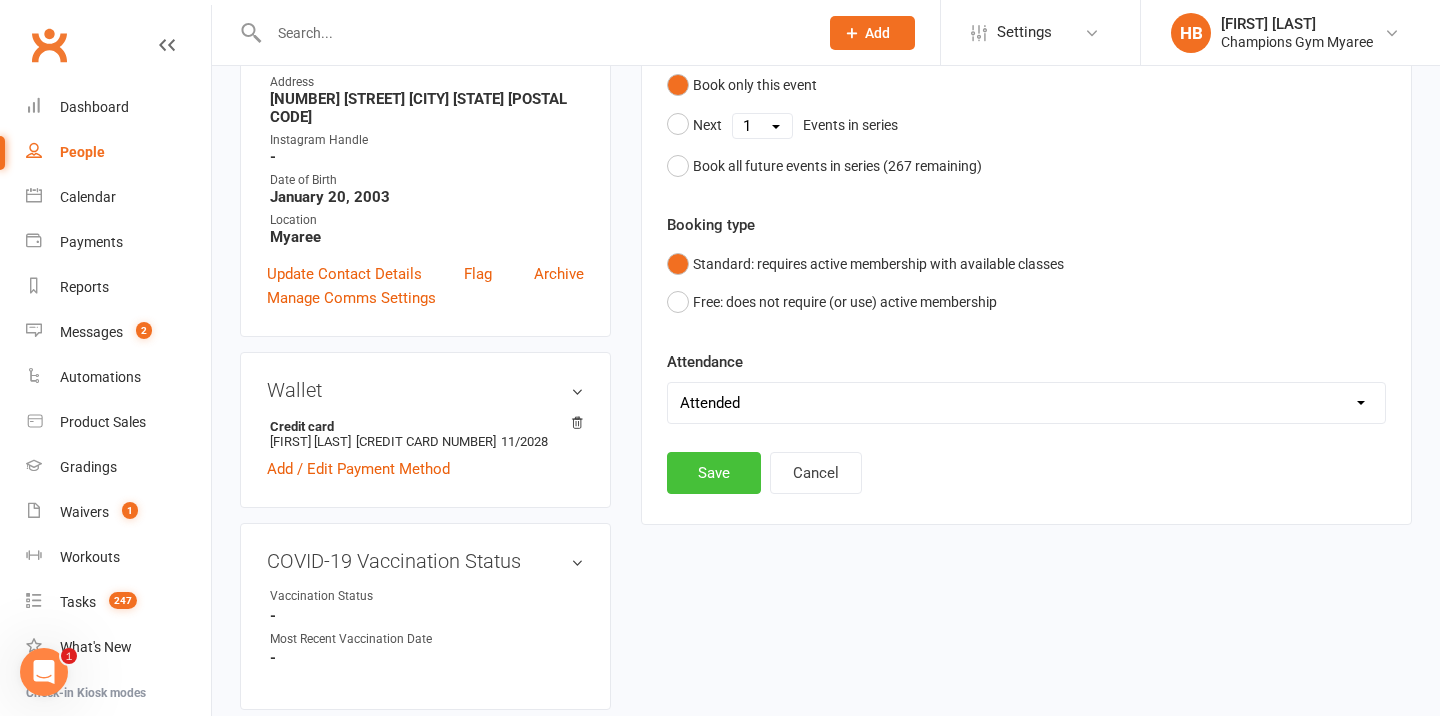 click on "Save" at bounding box center (714, 473) 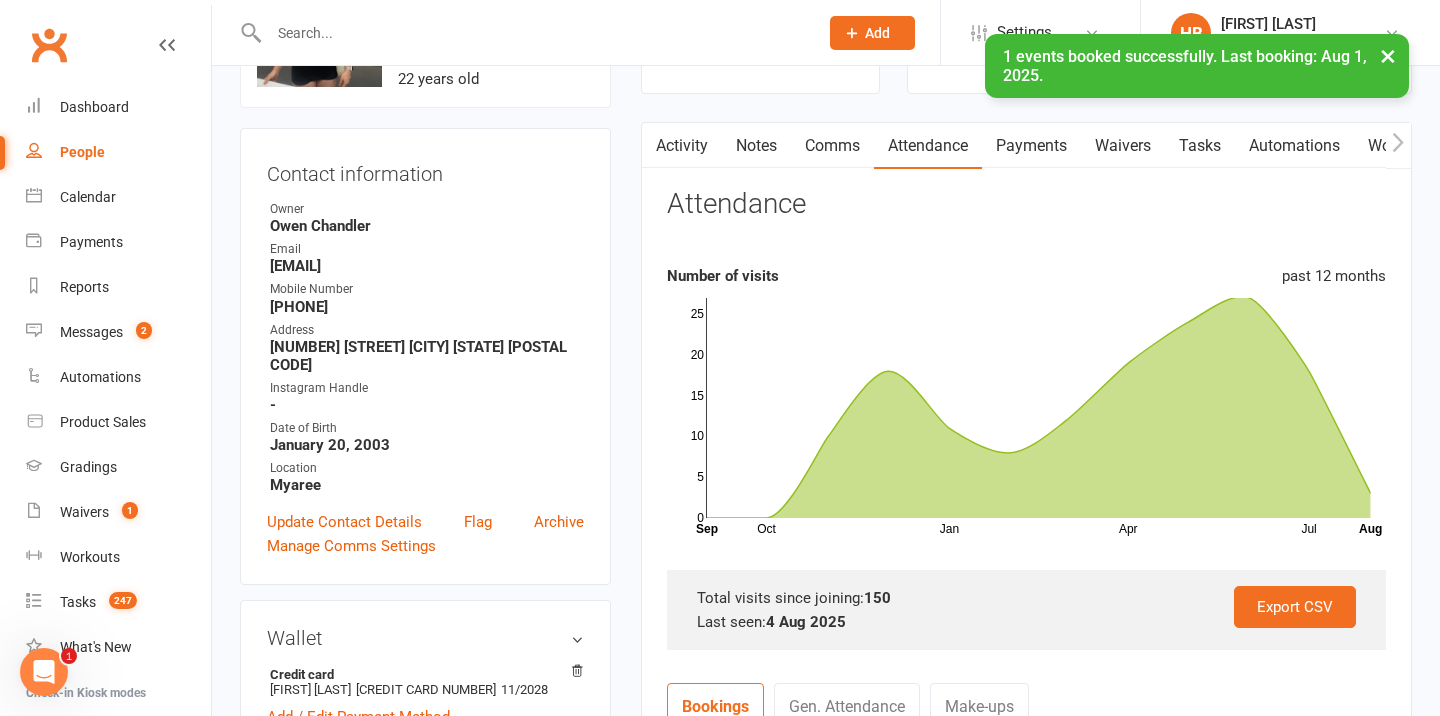 scroll, scrollTop: 0, scrollLeft: 0, axis: both 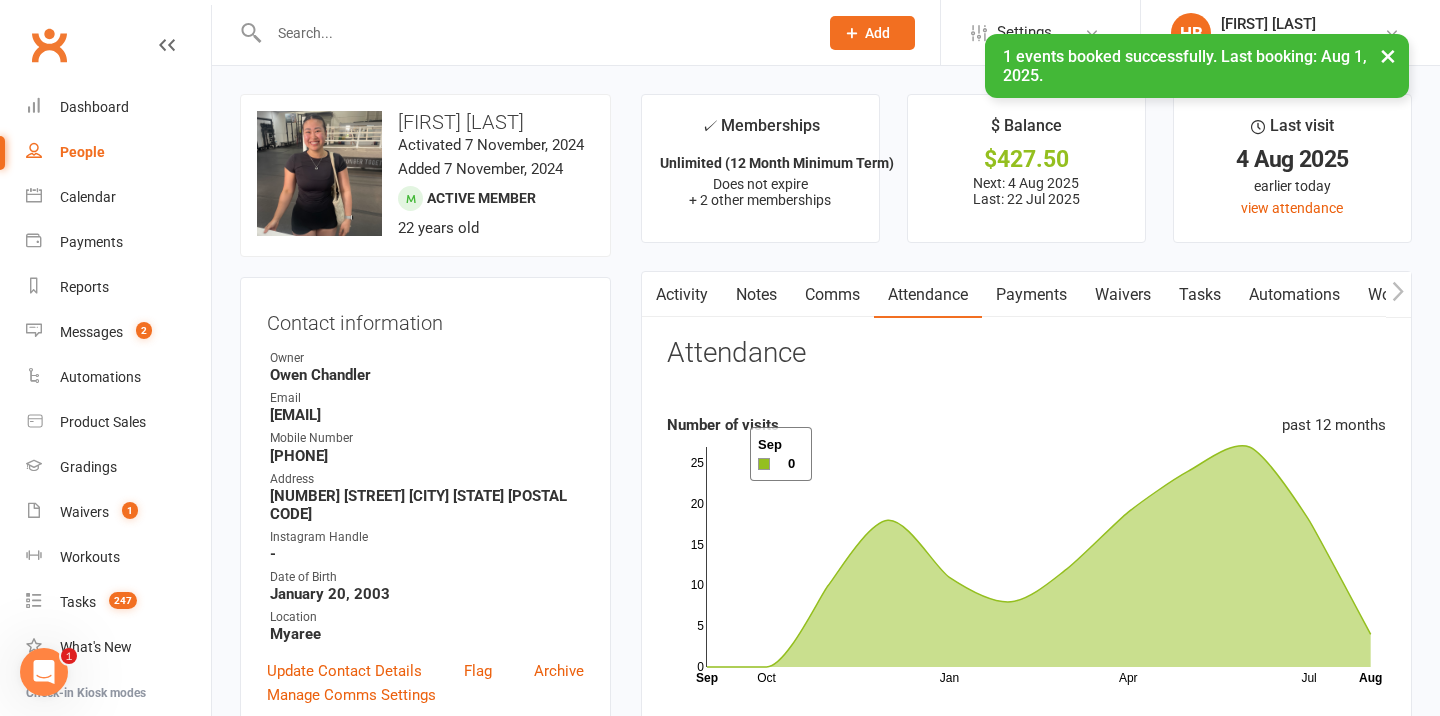 click on "Payments" at bounding box center (1031, 295) 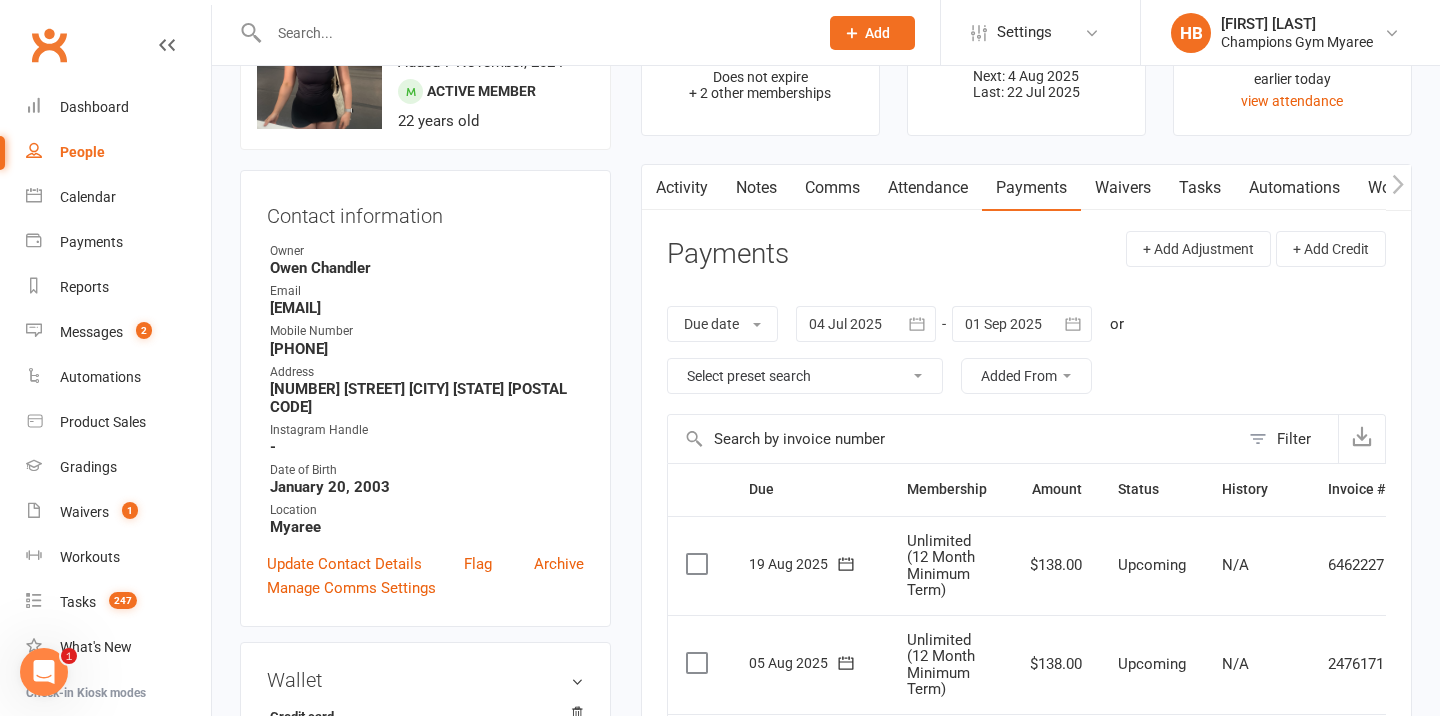 scroll, scrollTop: 0, scrollLeft: 0, axis: both 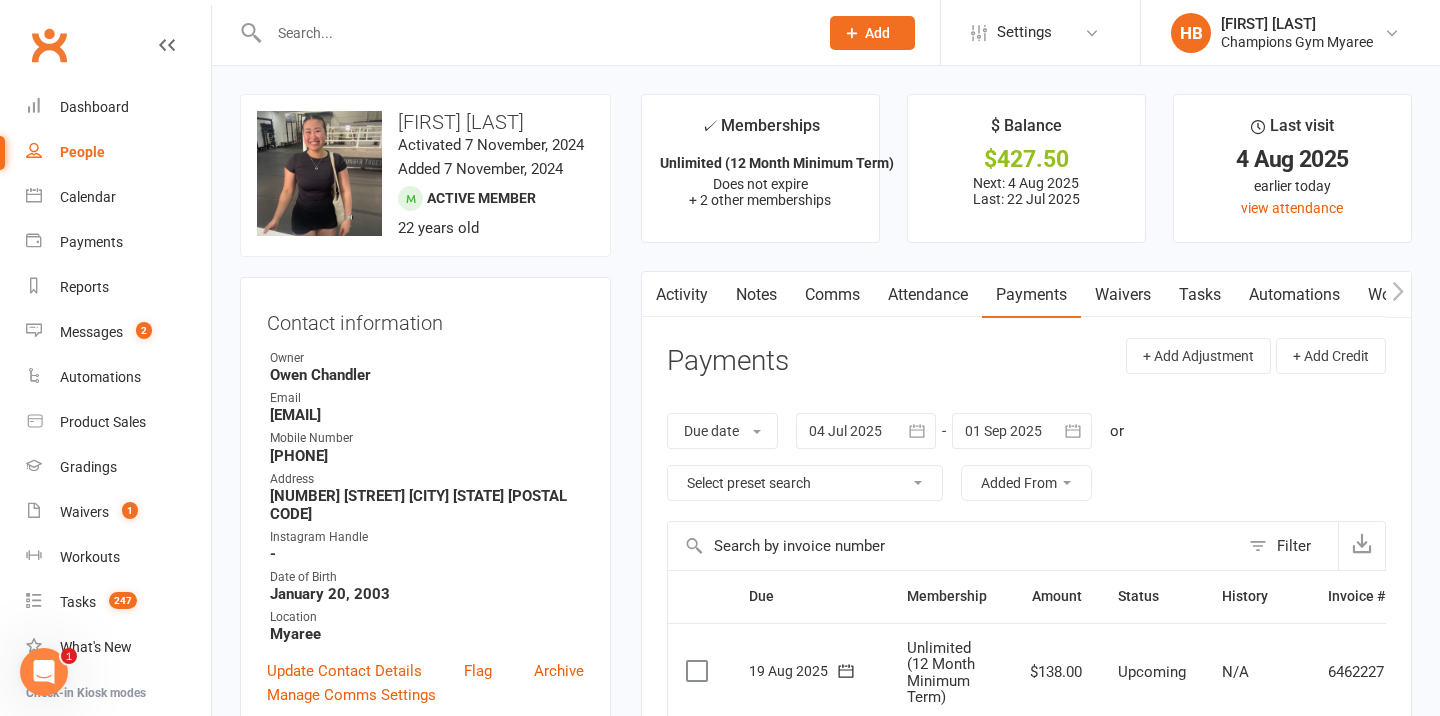 click on "Notes" at bounding box center [756, 295] 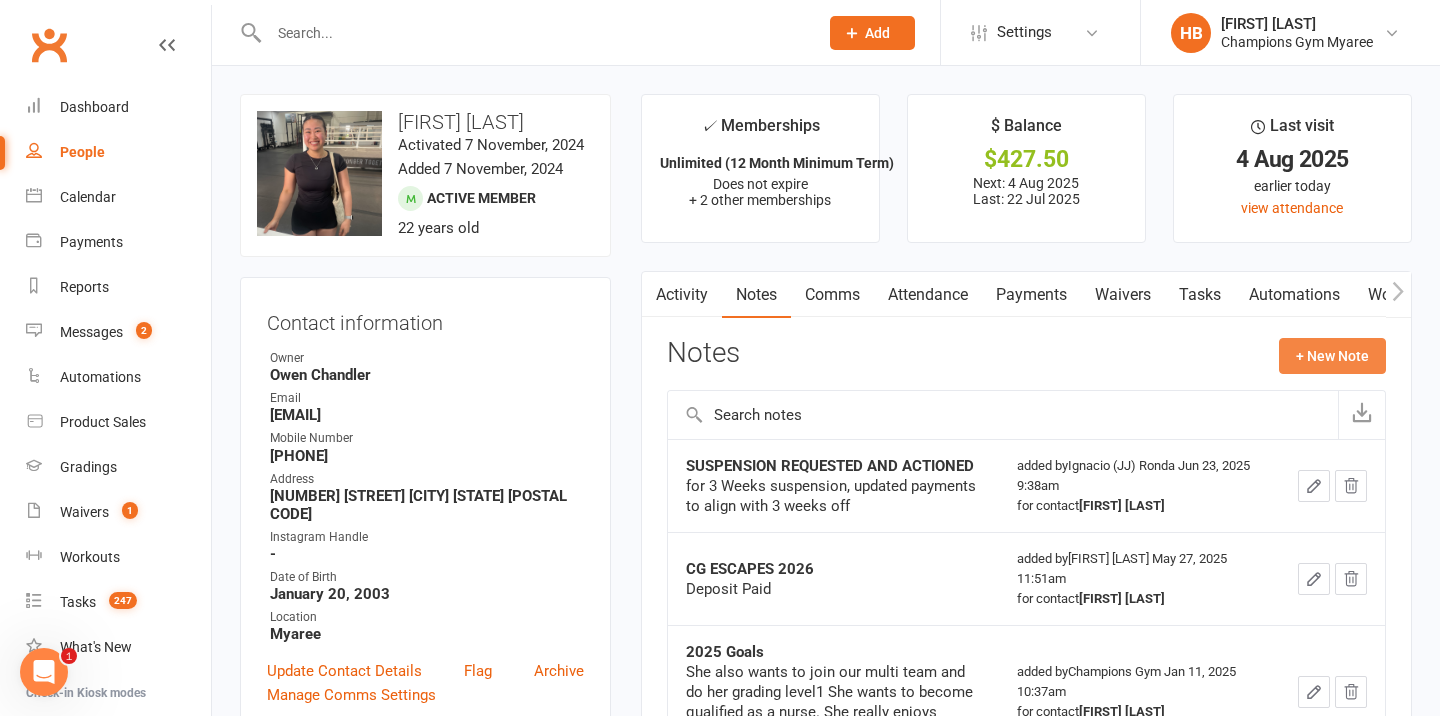 click on "+ New Note" 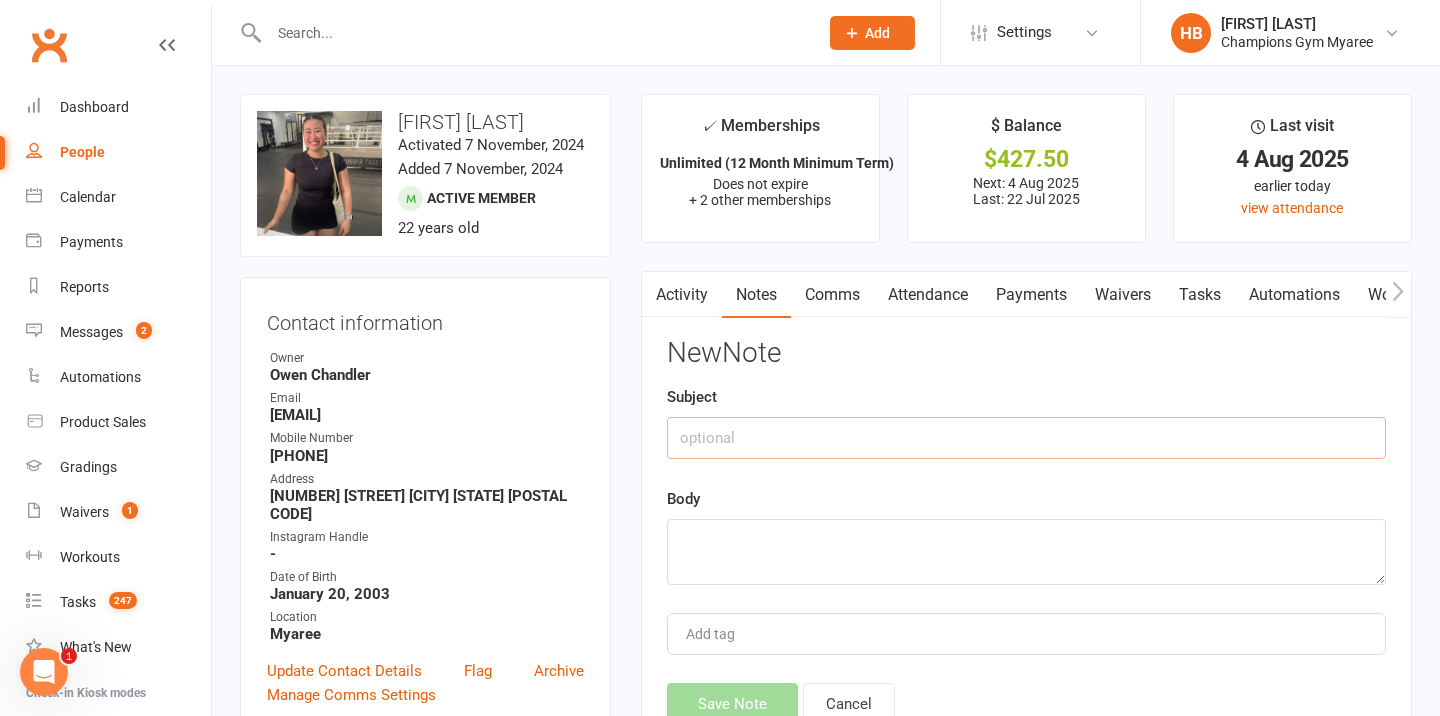 click 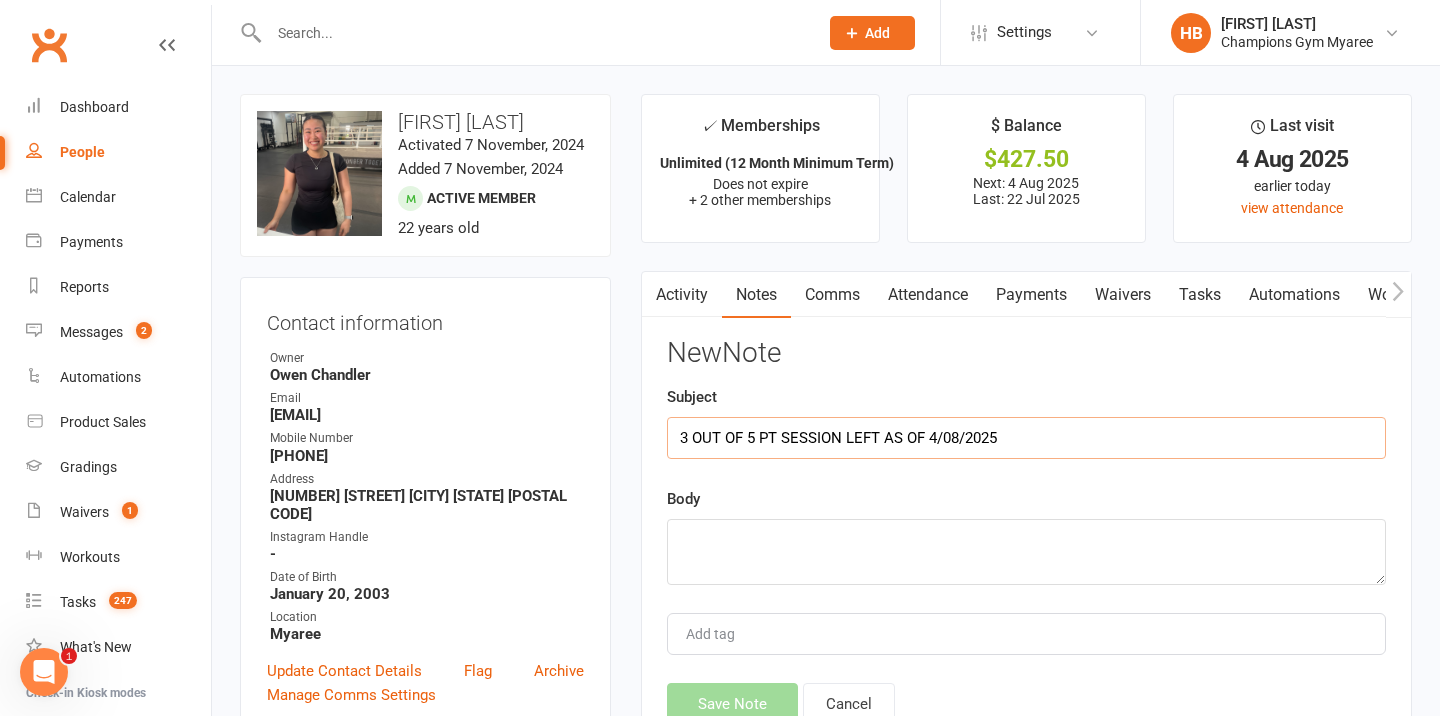 type on "3 OUT OF 5 PT SESSION LEFT AS OF 4/08/2025" 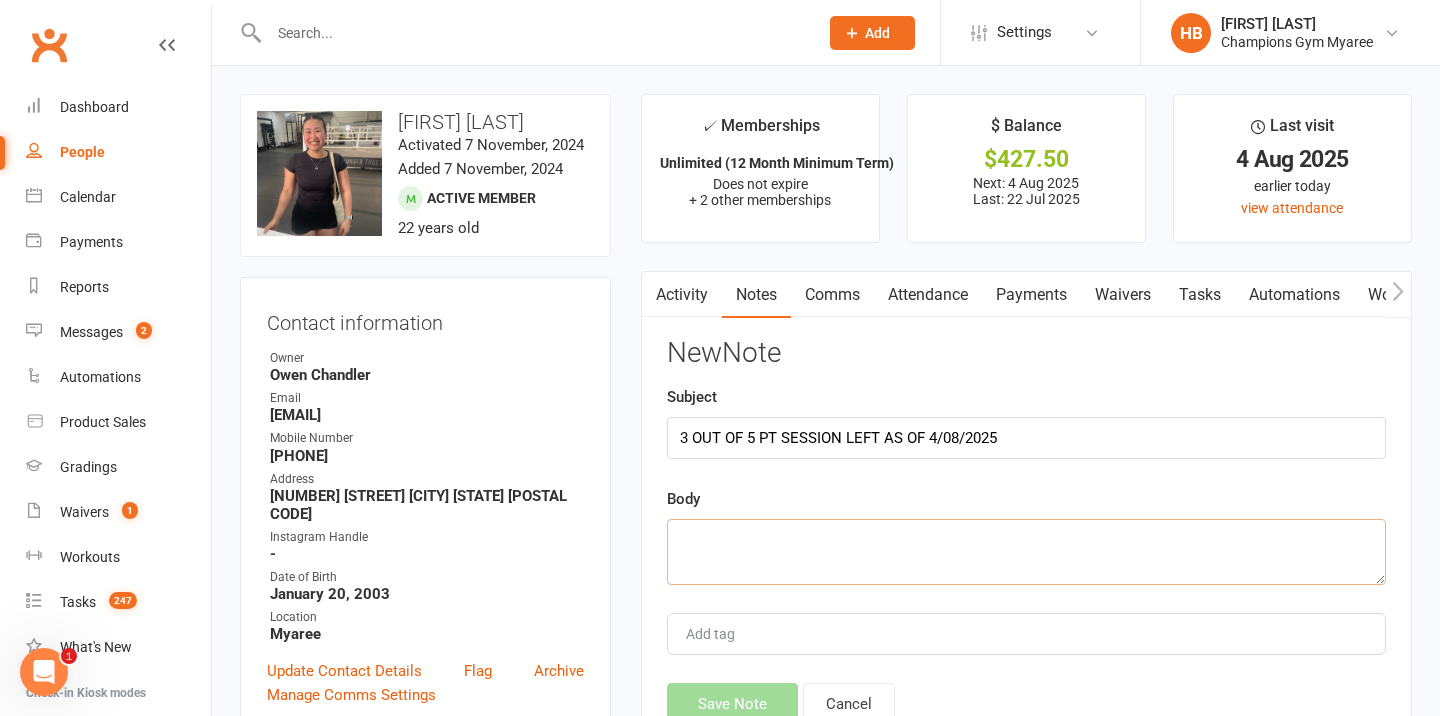 paste on "Hi [PERSON]
I just wanted to get in touch regarding the recent PT sessions you’ve booked with Coach [PERSON]. I’ve spoken with him and we just wanted to clarify your remaining sessions, as there seems to have been a small mix-up with the dates.
I can see that you've recently purchased a five-pack of sessions. However, you’ve already completed two PTs—one on the [DAY] of [MONTH] and one today, the [DAY]—so those will count toward your five-pack. That means you now have three sessions remaining.
You can book the remaining sessions through your Clubworx member app or portal. Since the sessions have already been paid for, you should be able to book them just like a regular class. If you need to adjust the time or coordinate availability, please reach out directly to [PERSON] so we can ensure everything is scheduled properly.
If you have any questions, feel free to let me know.
To Your Success,
[FIRST] [LAST]
OFFICE MANAGER" 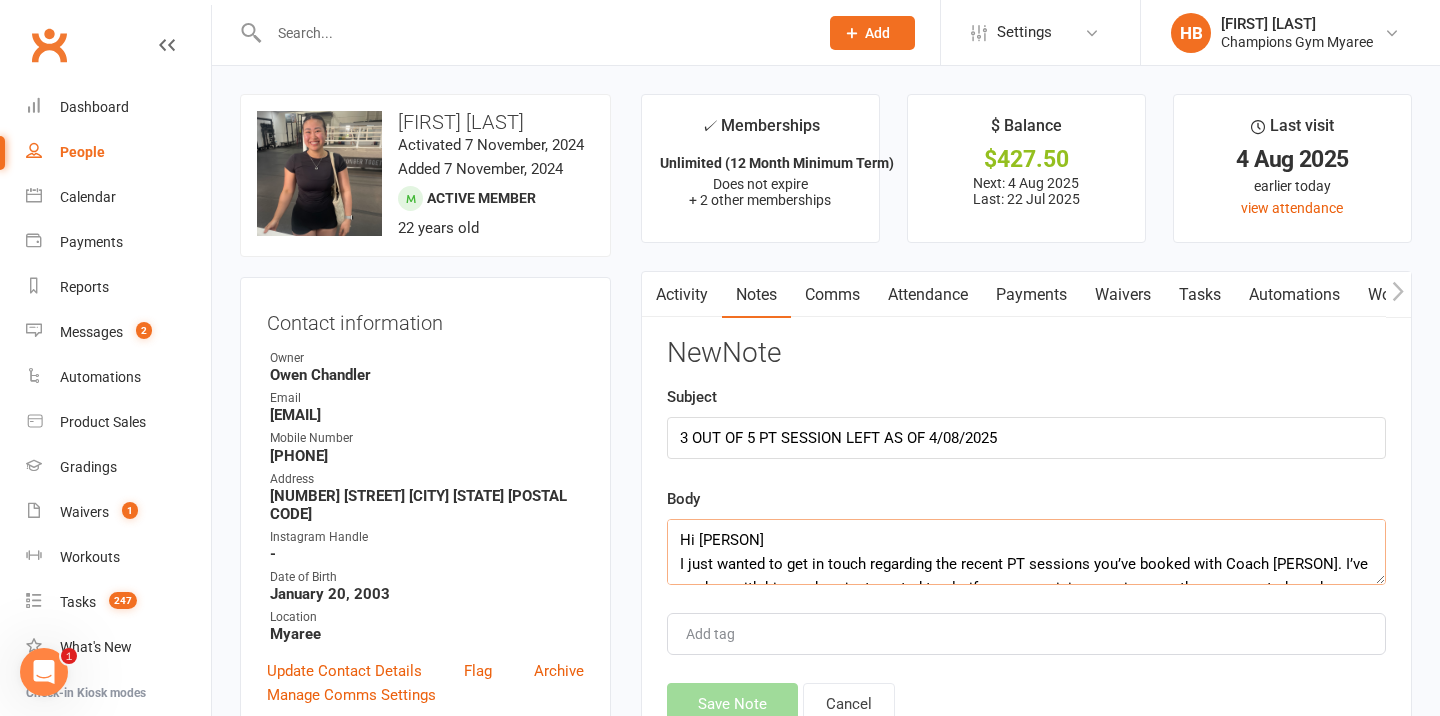 scroll, scrollTop: 444, scrollLeft: 0, axis: vertical 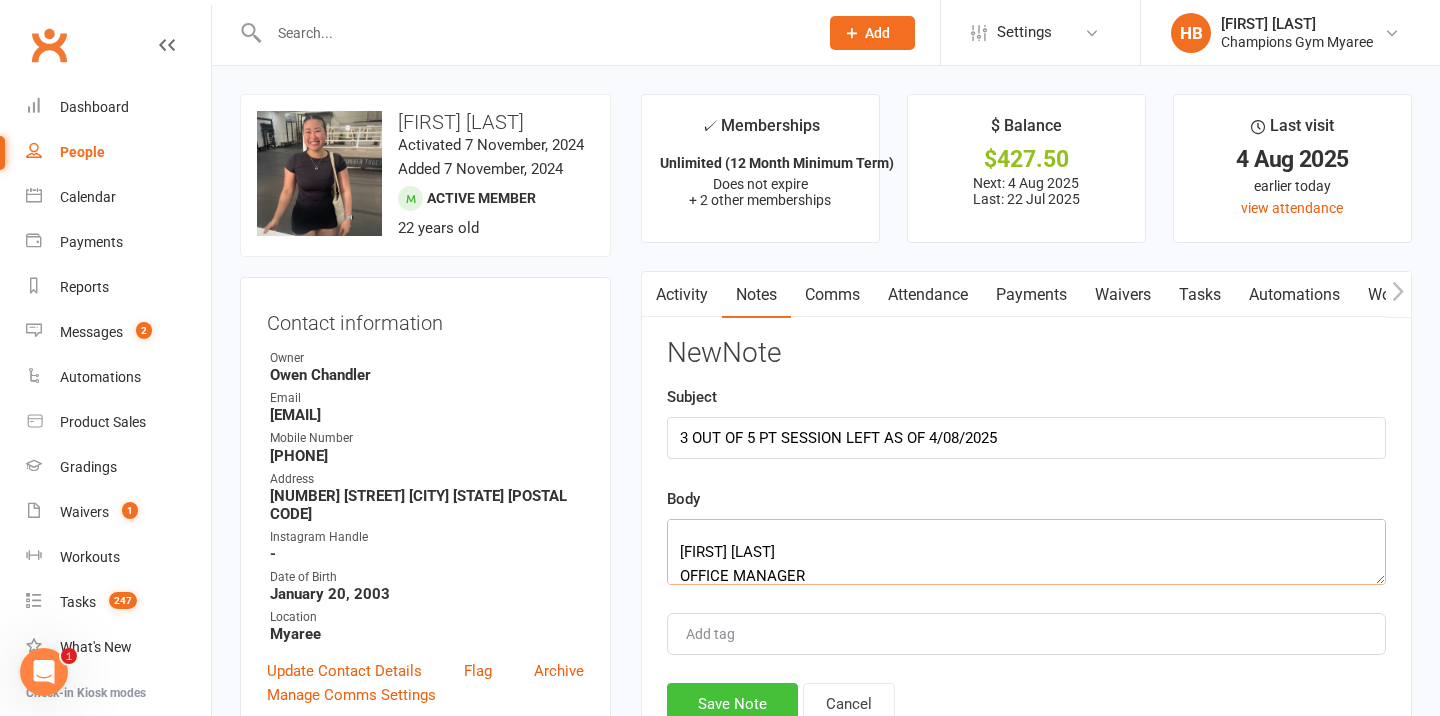 type on "Hi [PERSON]
I just wanted to get in touch regarding the recent PT sessions you’ve booked with Coach [PERSON]. I’ve spoken with him and we just wanted to clarify your remaining sessions, as there seems to have been a small mix-up with the dates.
I can see that you've recently purchased a five-pack of sessions. However, you’ve already completed two PTs—one on the [DAY] of [MONTH] and one today, the [DAY]—so those will count toward your five-pack. That means you now have three sessions remaining.
You can book the remaining sessions through your Clubworx member app or portal. Since the sessions have already been paid for, you should be able to book them just like a regular class. If you need to adjust the time or coordinate availability, please reach out directly to [PERSON] so we can ensure everything is scheduled properly.
If you have any questions, feel free to let me know.
To Your Success,
[FIRST] [LAST]
OFFICE MANAGER" 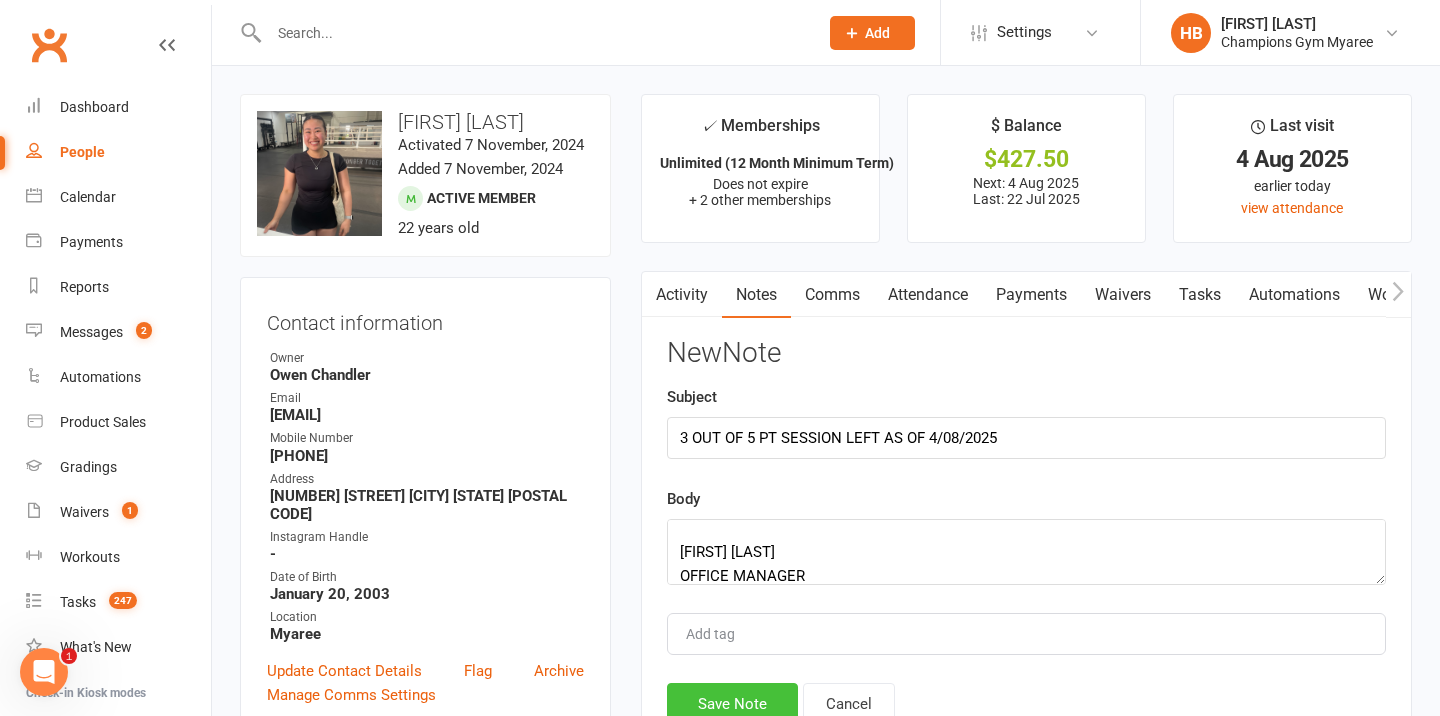 click on "Save Note" 